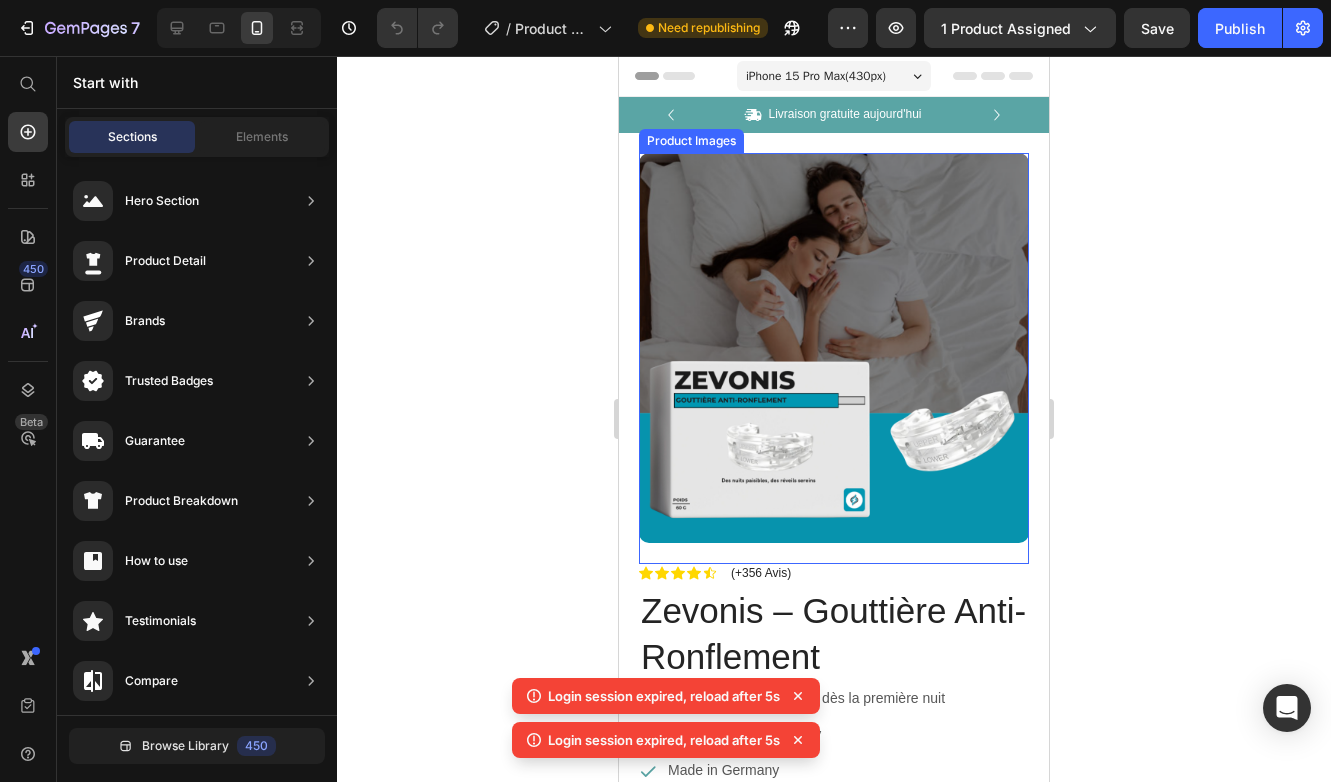 scroll, scrollTop: 0, scrollLeft: 0, axis: both 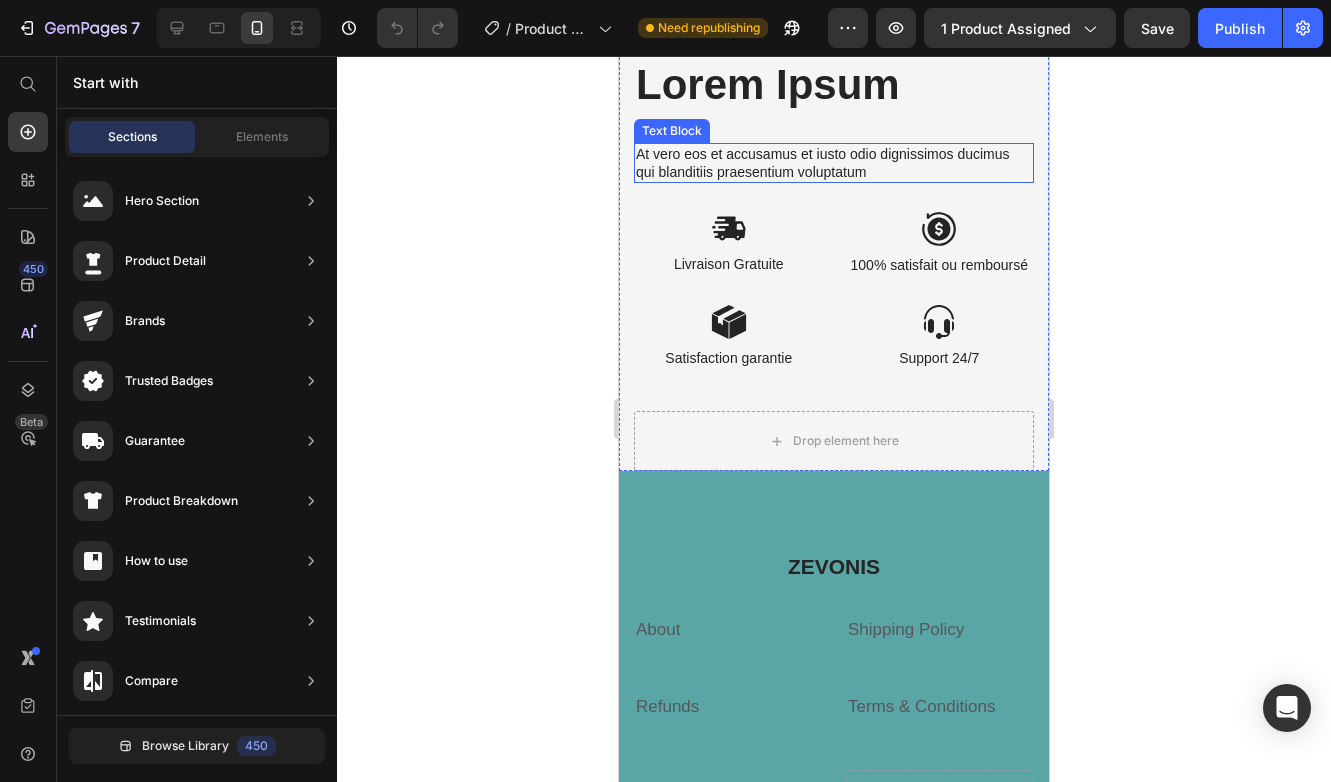 click on "At vero eos et accusamus et iusto odio dignissimos ducimus qui blanditiis praesentium voluptatum" at bounding box center [834, 163] 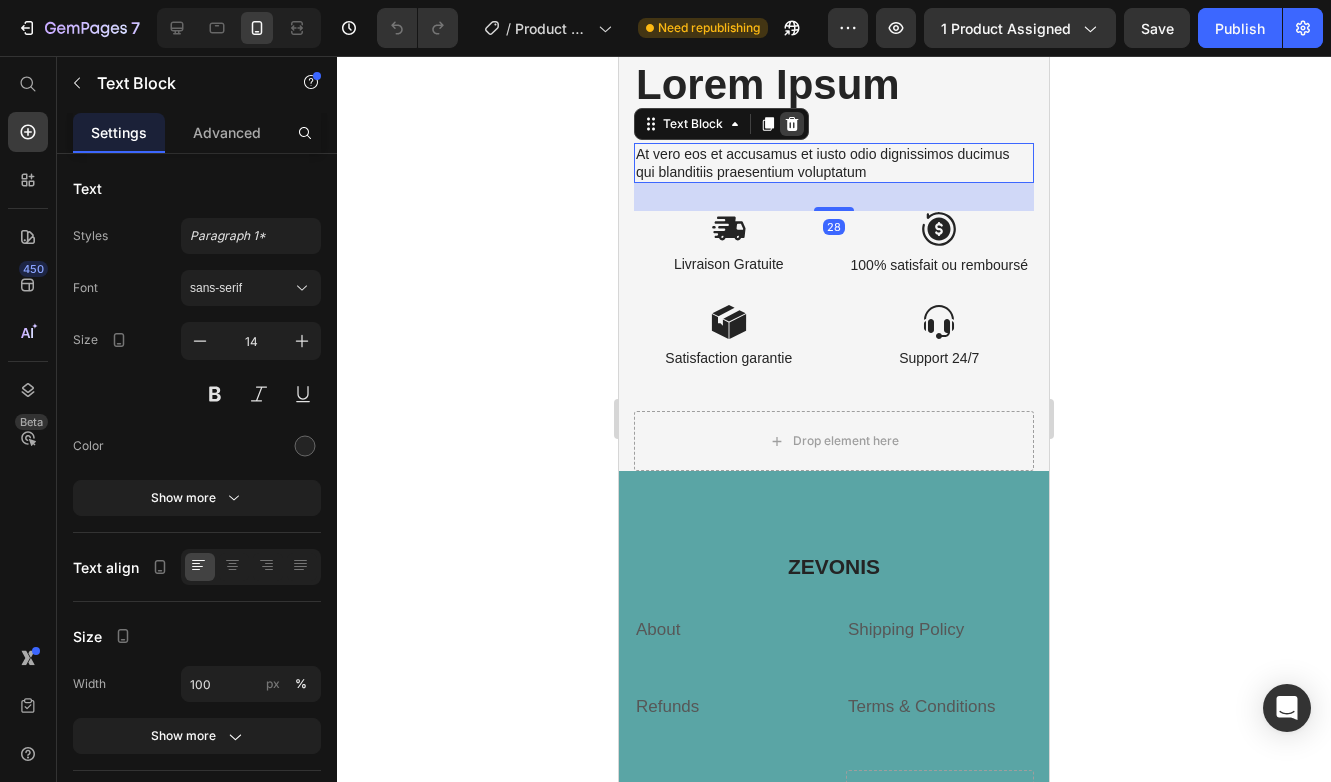 click 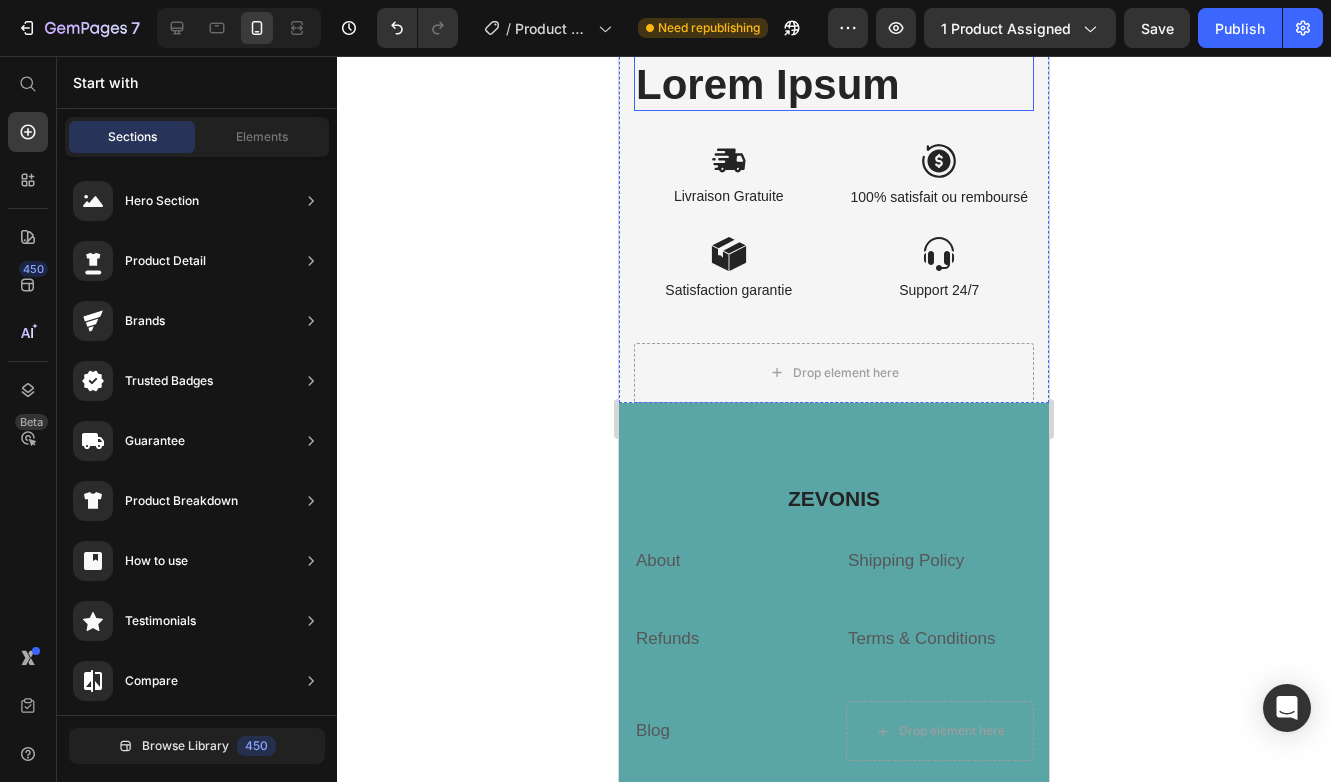 click on "The standard sit Lorem Ipsum" at bounding box center (834, 62) 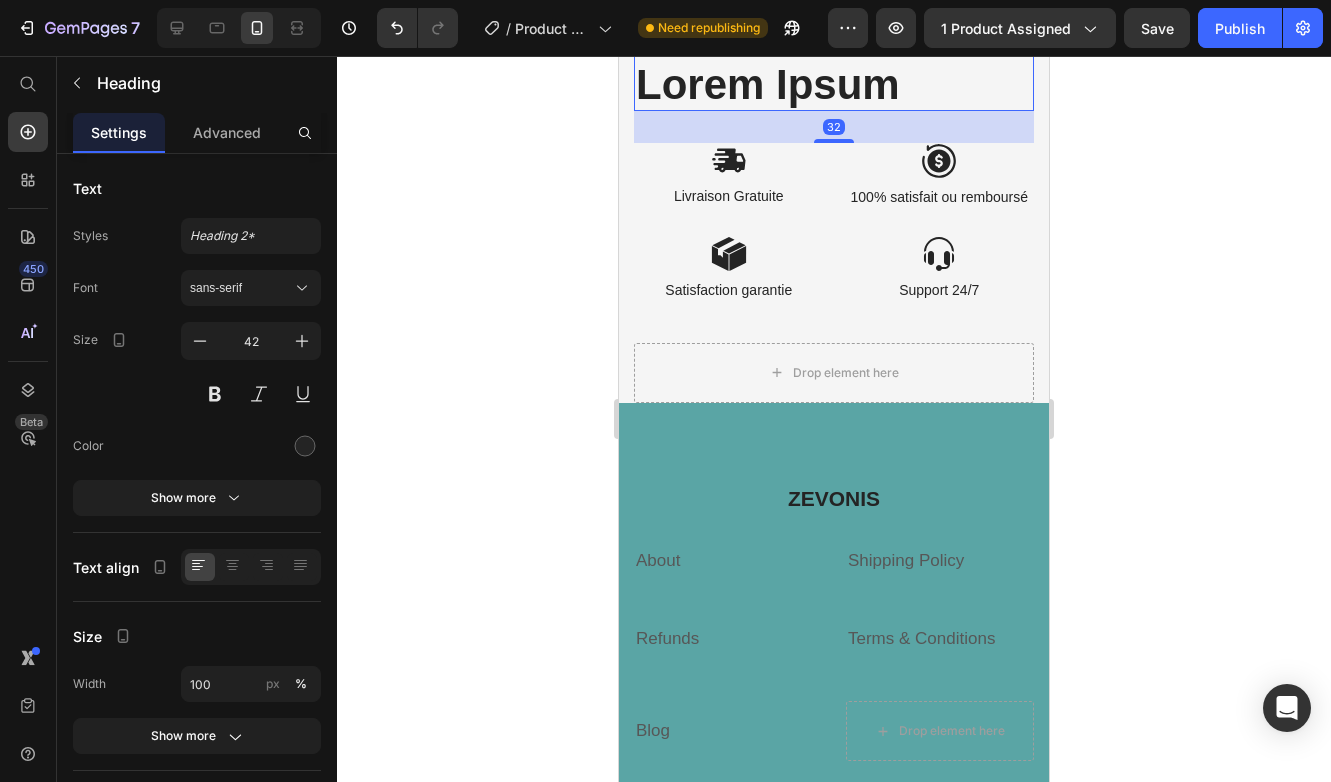 click 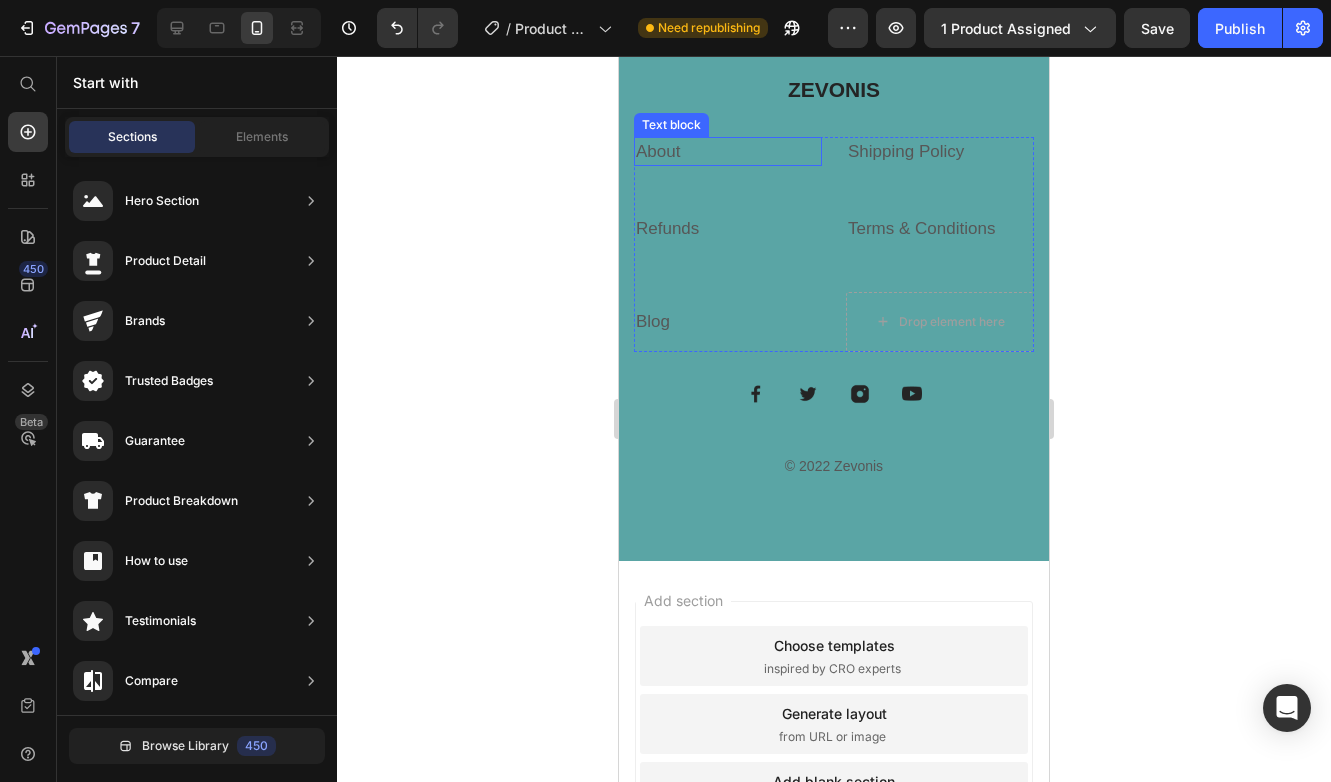 scroll, scrollTop: 6100, scrollLeft: 0, axis: vertical 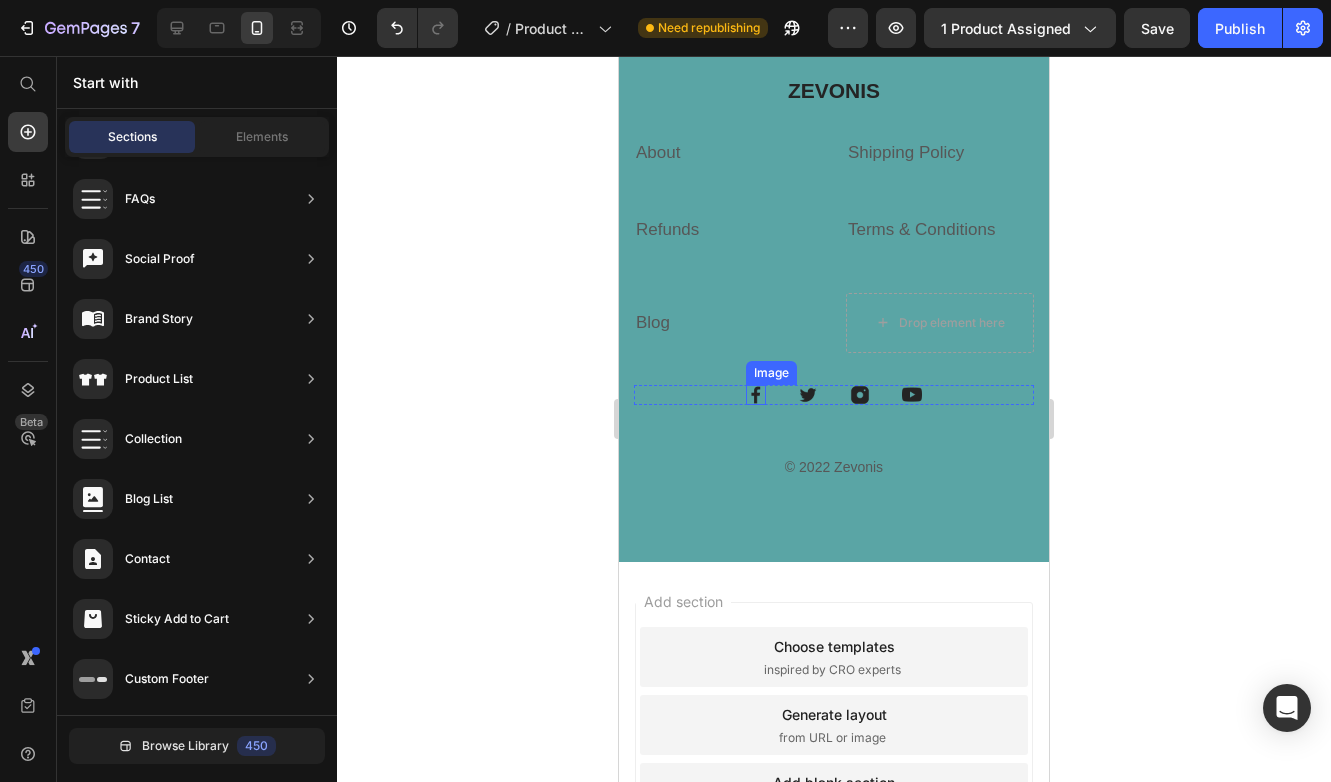 click on "Image" at bounding box center [756, 395] 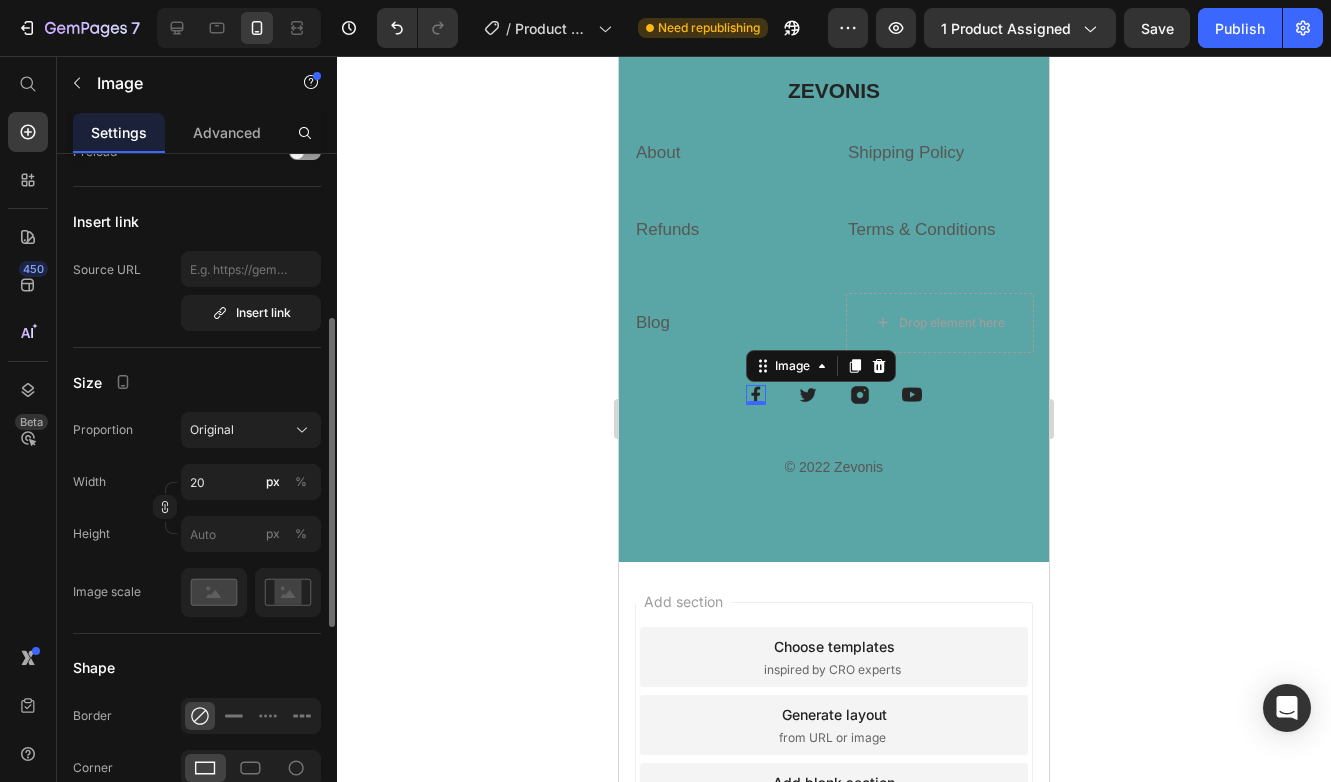 scroll, scrollTop: 362, scrollLeft: 0, axis: vertical 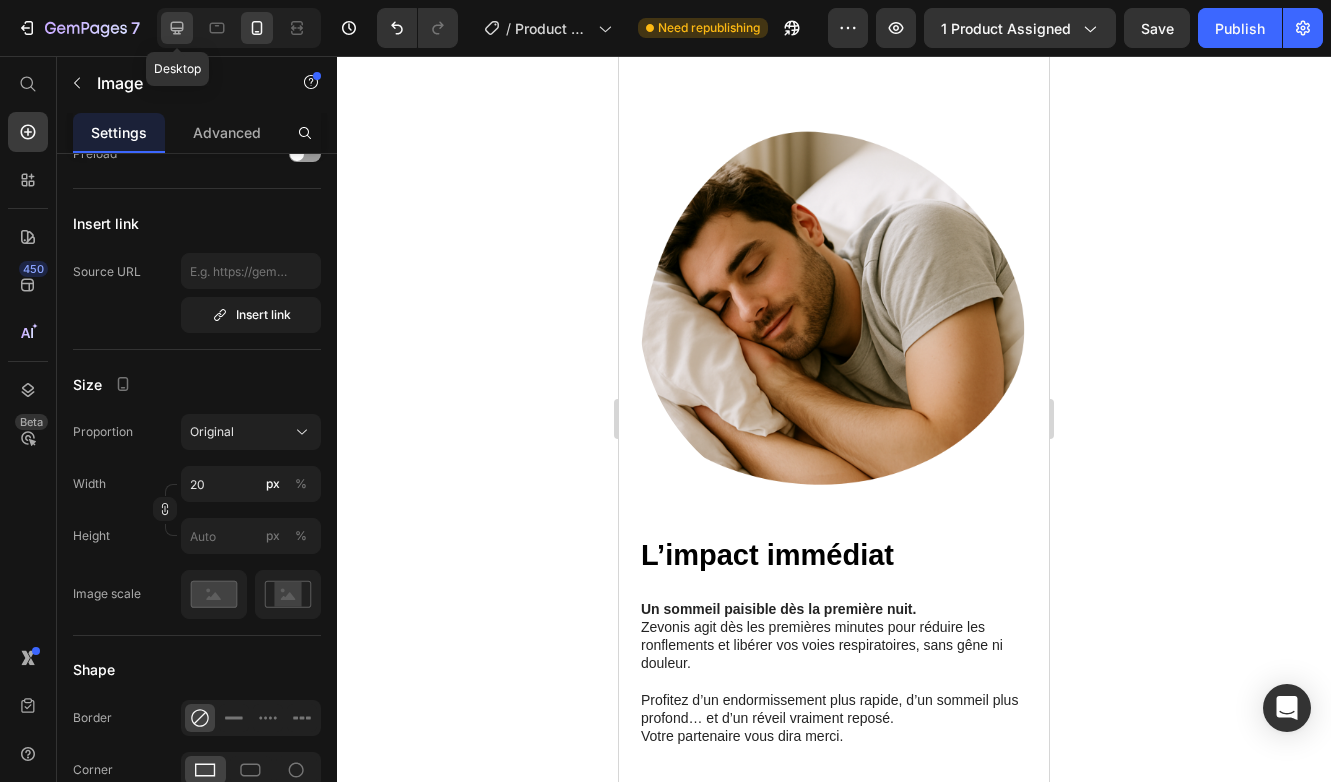 click 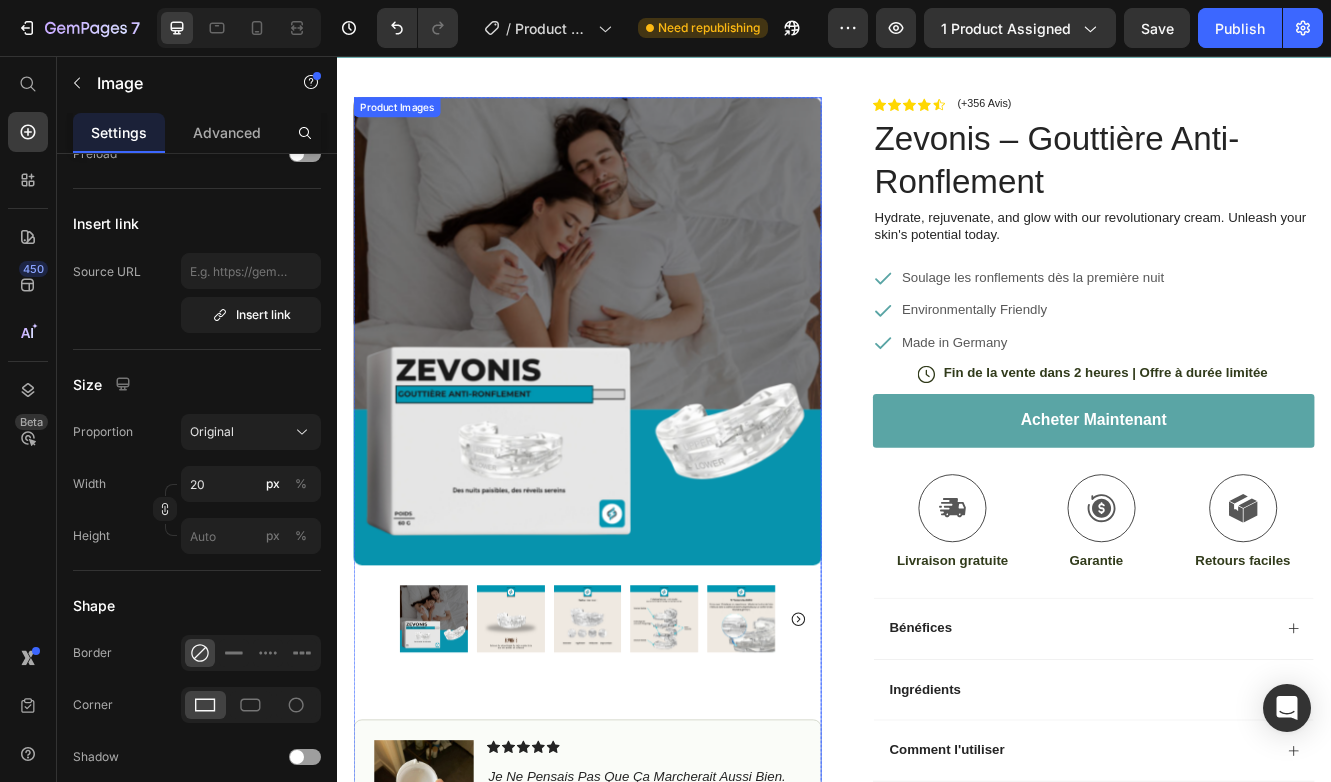 scroll, scrollTop: 77, scrollLeft: 0, axis: vertical 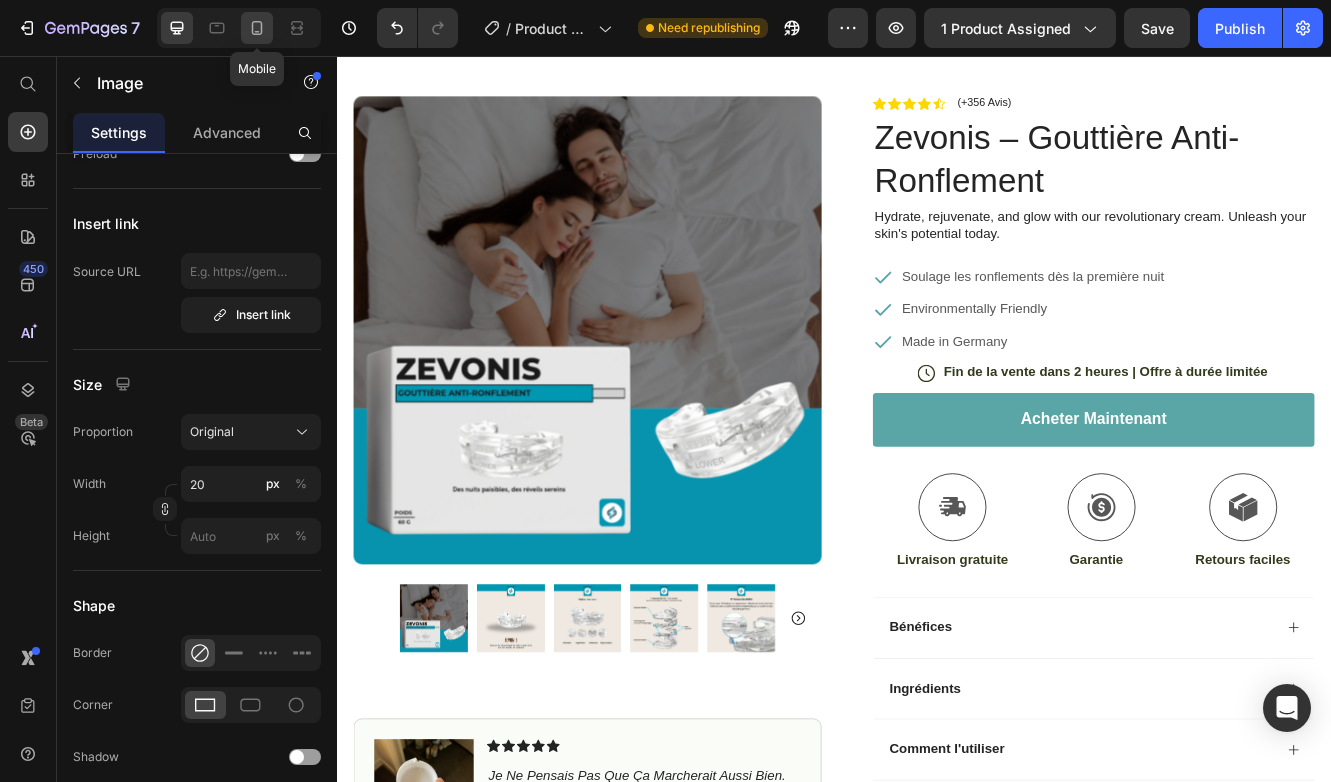 click 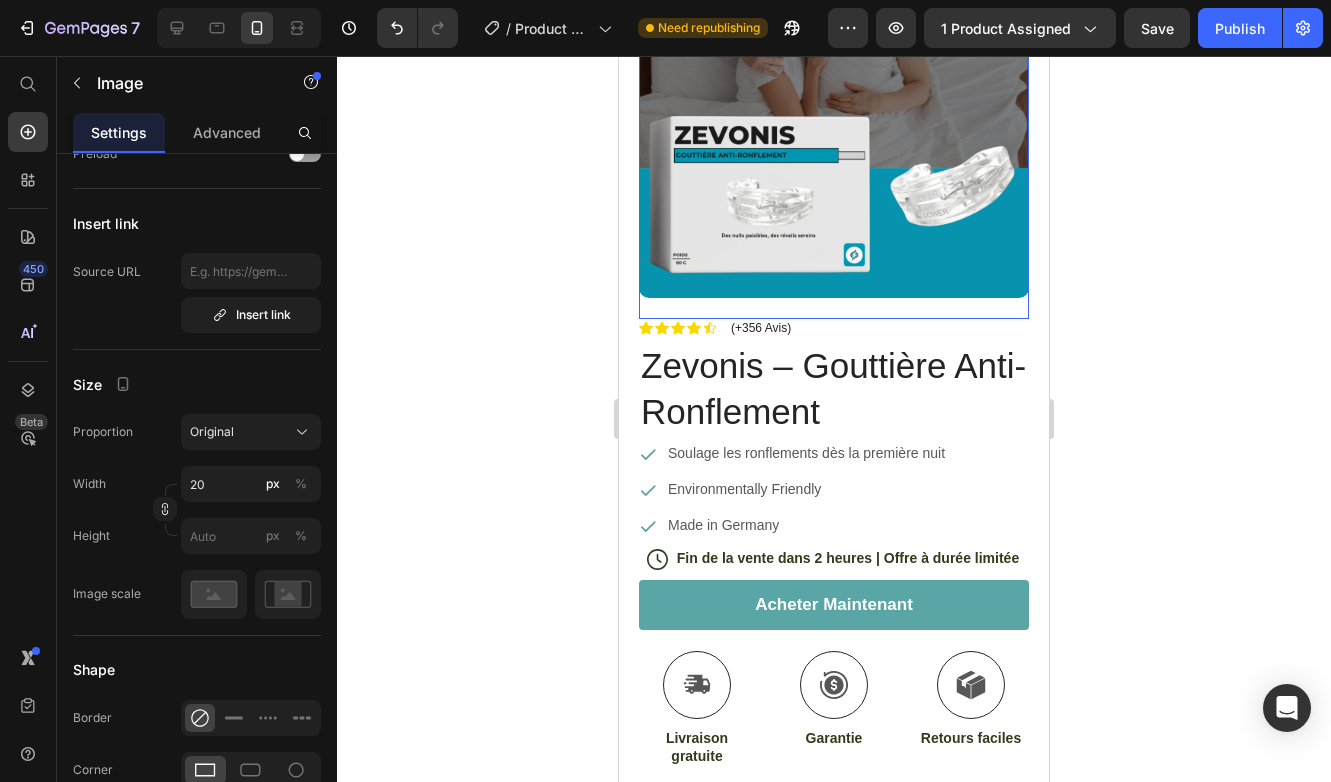 scroll, scrollTop: 246, scrollLeft: 0, axis: vertical 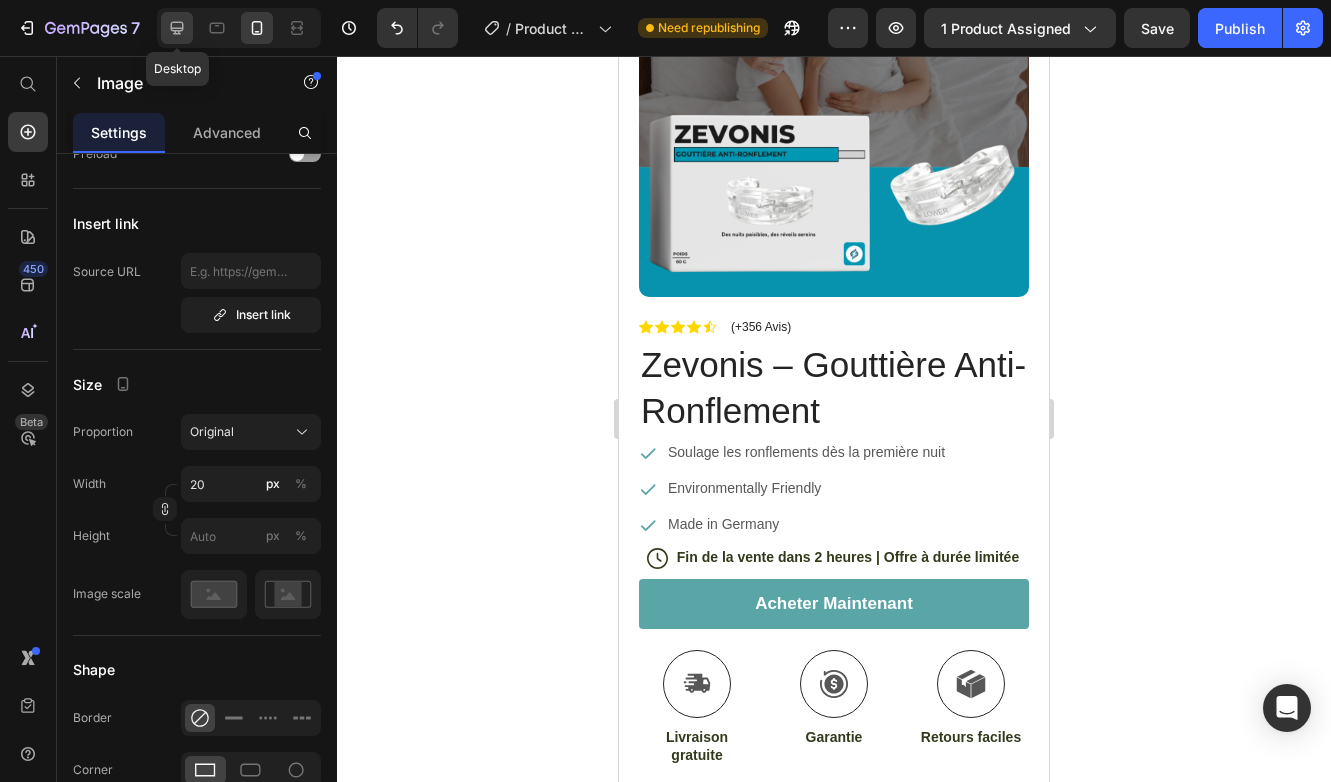 click 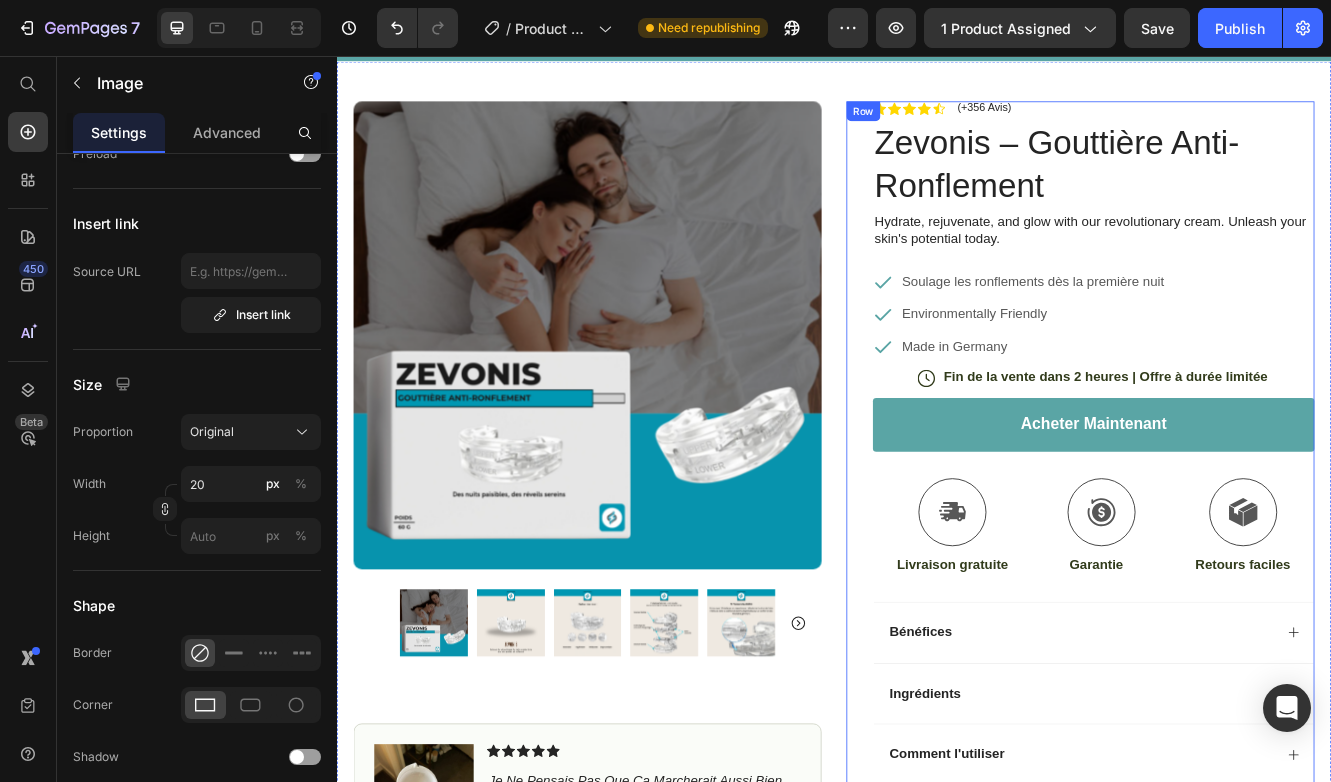 scroll, scrollTop: 74, scrollLeft: 0, axis: vertical 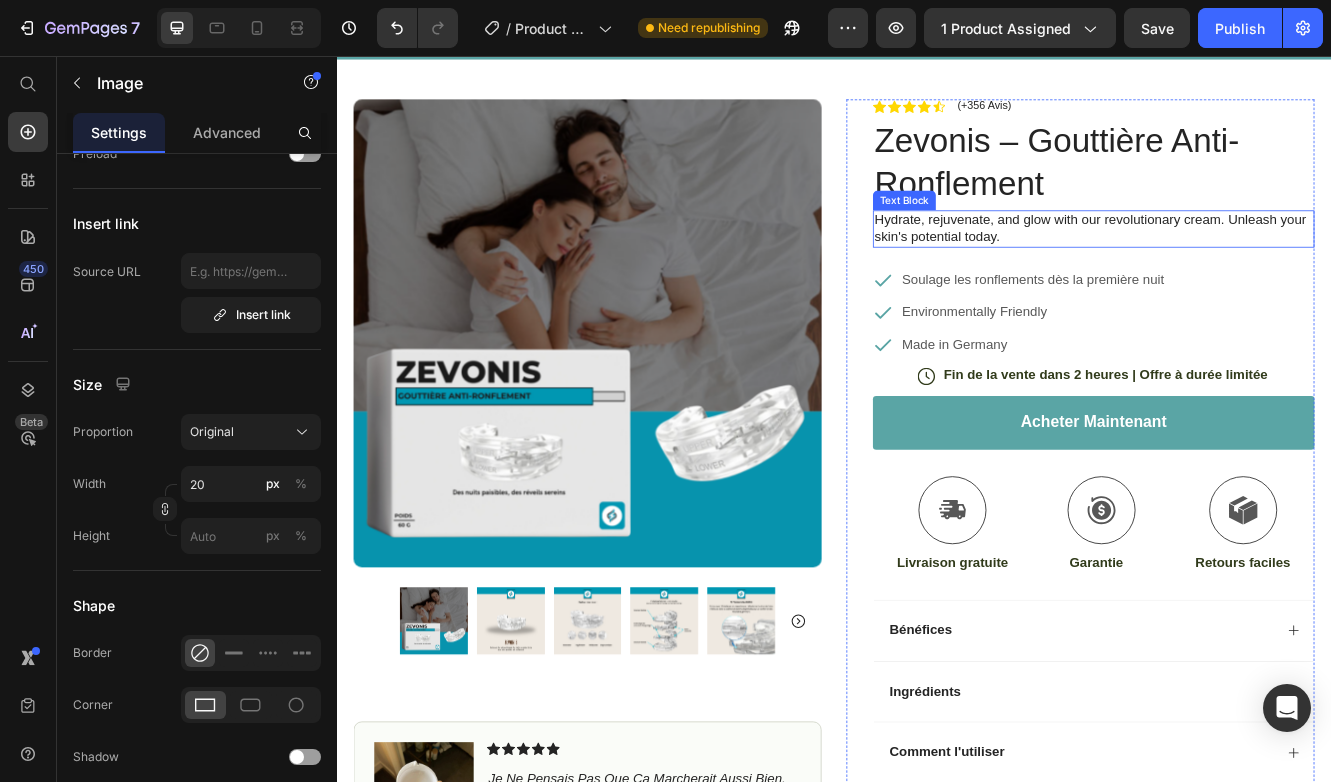 click on "Hydrate, rejuvenate, and glow with our revolutionary cream. Unleash your skin's potential today." at bounding box center [1250, 265] 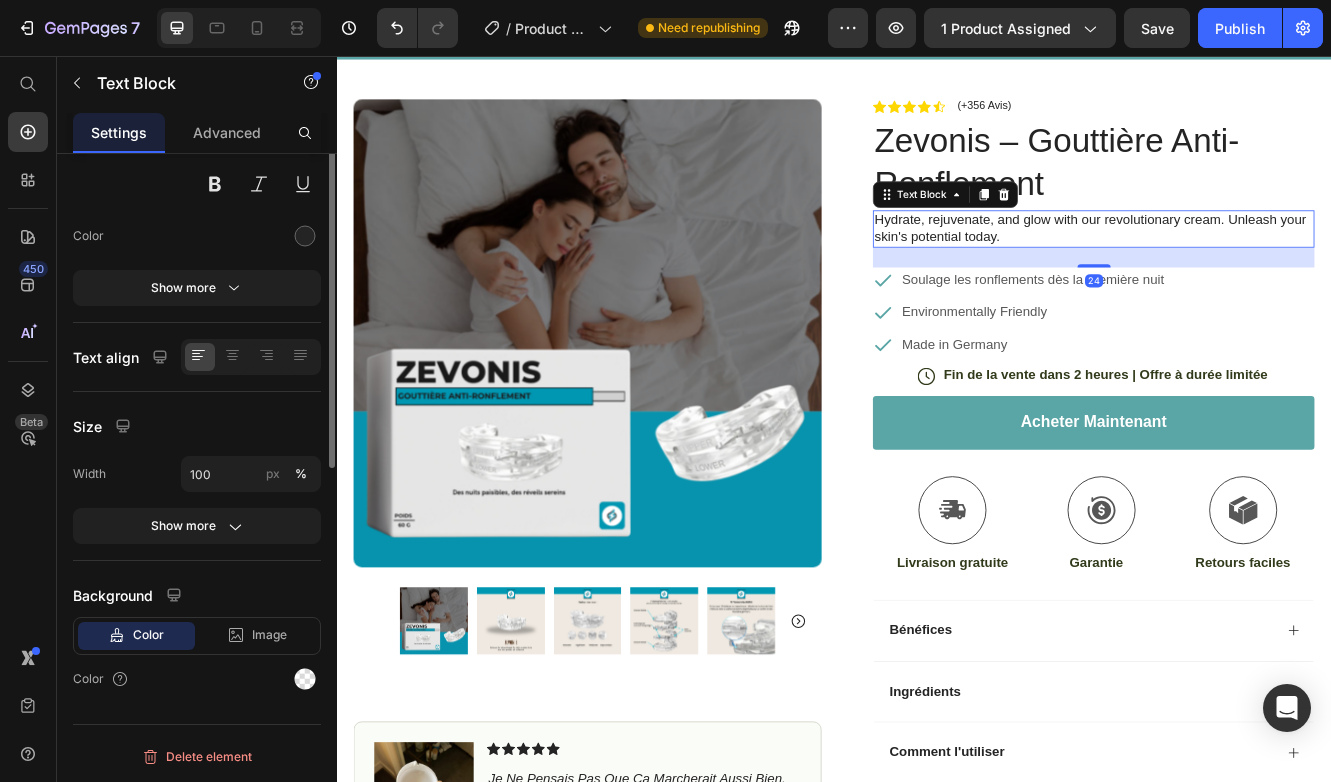 scroll, scrollTop: 0, scrollLeft: 0, axis: both 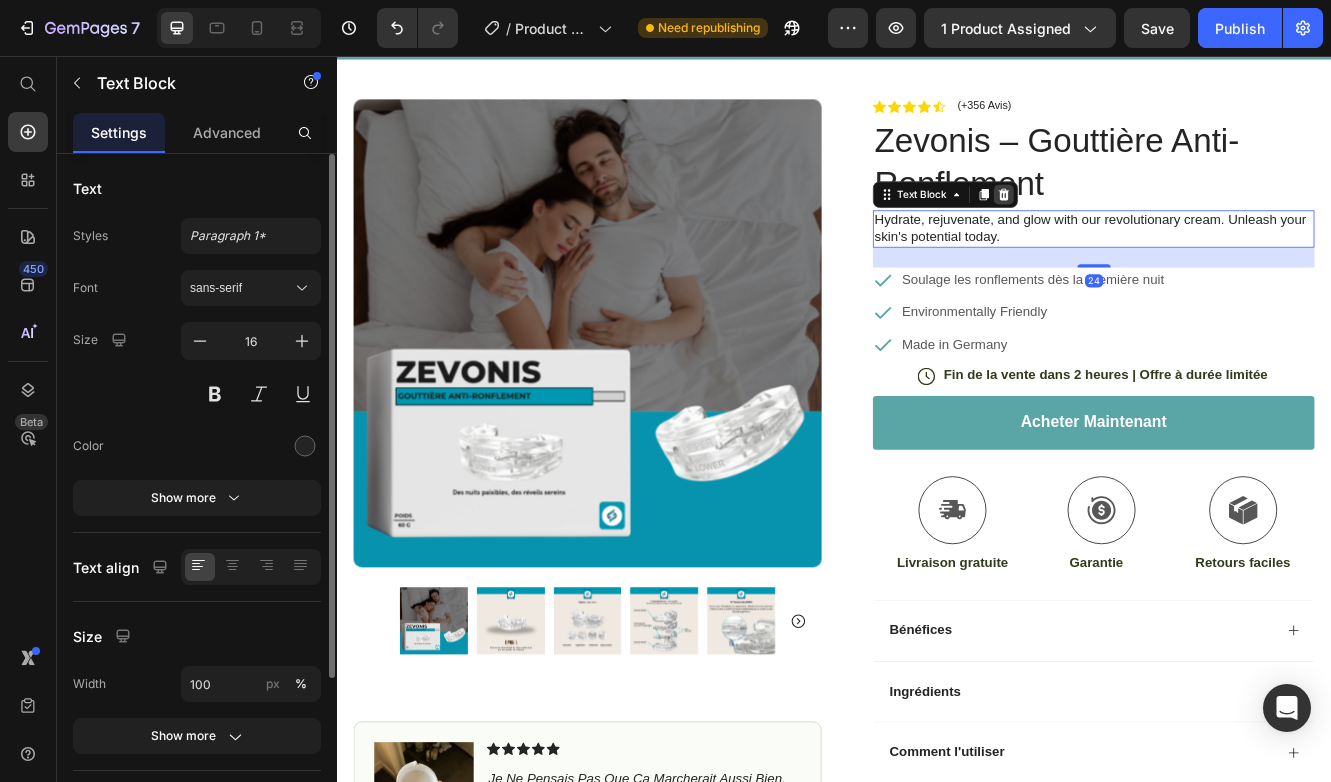 click 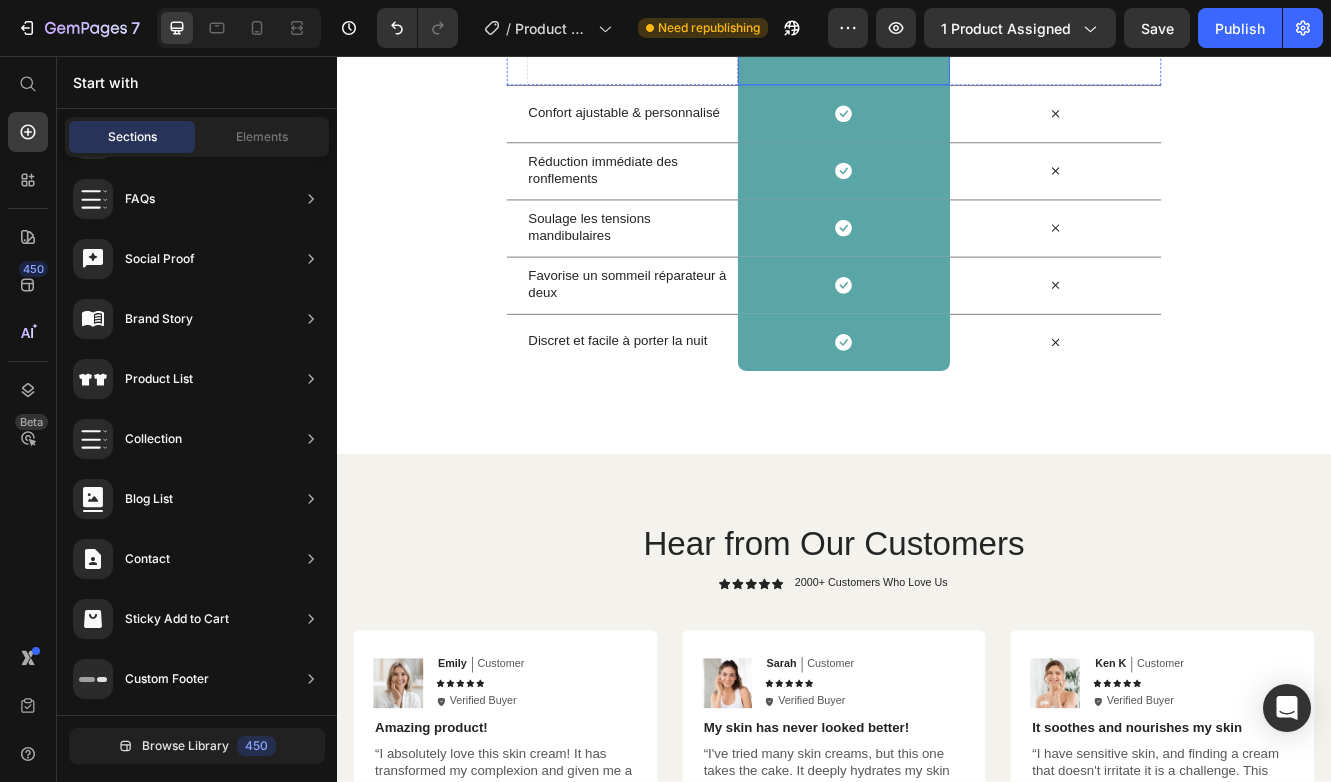 scroll, scrollTop: 2937, scrollLeft: 0, axis: vertical 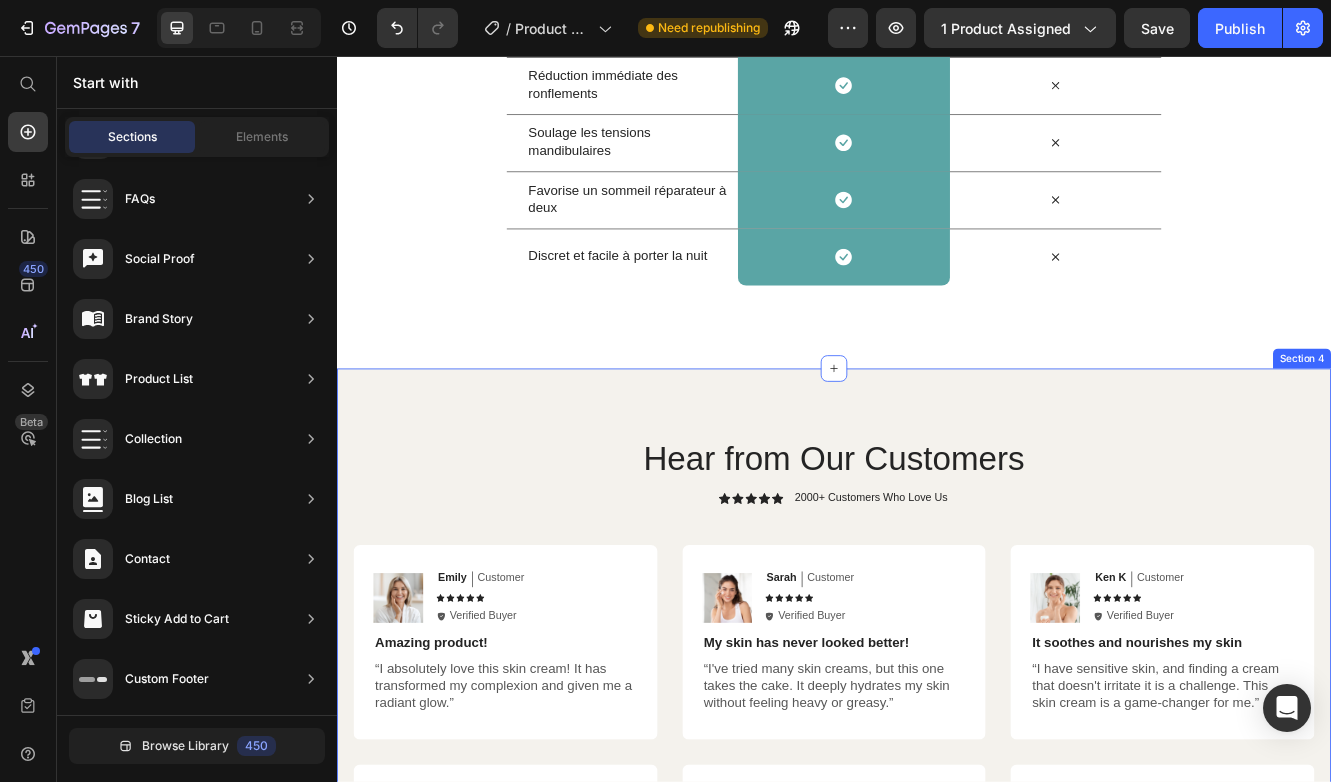 click on "Hear from Our Customers Heading Icon Icon Icon Icon Icon Icon List 2000+ Customers Who Love Us Text Block Row Image Emily Text Block Customer  Text Block Row Icon Icon Icon Icon Icon Icon List
Icon Verified Buyer Text Block Row Row Amazing product! Text Block “I absolutely love this skin cream! It has transformed my complexion and given me a radiant glow.” Text Block Row Image Sarah Text Block Customer  Text Block Row Icon Icon Icon Icon Icon Icon List
Icon Verified Buyer Text Block Row Row My skin has never looked better! Text Block “I've tried many skin creams, but this one takes the cake. It deeply hydrates my skin without feeling heavy or greasy.” Text Block Row Image Ken K Text Block Customer  Text Block Row Icon Icon Icon Icon Icon Icon List
Icon Verified Buyer Text Block Row Row It soothes and nourishes my skin Text Block Text Block Row Row Image Michael Text Block Customer  Text Block Row Icon Icon Icon Icon Icon Icon List" at bounding box center (937, 830) 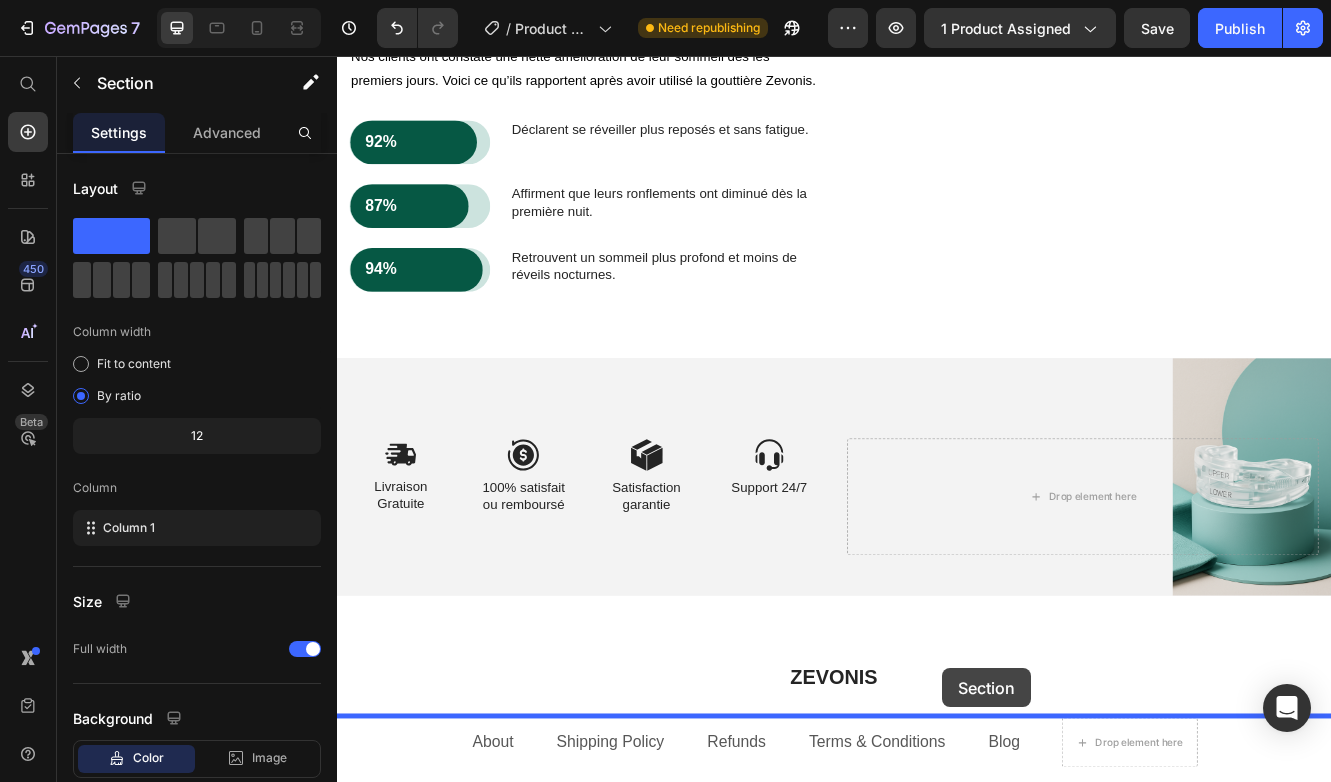 scroll, scrollTop: 4683, scrollLeft: 0, axis: vertical 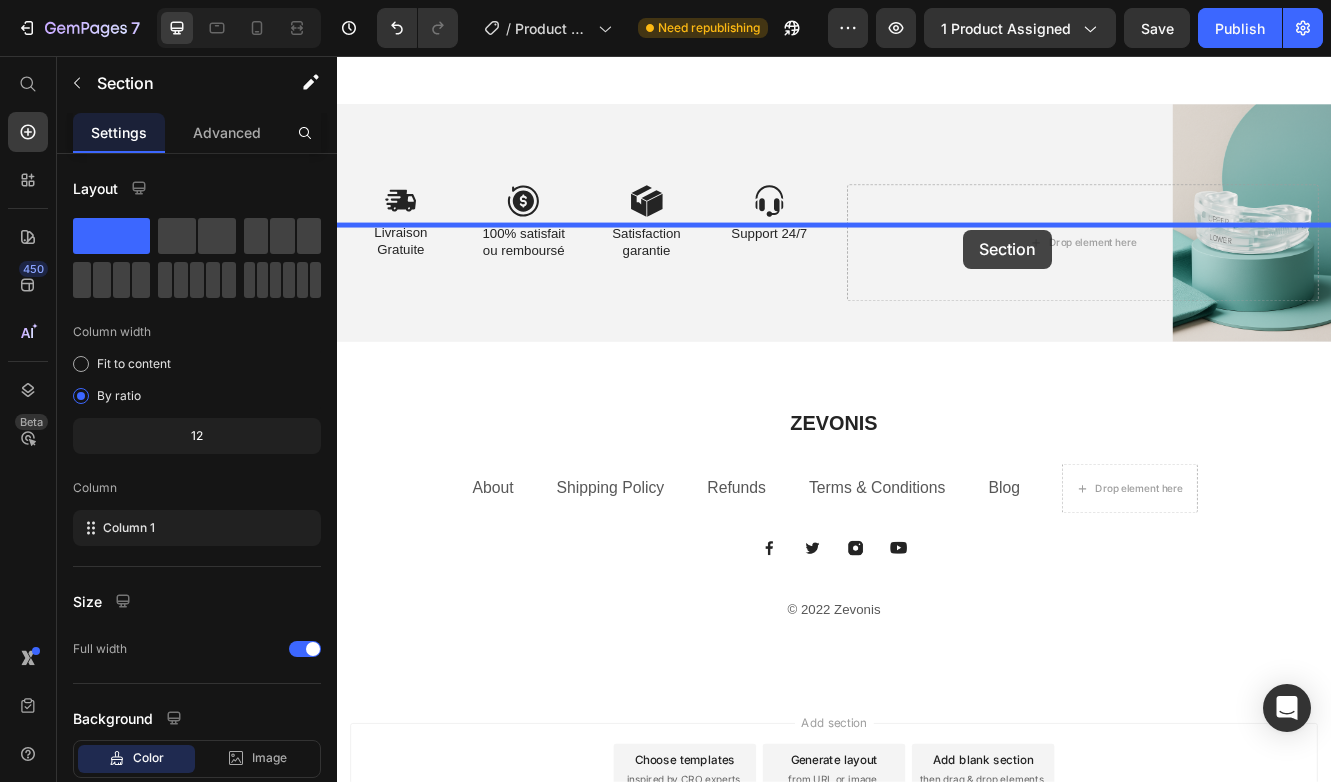 drag, startPoint x: 1063, startPoint y: 465, endPoint x: 1093, endPoint y: 266, distance: 201.2486 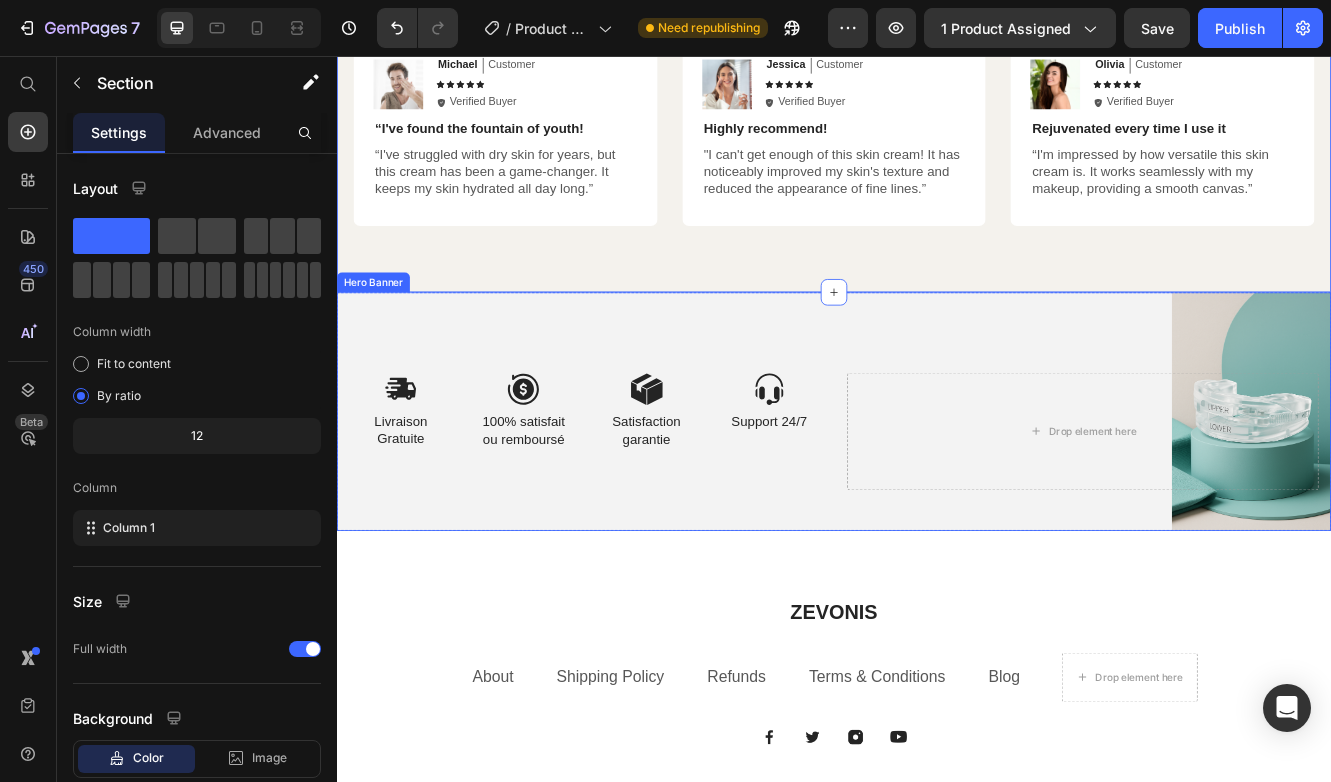scroll, scrollTop: 4503, scrollLeft: 0, axis: vertical 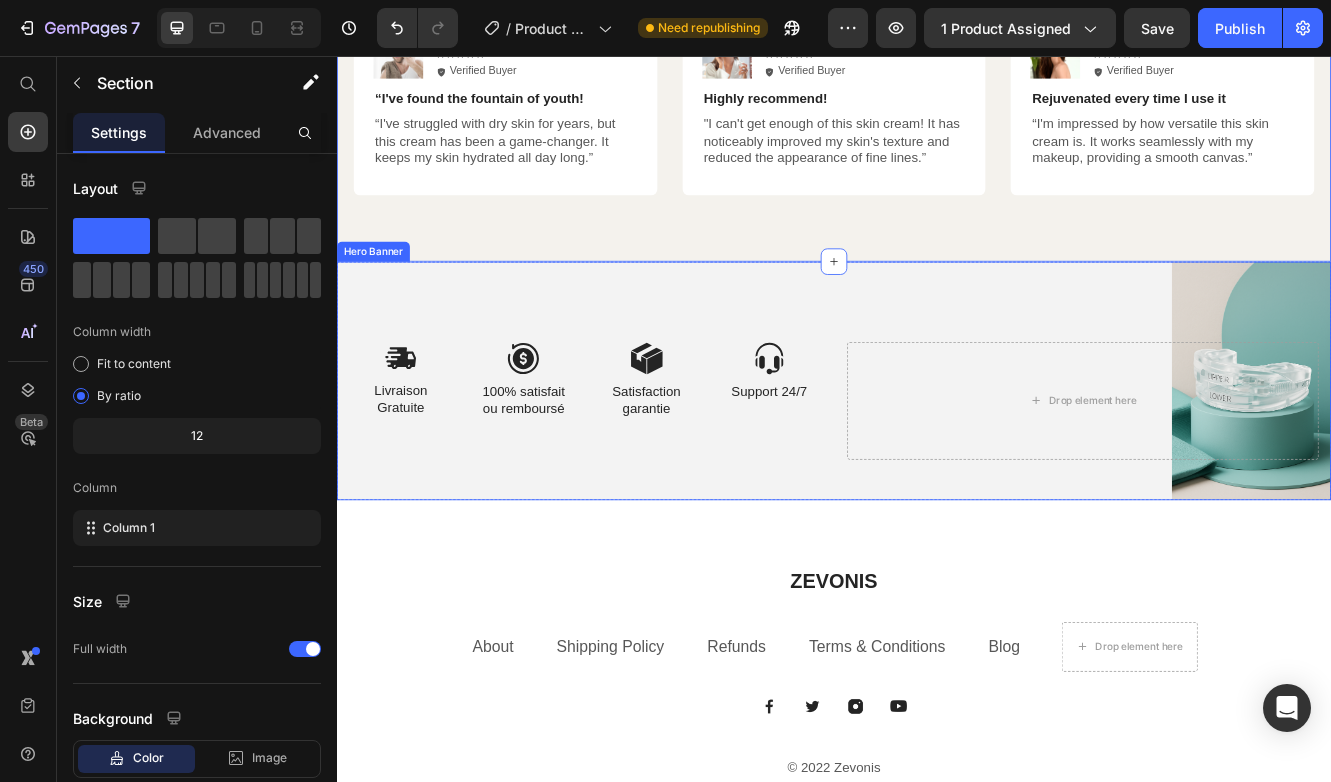 click on "Image Livraison Gratuite Text Block Image 100% satisfait ou remboursé Text Block Row Image Satisfaction garantie Text Block Image Support 24/7 Text Block Row Row
Drop element here" at bounding box center (937, 448) 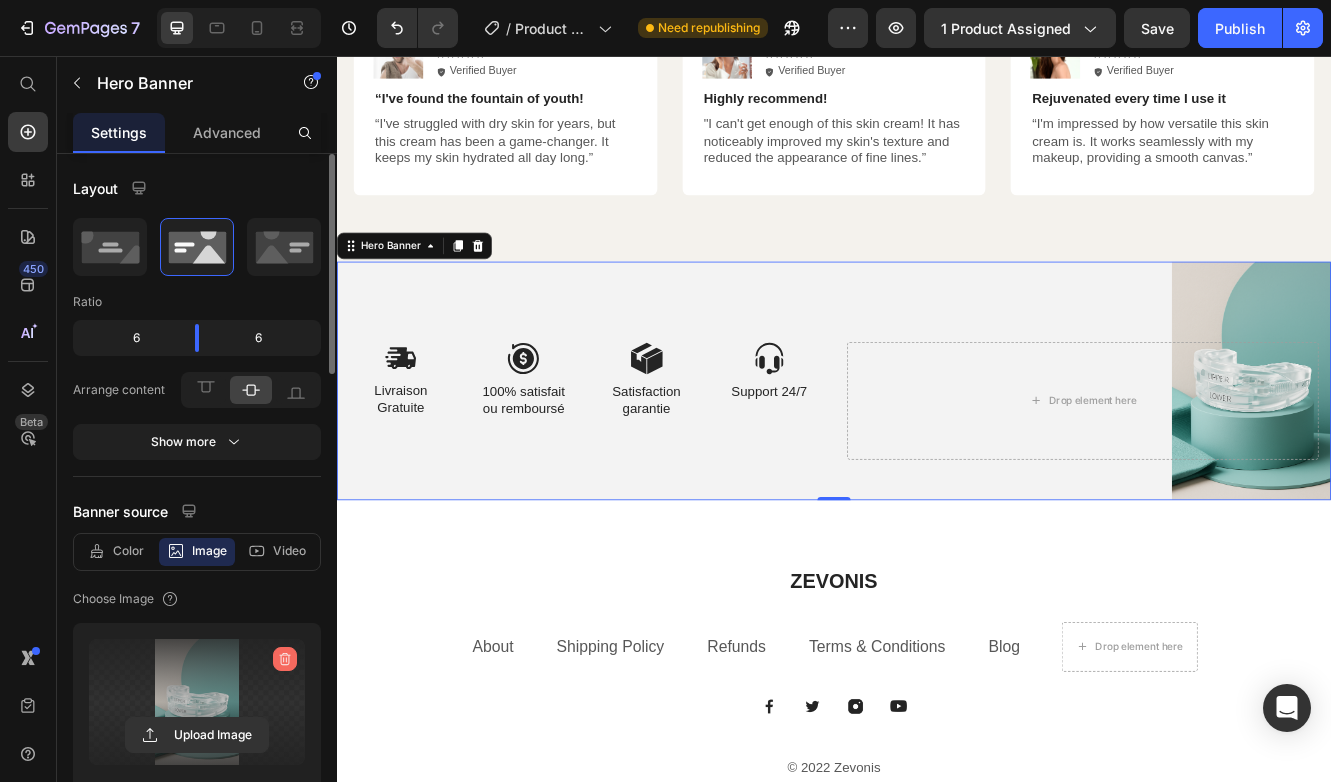 click at bounding box center (285, 659) 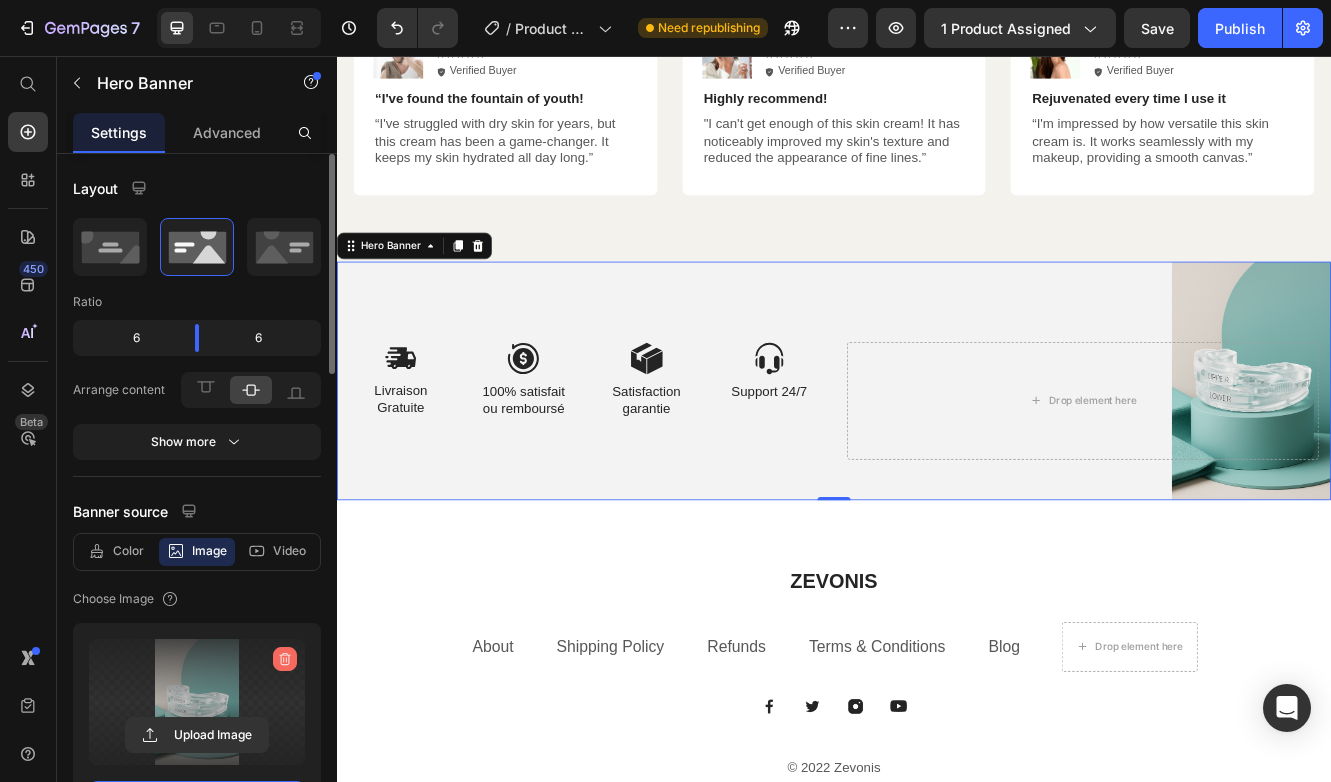 type 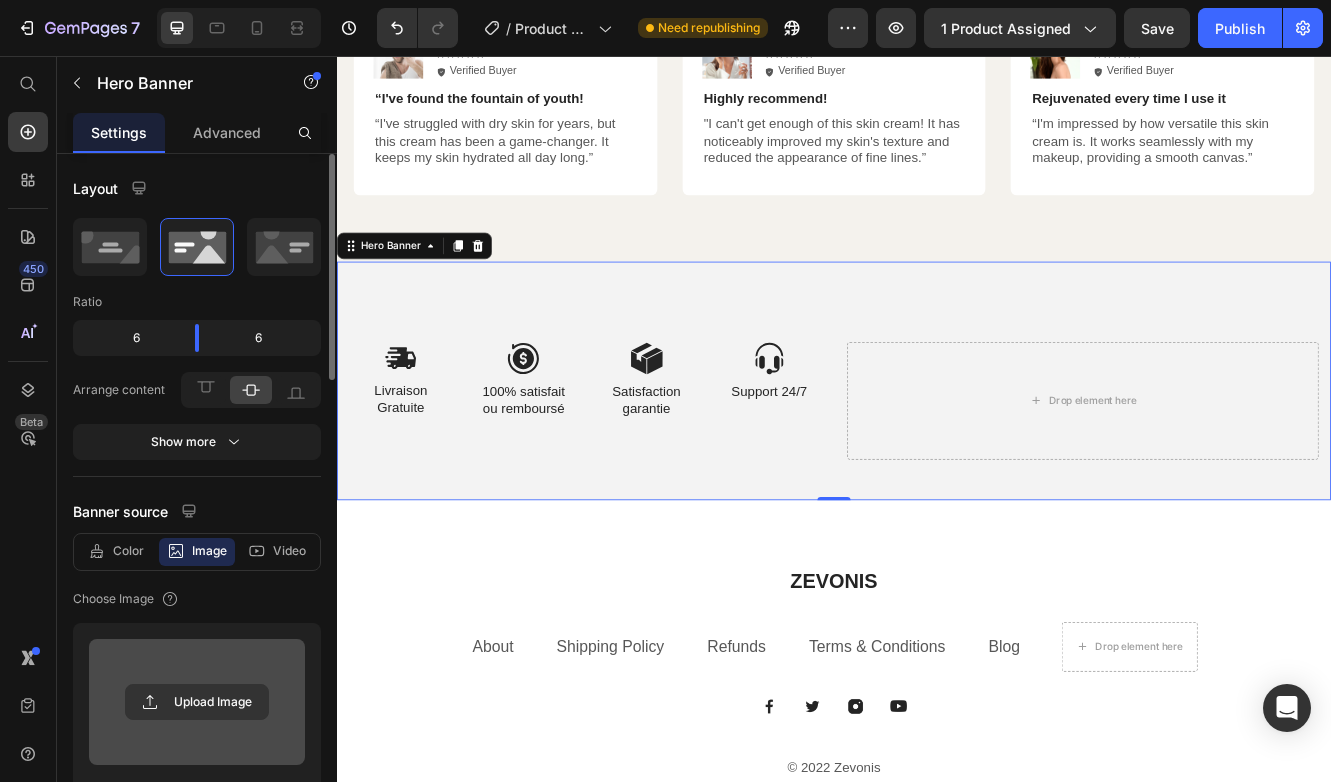 click on "Image Livraison Gratuite Text Block Image 100% satisfait ou remboursé Text Block Row Image Satisfaction garantie Text Block Image Support 24/7 Text Block Row Row
Drop element here" at bounding box center (937, 448) 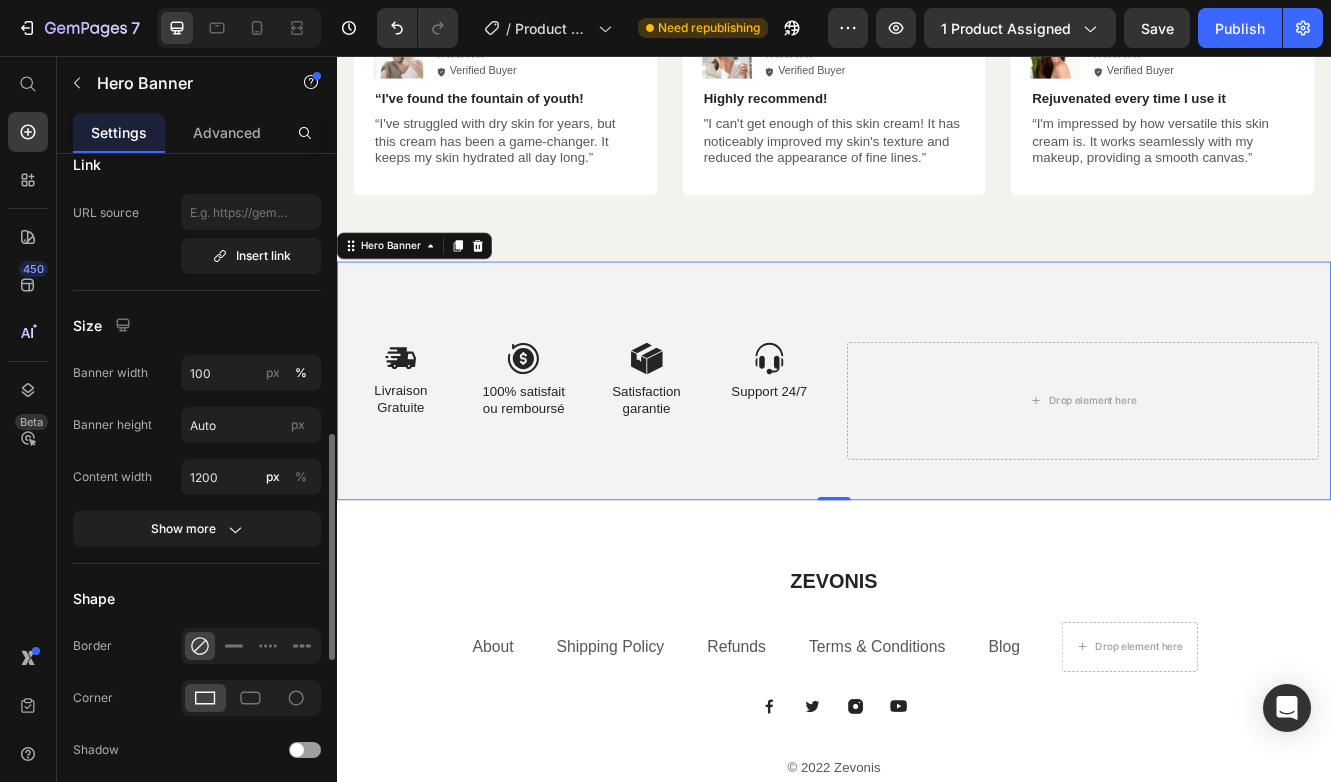 scroll, scrollTop: 852, scrollLeft: 0, axis: vertical 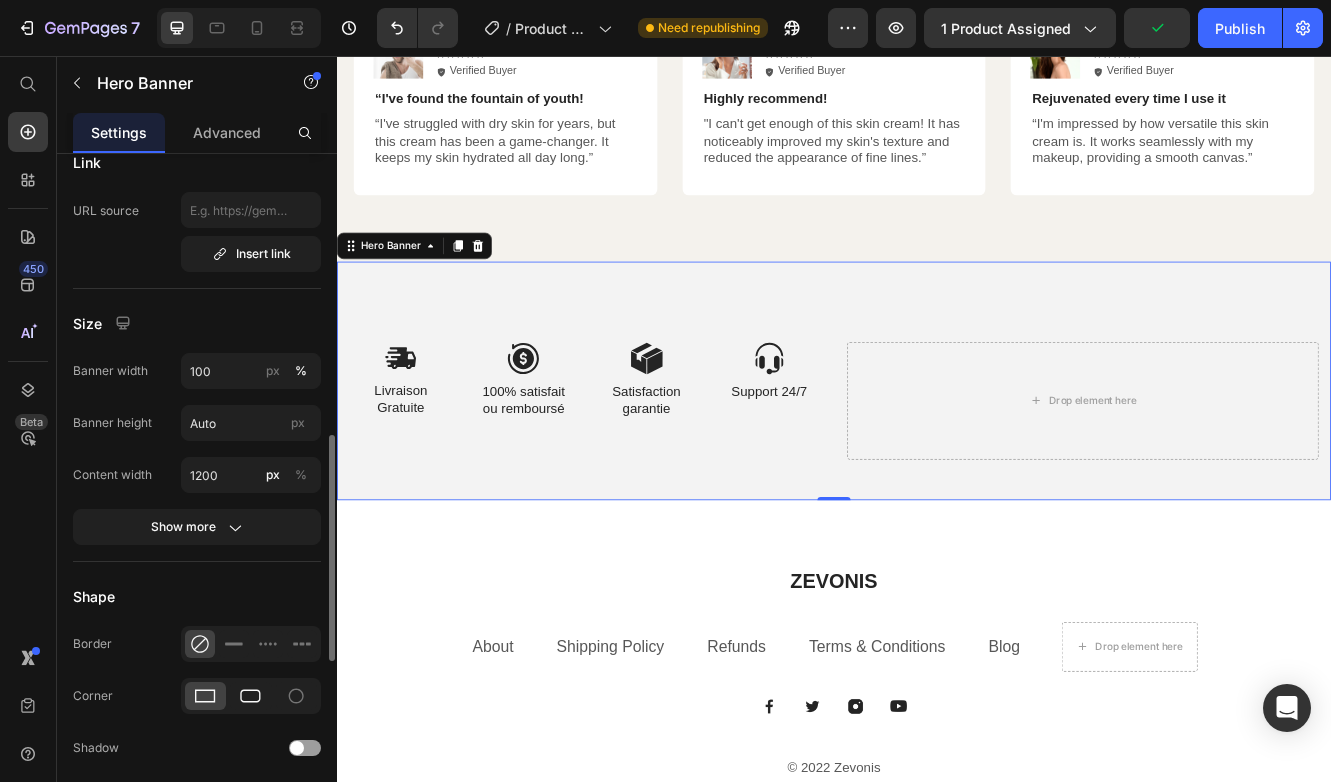 click 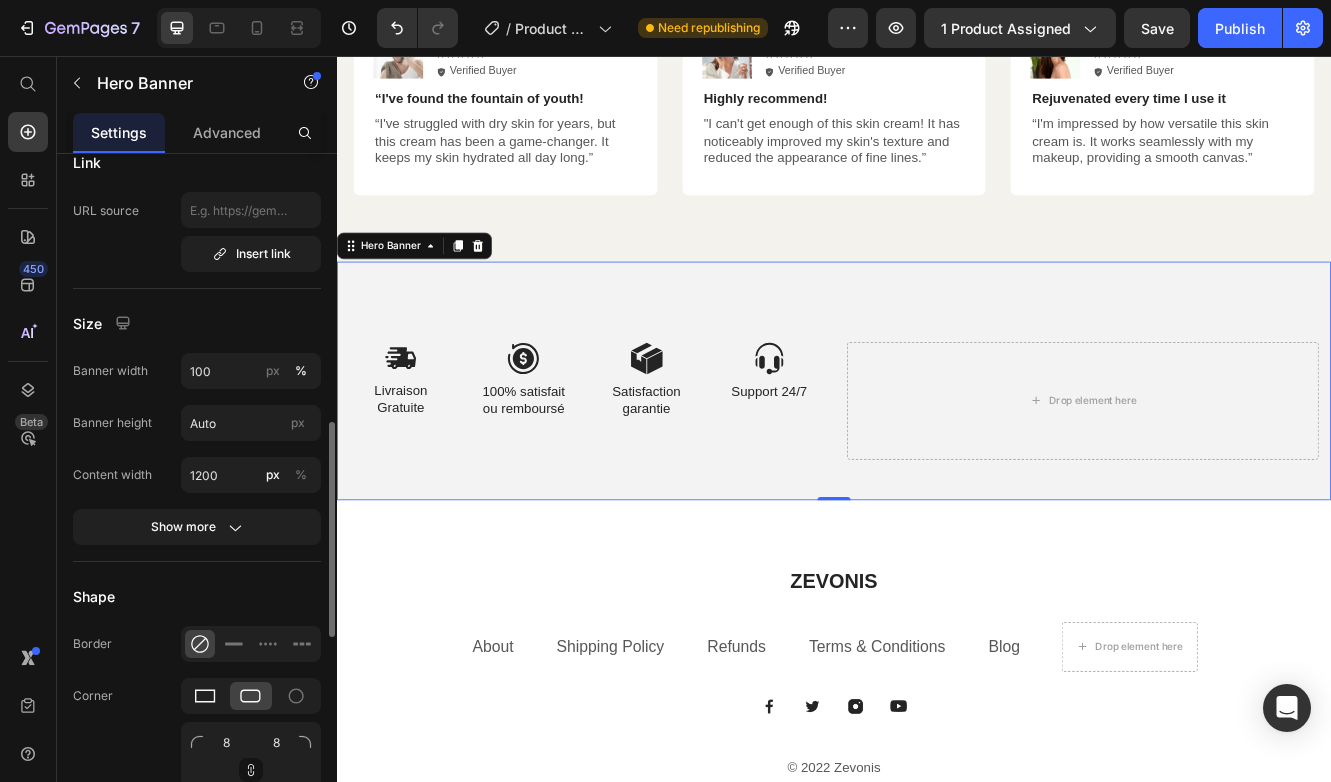 click 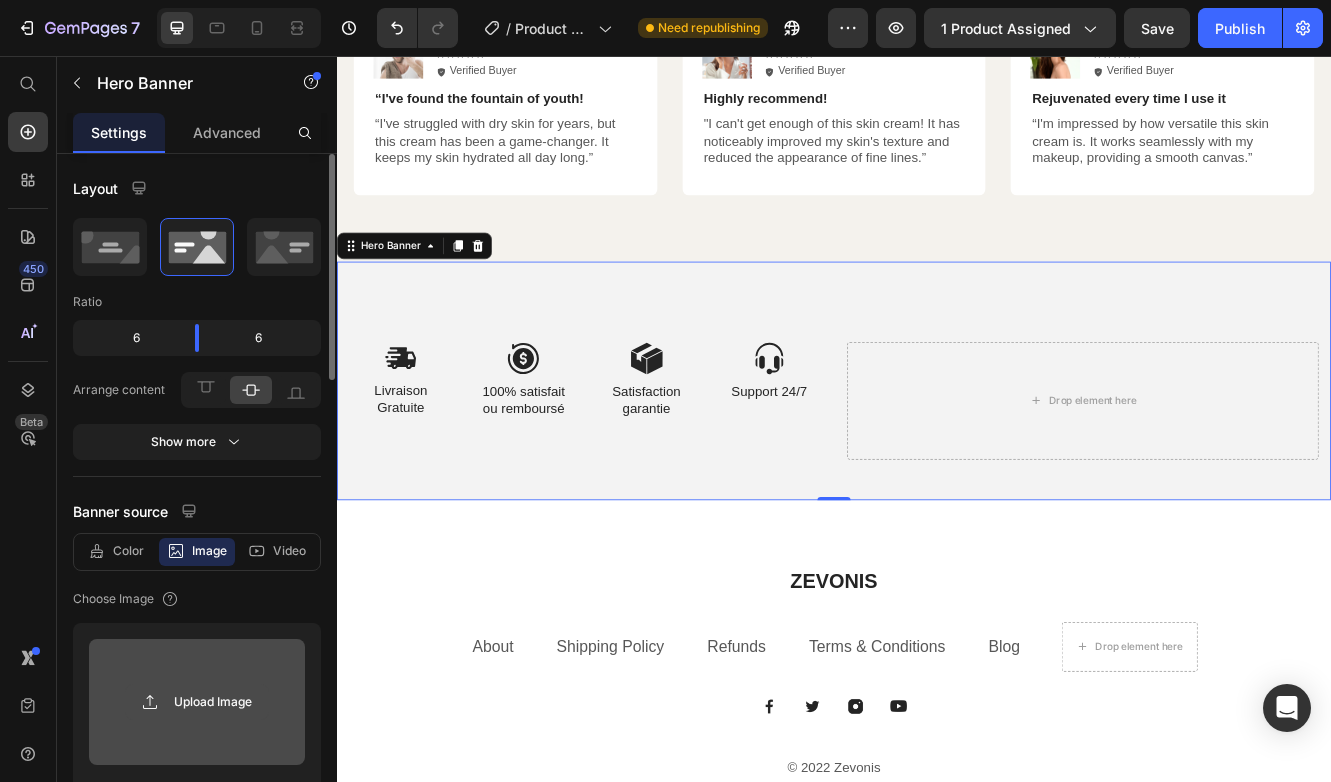 scroll, scrollTop: 4, scrollLeft: 0, axis: vertical 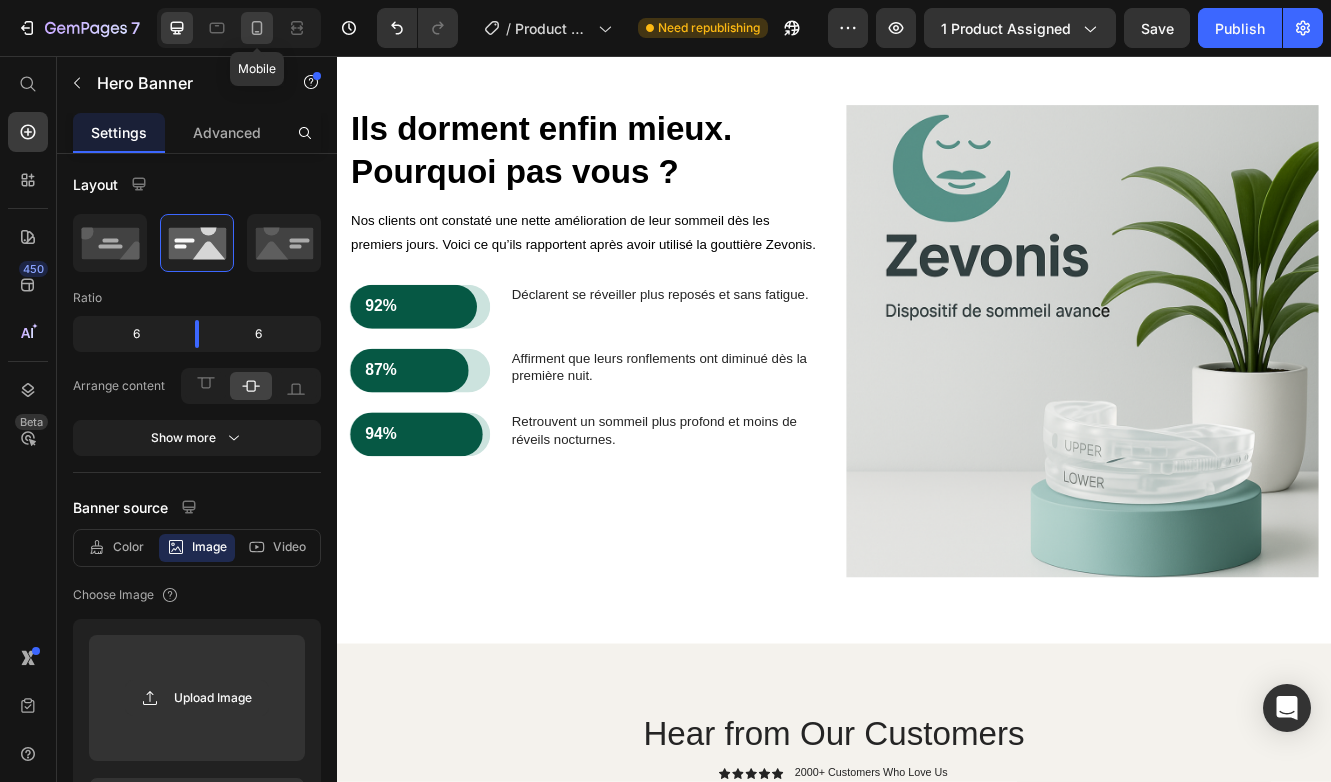 click 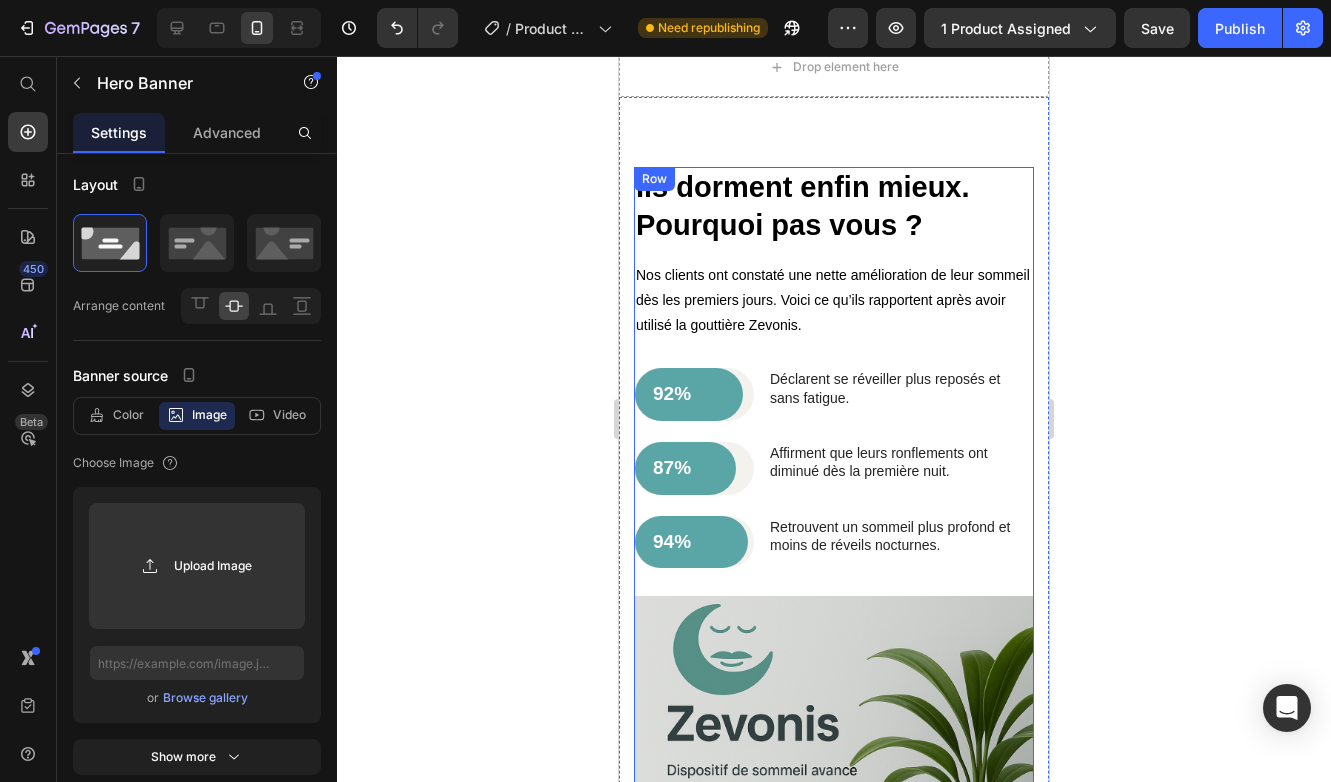 scroll, scrollTop: 3130, scrollLeft: 0, axis: vertical 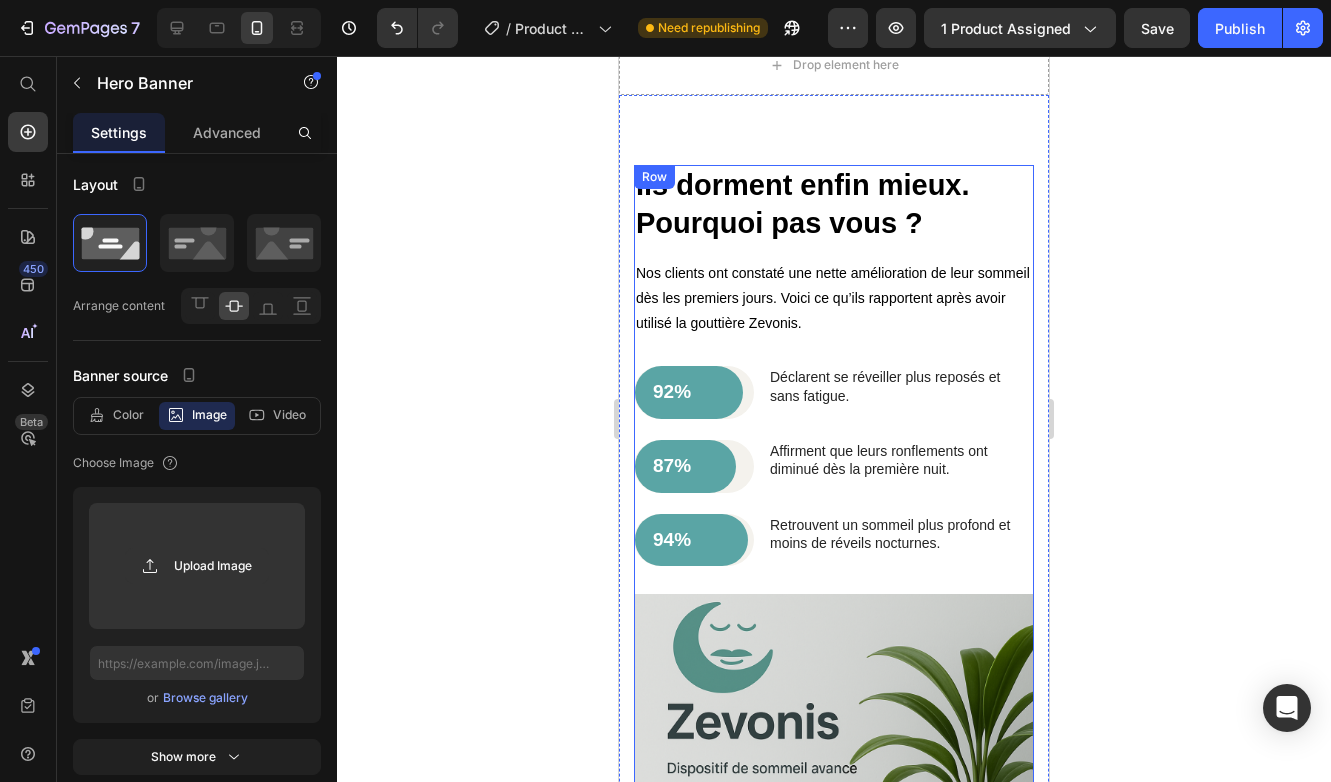 click on "Ils dorment enfin mieux. Pourquoi pas vous ? Heading Nos clients ont constaté une nette amélioration de leur sommeil dès les premiers jours. Voici ce qu’ils rapportent après avoir utilisé la gouttière Zevonis. Text Block 92% Text Block Row Row Déclarent se réveiller plus reposés et sans fatigue. Text Block Row 87% Text Block Row Row Affirment que leurs ronflements ont diminué dès la première nuit. Text Block Row 94% Text Block Row Row Retrouvent un sommeil plus profond et moins de réveils nocturnes. Text Block Row" at bounding box center (834, 379) 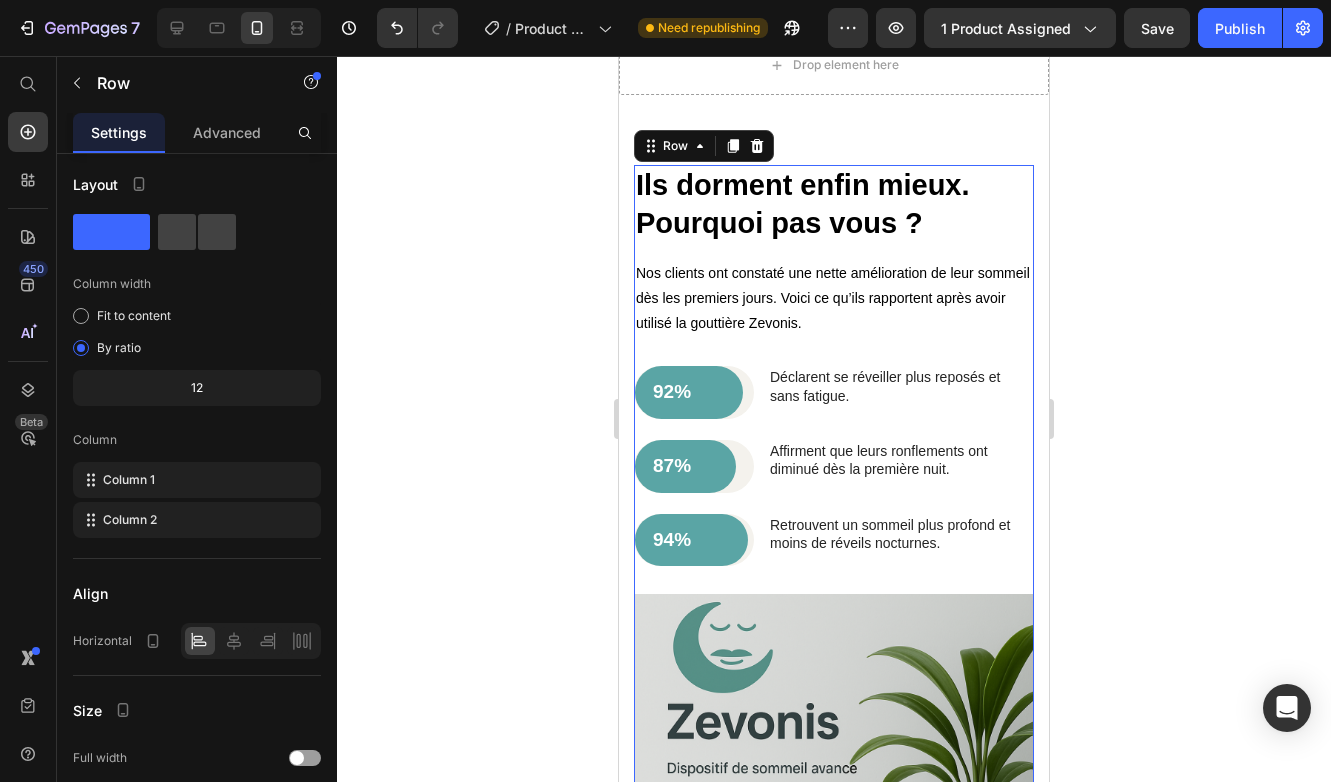 scroll, scrollTop: 0, scrollLeft: 0, axis: both 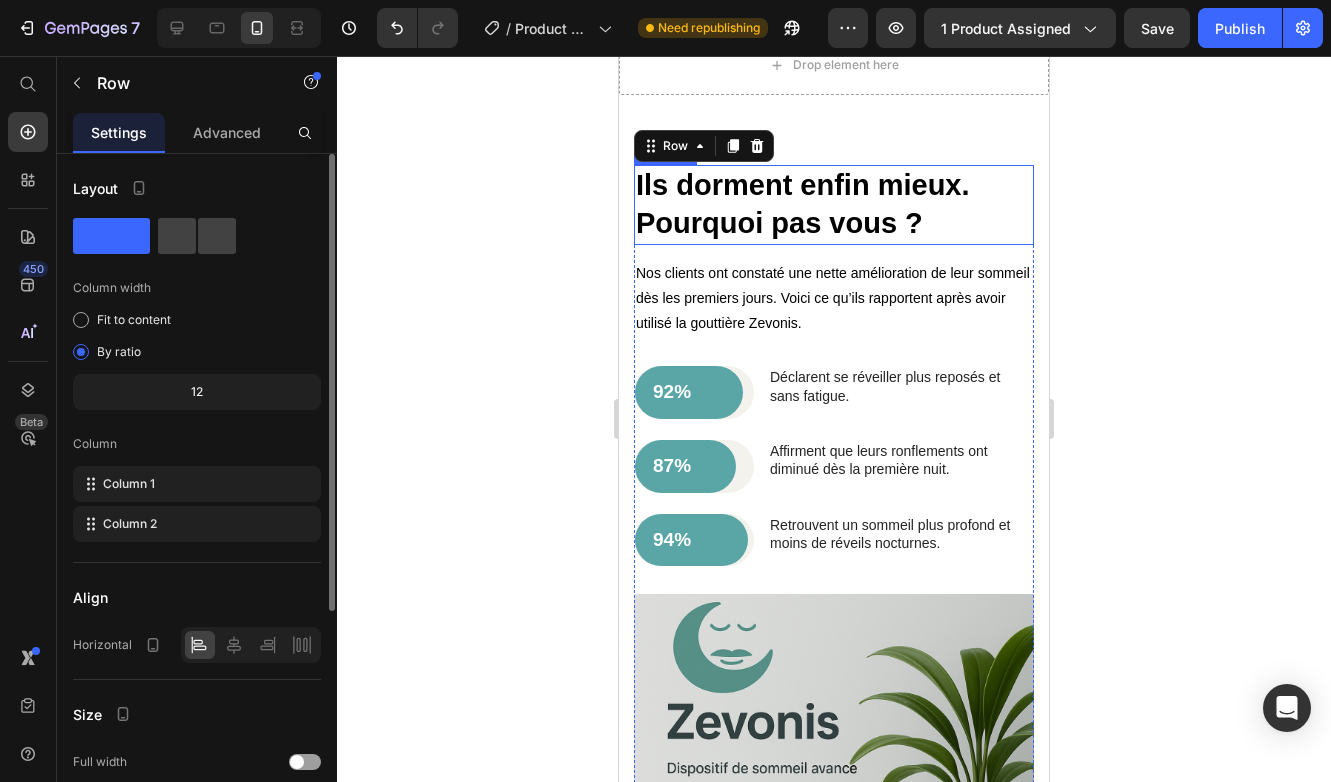 click on "Ils dorment enfin mieux. Pourquoi pas vous ?" at bounding box center (803, 204) 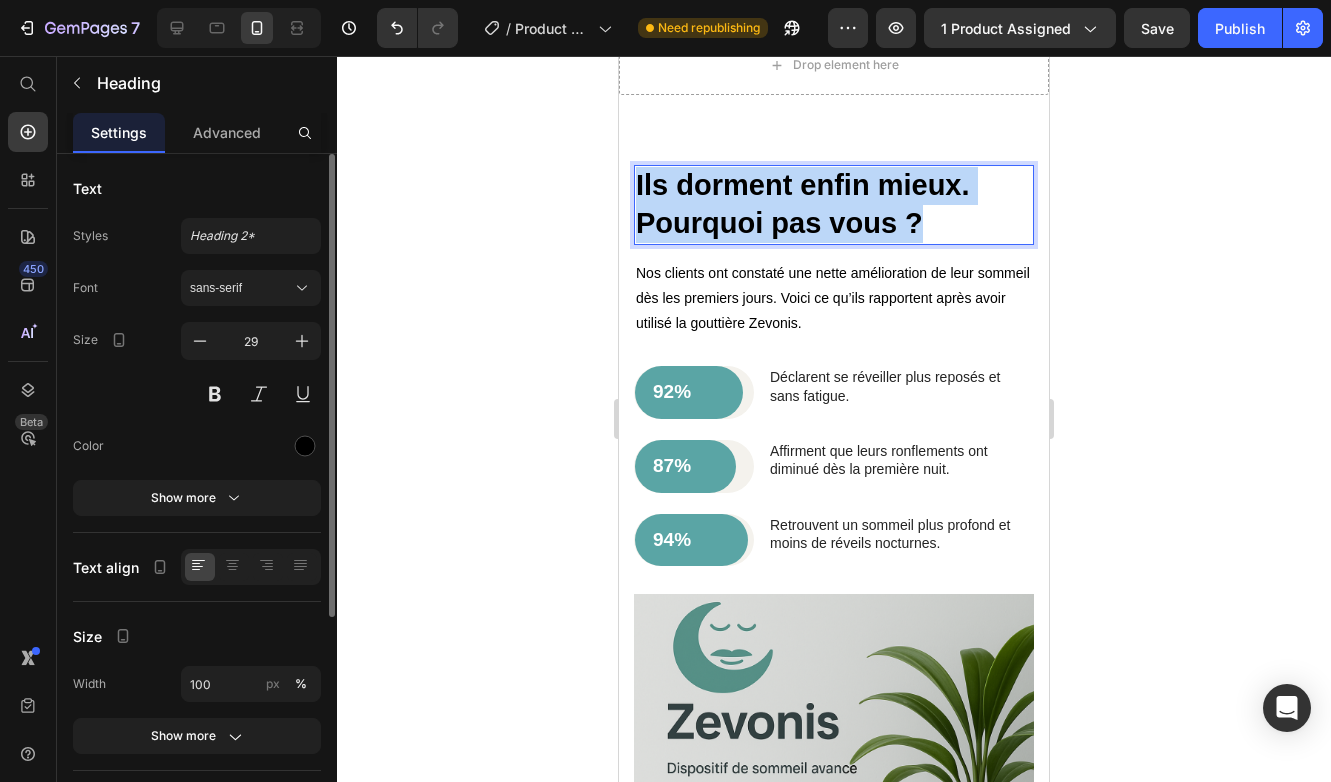 click on "Ils dorment enfin mieux. Pourquoi pas vous ?" at bounding box center (803, 204) 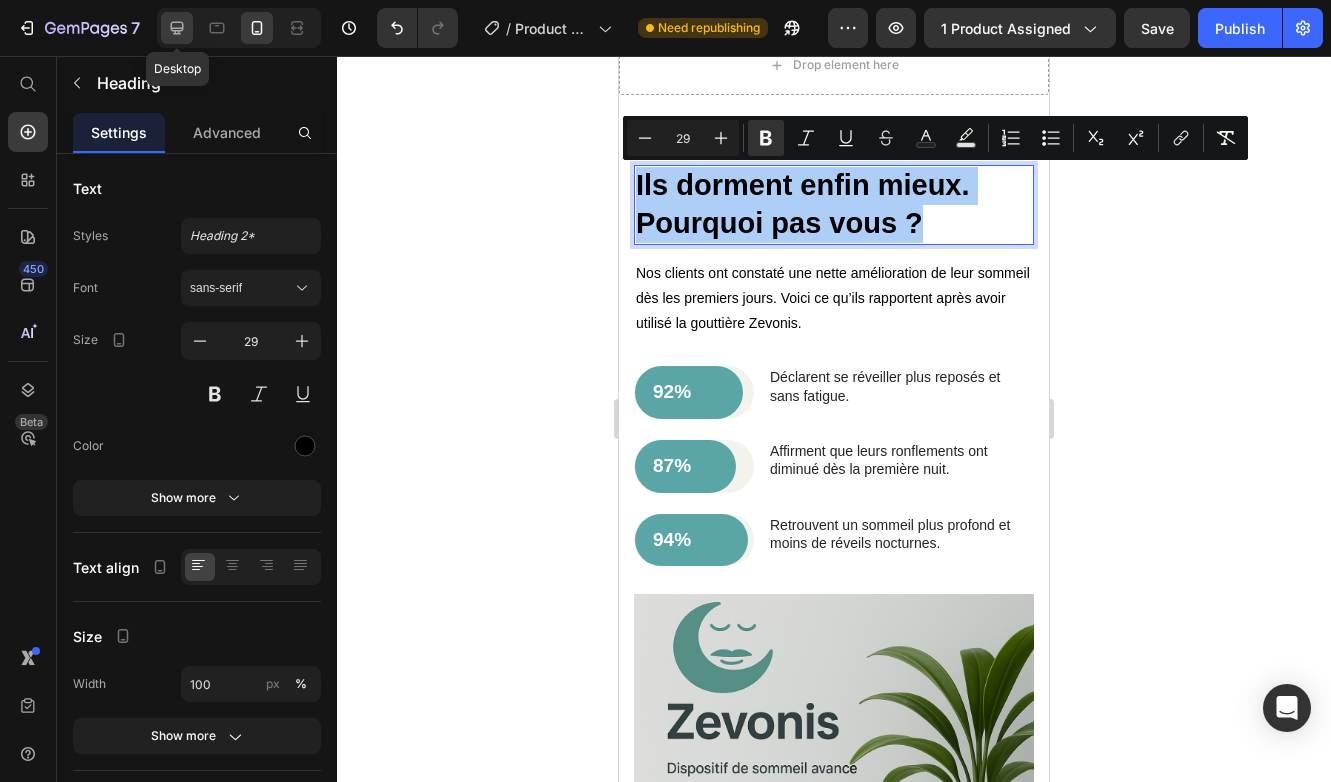 click 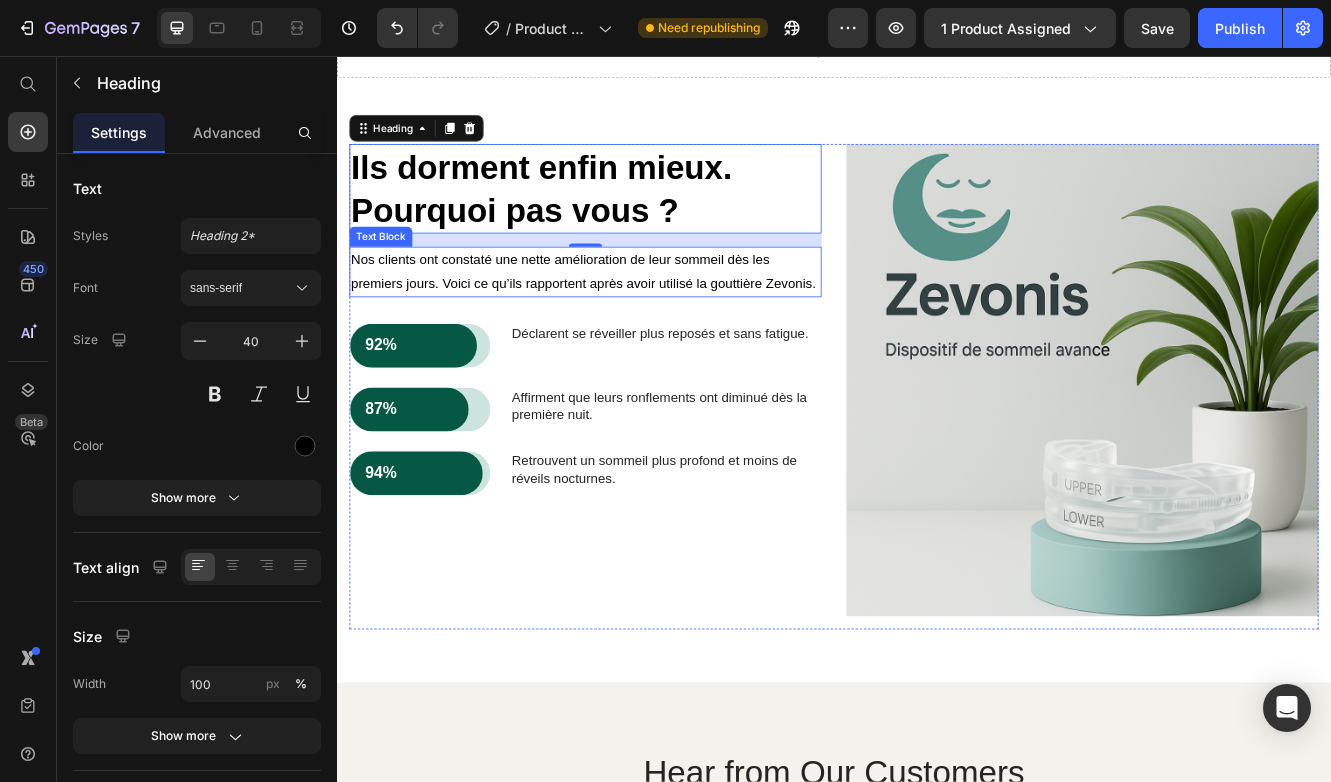 scroll, scrollTop: 3383, scrollLeft: 0, axis: vertical 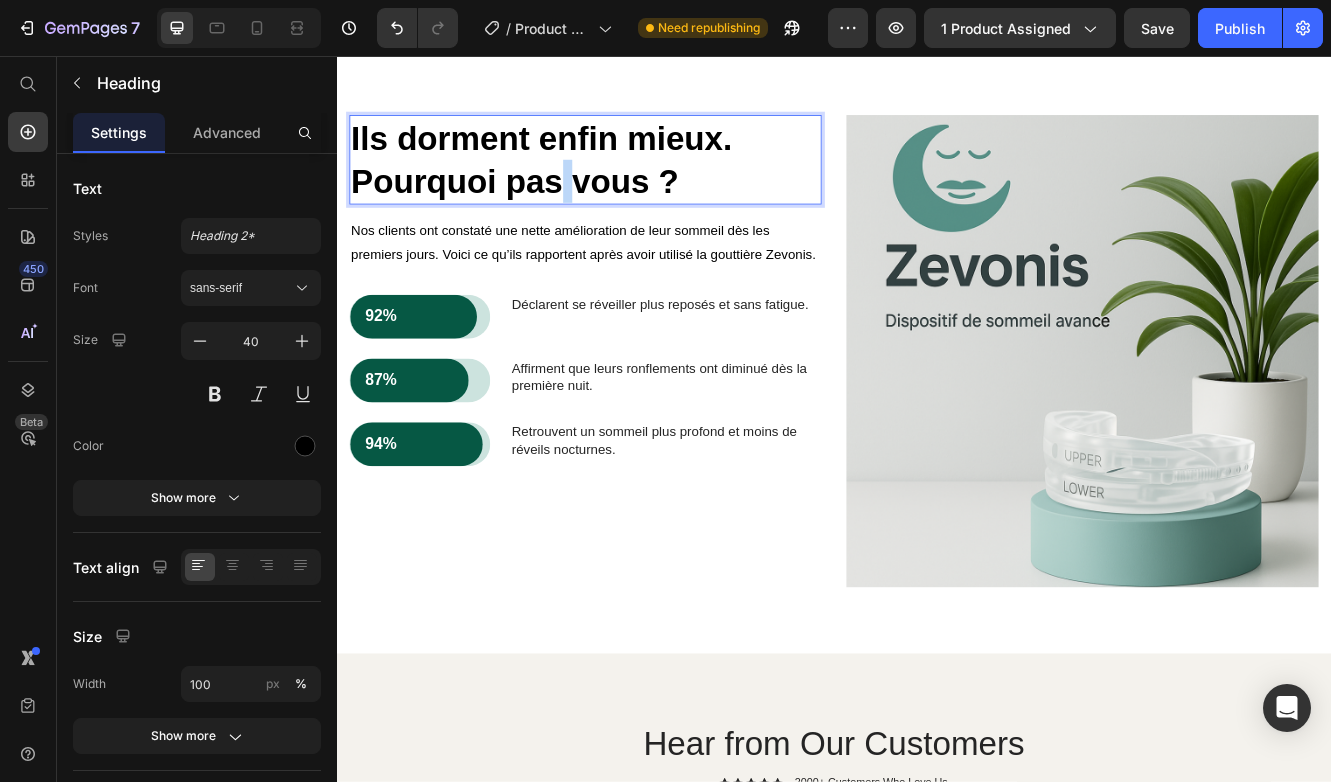 click on "Ils dorment enfin mieux. Pourquoi pas vous ?" at bounding box center [584, 181] 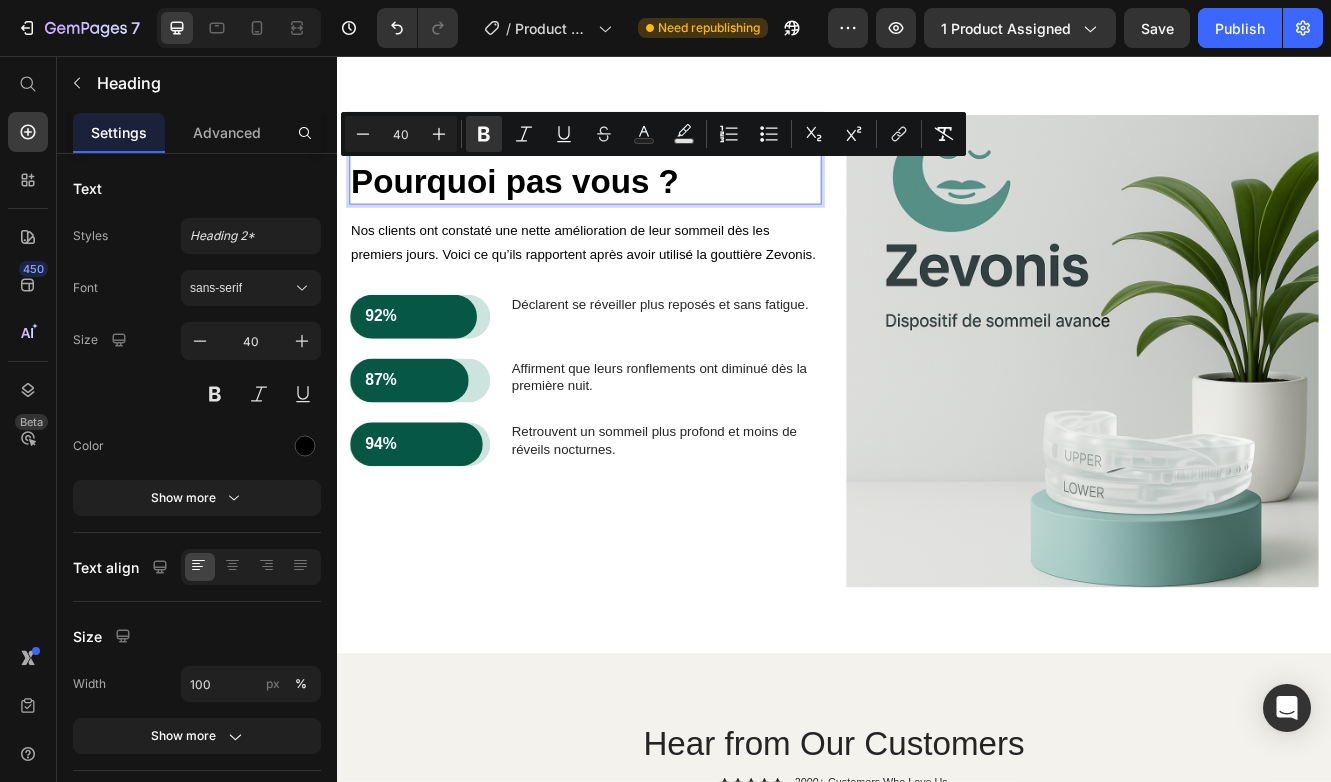 click on "Ils dorment enfin mieux. Pourquoi pas vous ?" at bounding box center (584, 181) 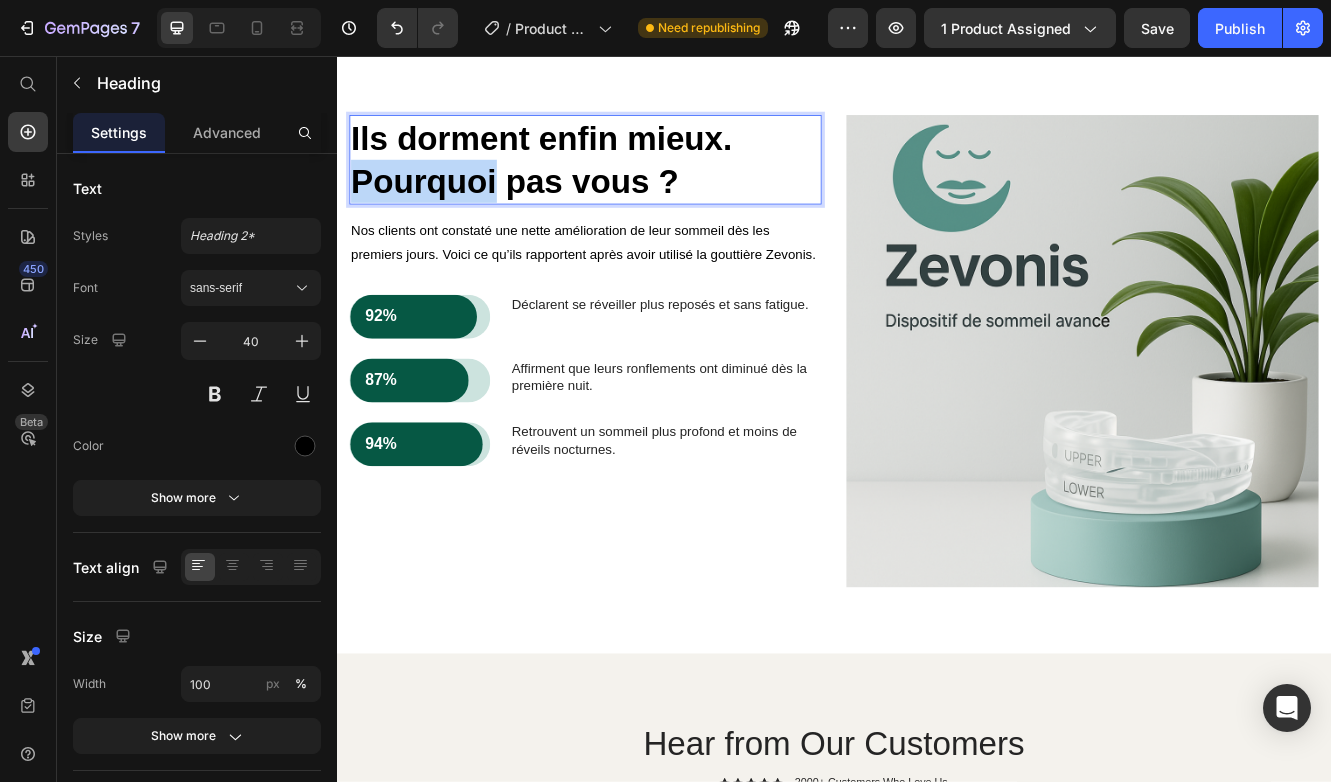 click on "Ils dorment enfin mieux. Pourquoi pas vous ?" at bounding box center [584, 181] 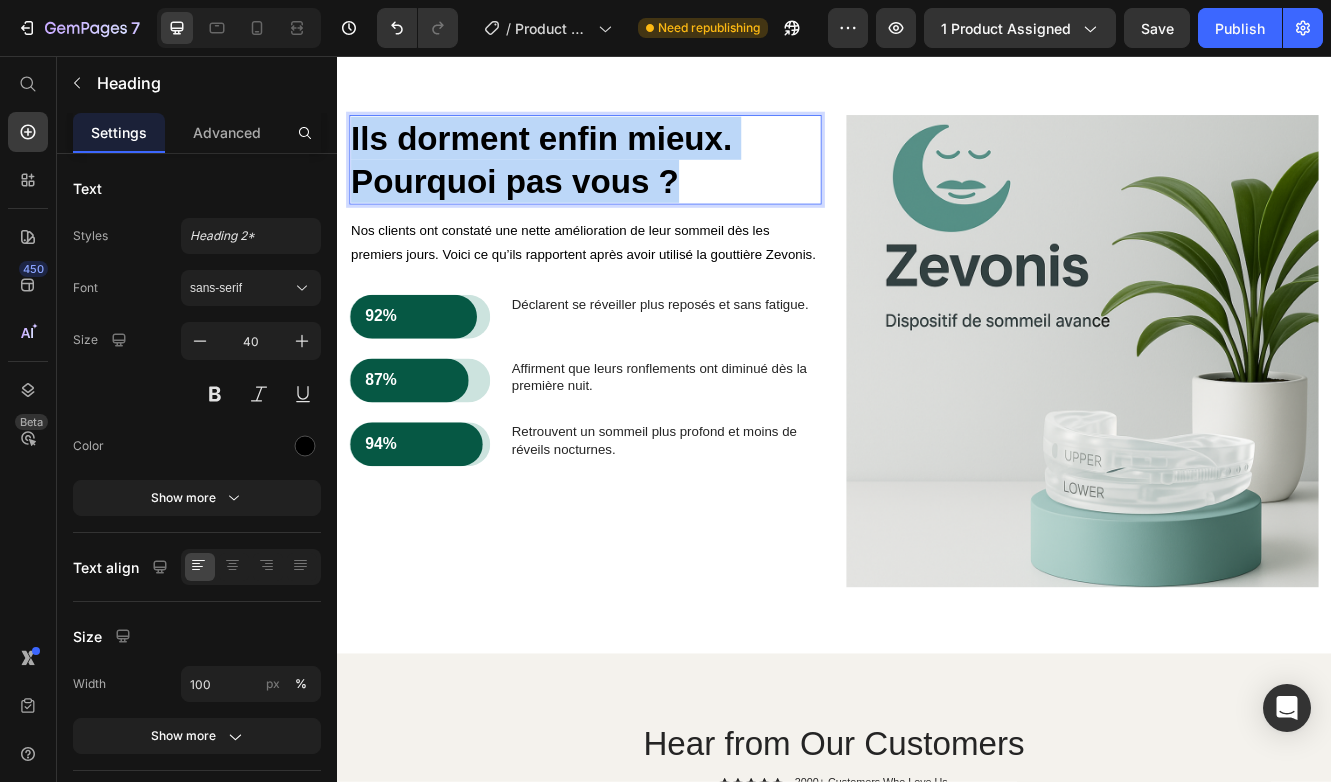 click on "Ils dorment enfin mieux. Pourquoi pas vous ?" at bounding box center [584, 181] 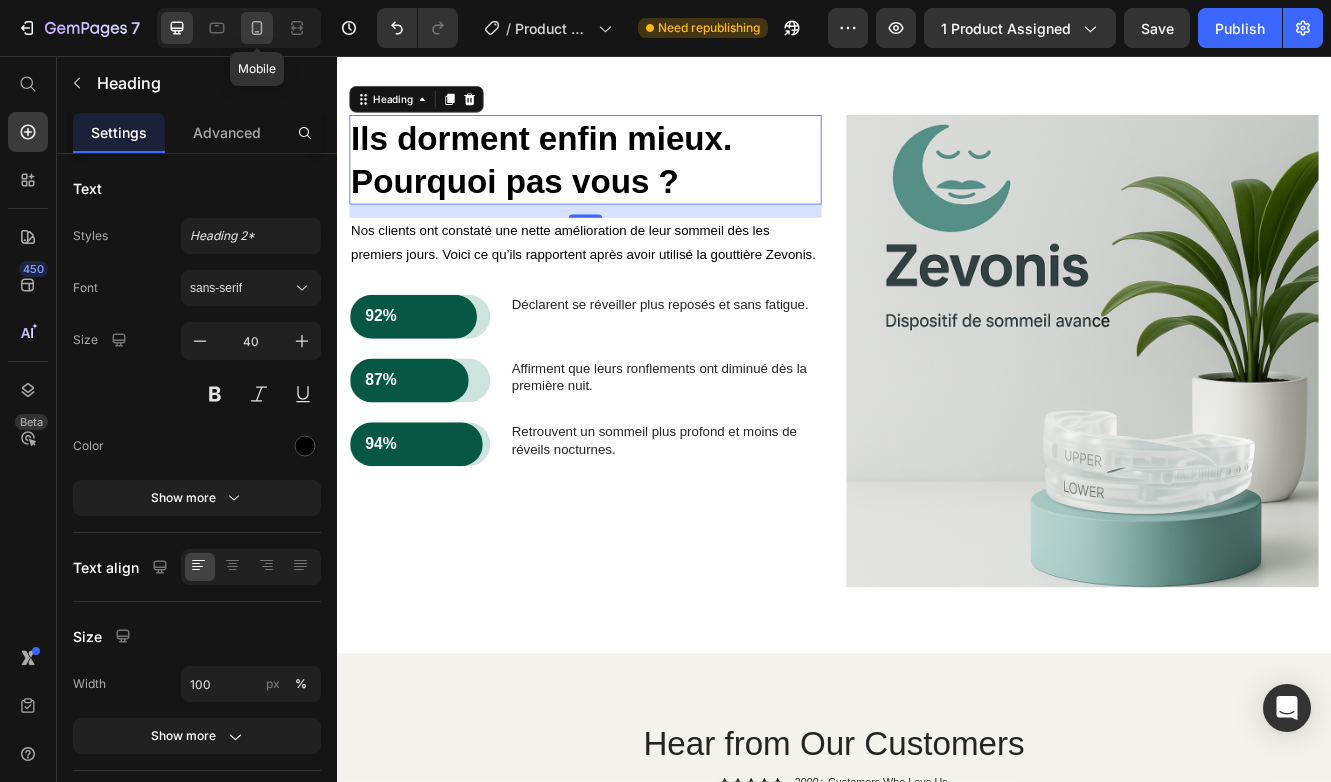 click 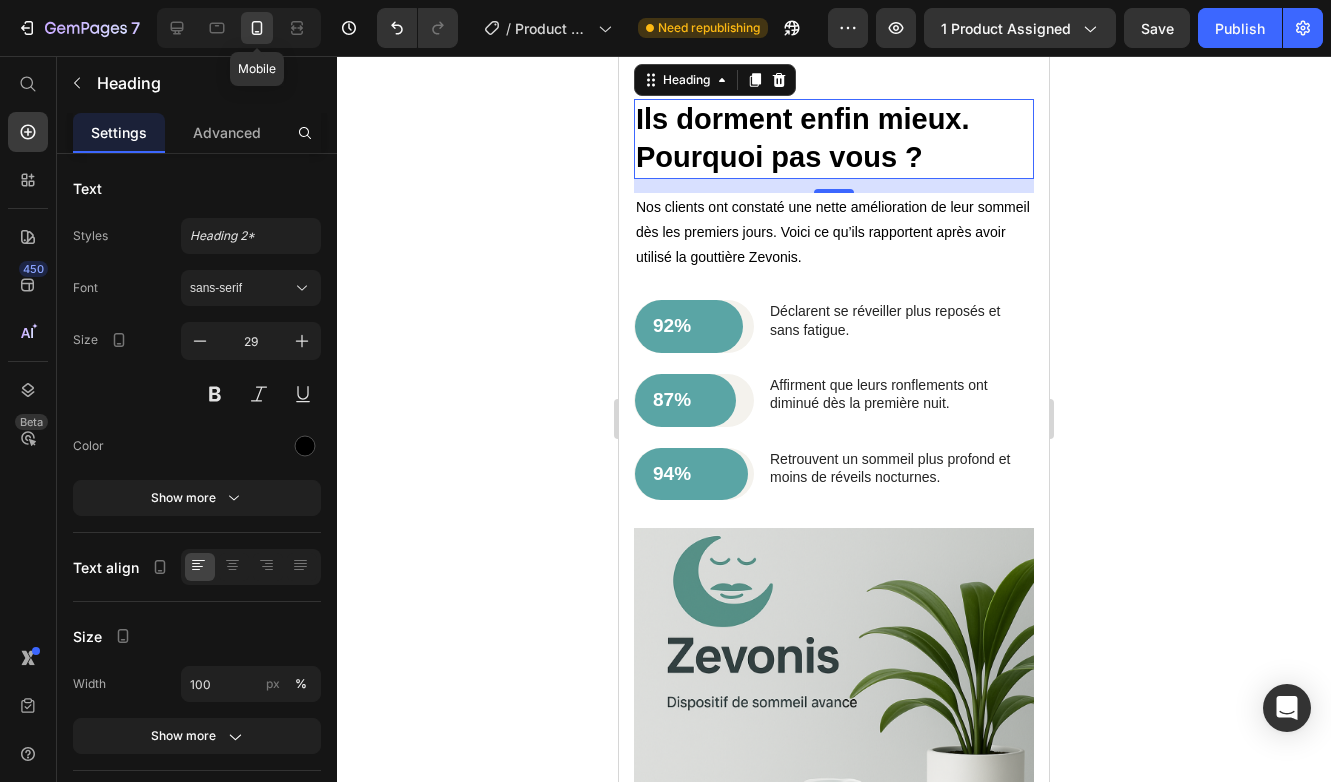 scroll, scrollTop: 3168, scrollLeft: 0, axis: vertical 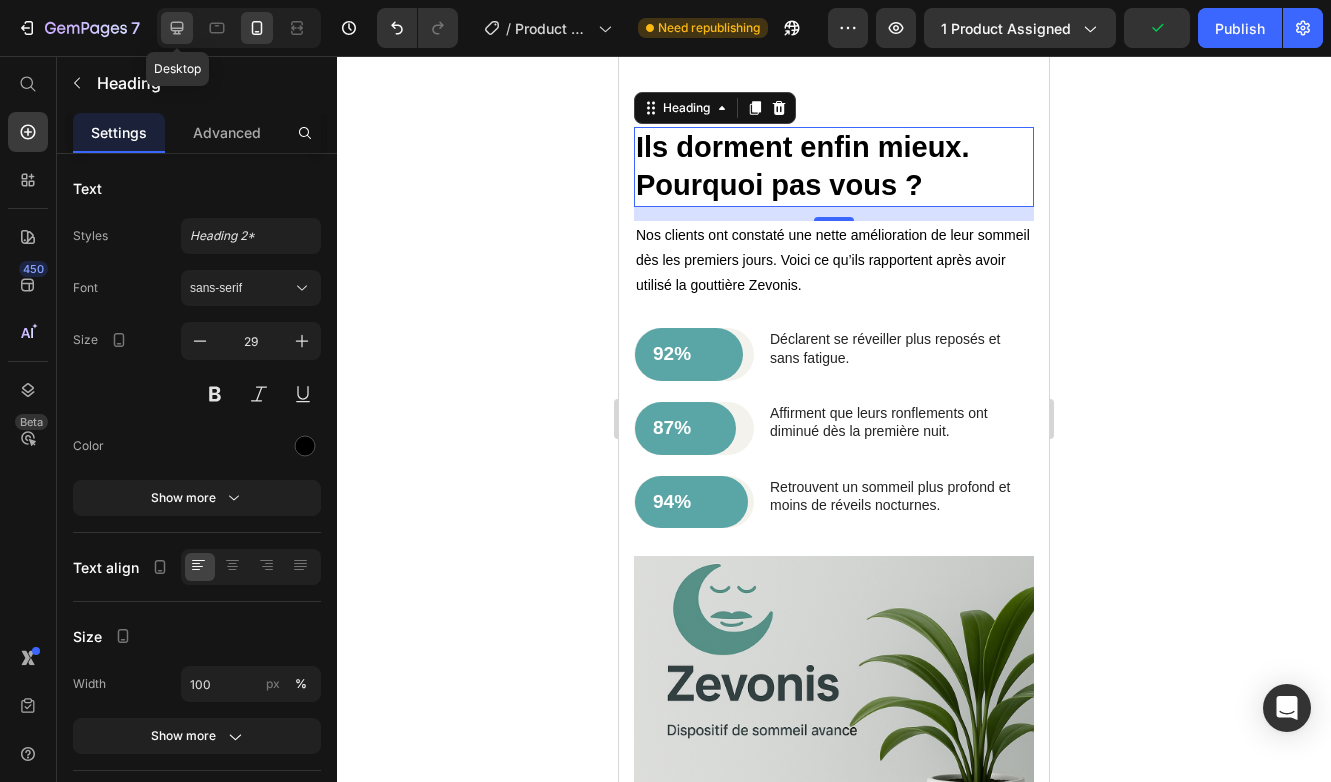 click 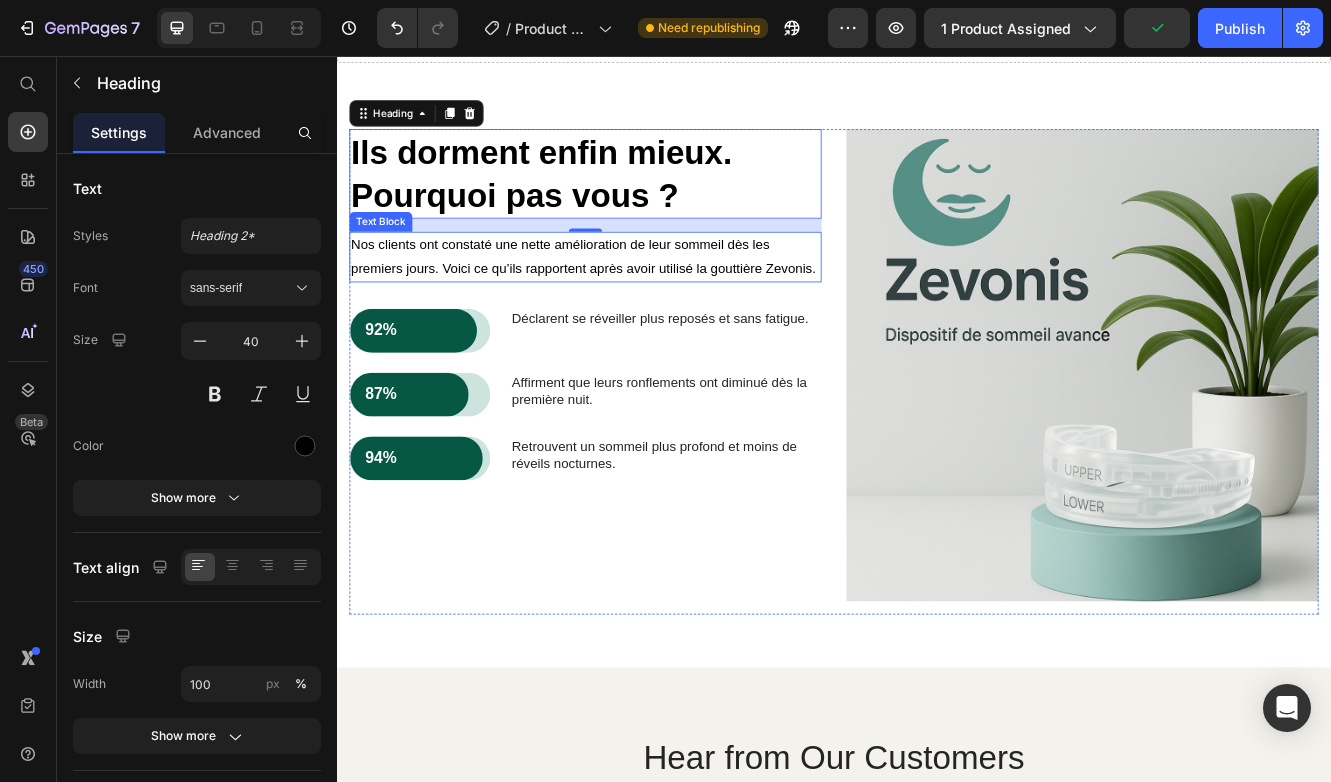 scroll, scrollTop: 3383, scrollLeft: 0, axis: vertical 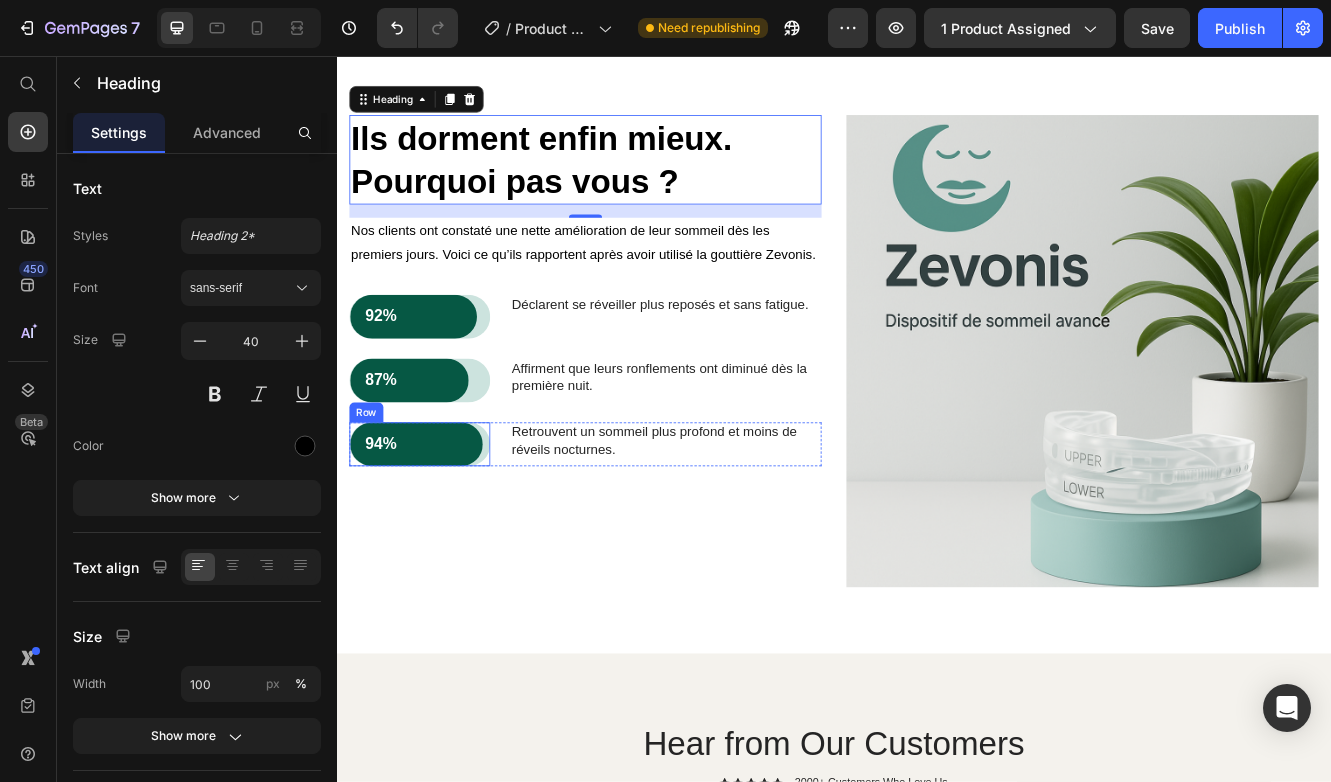 click on "94% Text Block Row" at bounding box center (437, 524) 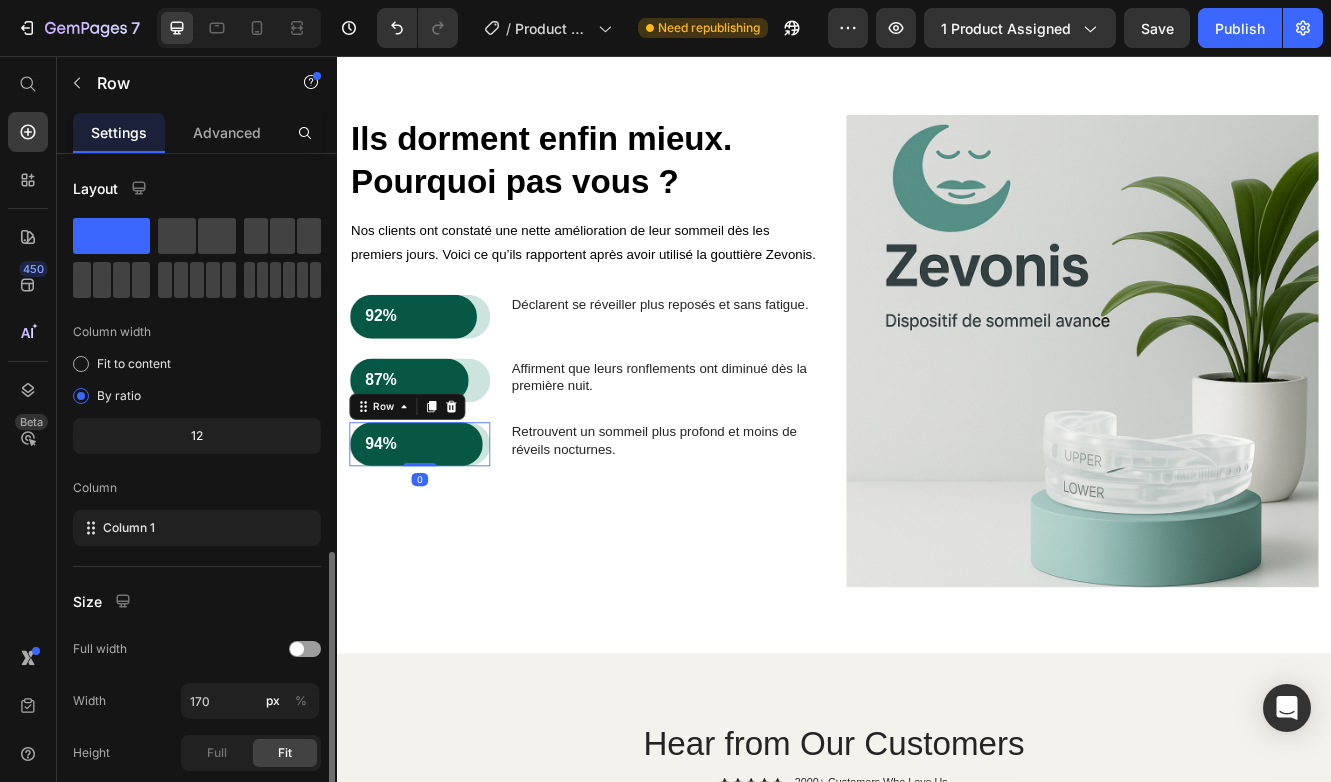 scroll, scrollTop: 227, scrollLeft: 0, axis: vertical 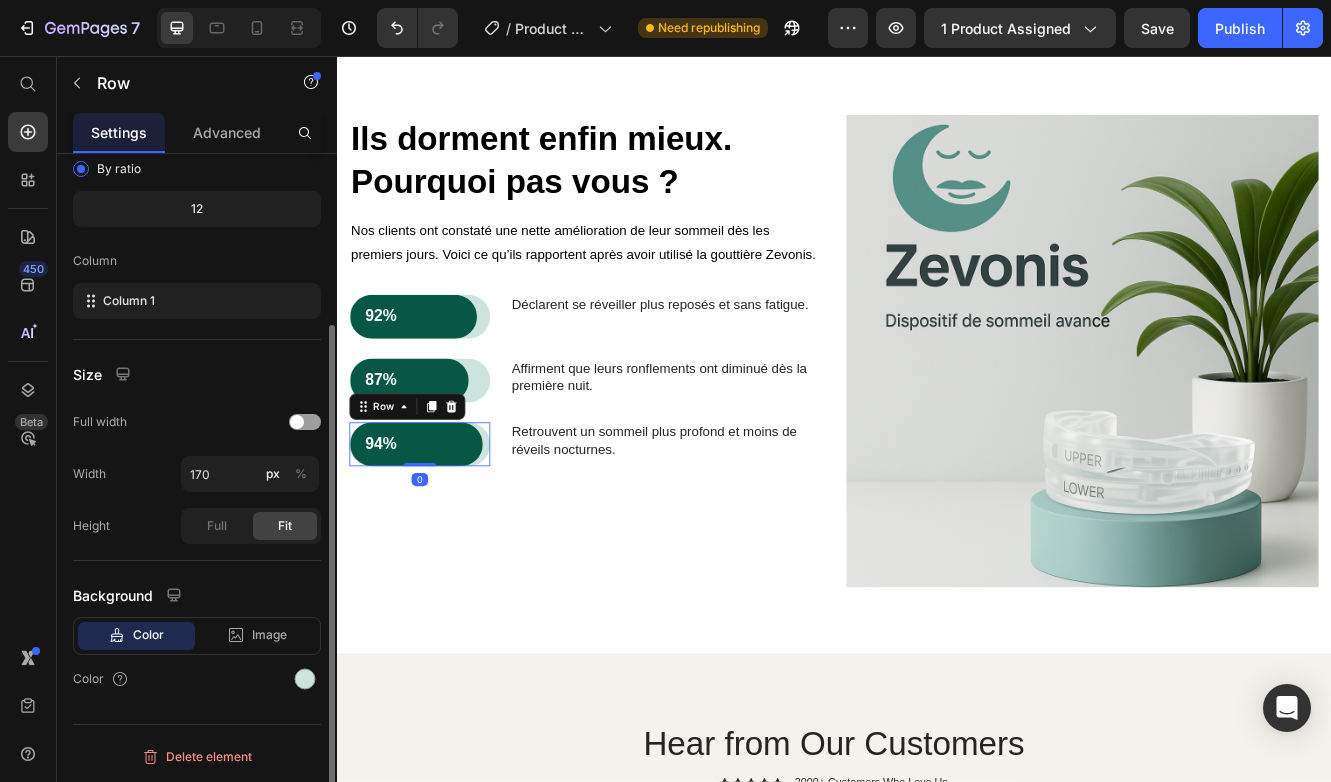 click on "Background Color Image Video  Color" 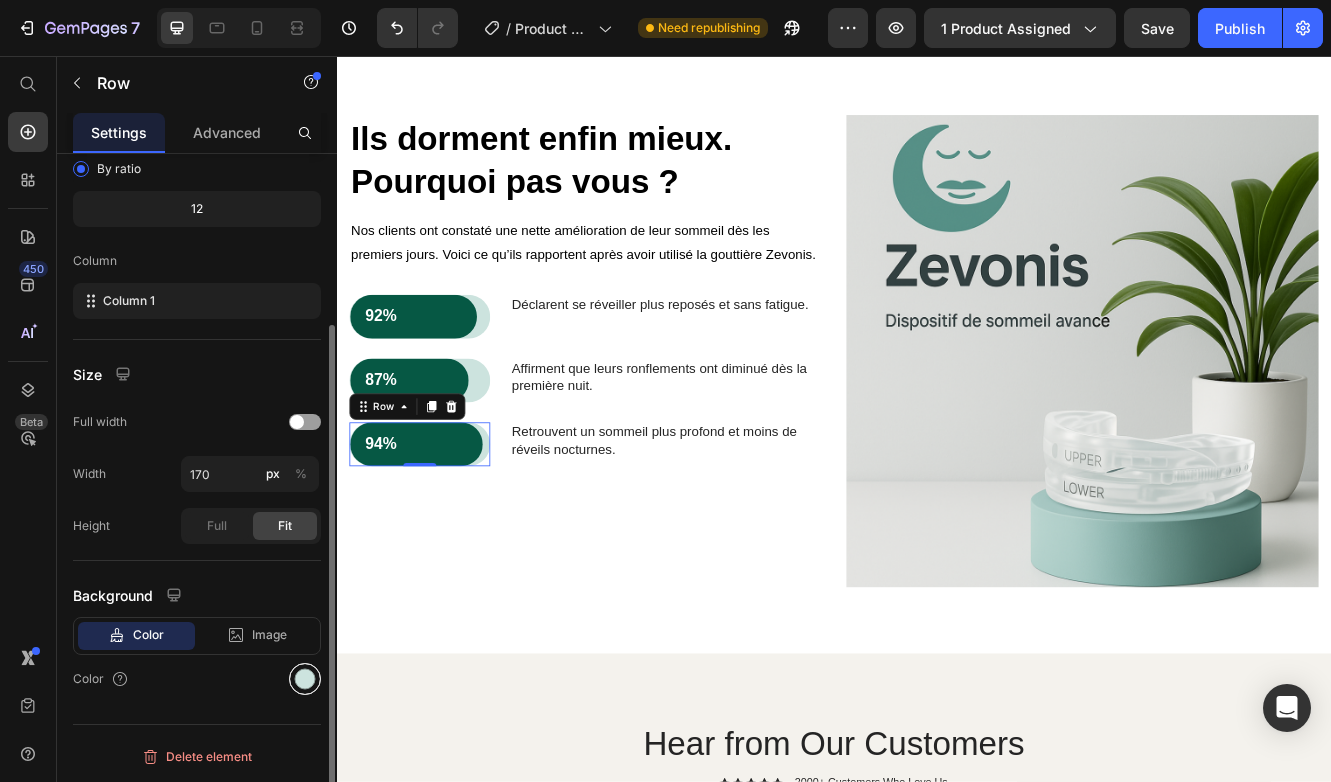 click at bounding box center [305, 679] 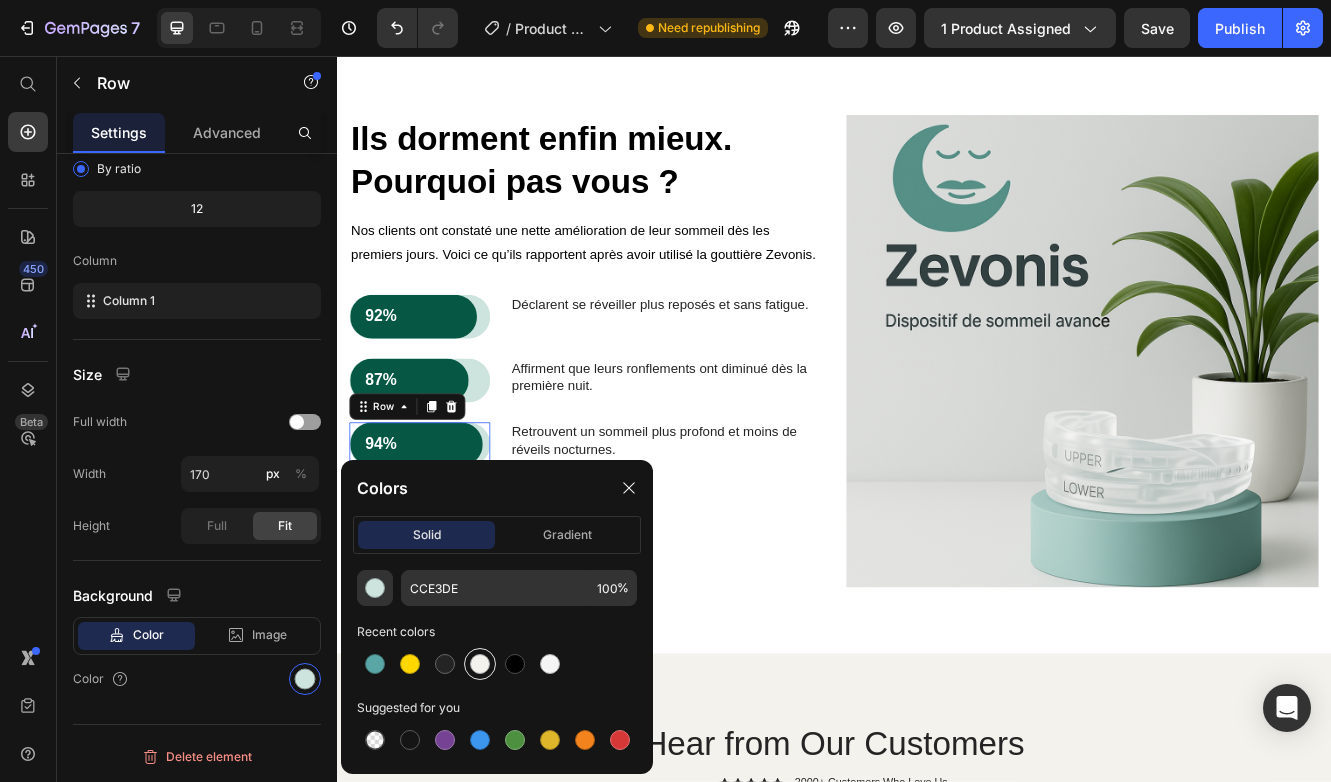 click at bounding box center [480, 664] 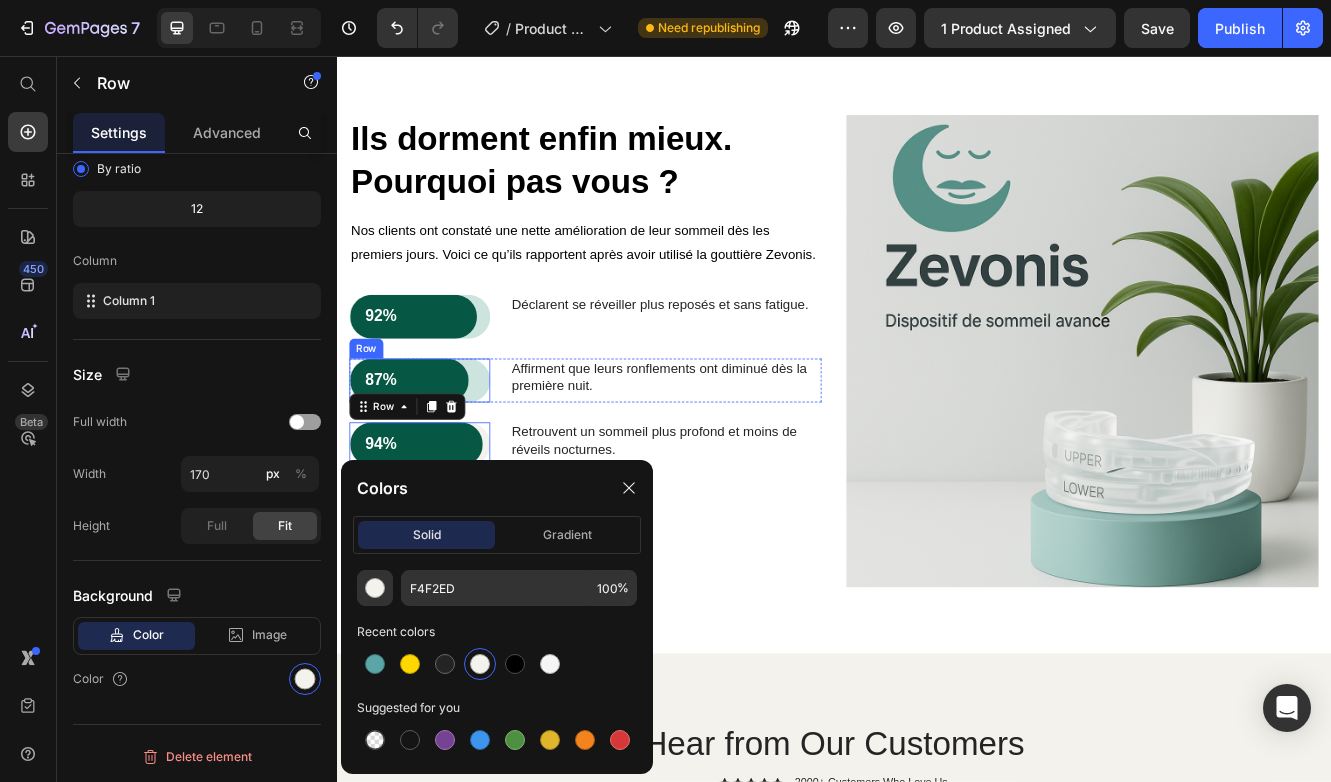 click on "87% Text Block Row" at bounding box center (437, 447) 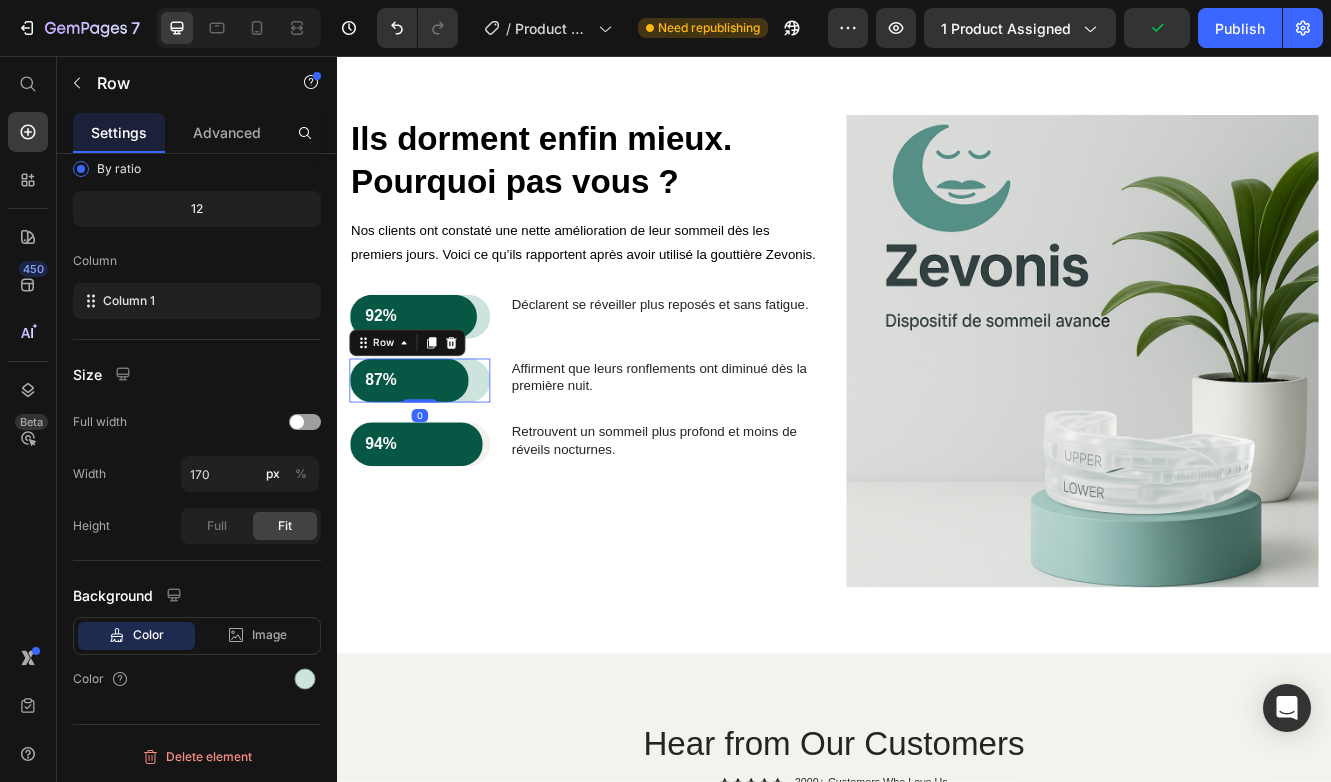 click on "87% Text Block Row" at bounding box center [437, 447] 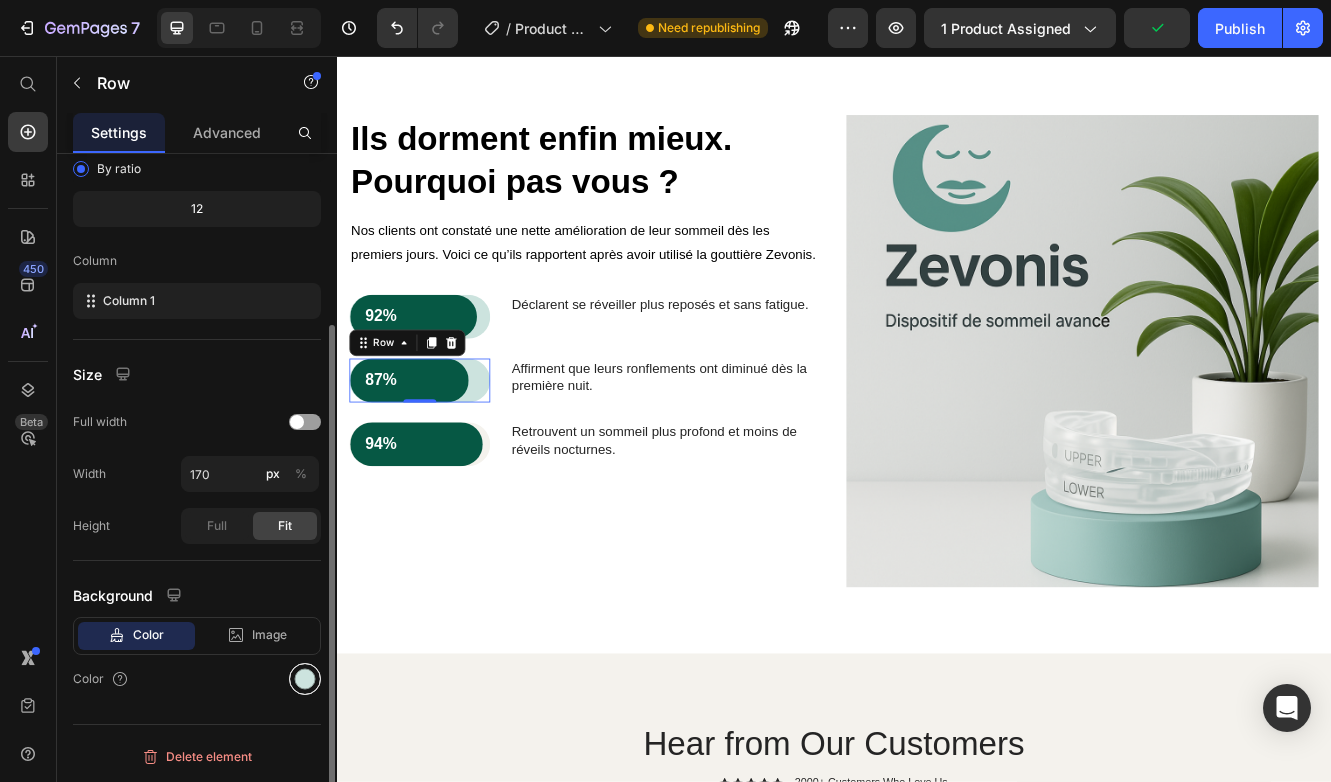 click at bounding box center (305, 679) 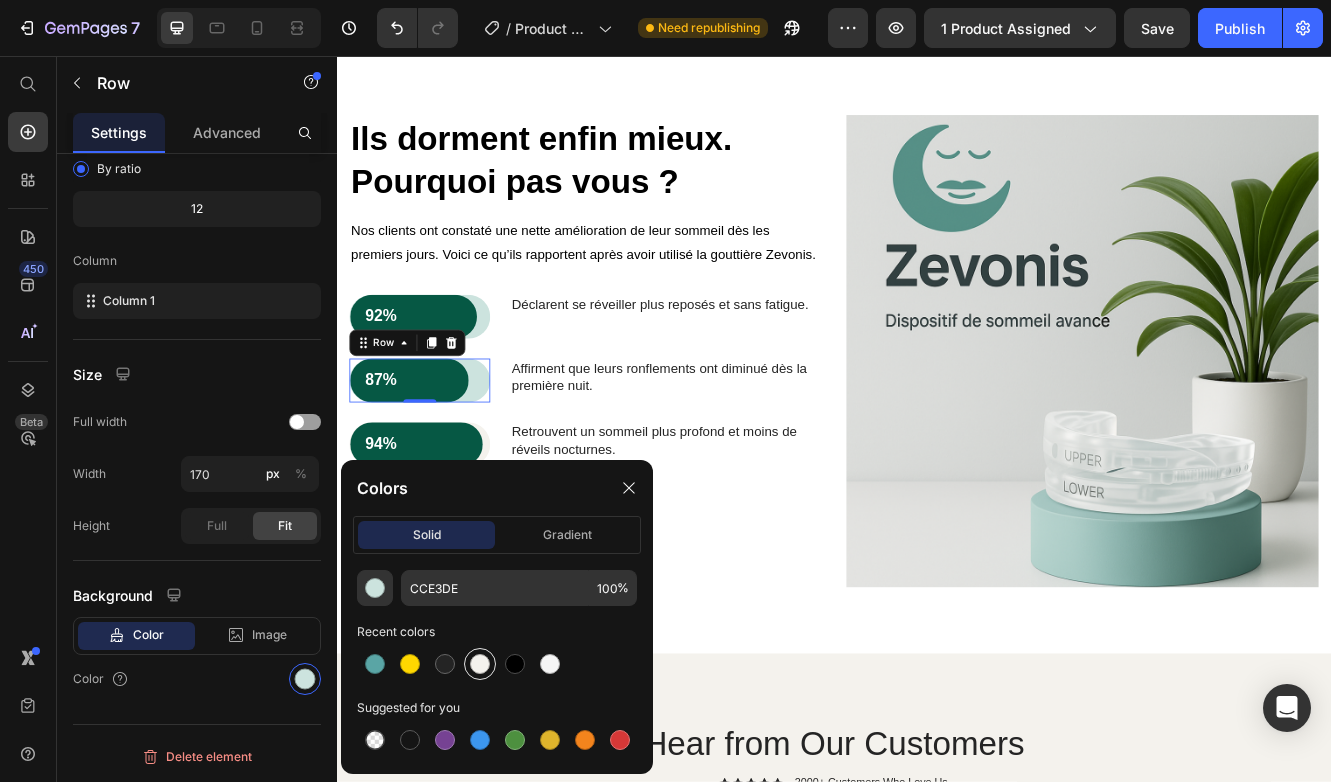 click at bounding box center [480, 664] 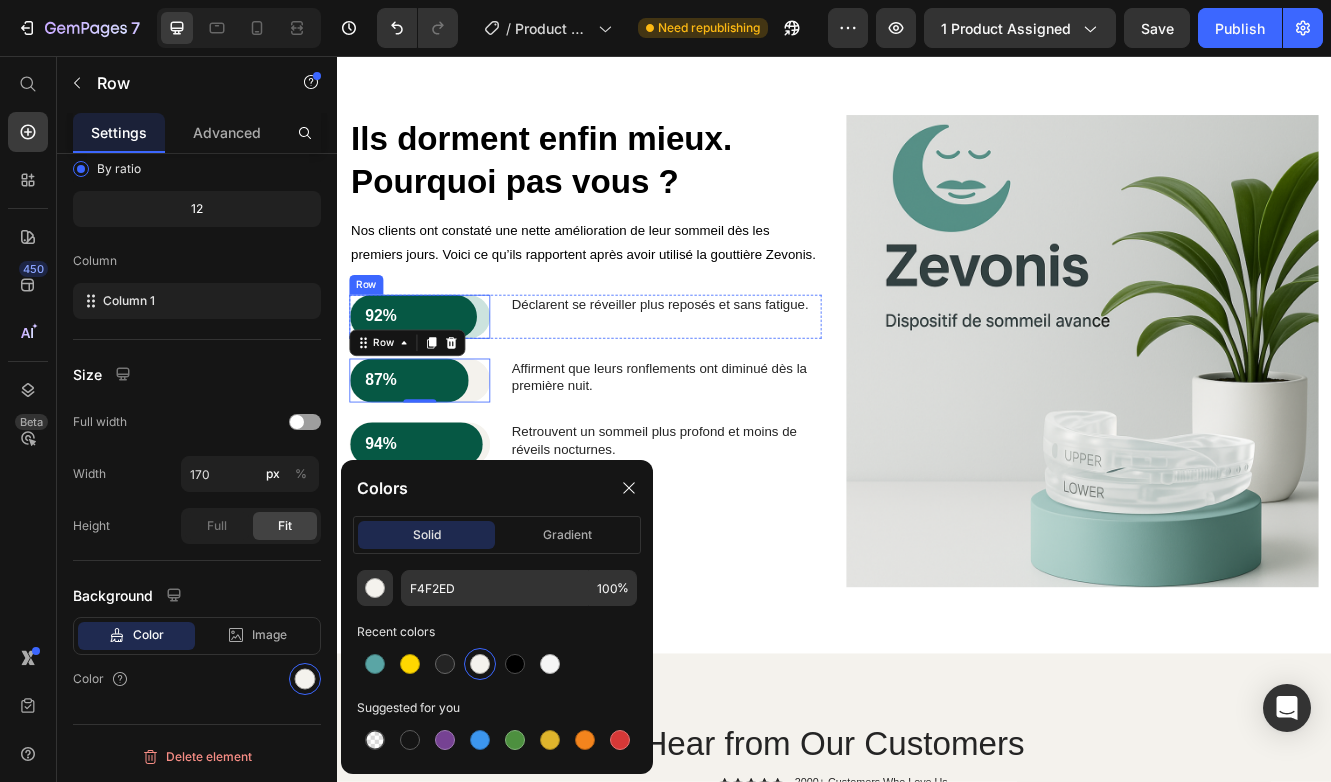 click on "92% Text Block Row" at bounding box center (437, 370) 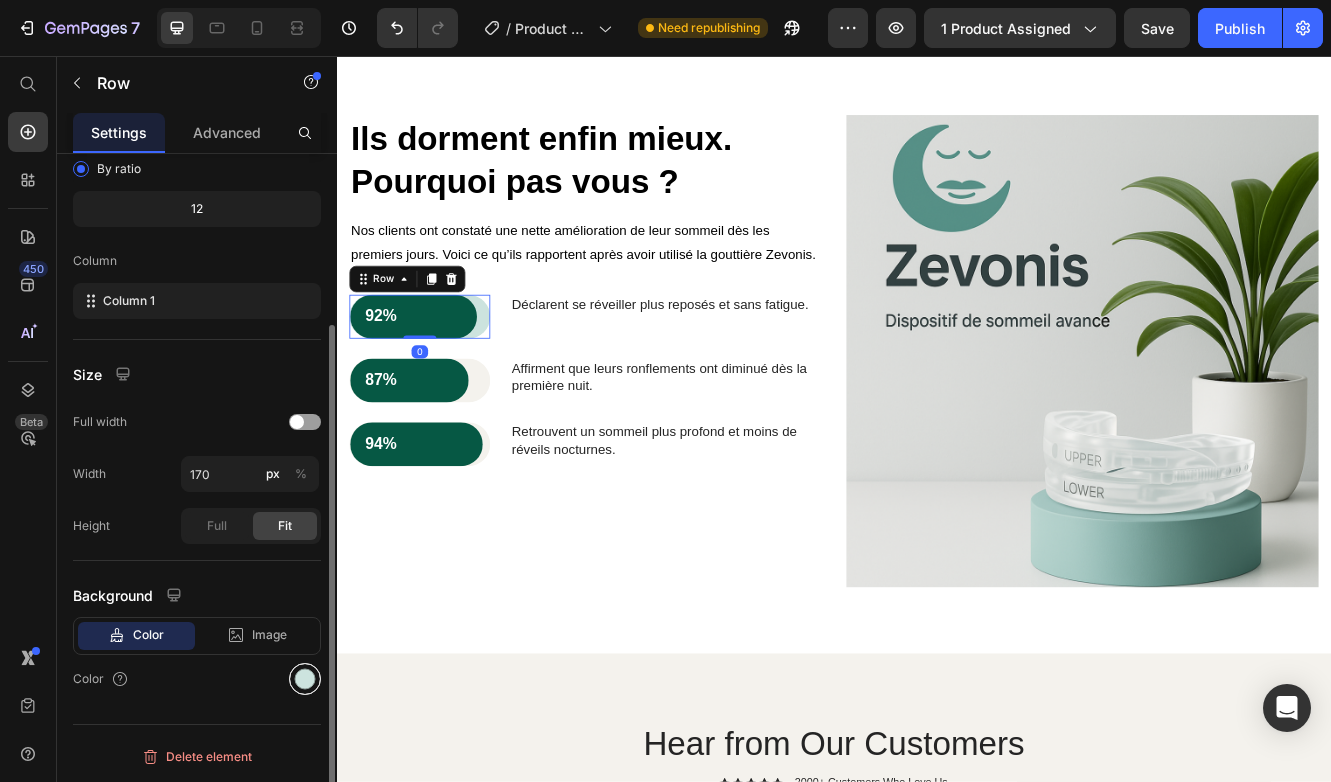 click at bounding box center [305, 679] 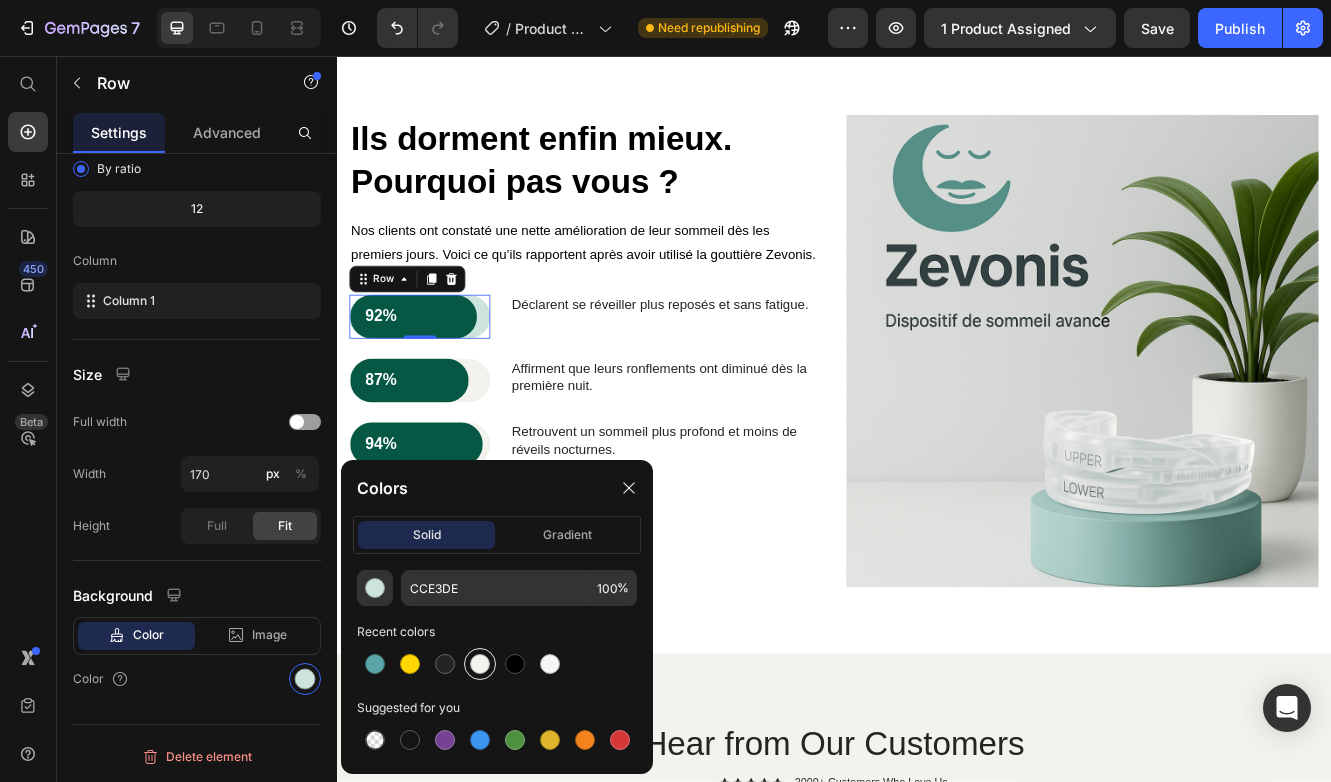 click at bounding box center [480, 664] 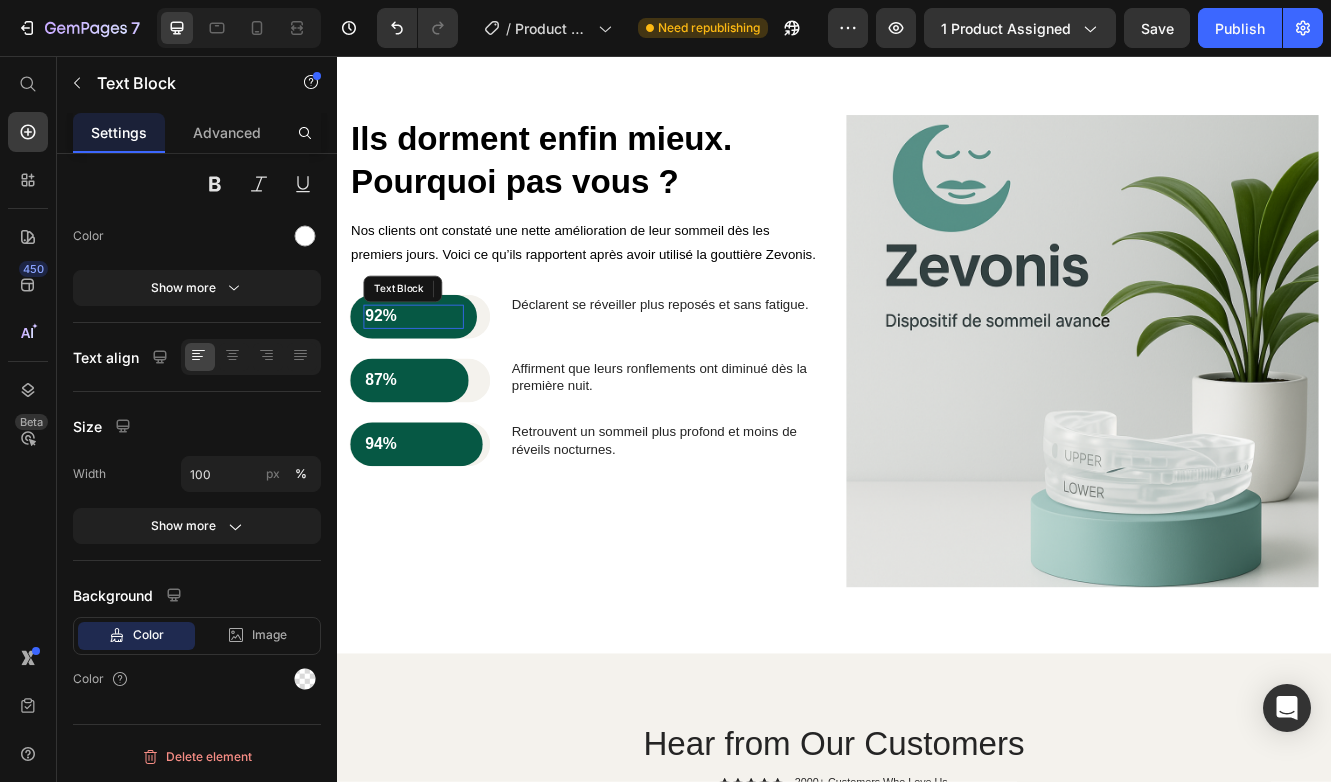 click on "92%" at bounding box center [429, 370] 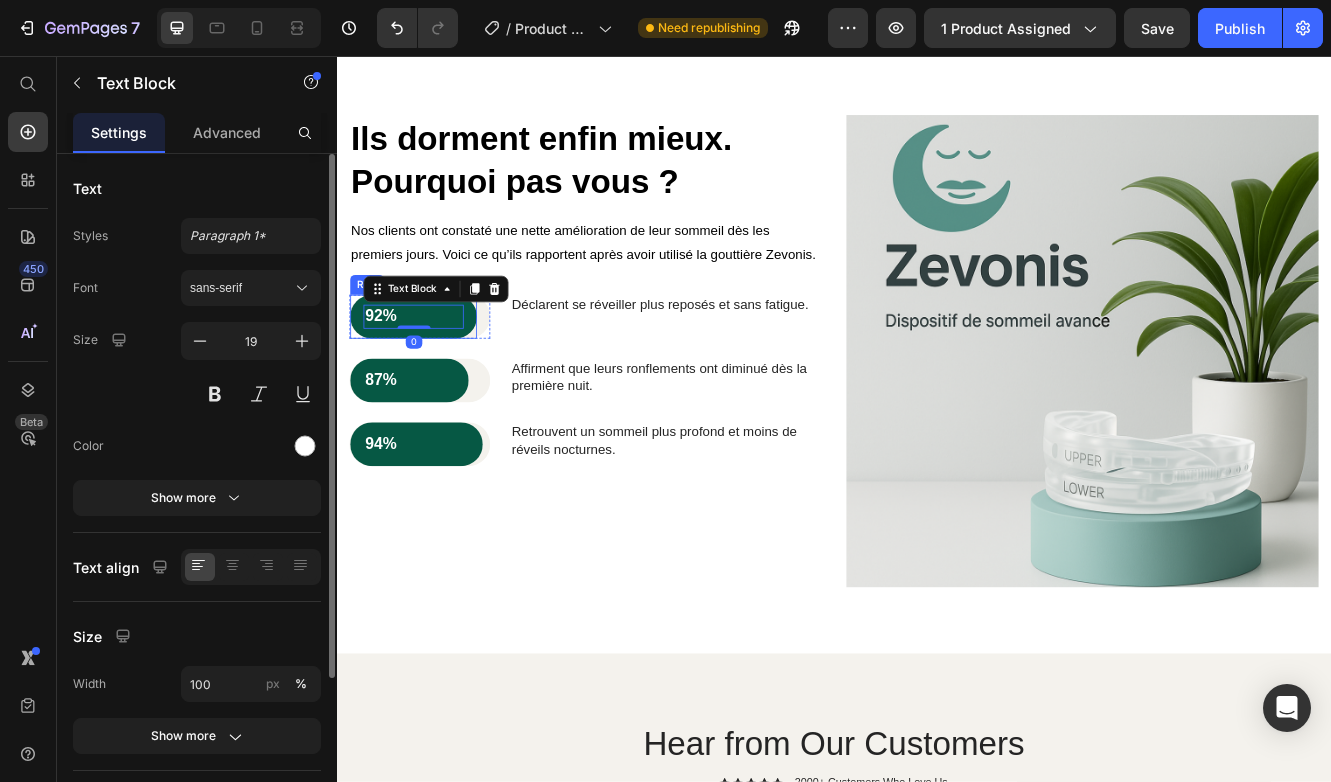click on "92% Text Block   0 Row" at bounding box center (429, 370) 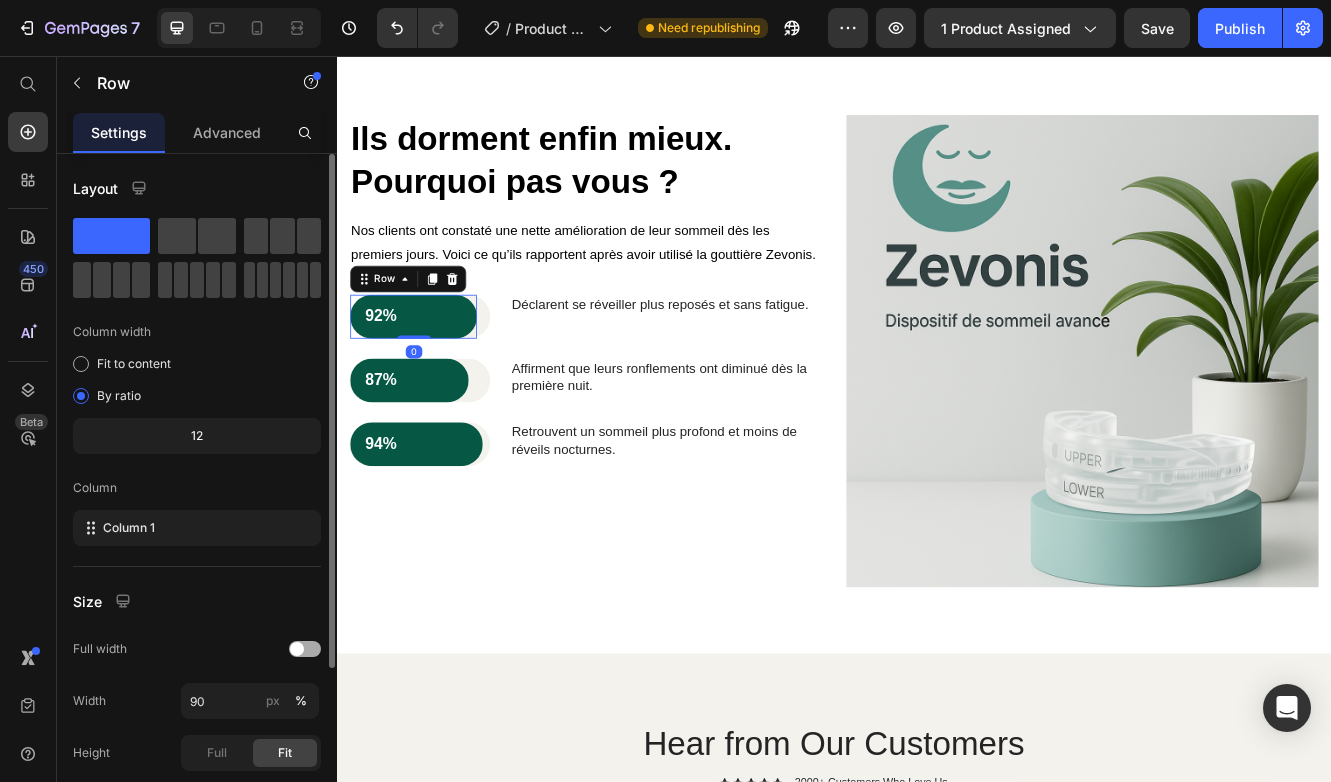 scroll, scrollTop: 227, scrollLeft: 0, axis: vertical 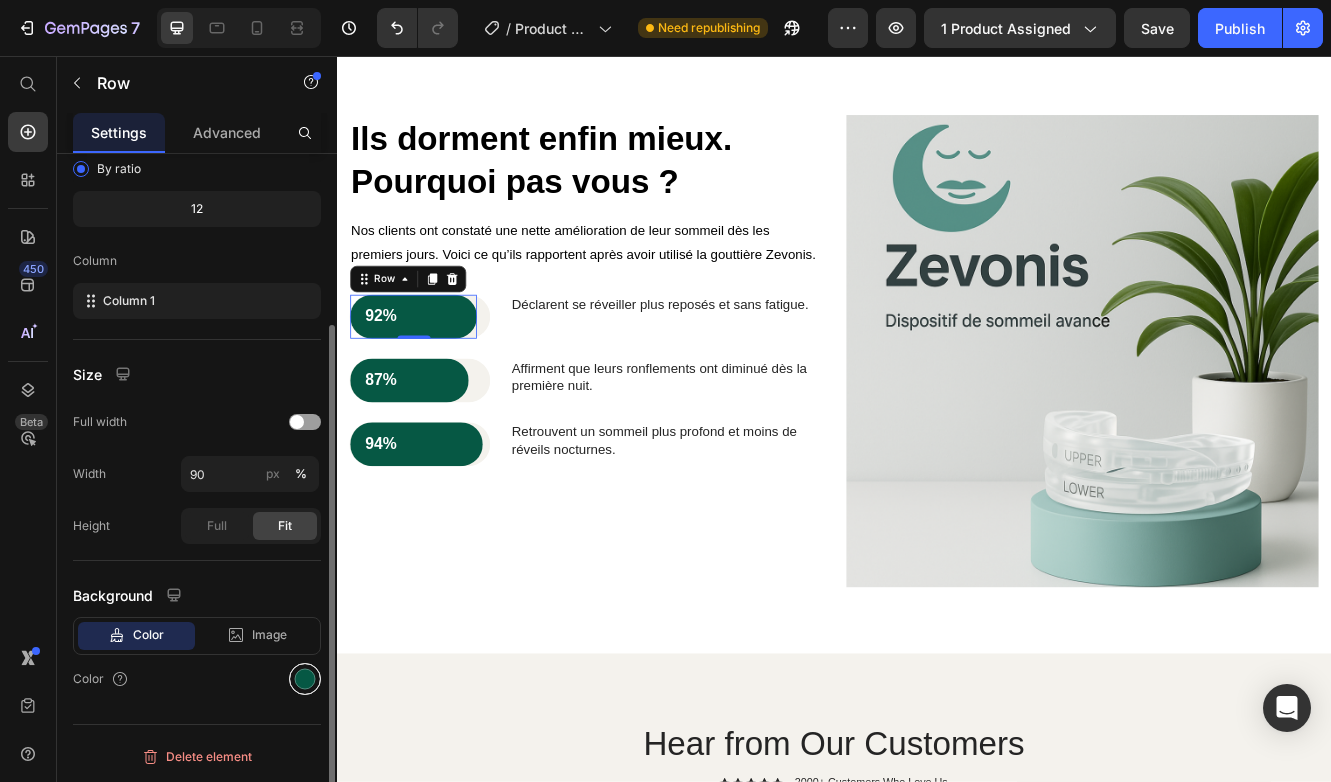 click at bounding box center [305, 679] 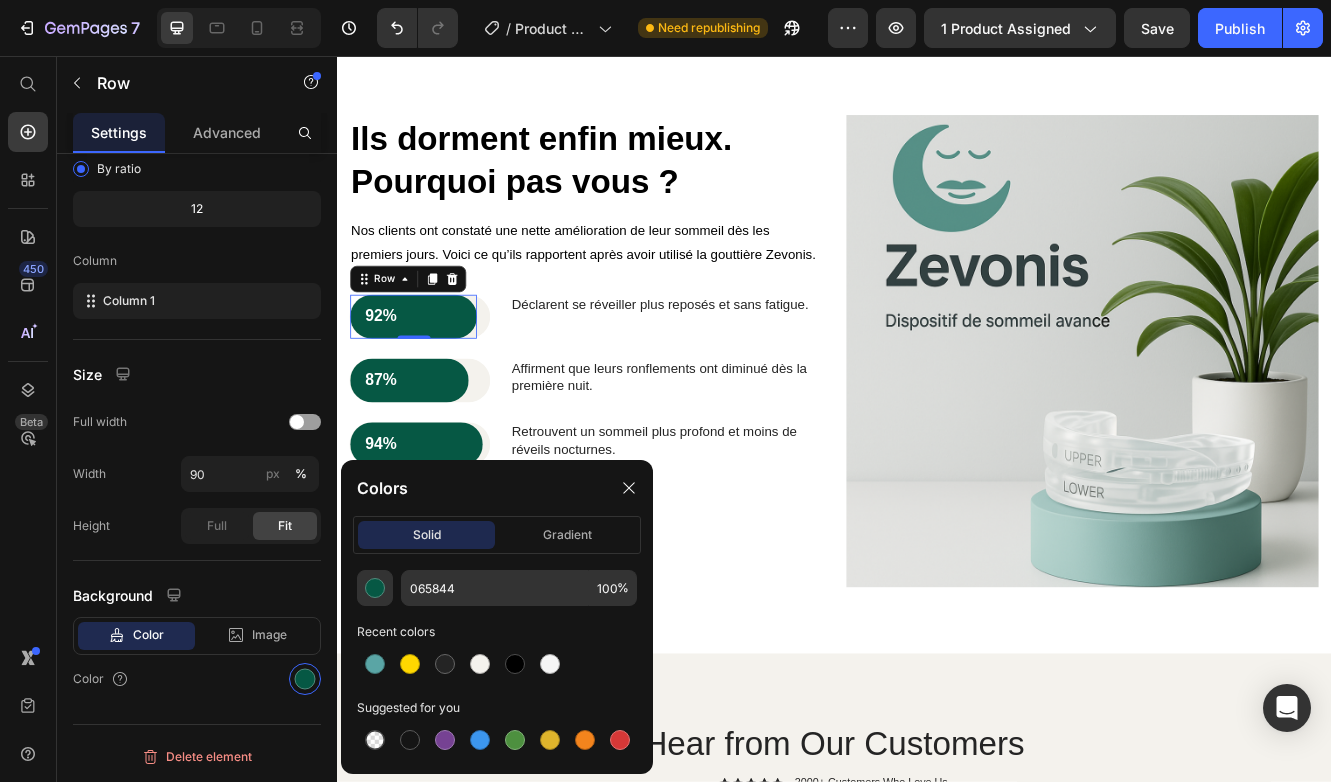 click on "065844 100 % Recent colors Suggested for you" 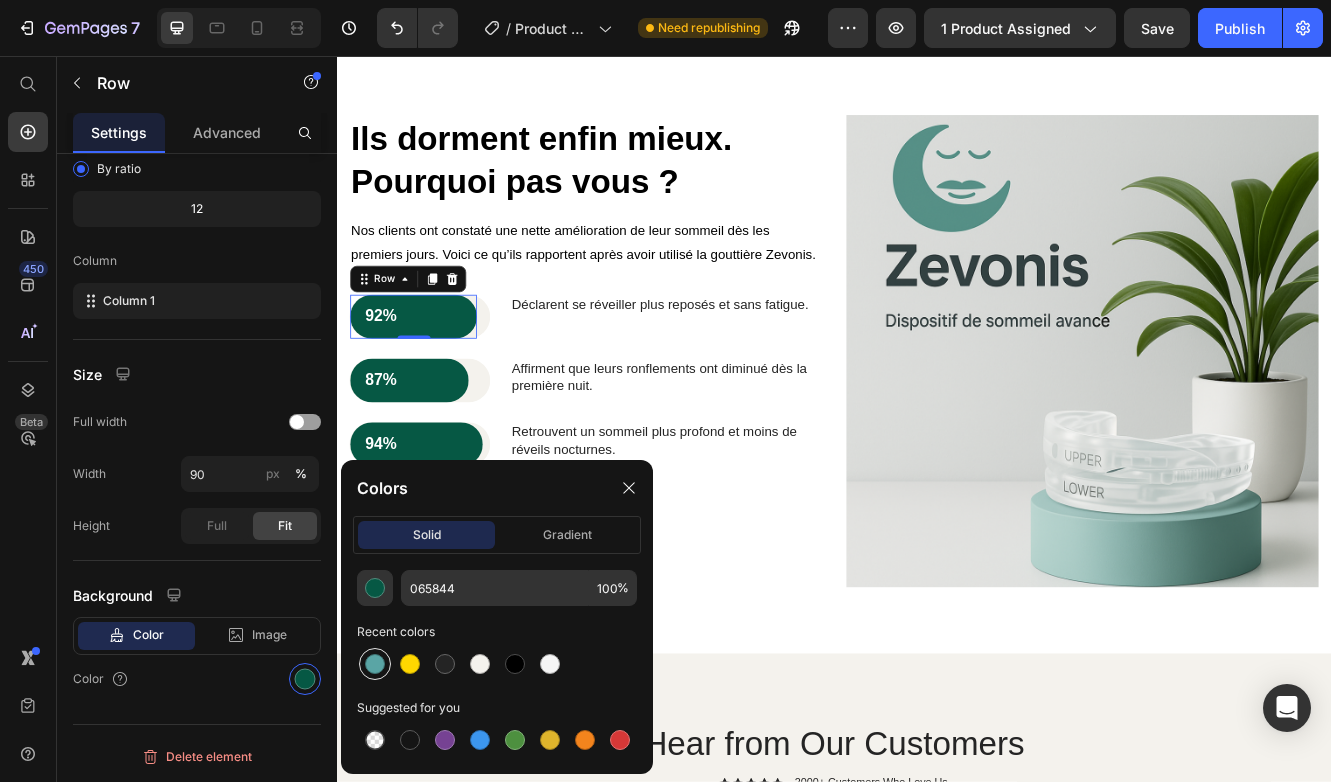 click at bounding box center (375, 664) 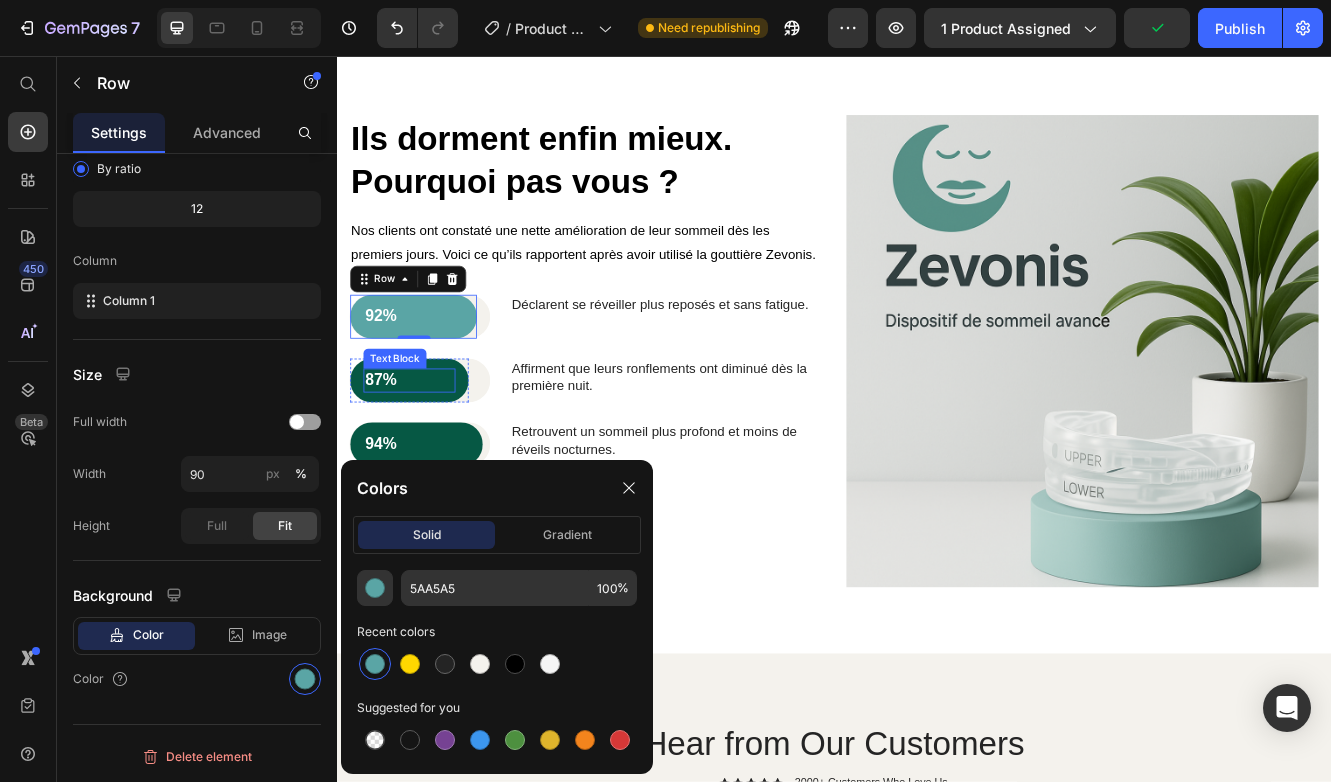 click on "87%" at bounding box center [424, 447] 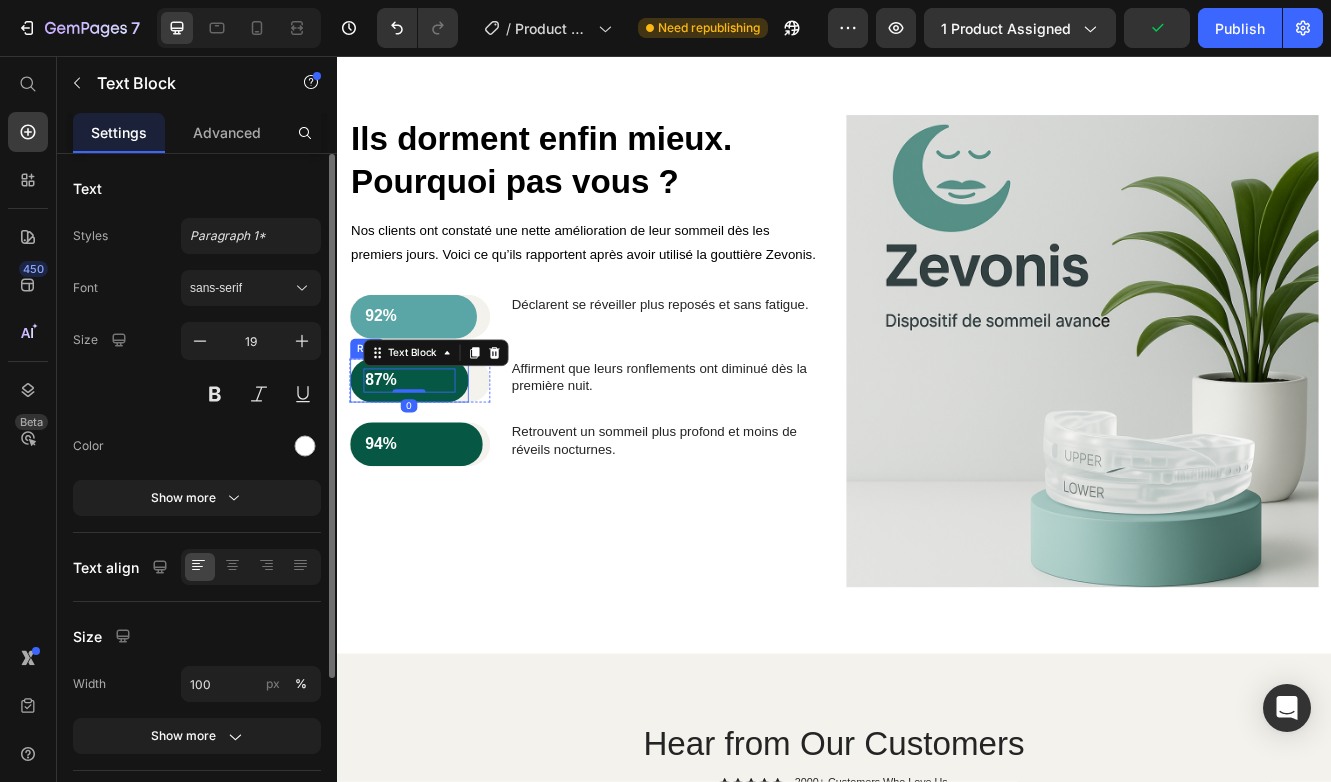 click on "87% Text Block   0 Row" at bounding box center (424, 447) 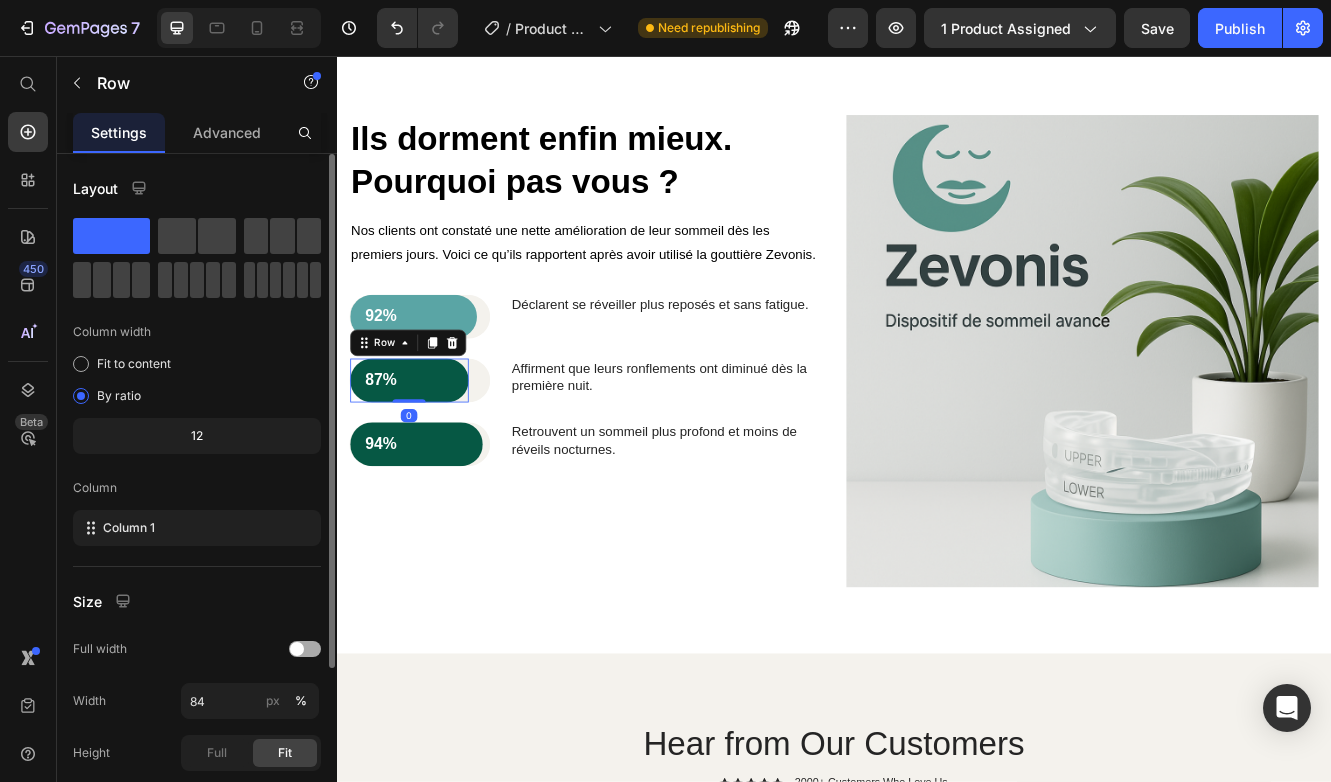 scroll, scrollTop: 227, scrollLeft: 0, axis: vertical 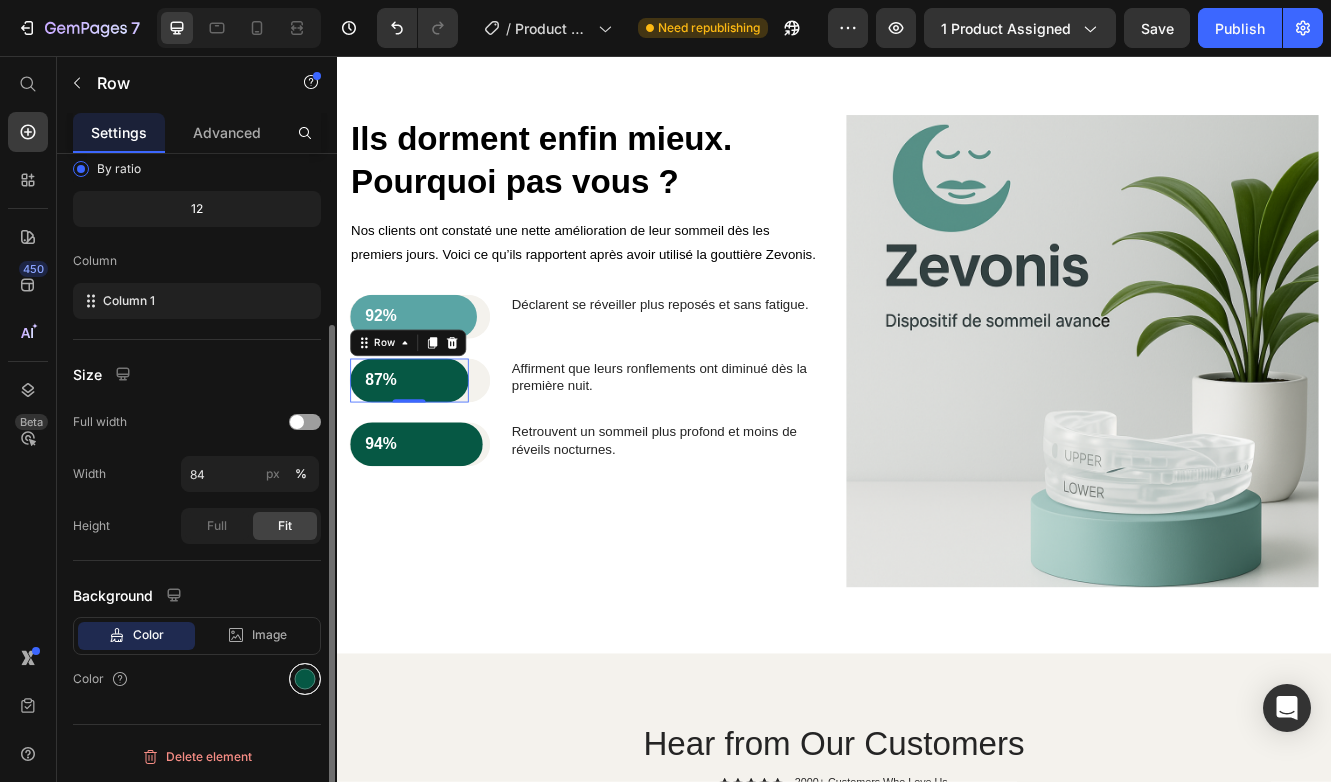 click at bounding box center [305, 679] 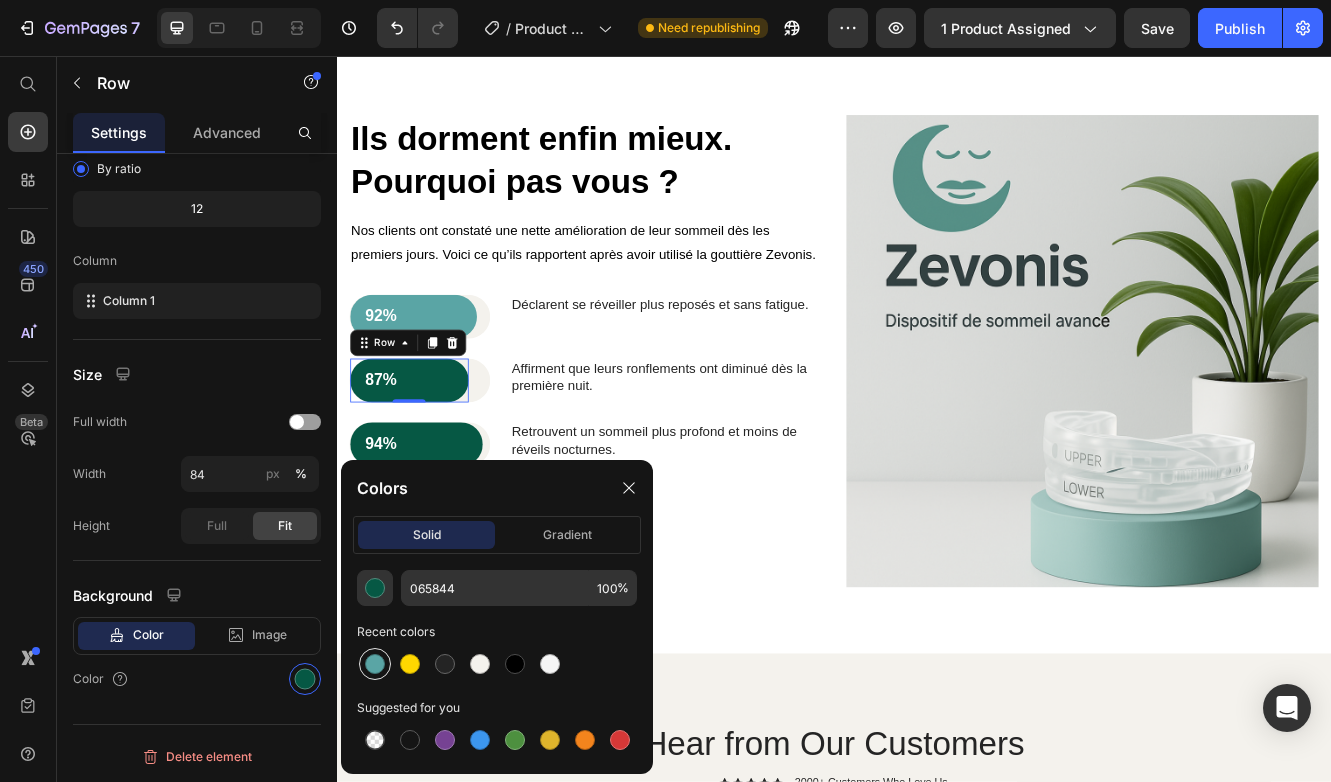 click at bounding box center (375, 664) 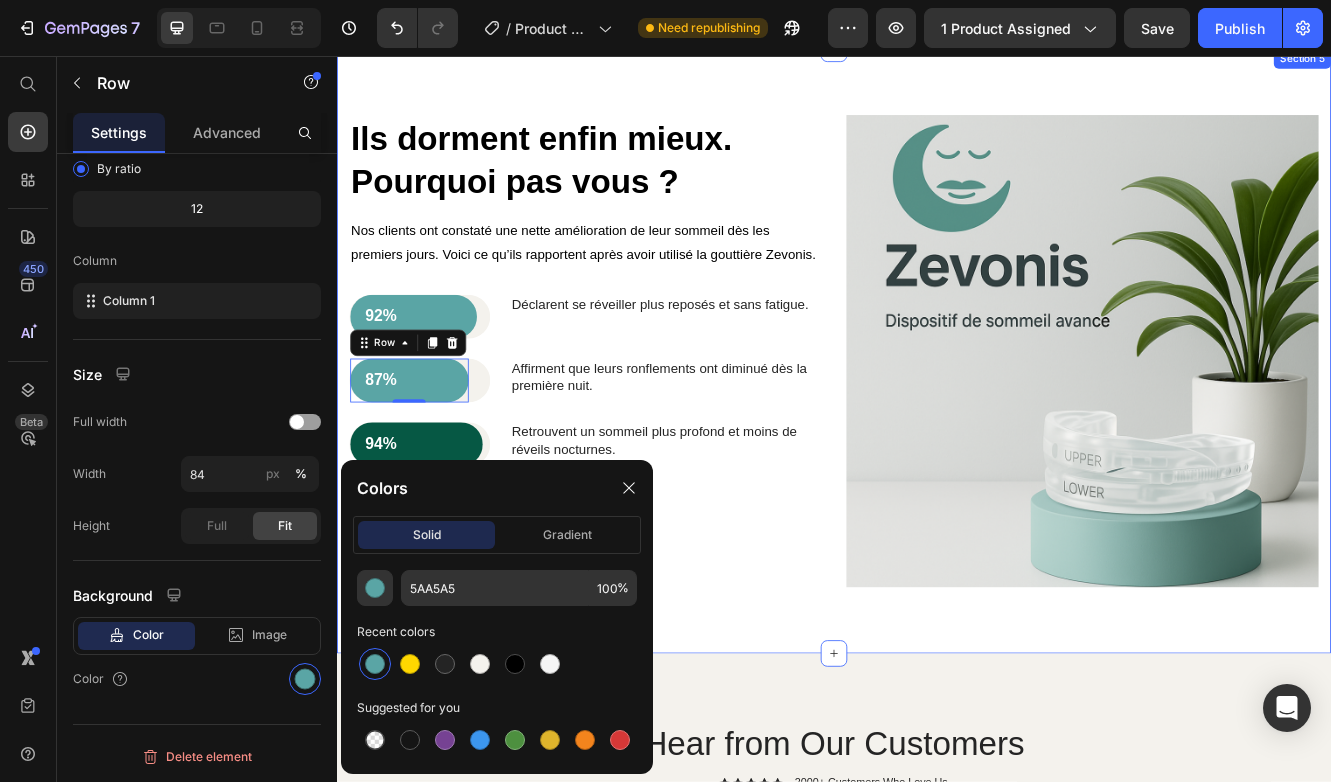 click on "⁠⁠⁠⁠⁠⁠⁠ Ils dorment enfin mieux. Pourquoi pas vous ? Heading Nos clients ont constaté une nette amélioration de leur sommeil dès les premiers jours. Voici ce qu’ils rapportent après avoir utilisé la gouttière Zevonis. Text Block 92% Text Block Row Row Déclarent se réveiller plus reposés et sans fatigue. Text Block Row 87% Text Block Row   0 Row Affirment que leurs ronflements ont diminué dès la première nuit. Text Block Row 94% Text Block Row Row Retrouvent un sommeil plus profond et moins de réveils nocturnes. Text Block Row Image Row Section 5" at bounding box center (937, 412) 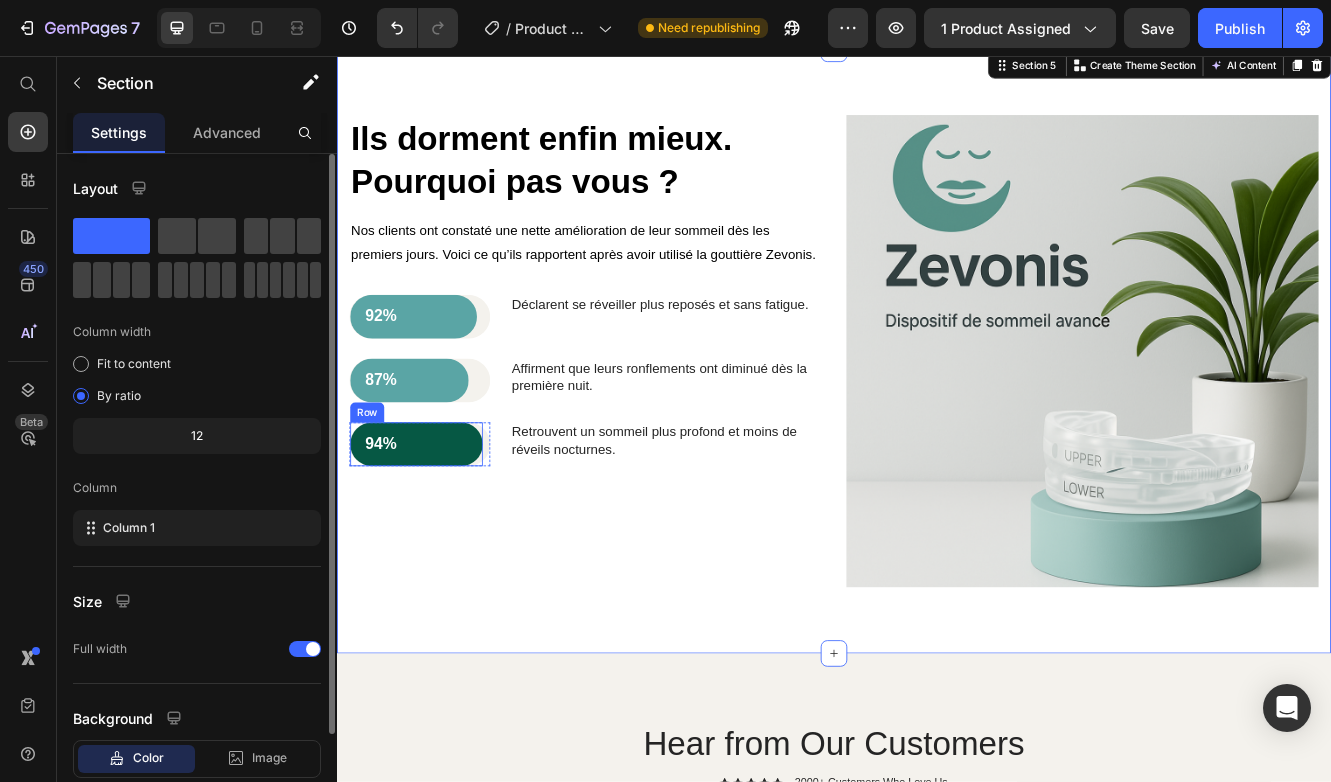 click on "94%" at bounding box center (433, 524) 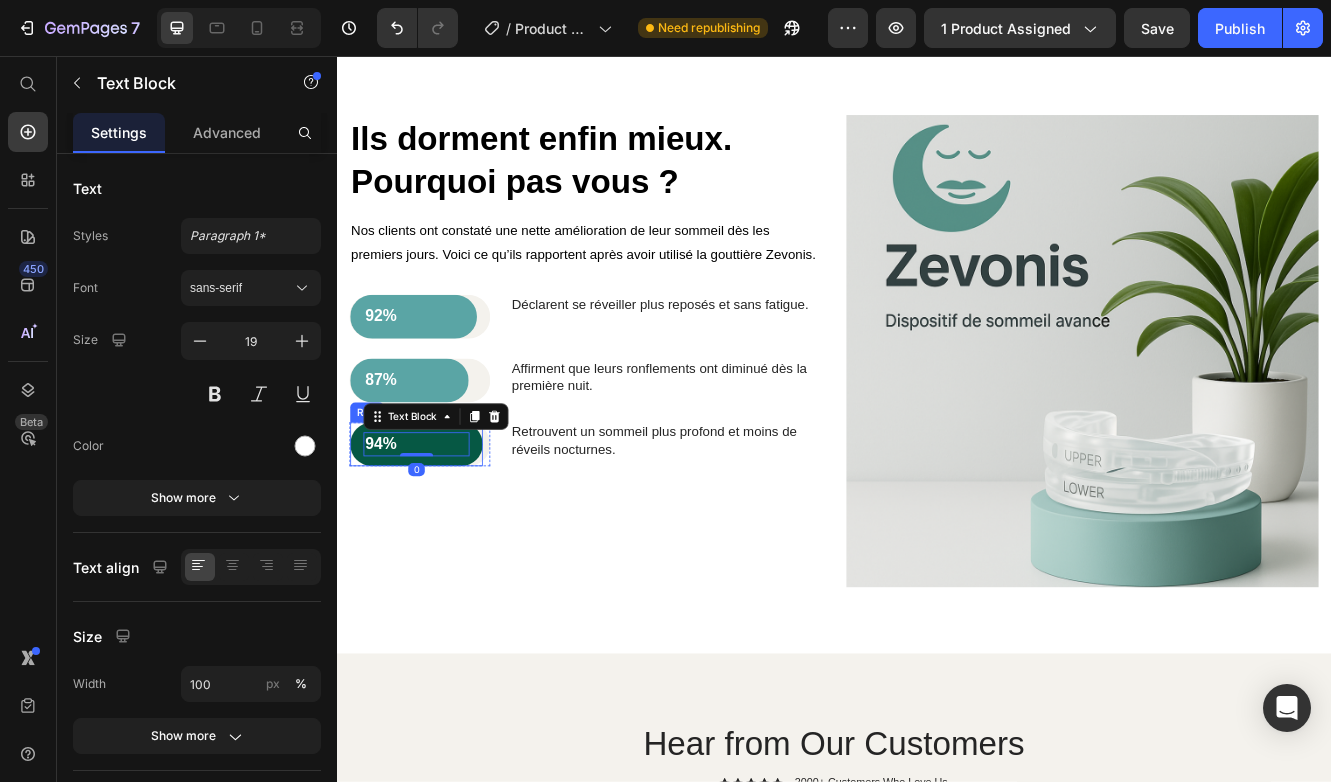 click on "94% Text Block   0 Row" at bounding box center [433, 524] 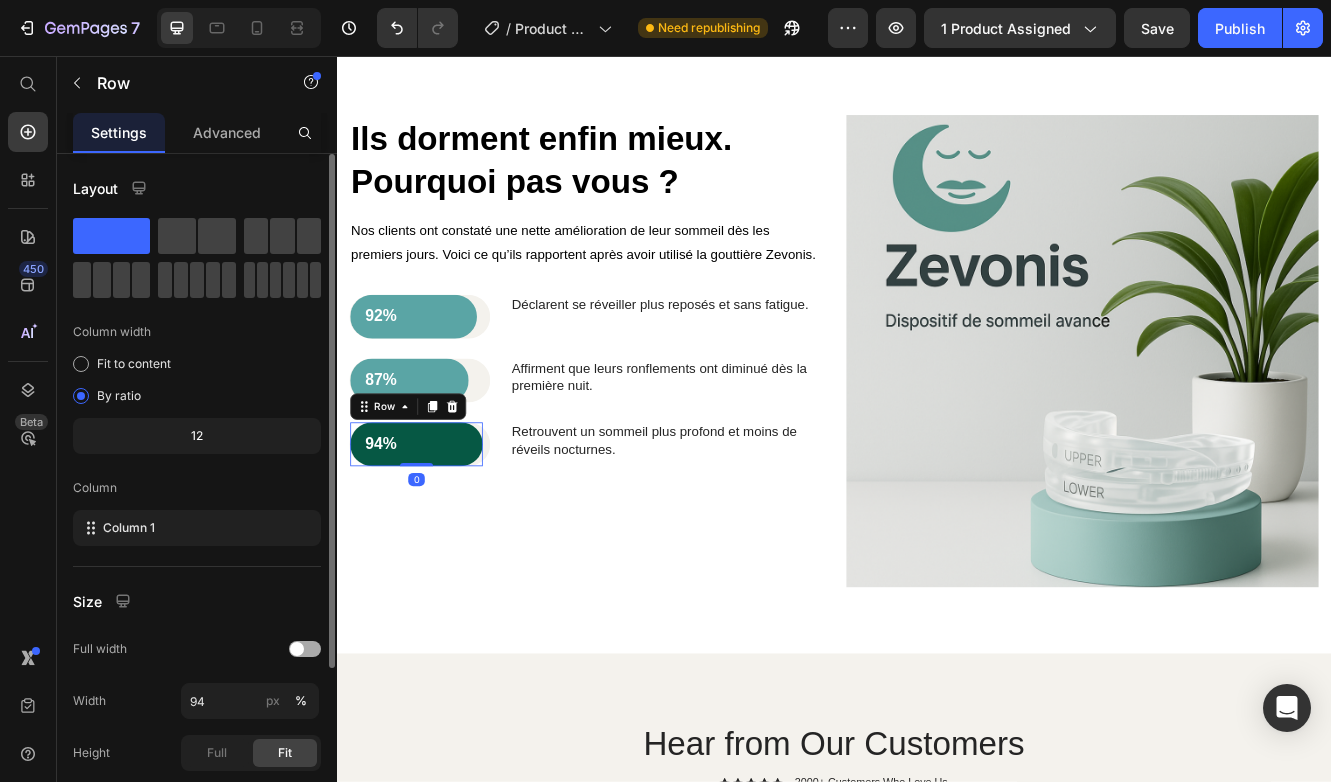 scroll, scrollTop: 227, scrollLeft: 0, axis: vertical 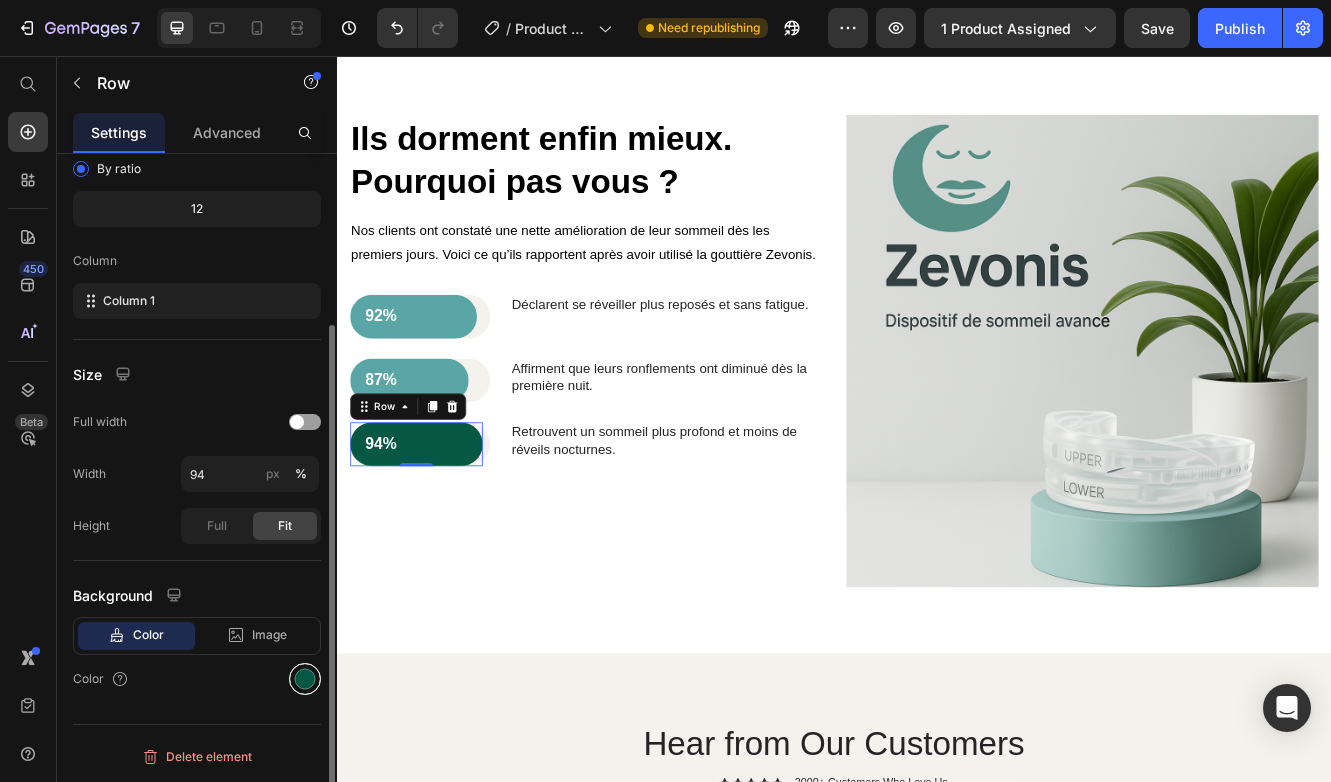 click at bounding box center (305, 679) 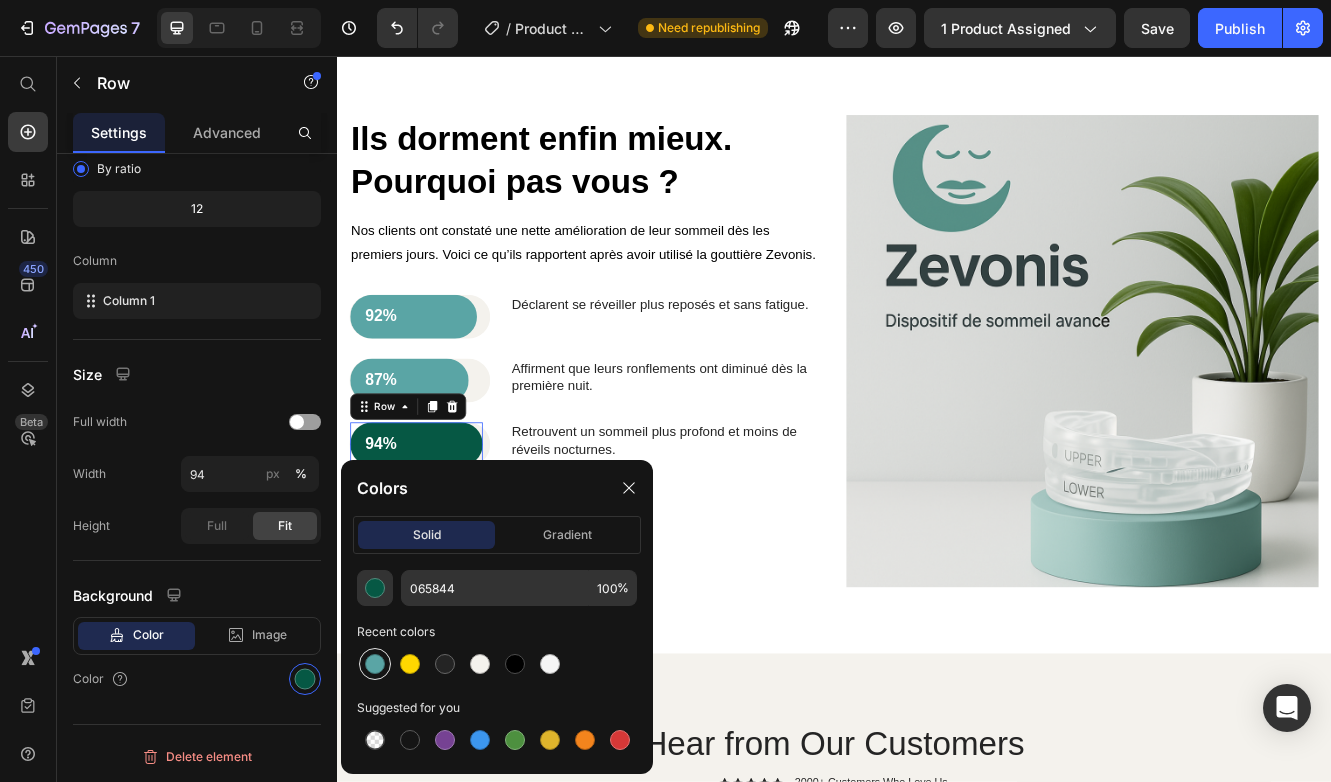 click at bounding box center [375, 664] 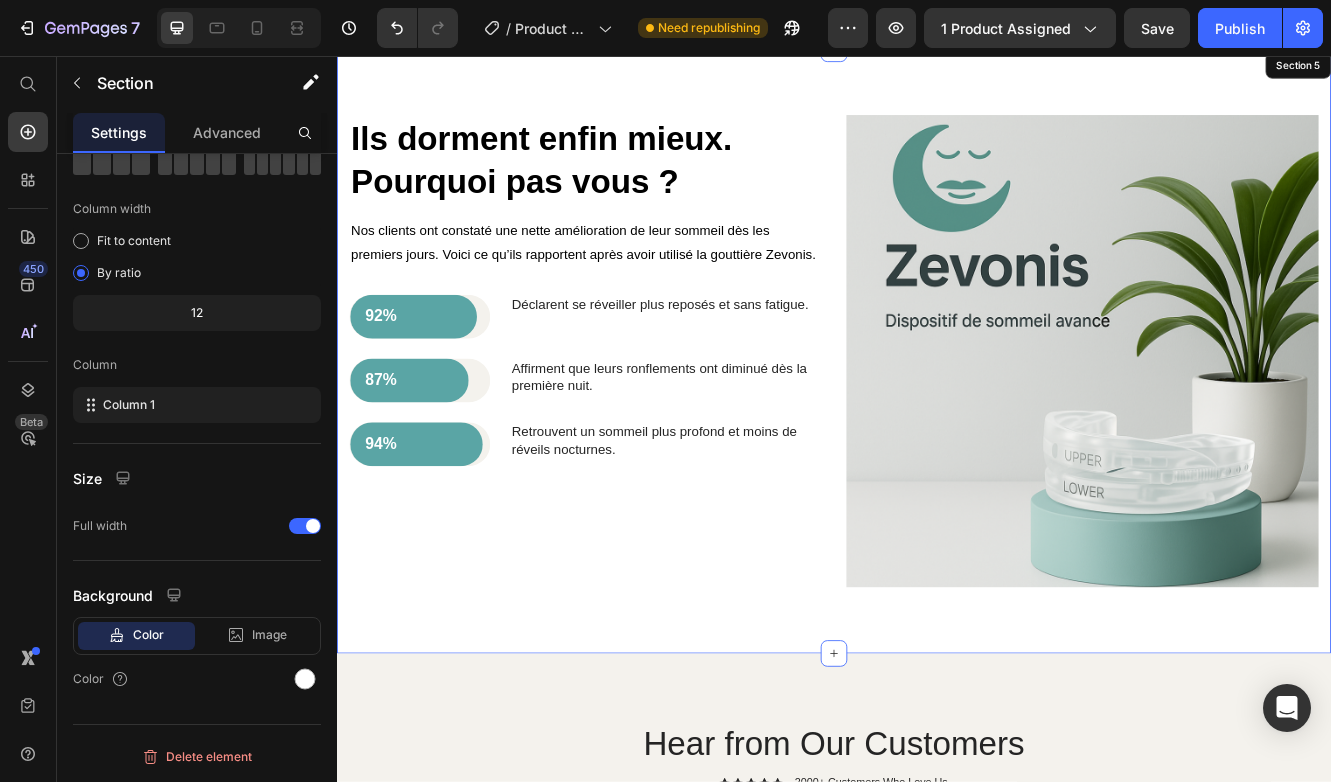 click on "⁠⁠⁠⁠⁠⁠⁠ Ils dorment enfin mieux. Pourquoi pas vous ? Heading Nos clients ont constaté une nette amélioration de leur sommeil dès les premiers jours. Voici ce qu’ils rapportent après avoir utilisé la gouttière Zevonis. Text Block 92% Text Block Row Row Déclarent se réveiller plus reposés et sans fatigue. Text Block Row 87% Text Block Row Row Affirment que leurs ronflements ont diminué dès la première nuit. Text Block Row 94% Text Block Row   0 Row Retrouvent un sommeil plus profond et moins de réveils nocturnes. Text Block Row Image Row Section 5" at bounding box center (937, 412) 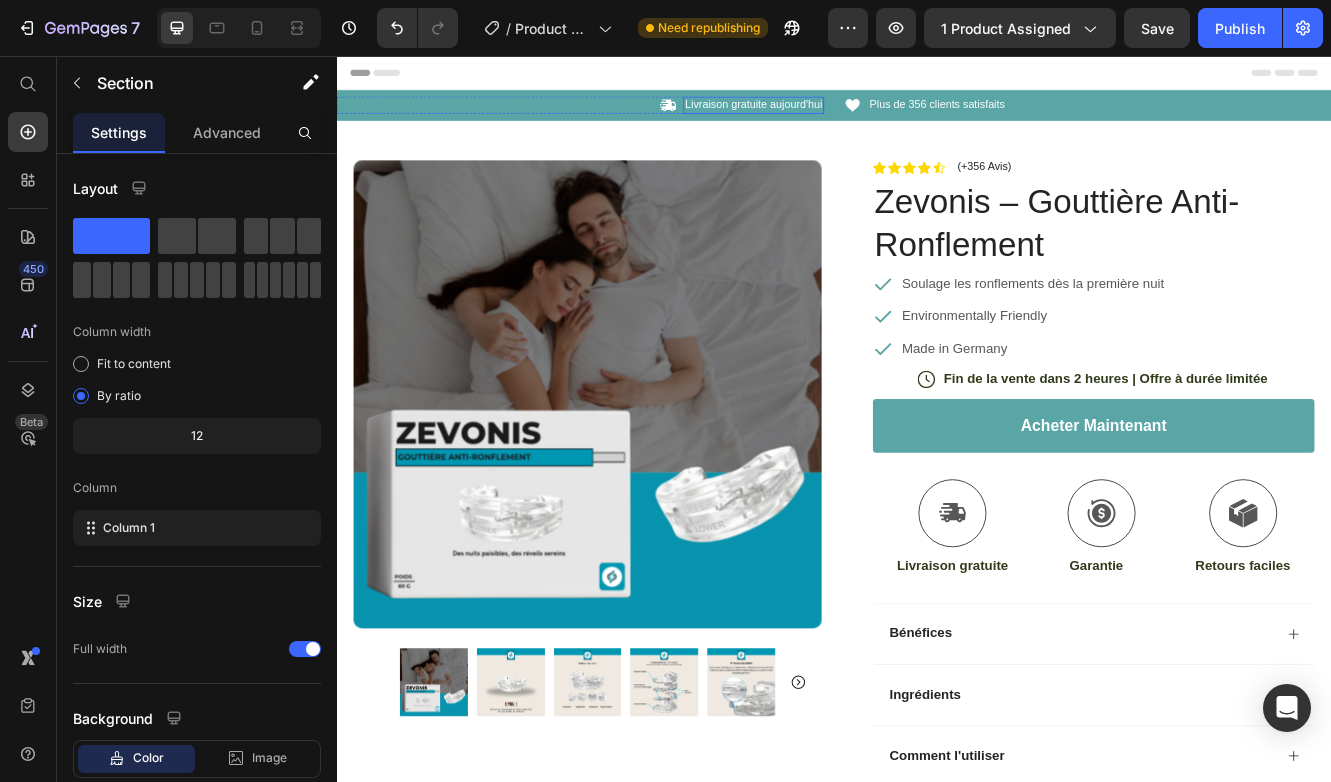 scroll, scrollTop: 0, scrollLeft: 0, axis: both 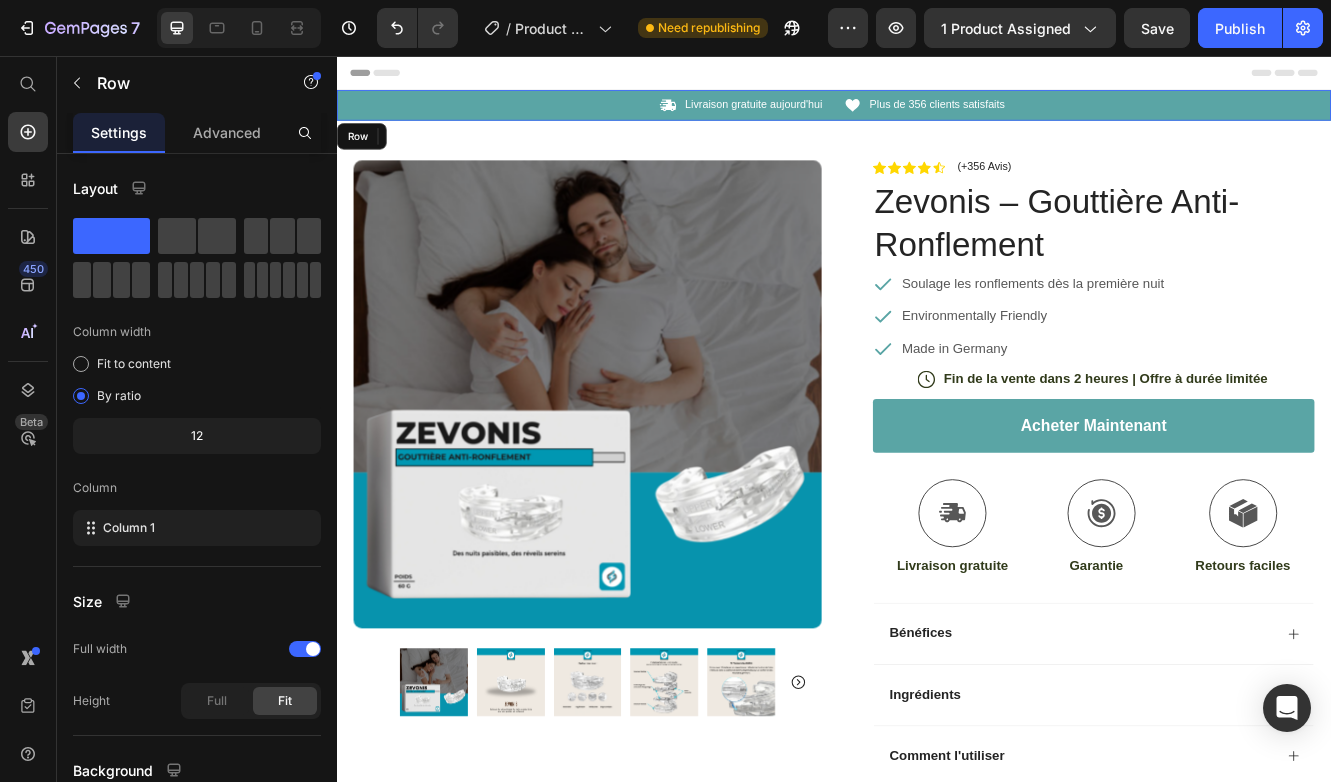 click on "Icon Livraison gratuite aujourd'hui Text Block Row
Icon Plus de 356 clients satisfaits Text Block Row Carousel Row" at bounding box center (937, 115) 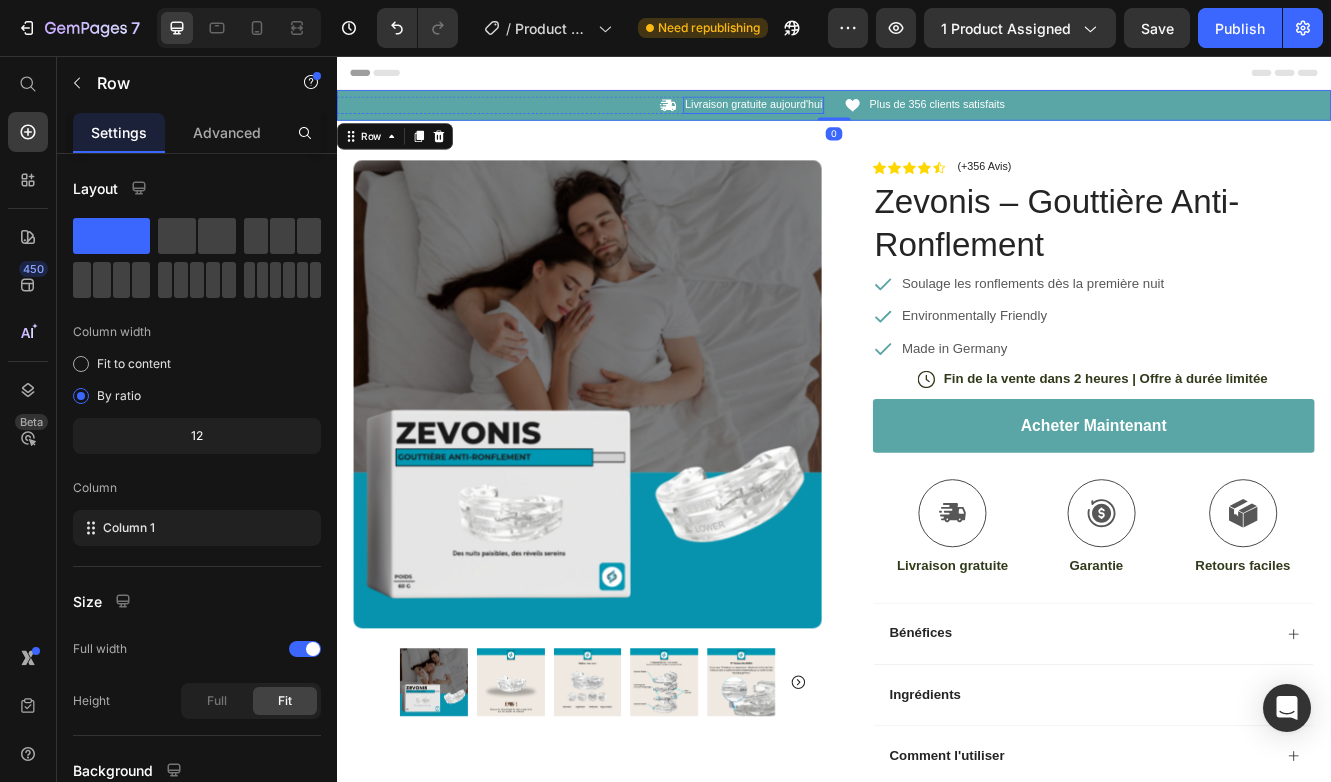 click on "Livraison gratuite aujourd'hui" at bounding box center (840, 115) 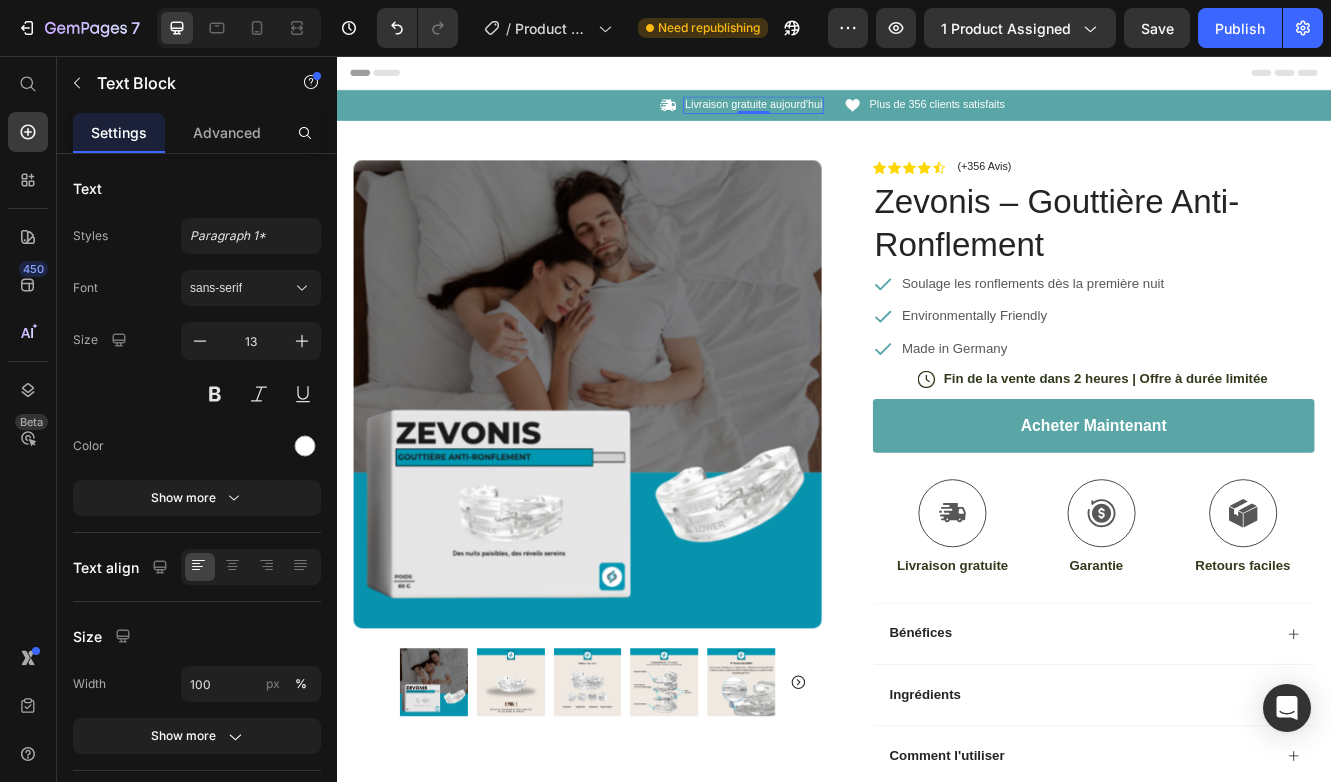 click on "Livraison gratuite aujourd'hui" at bounding box center [840, 115] 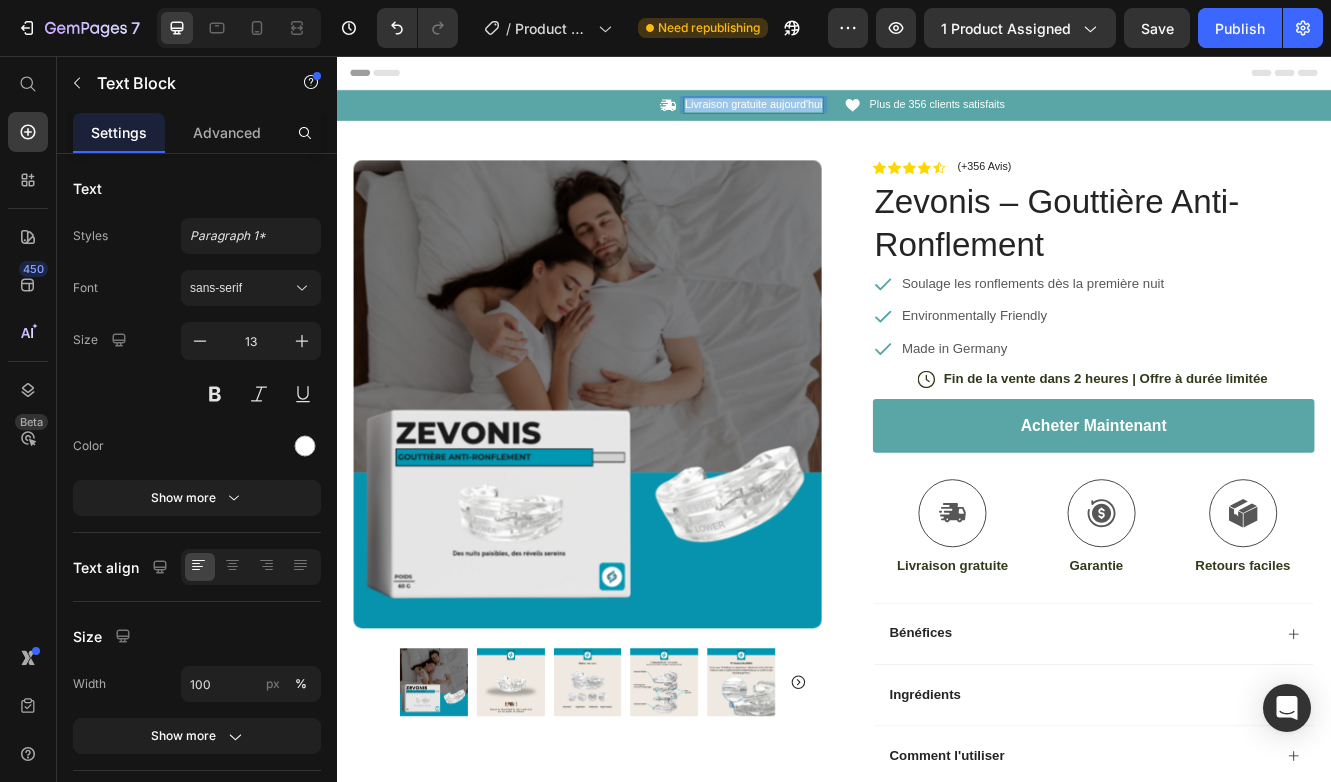 click on "Livraison gratuite aujourd'hui" at bounding box center [840, 115] 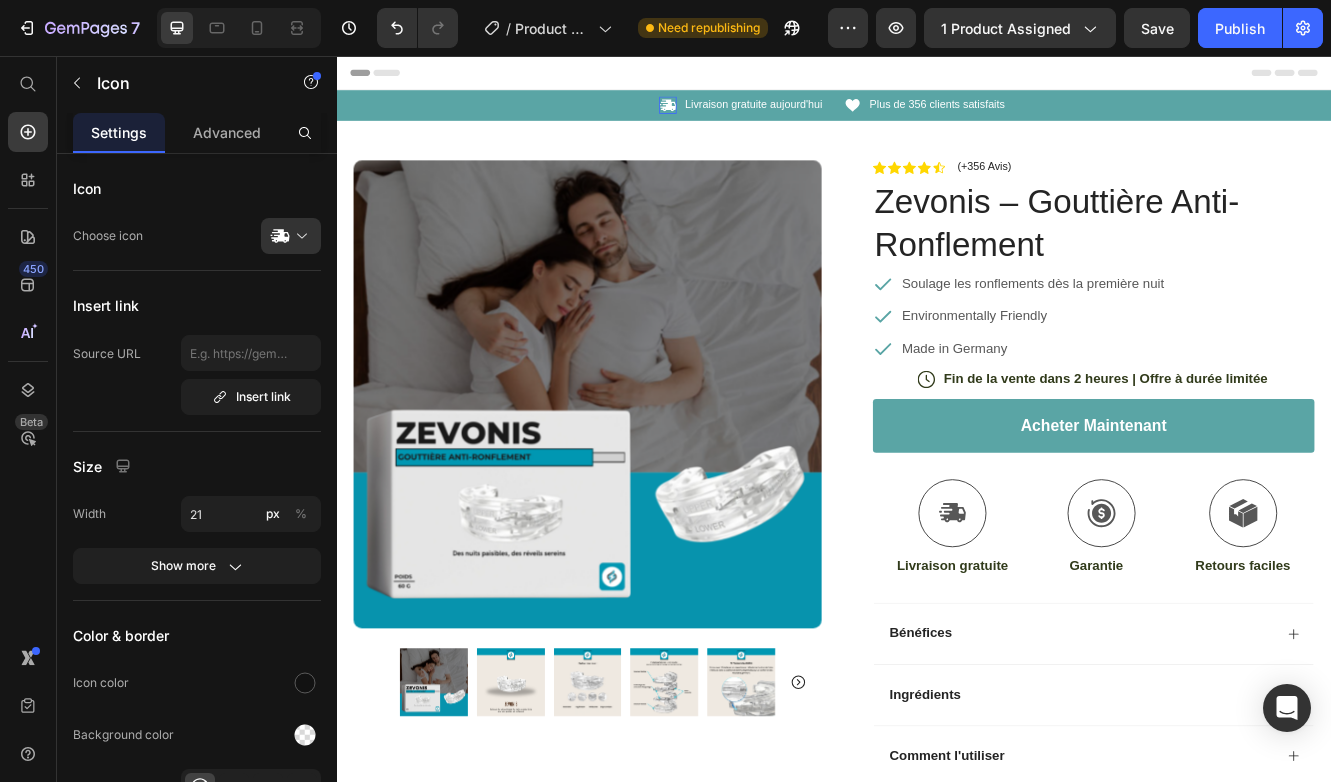 click 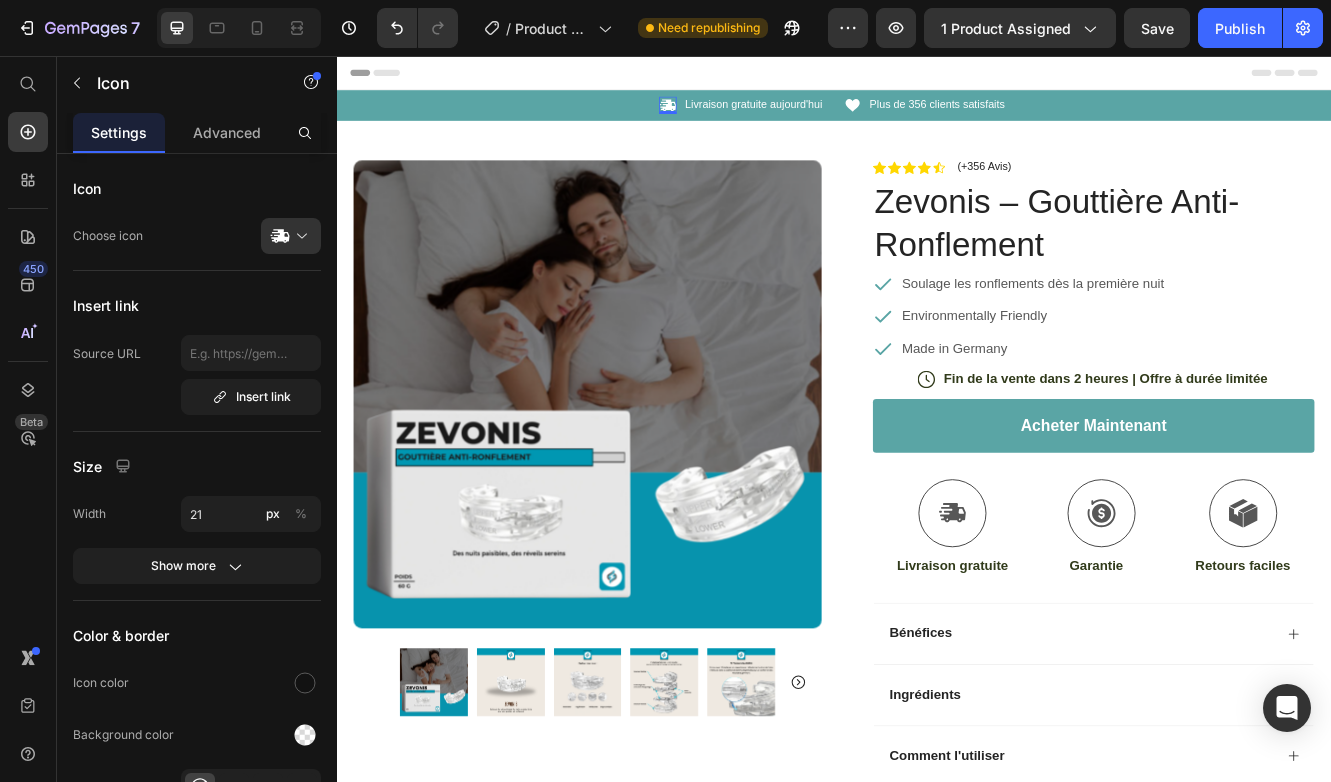click 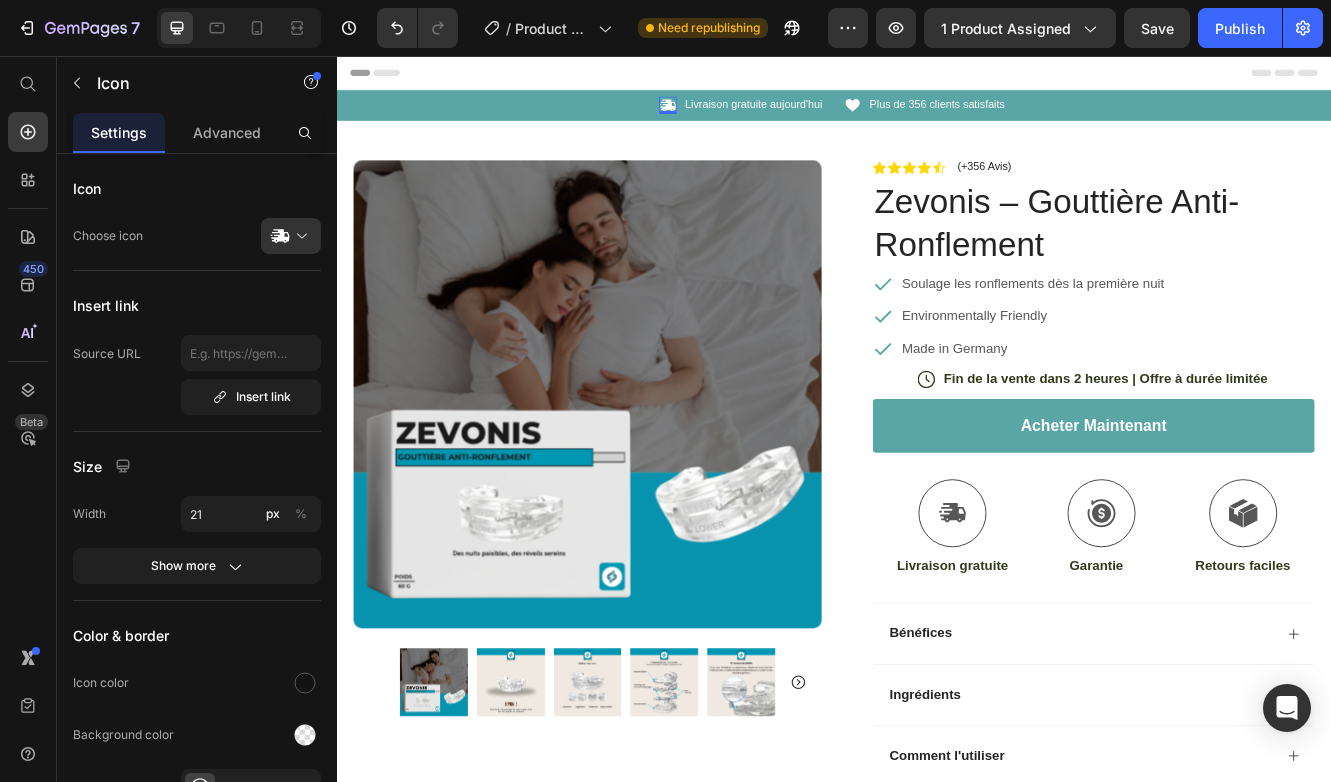 click on "7   /  Product Page - Jul 8, 17:52:42 Need republishing Preview 1 product assigned  Save   Publish  450 Beta Start with Sections Elements Hero Section Product Detail Brands Trusted Badges Guarantee Product Breakdown How to use Testimonials Compare Bundle FAQs Social Proof Brand Story Product List Collection Blog List Contact Sticky Add to Cart Custom Footer Browse Library 450 Layout
Row
Row
Row
Row Text
Heading
Text Block Button
Button
Button
Sticky Back to top Media
Image" at bounding box center [665, 0] 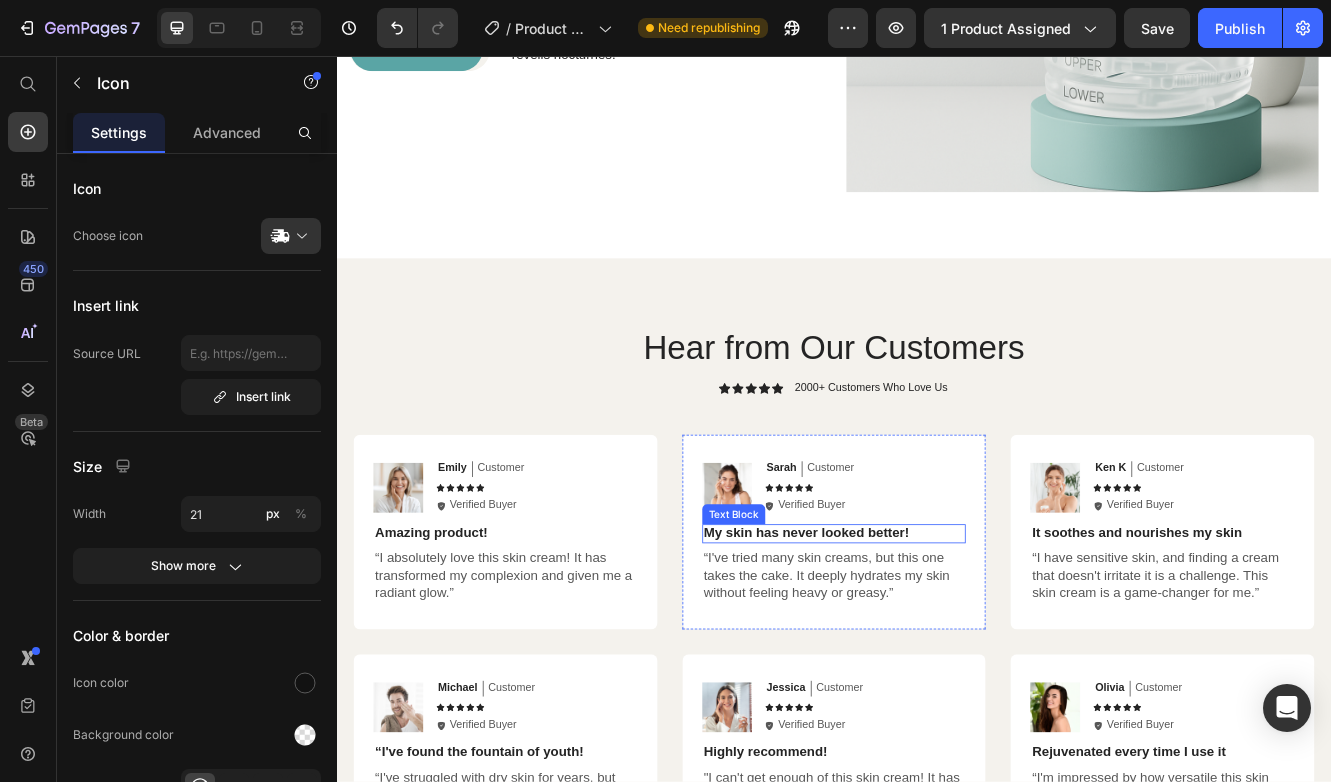 scroll, scrollTop: 3839, scrollLeft: 0, axis: vertical 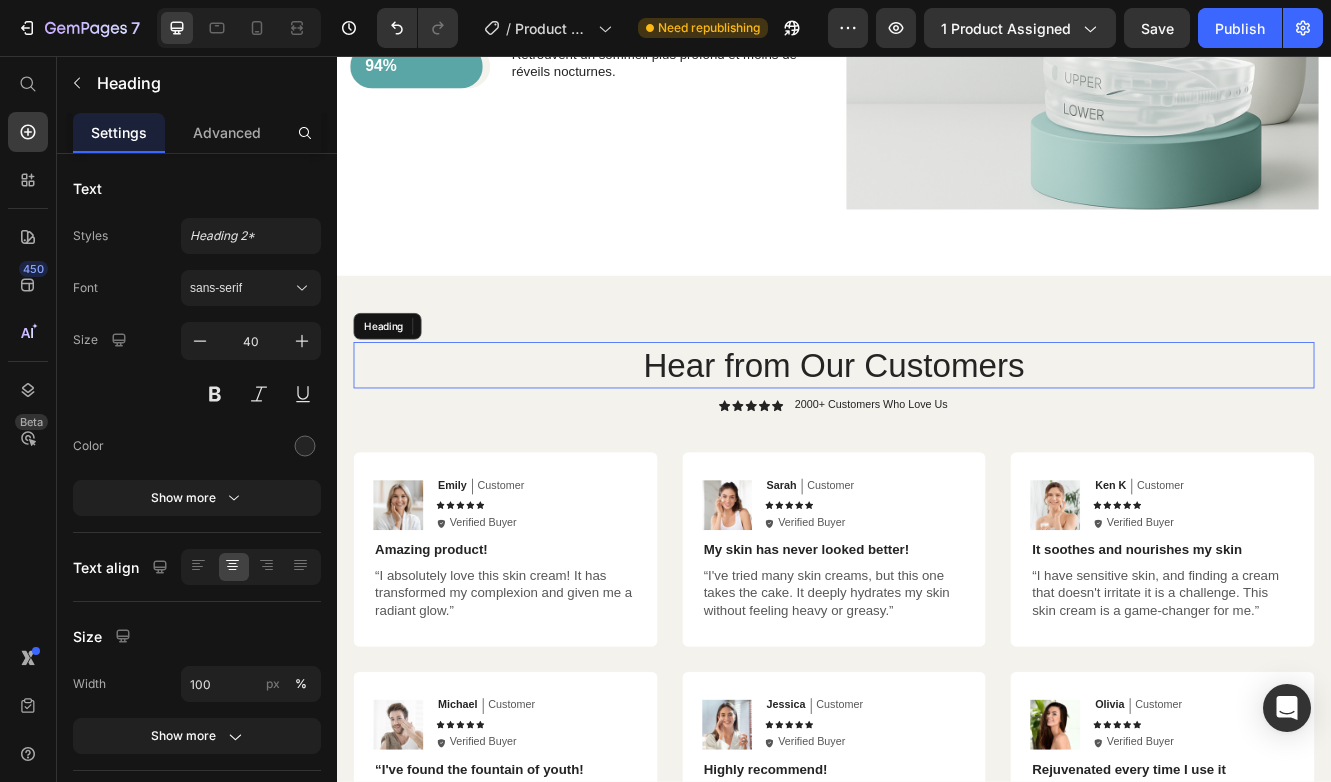 click on "Hear from Our Customers" at bounding box center (937, 429) 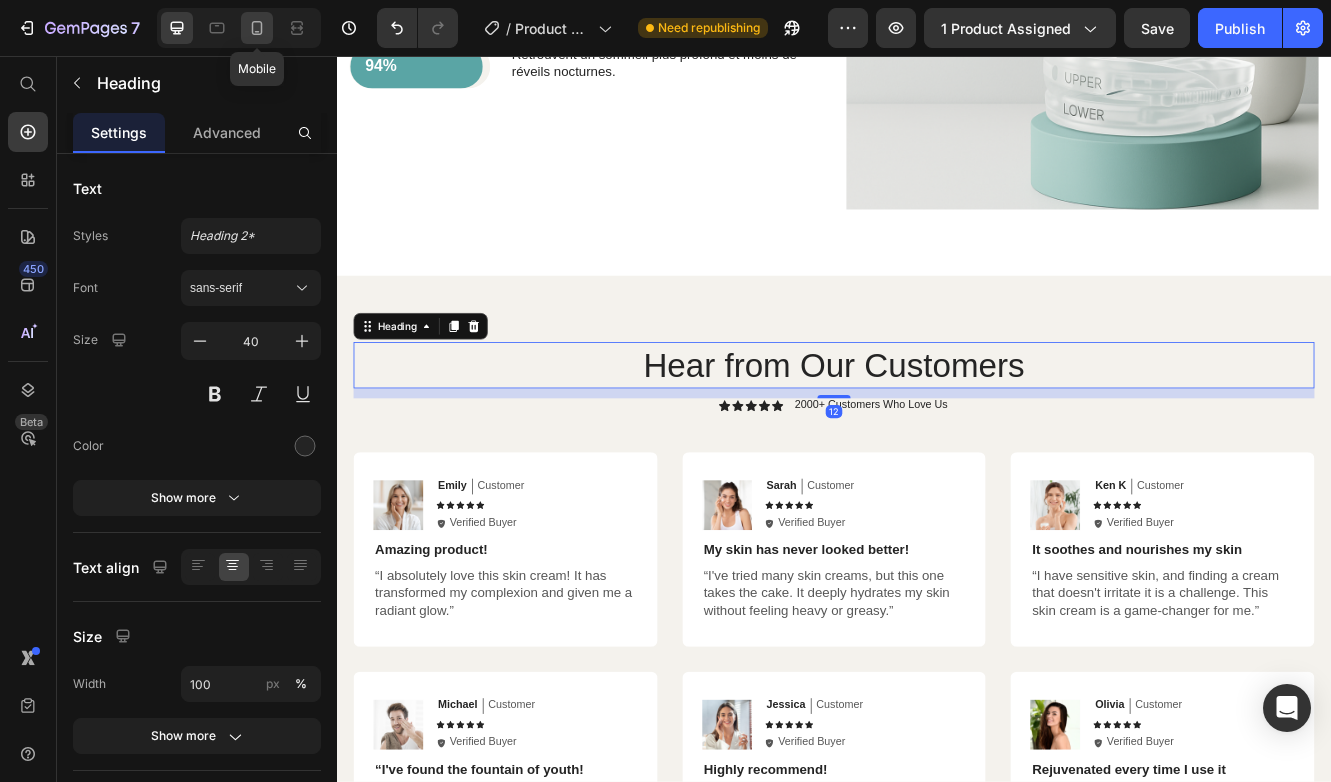 click 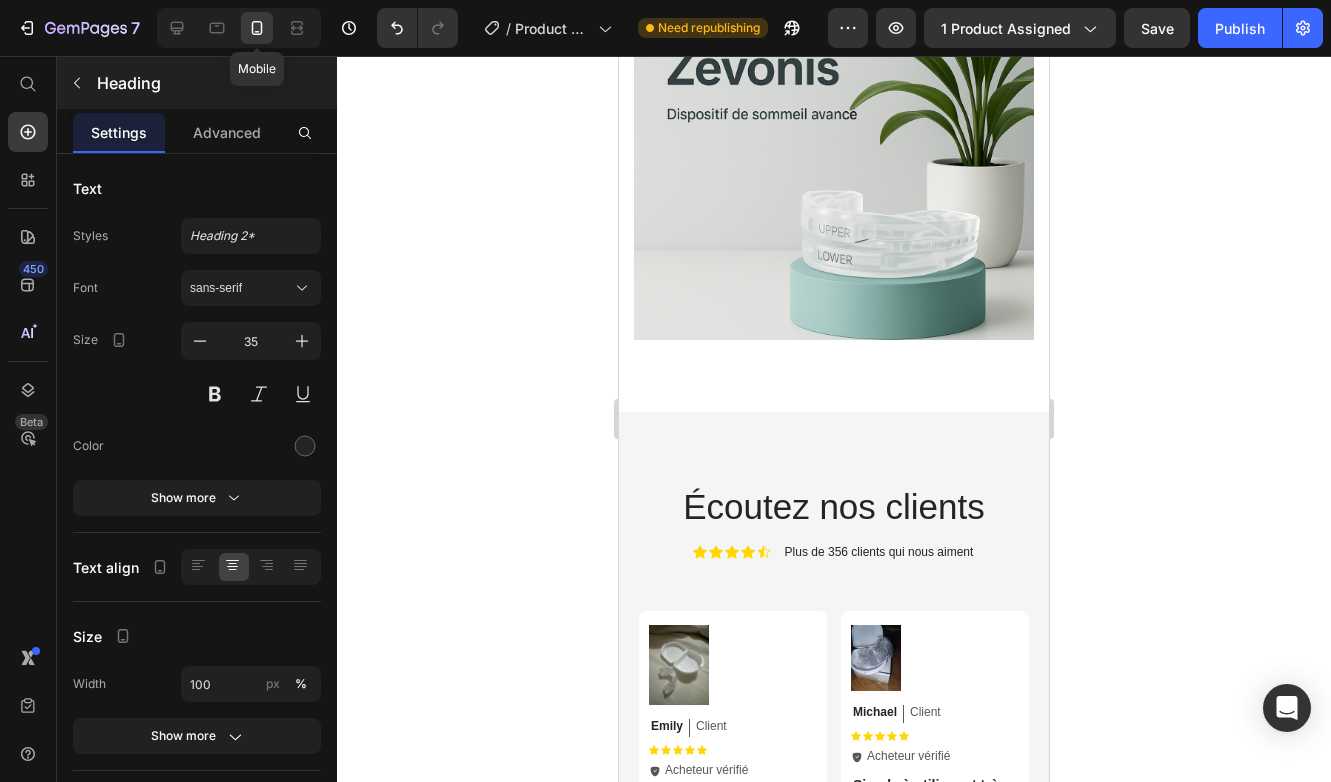 scroll, scrollTop: 3769, scrollLeft: 0, axis: vertical 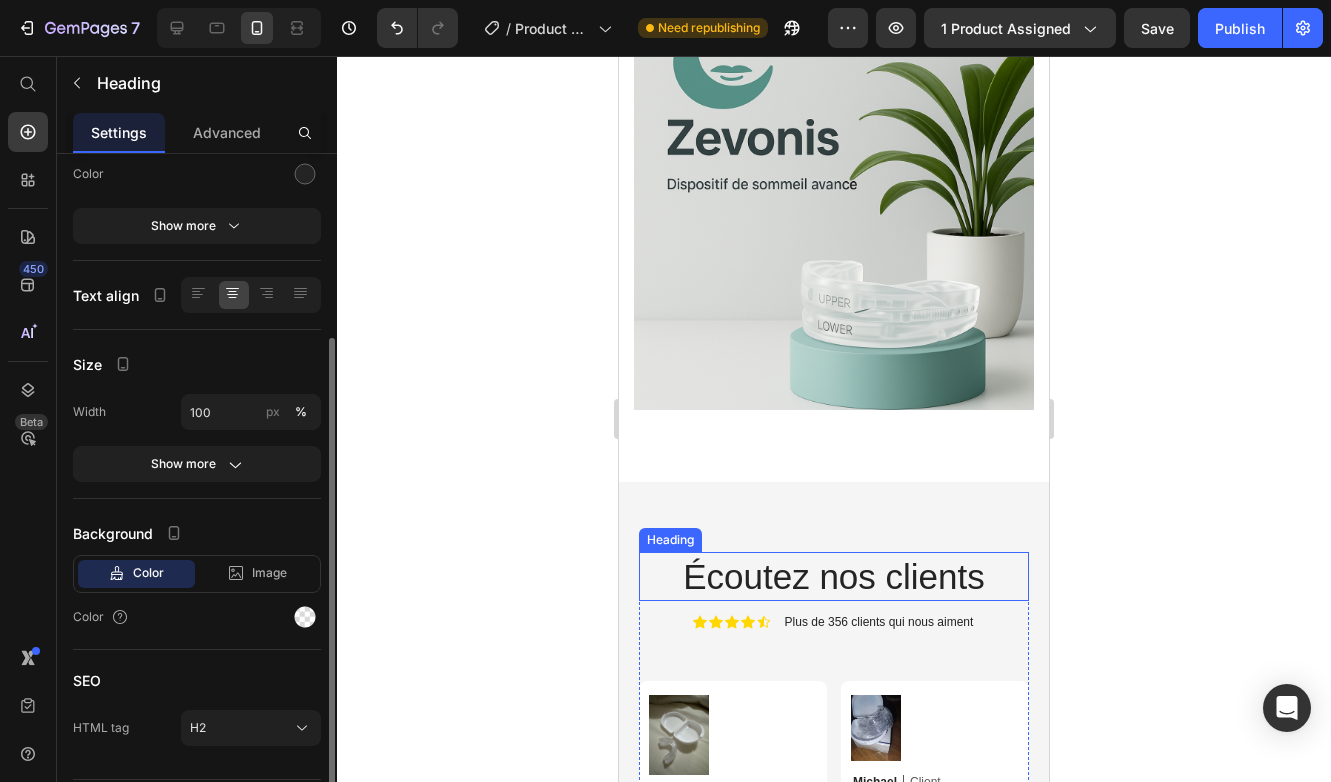click on "Écoutez nos clients" at bounding box center [834, 577] 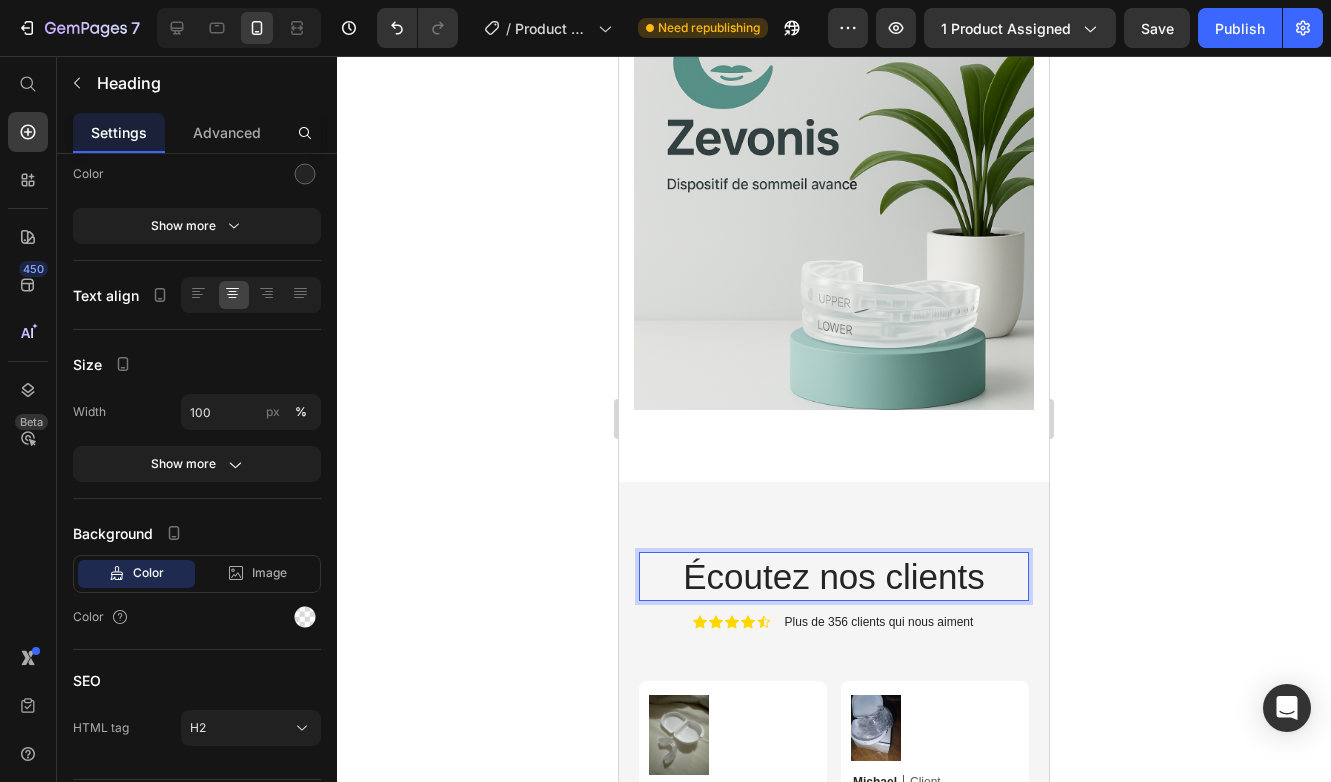 click on "Écoutez nos clients" at bounding box center [834, 577] 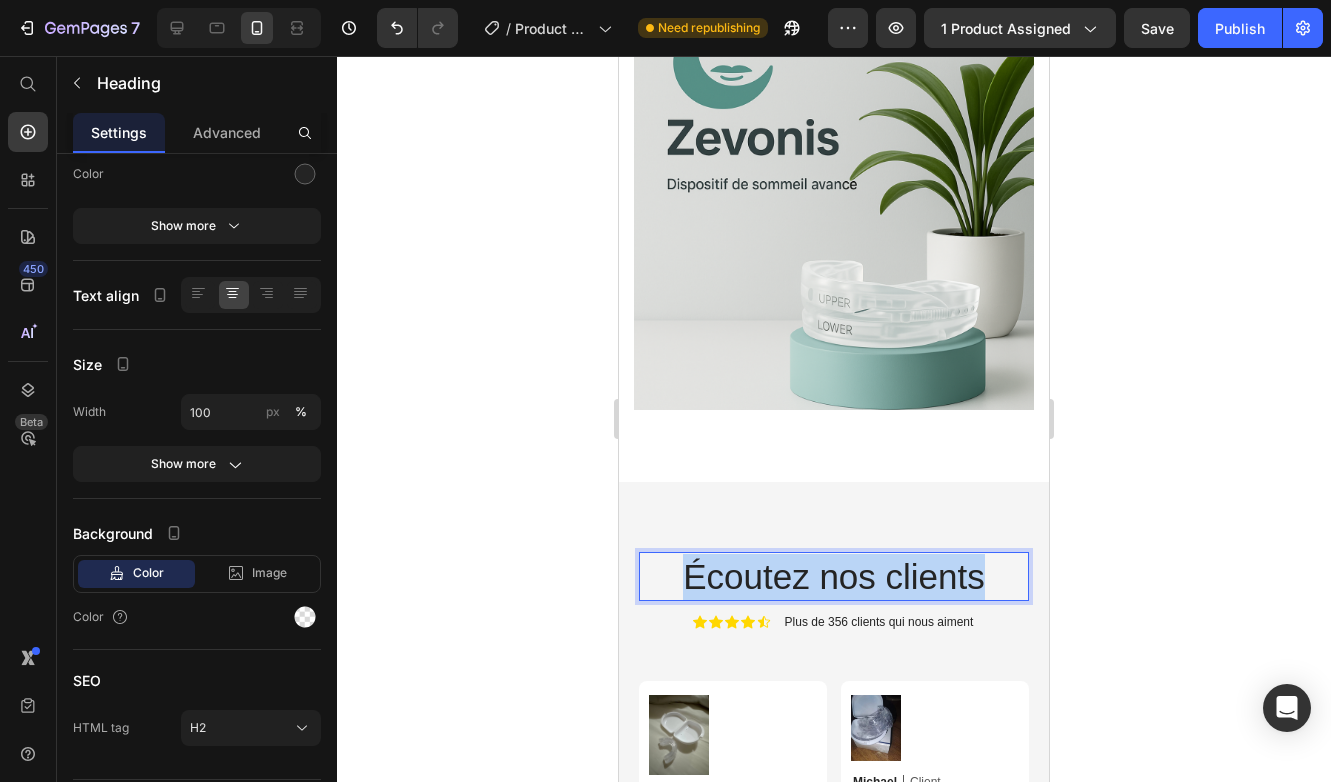 click on "Écoutez nos clients" at bounding box center [834, 577] 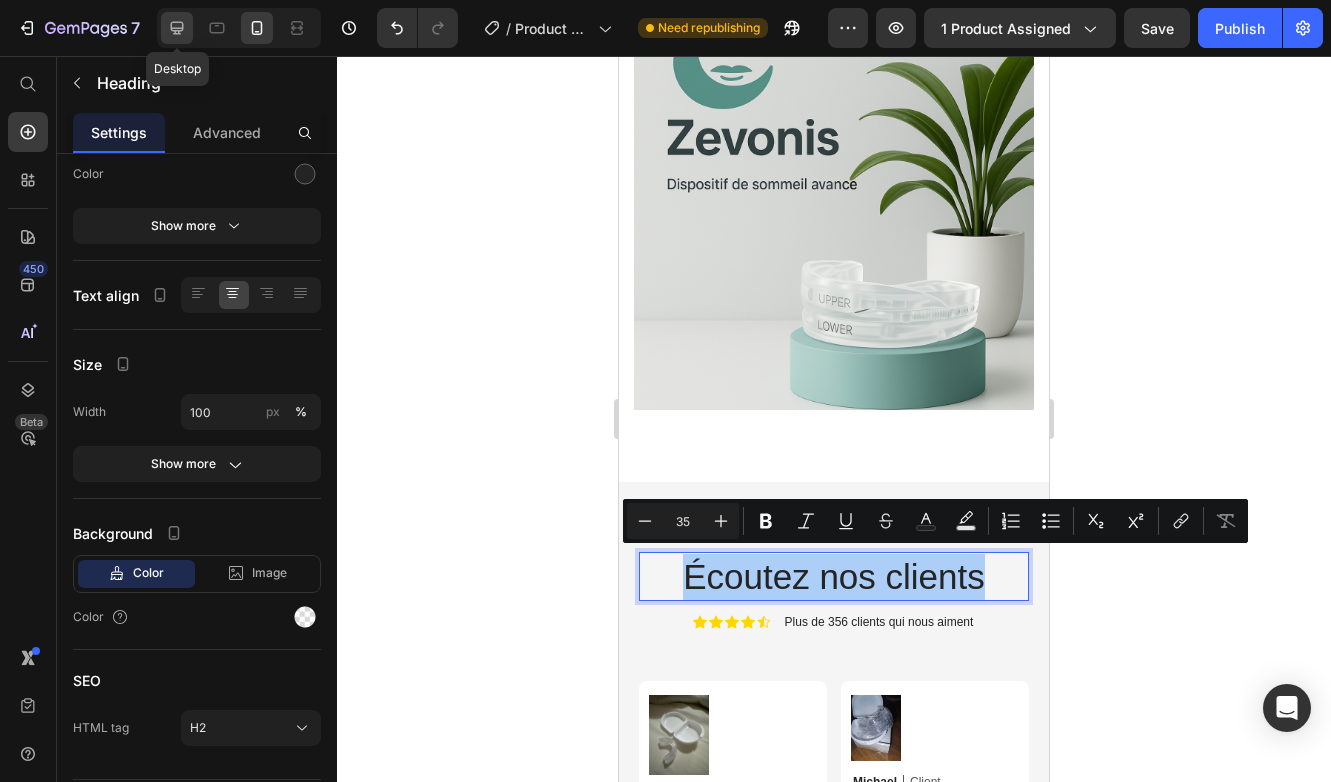 click 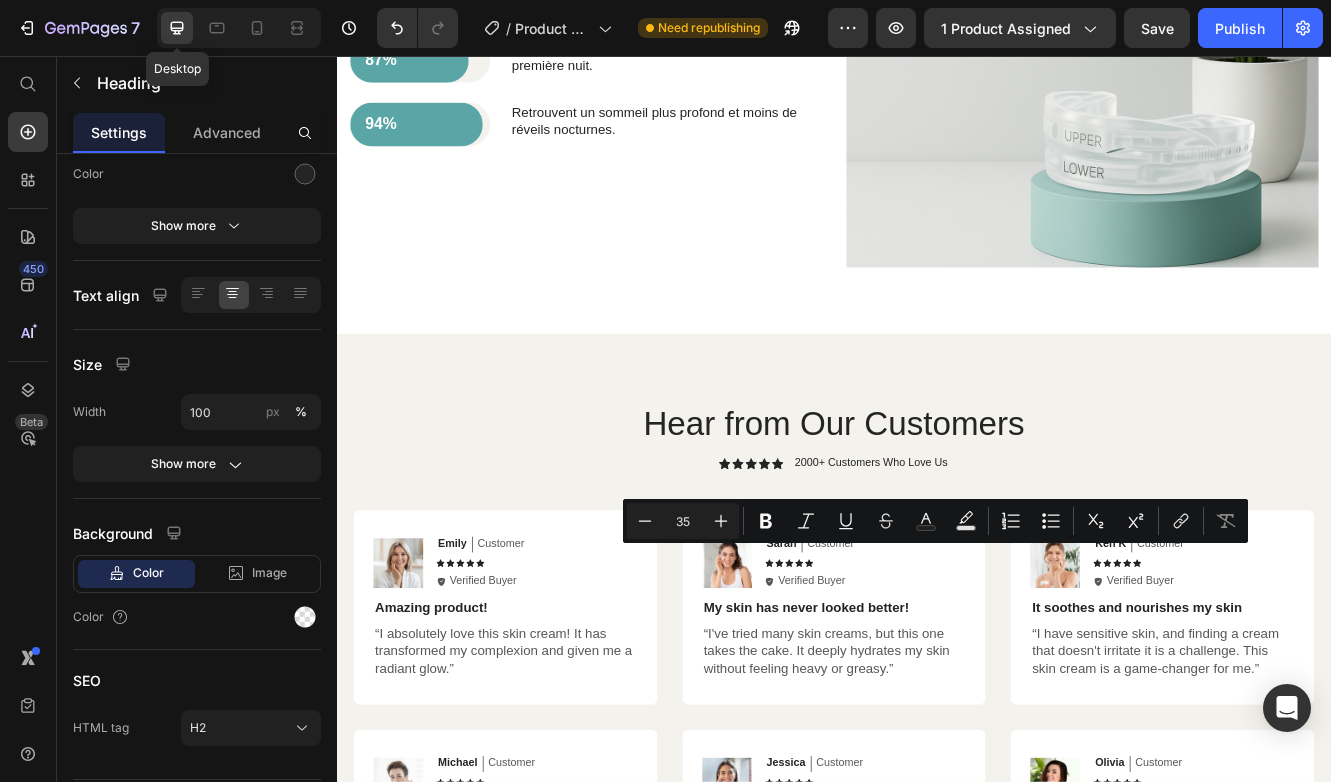 type on "40" 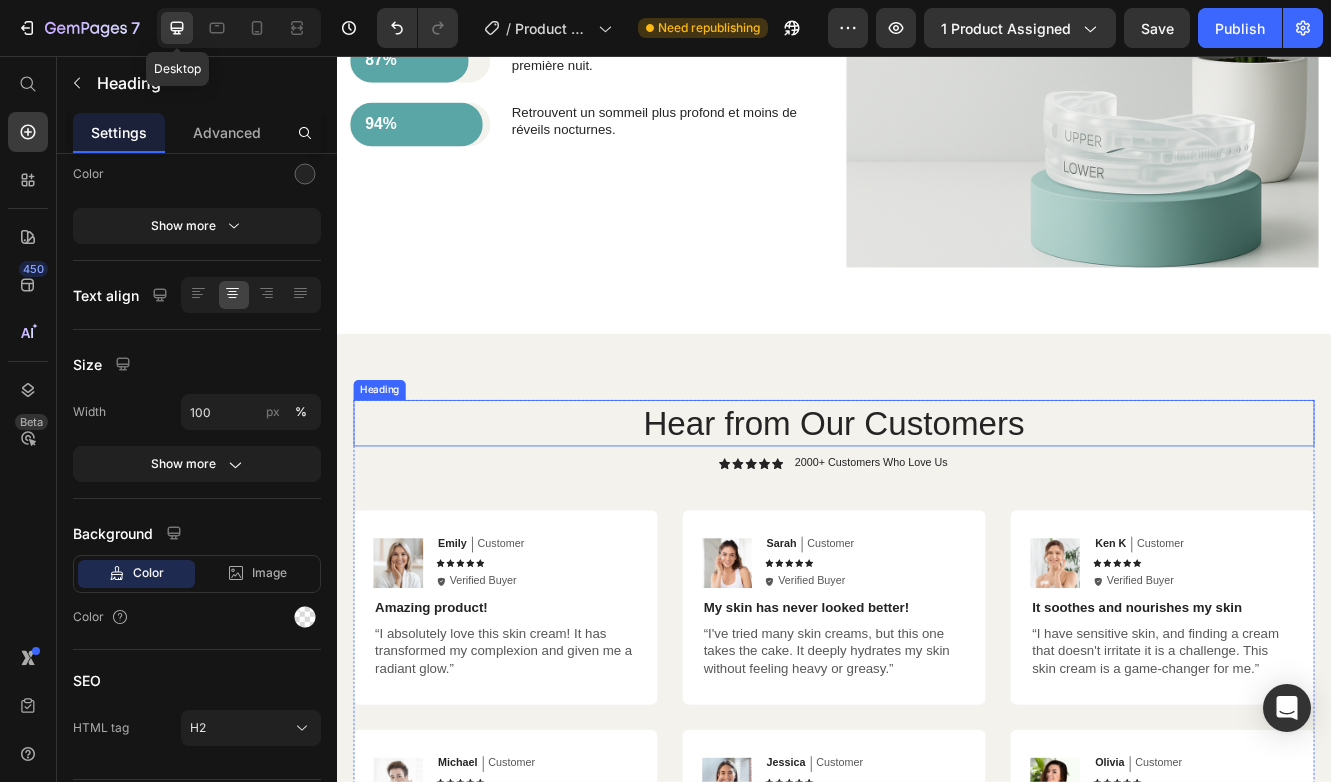 scroll, scrollTop: 3699, scrollLeft: 0, axis: vertical 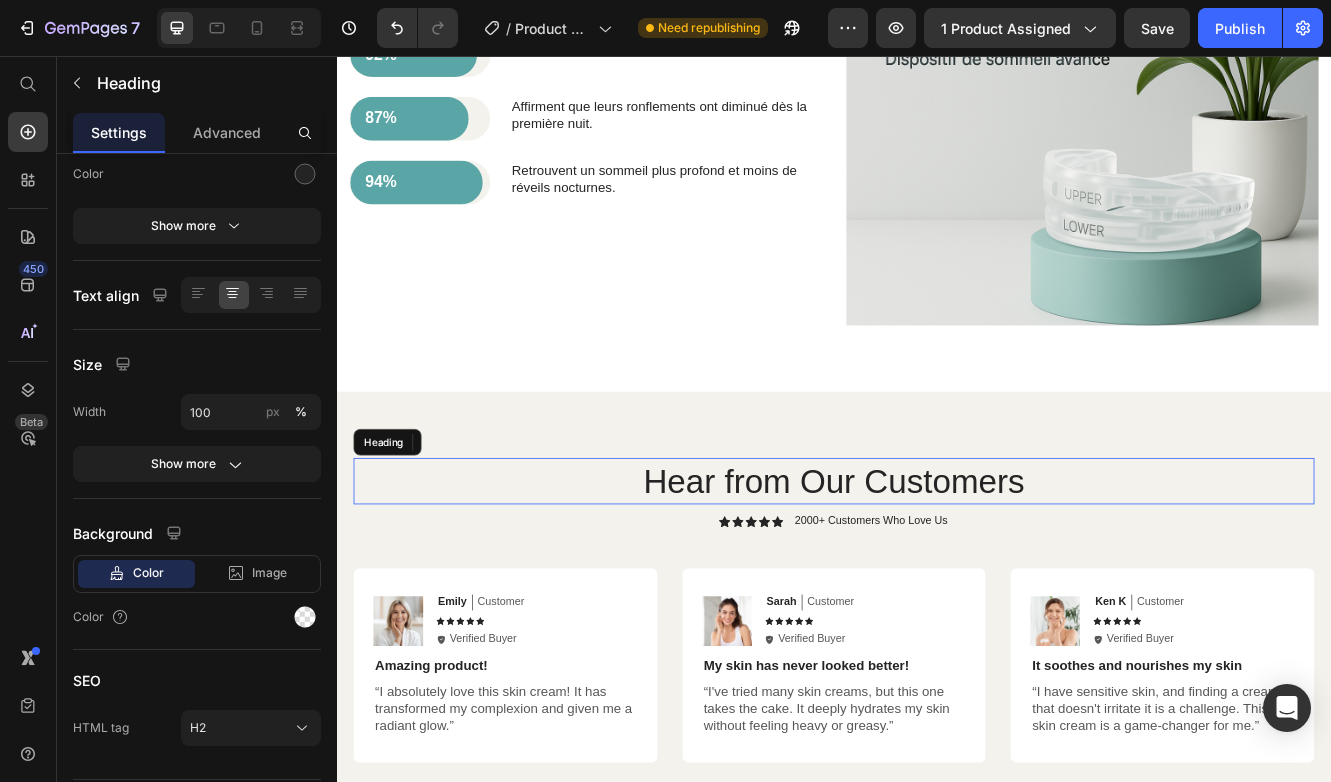 click on "Hear from Our Customers" at bounding box center [937, 569] 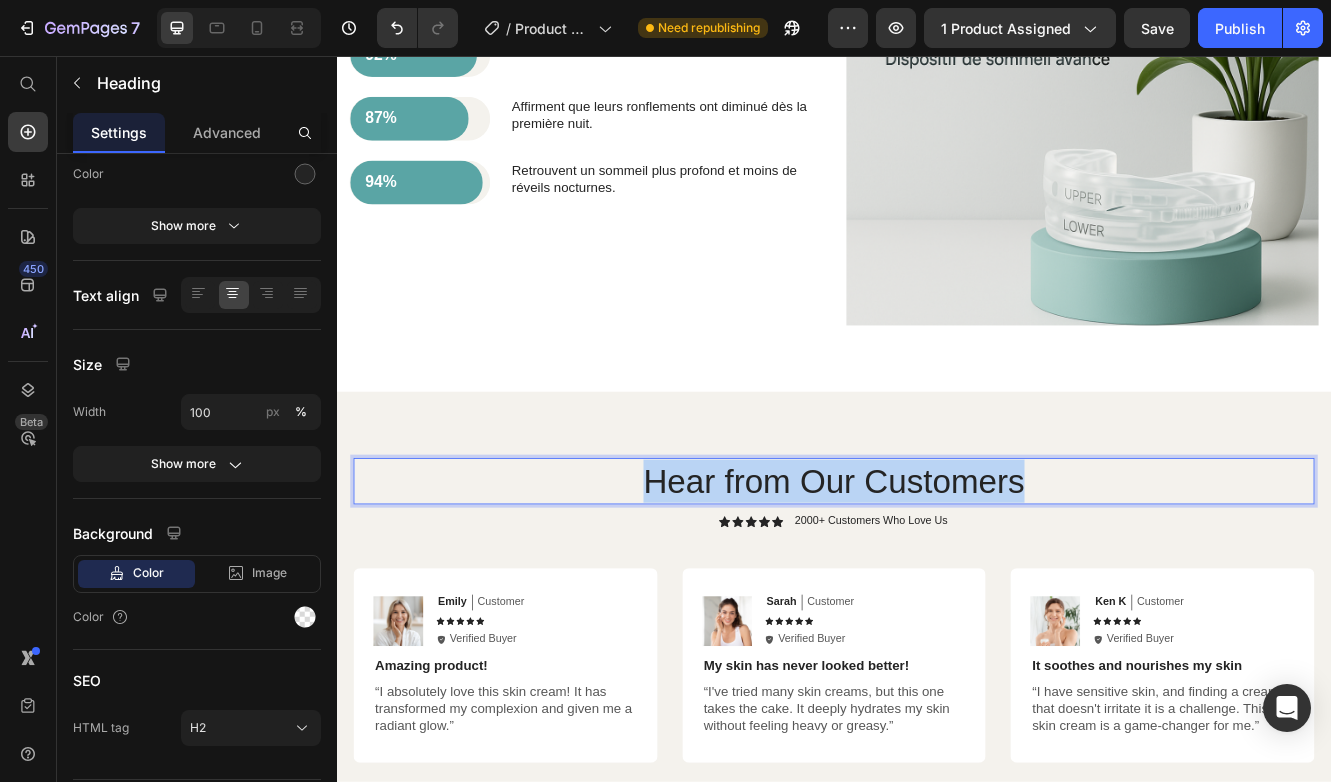 click on "Hear from Our Customers" at bounding box center [937, 569] 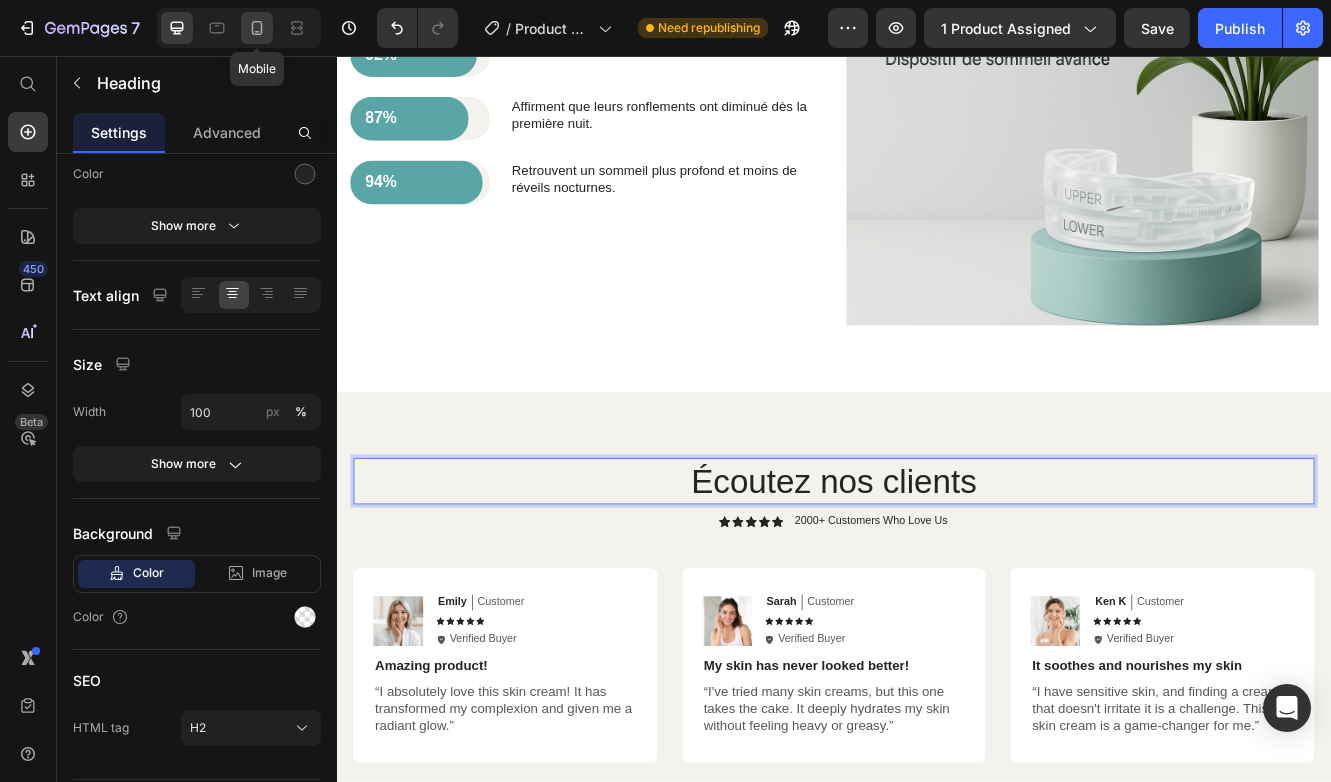 click 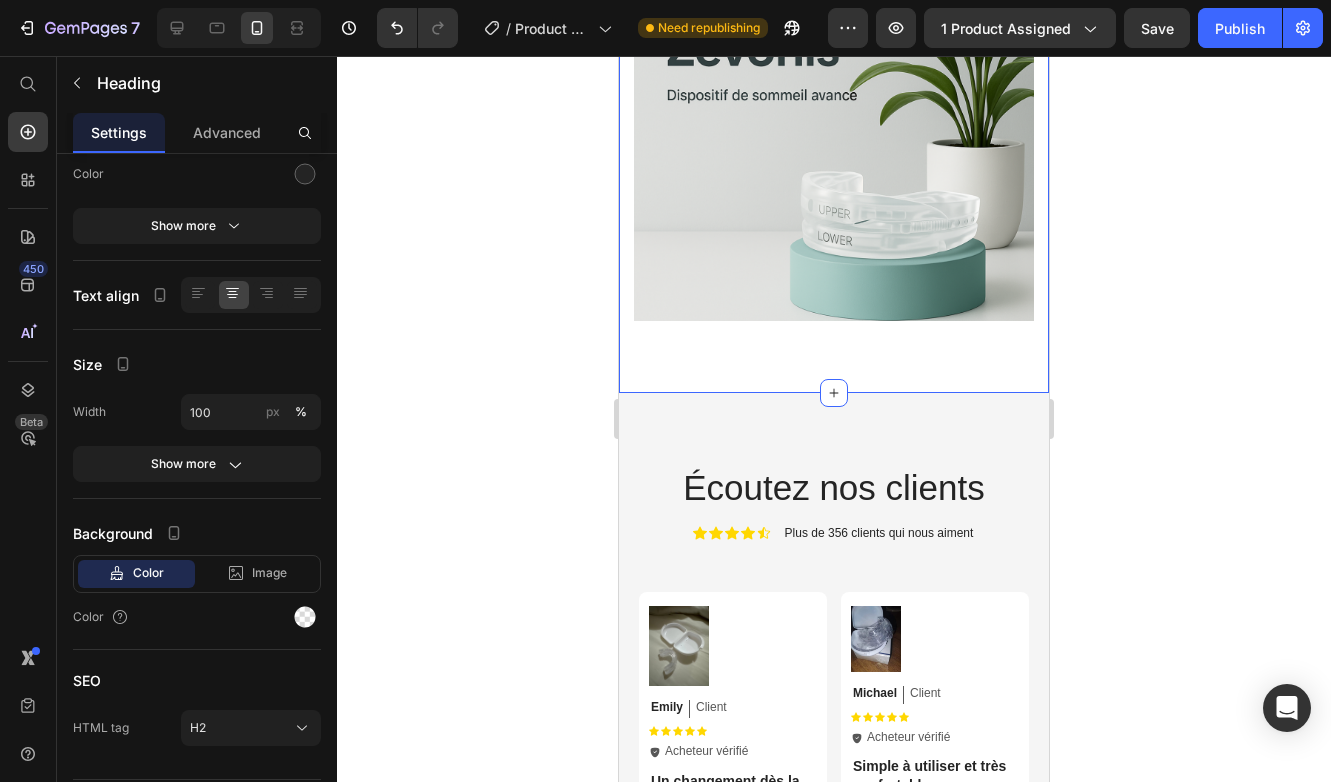 scroll, scrollTop: 3815, scrollLeft: 0, axis: vertical 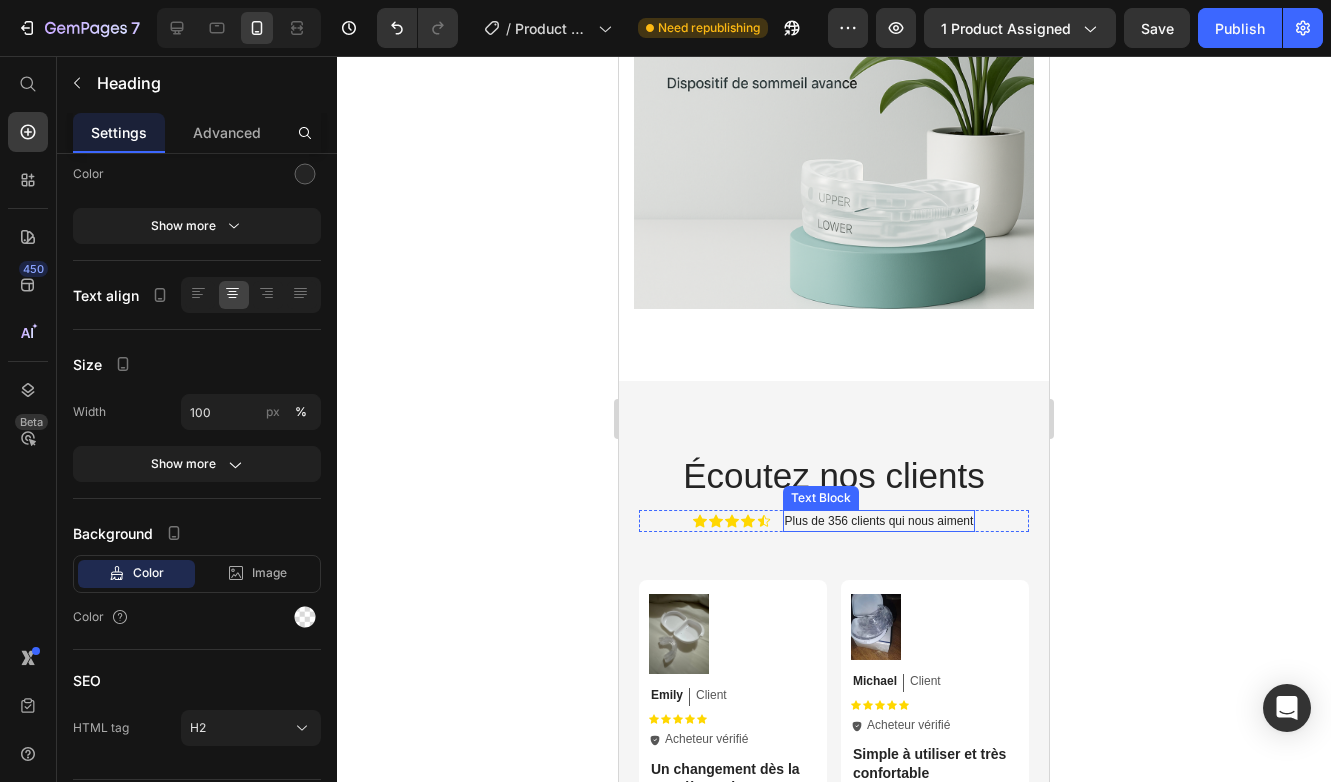click on "Plus de 356 clients qui nous aiment" at bounding box center [879, 521] 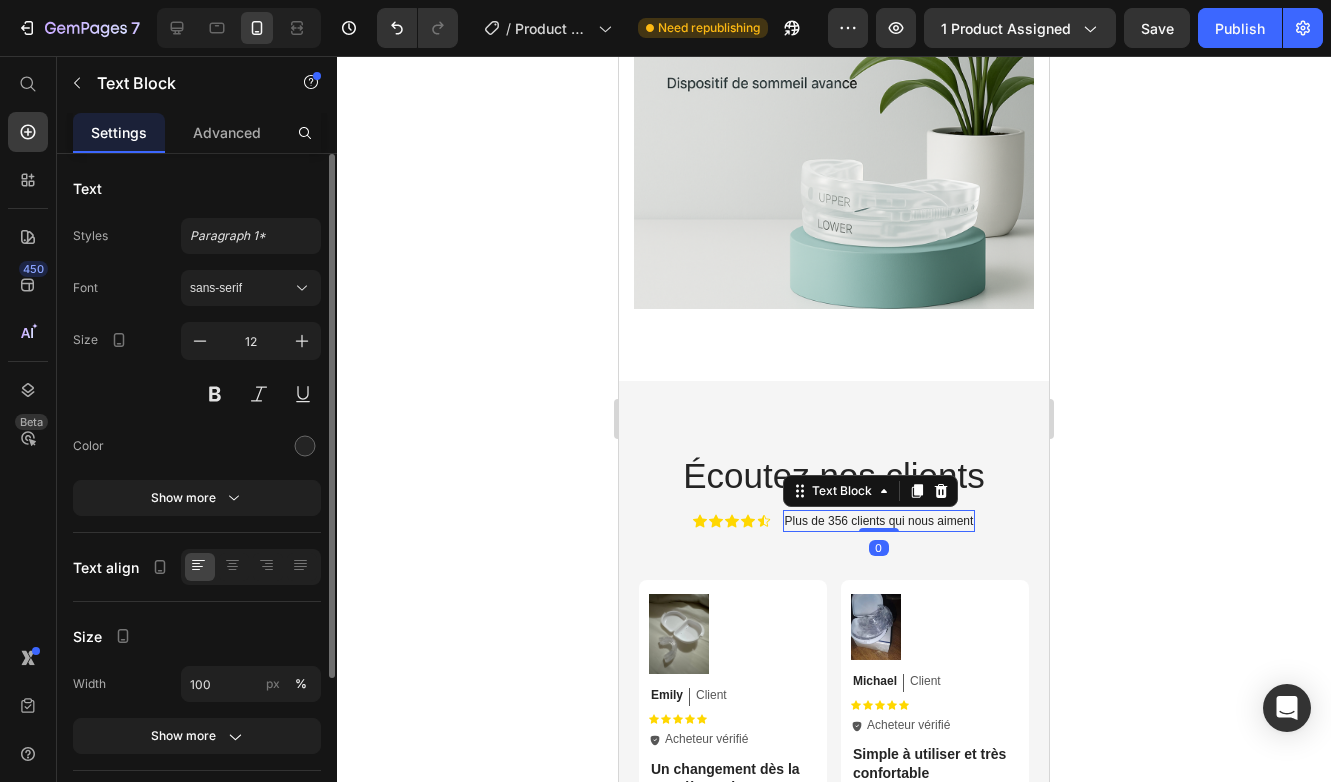 click on "Plus de 356 clients qui nous aiment" at bounding box center [879, 521] 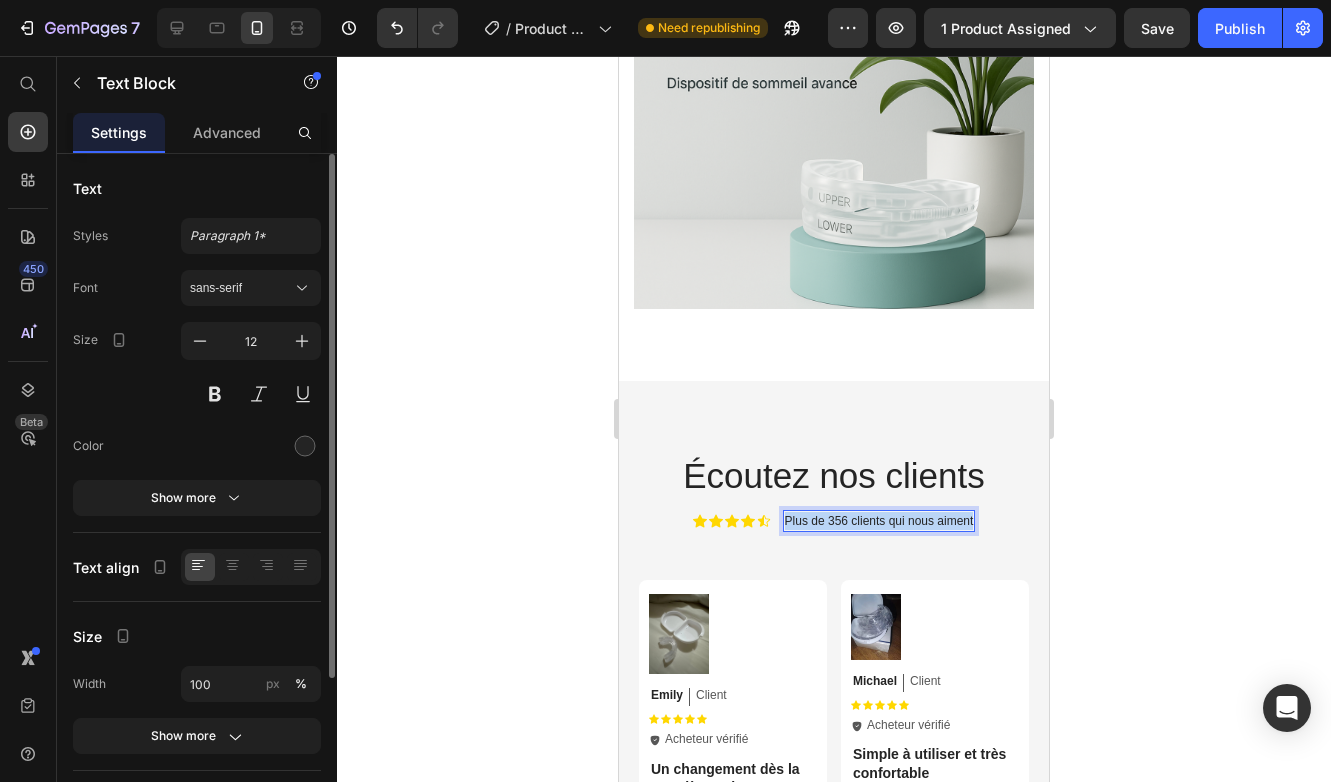 click on "Plus de 356 clients qui nous aiment" at bounding box center [879, 521] 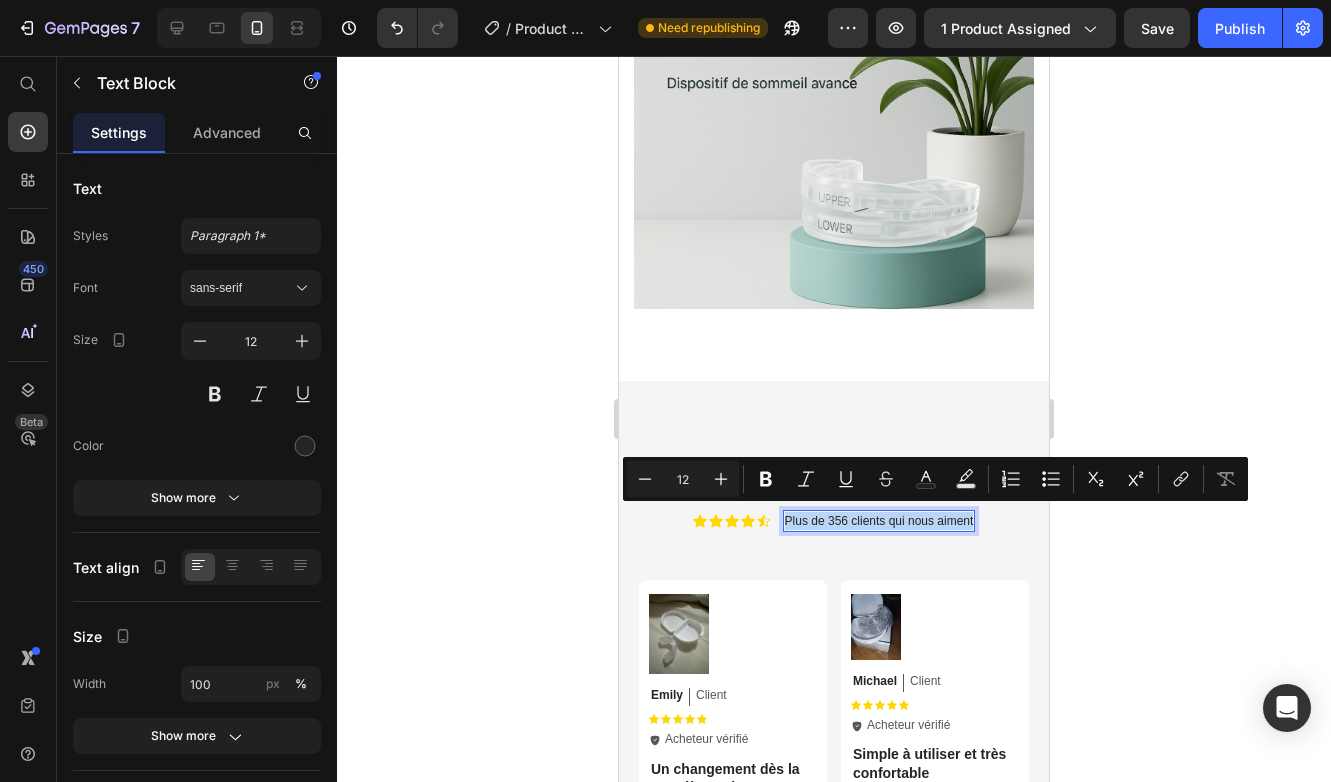 copy on "Plus de 356 clients qui nous aiment" 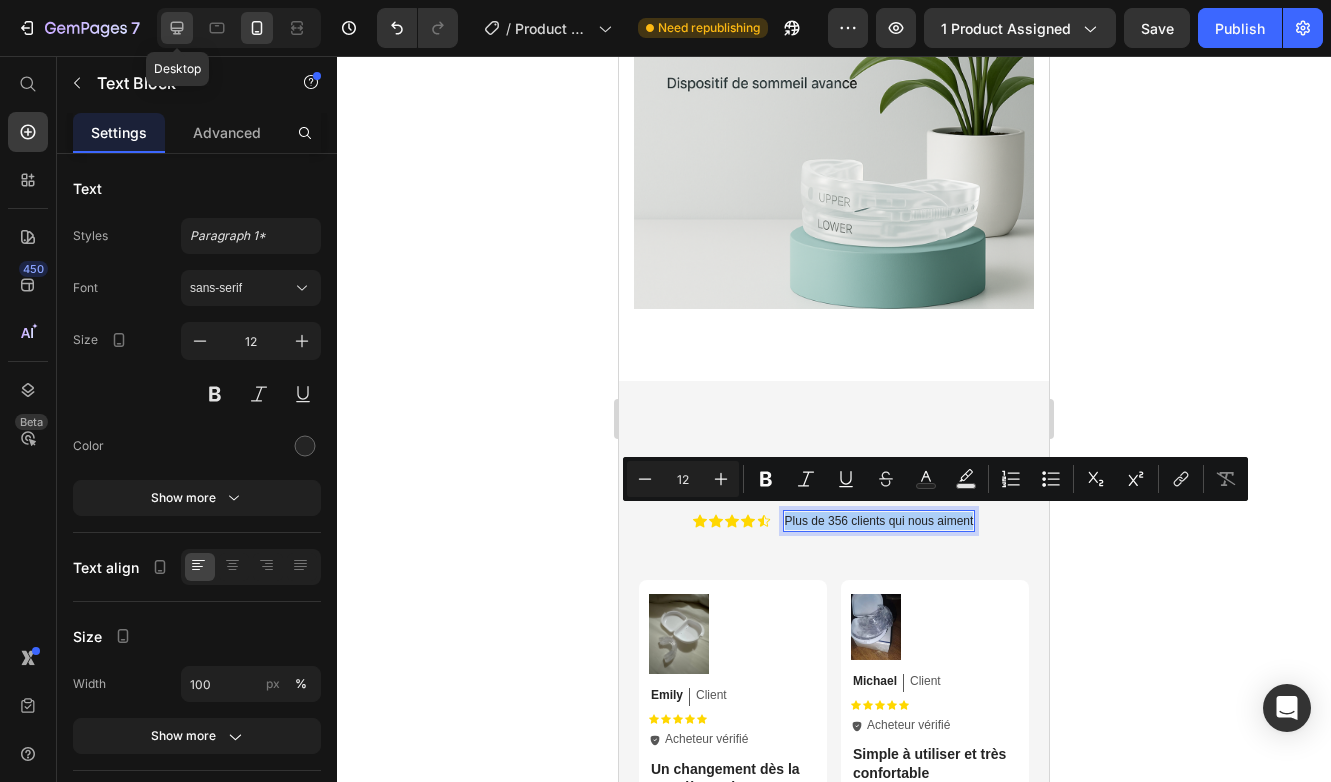 click 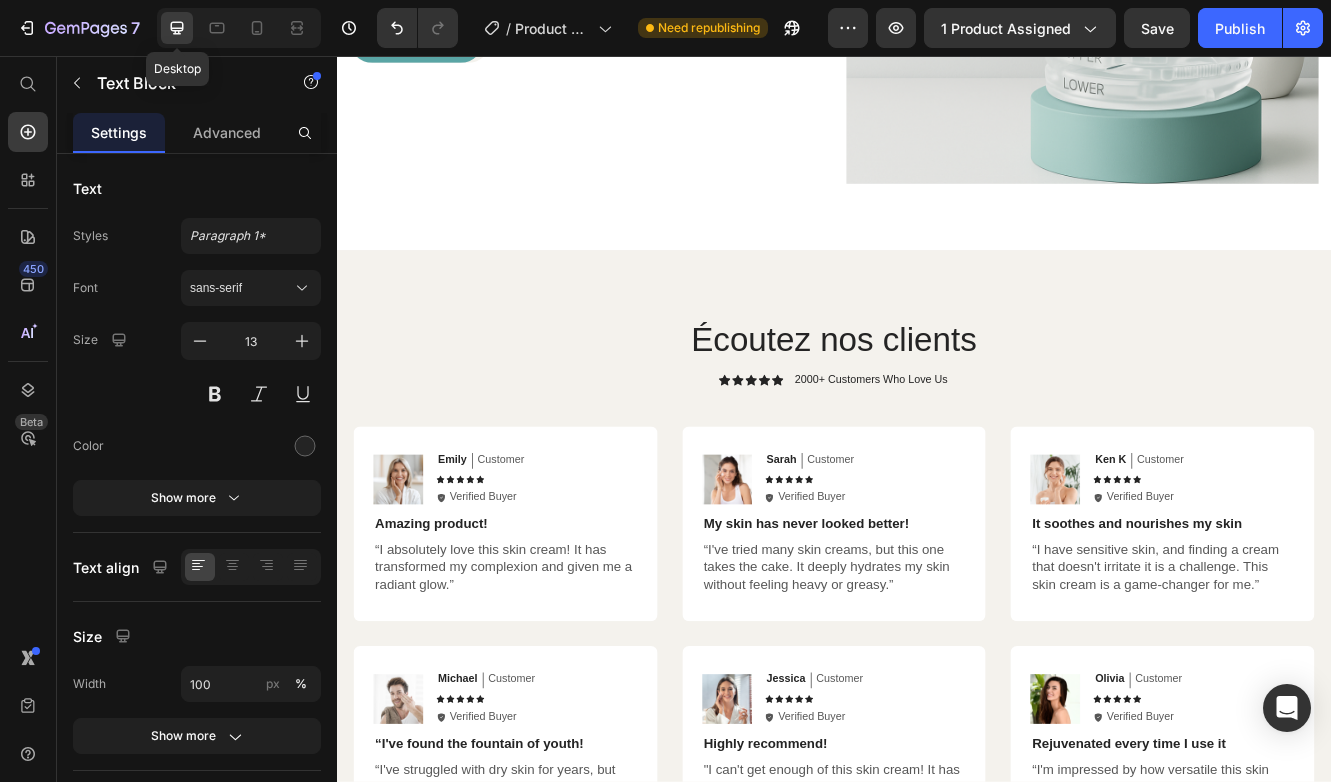 scroll, scrollTop: 3745, scrollLeft: 0, axis: vertical 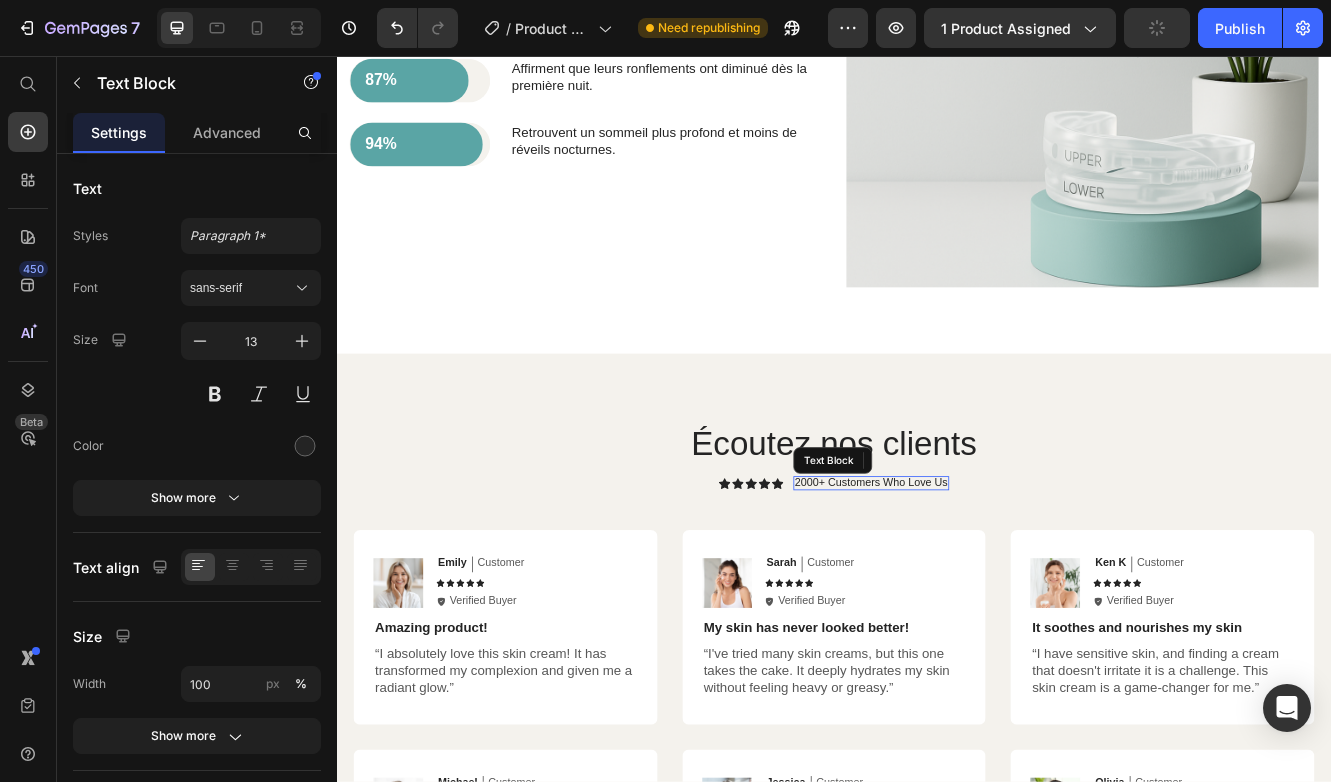 click on "2000+ Customers Who Love Us" at bounding box center [982, 571] 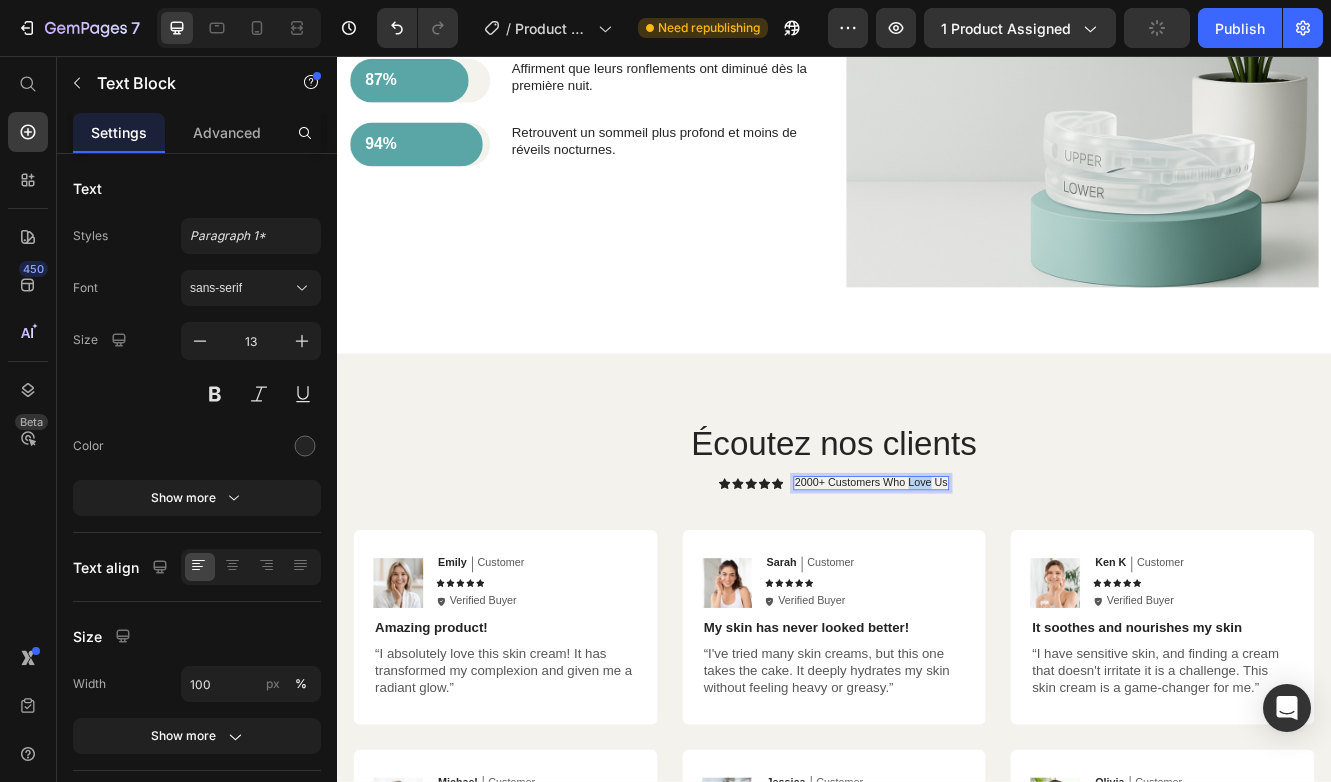 click on "2000+ Customers Who Love Us" at bounding box center (982, 571) 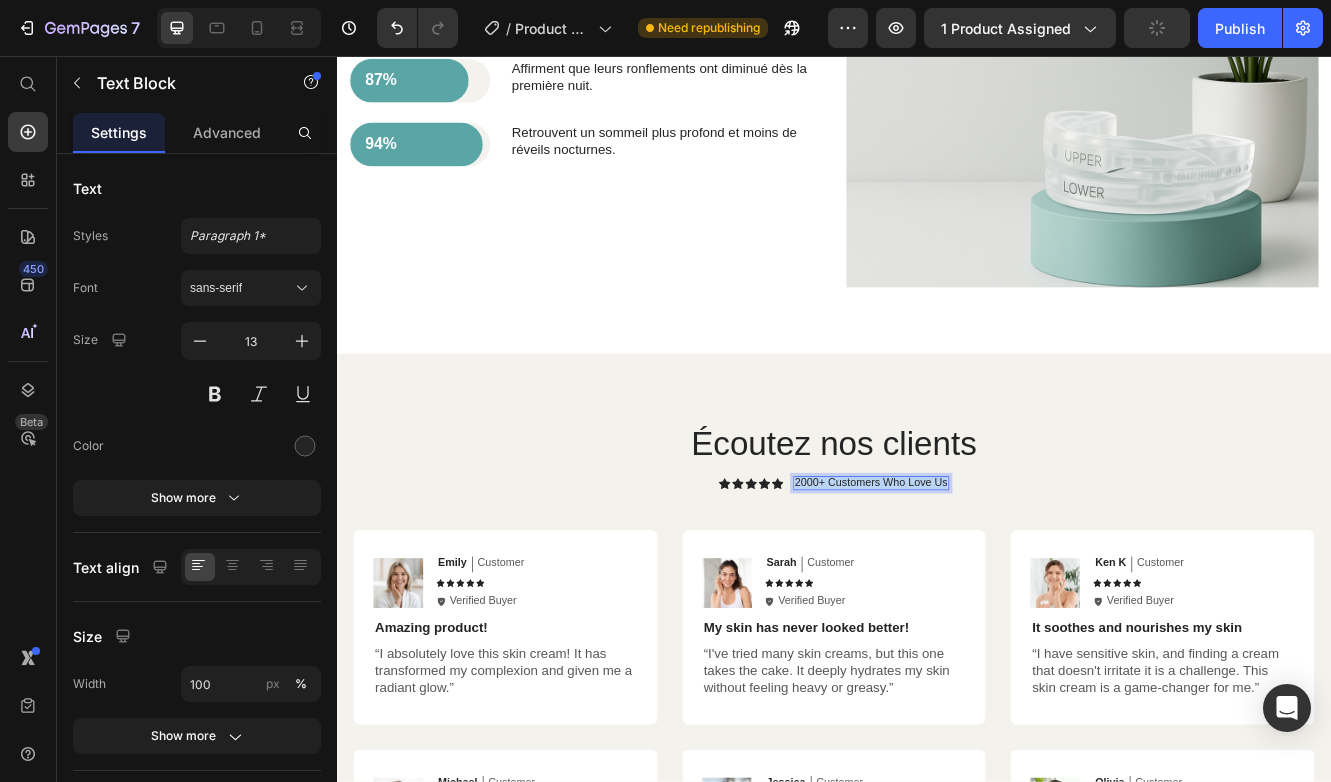 click on "2000+ Customers Who Love Us" at bounding box center (982, 571) 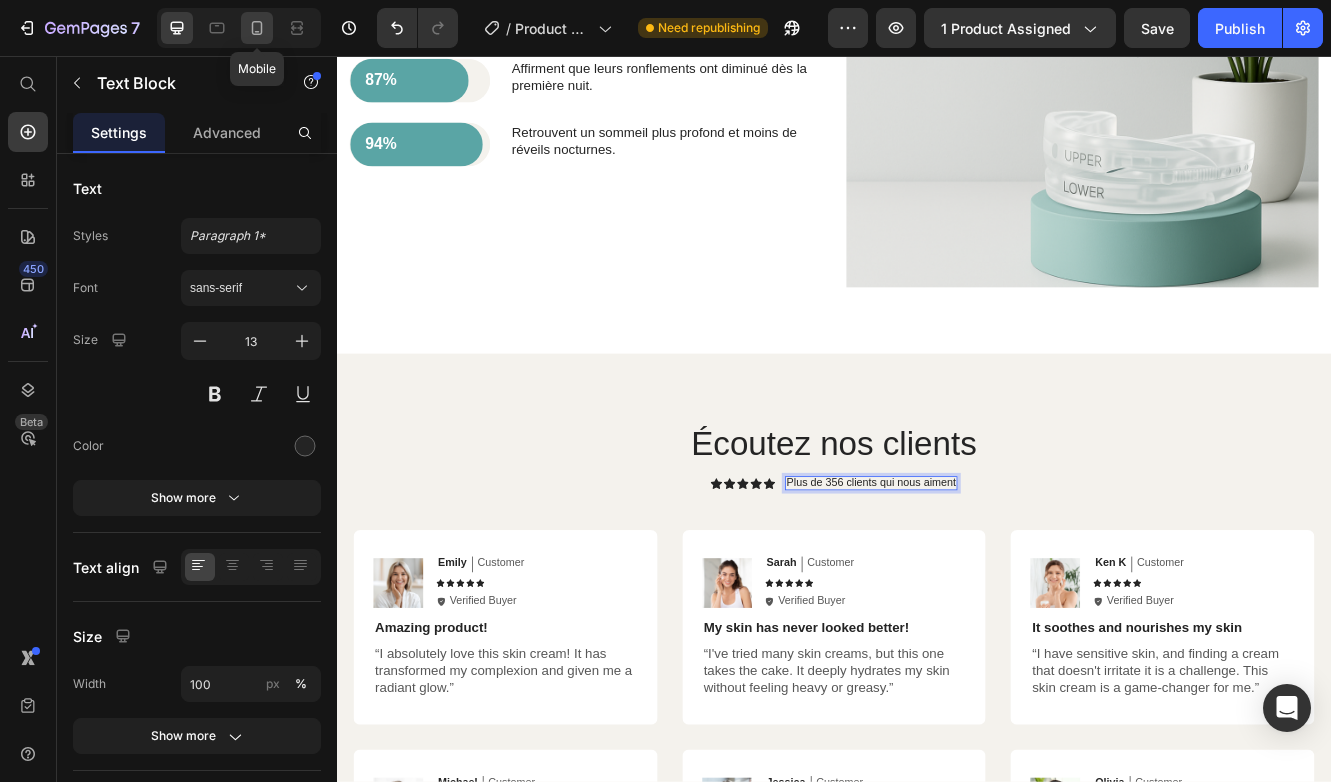 click 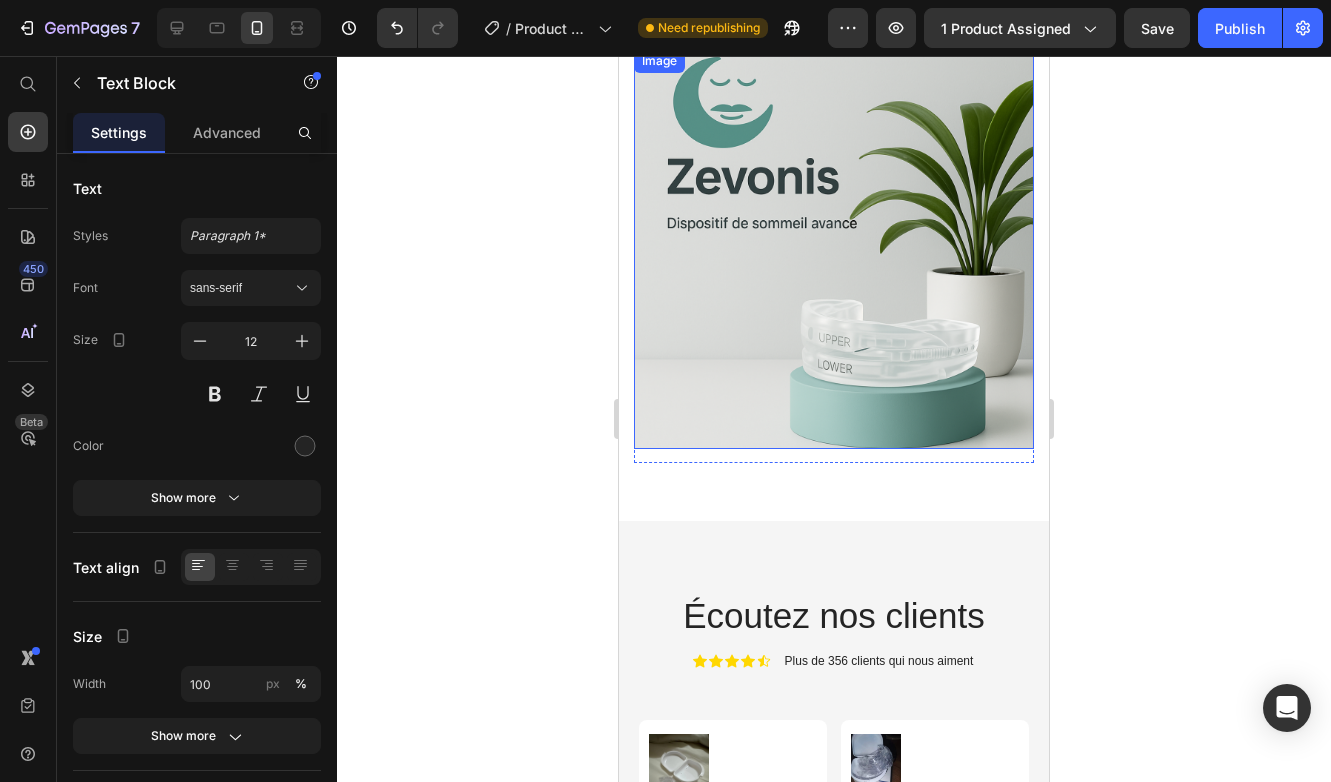 scroll, scrollTop: 3856, scrollLeft: 0, axis: vertical 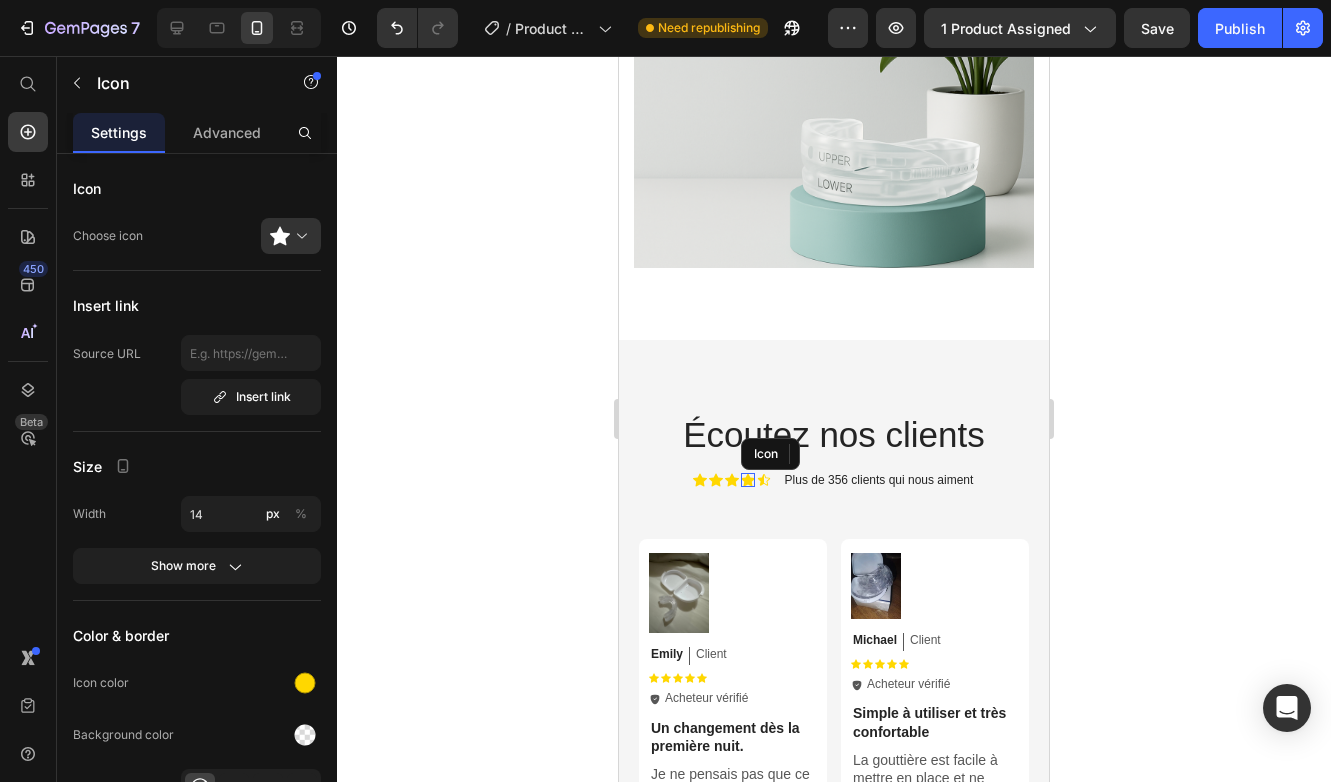 click 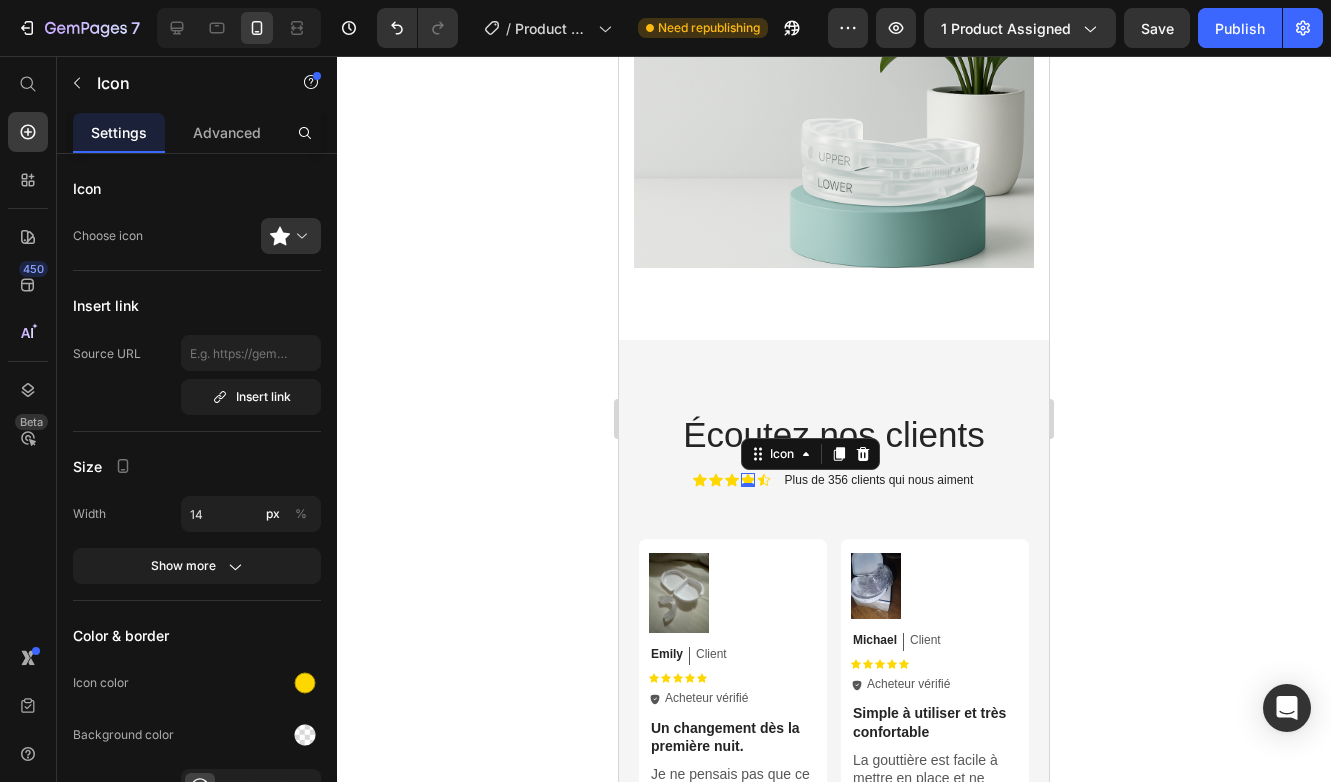 click 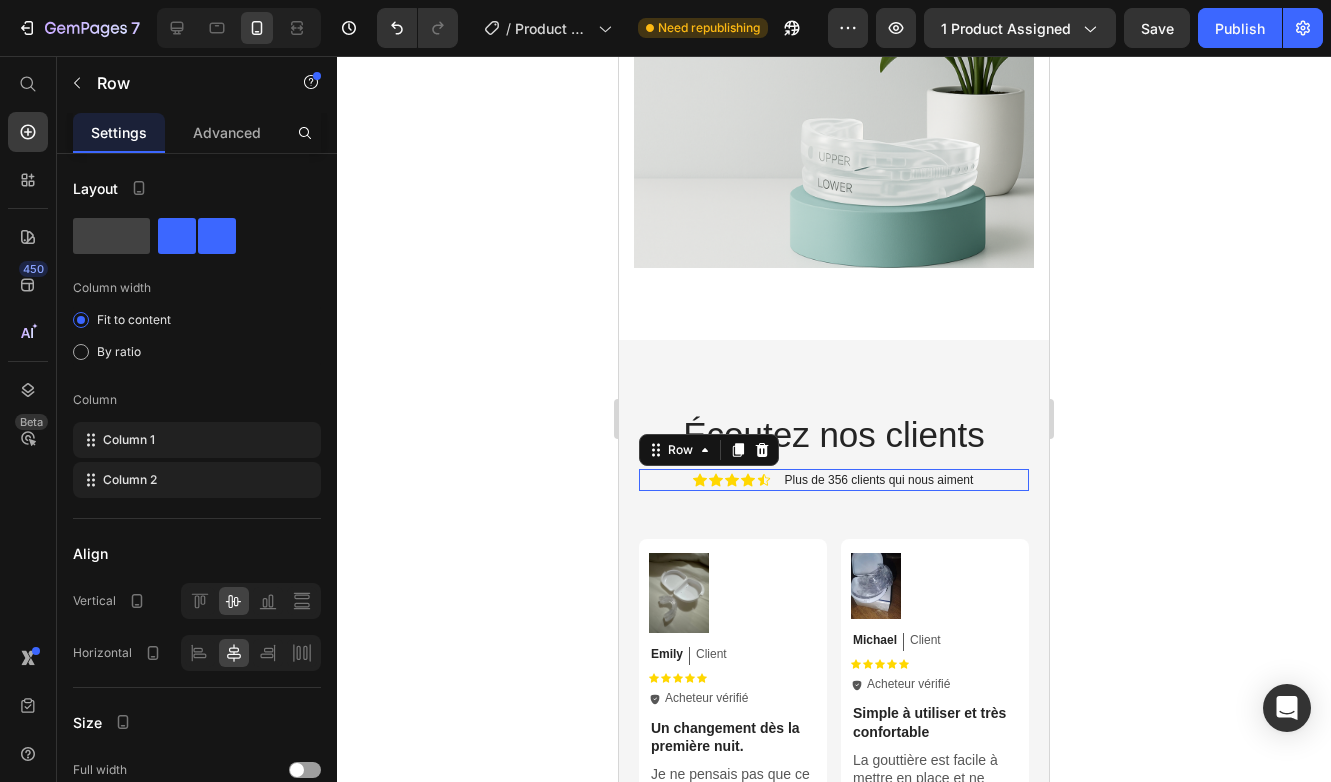 click on "Icon Icon Icon Icon
Icon Icon List Plus de 356 clients qui nous aiment Text Block Row   0" at bounding box center (834, 480) 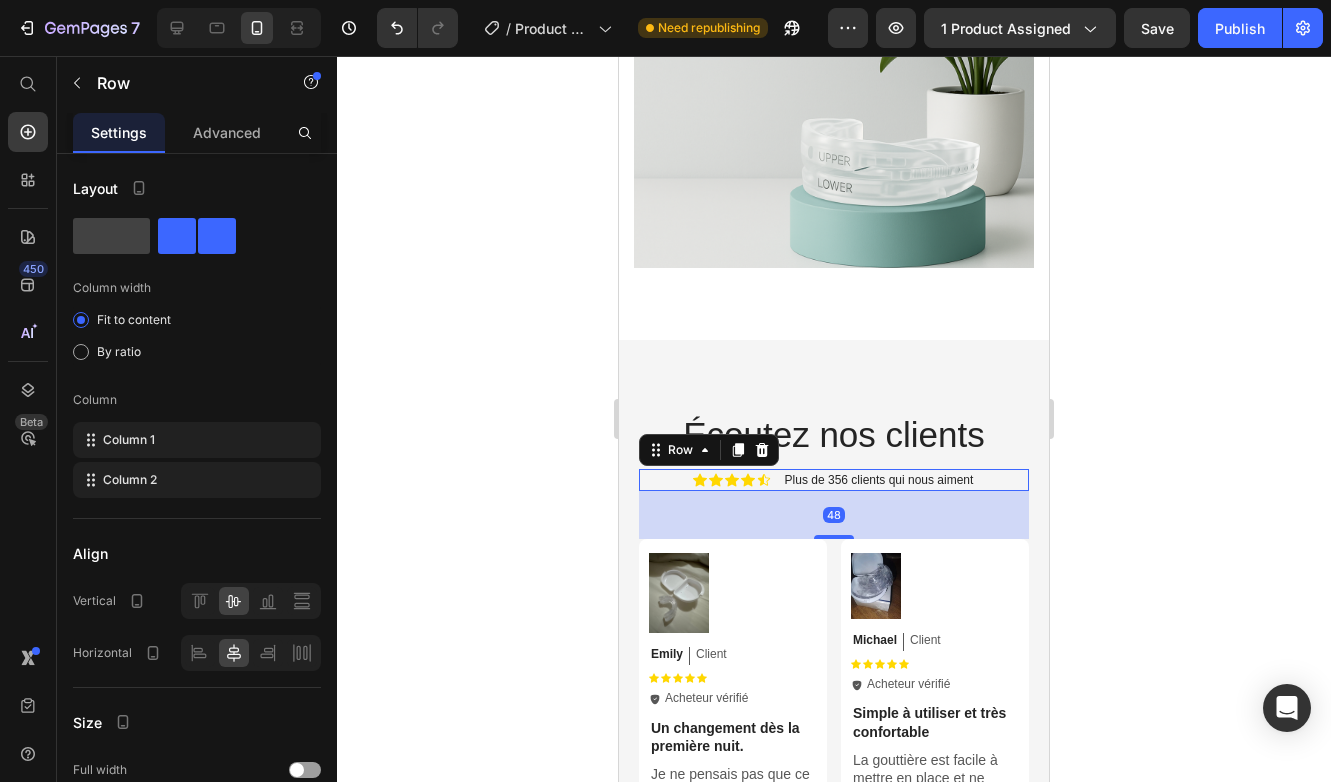 click 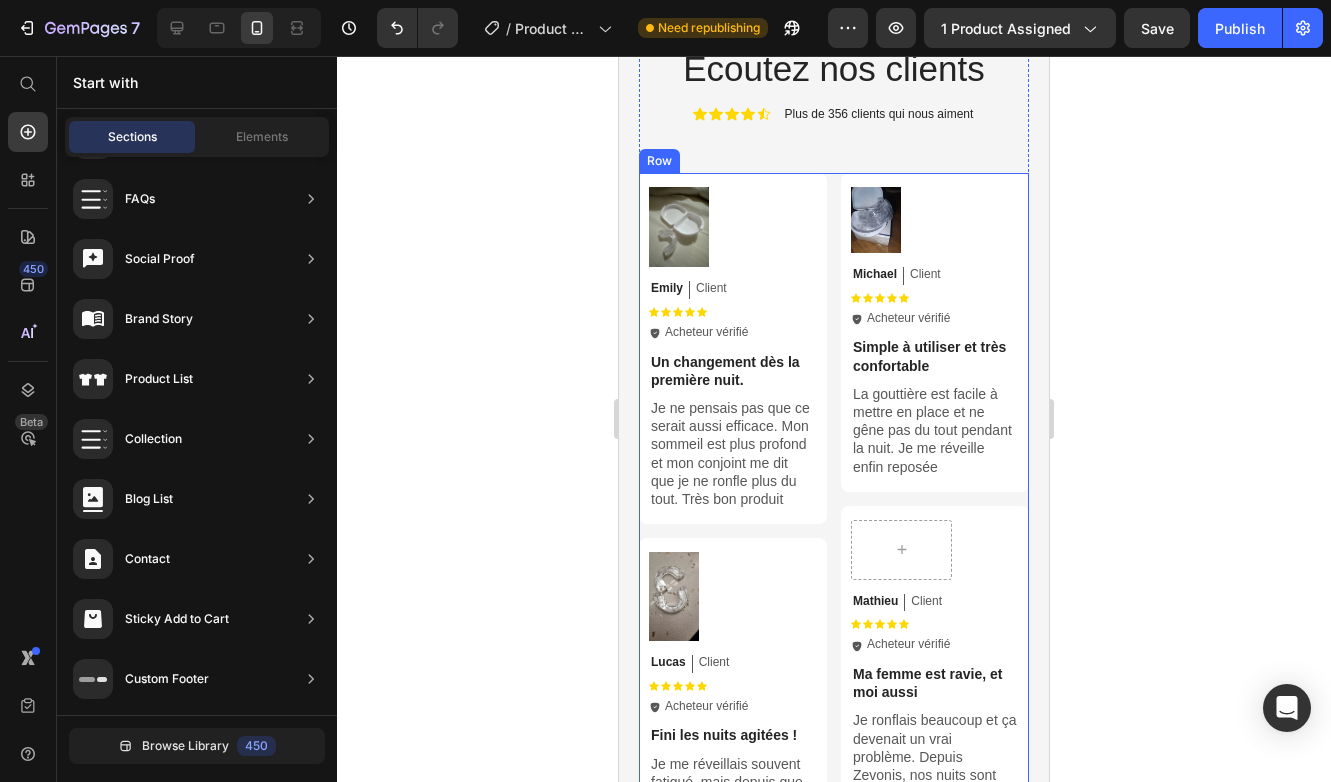 scroll, scrollTop: 4008, scrollLeft: 0, axis: vertical 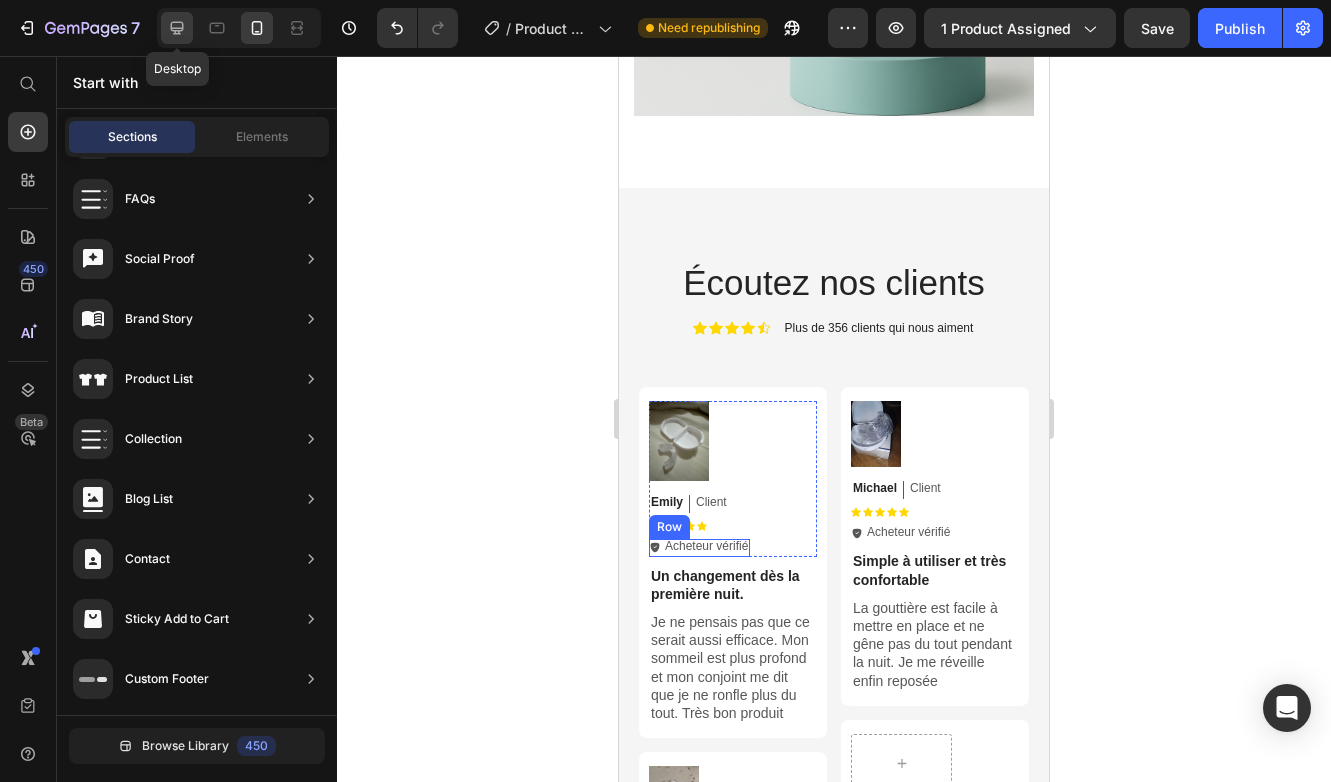 click 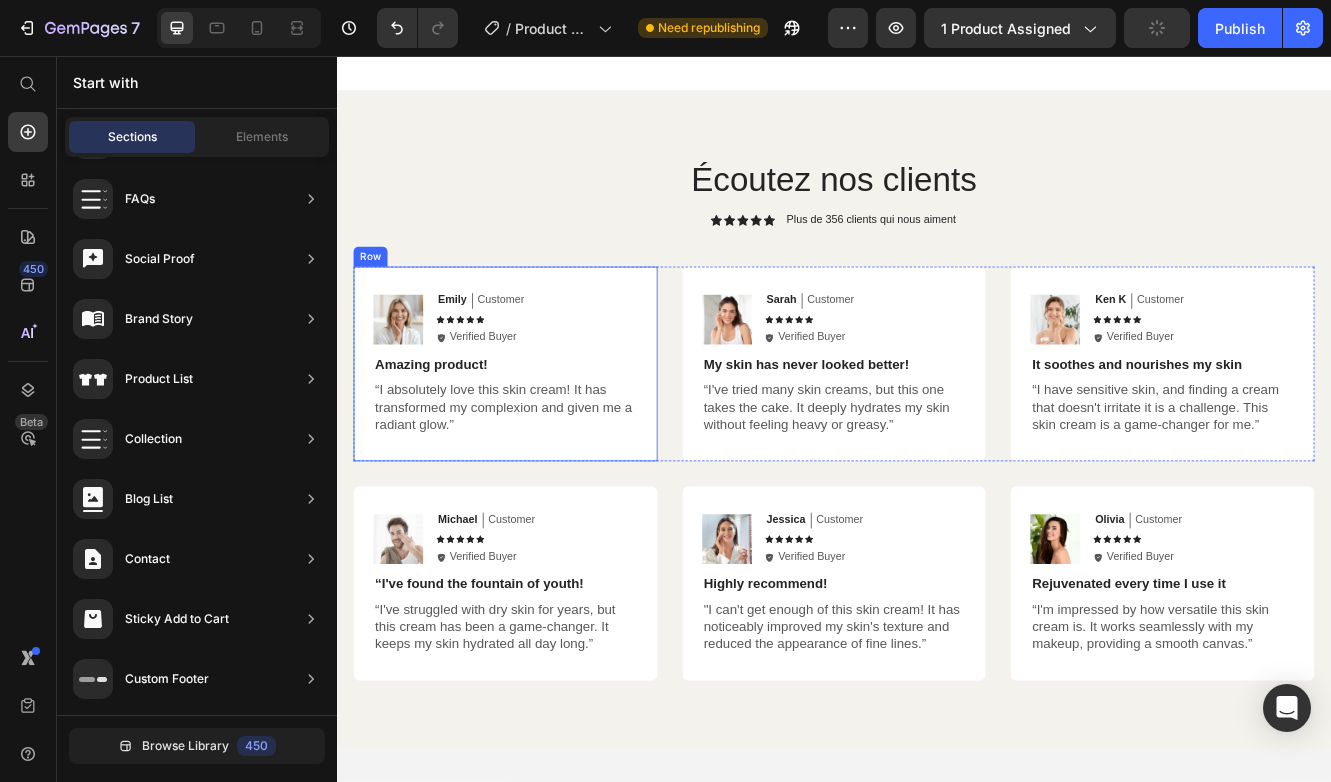 scroll, scrollTop: 3924, scrollLeft: 0, axis: vertical 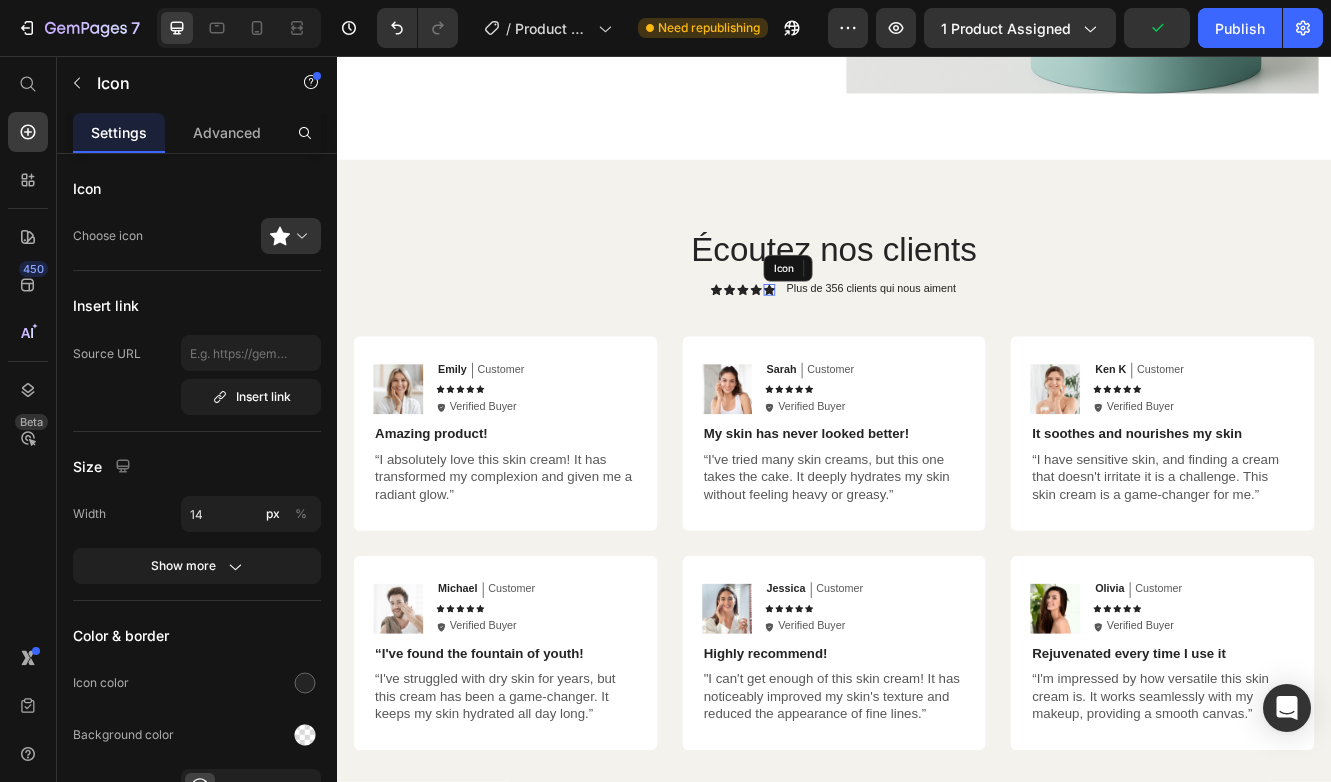 click on "Icon" at bounding box center [859, 338] 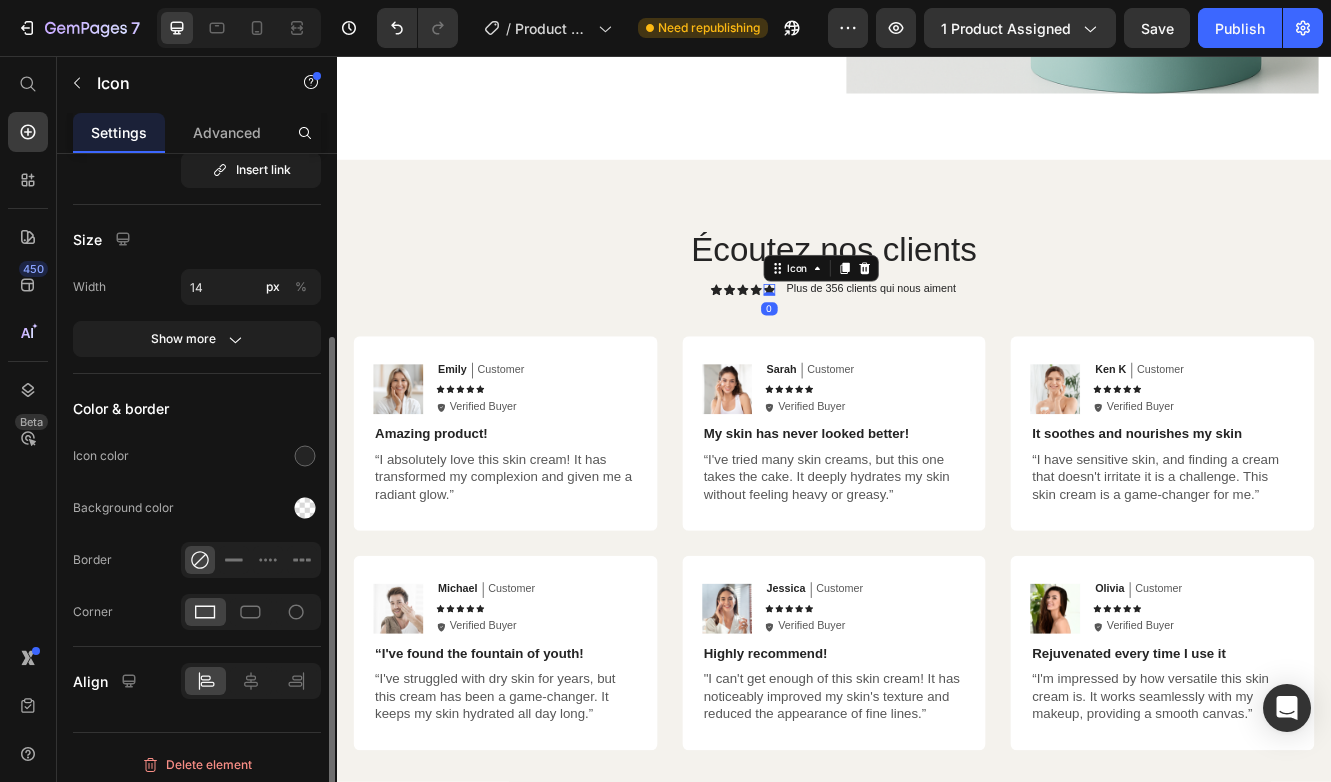 scroll, scrollTop: 235, scrollLeft: 0, axis: vertical 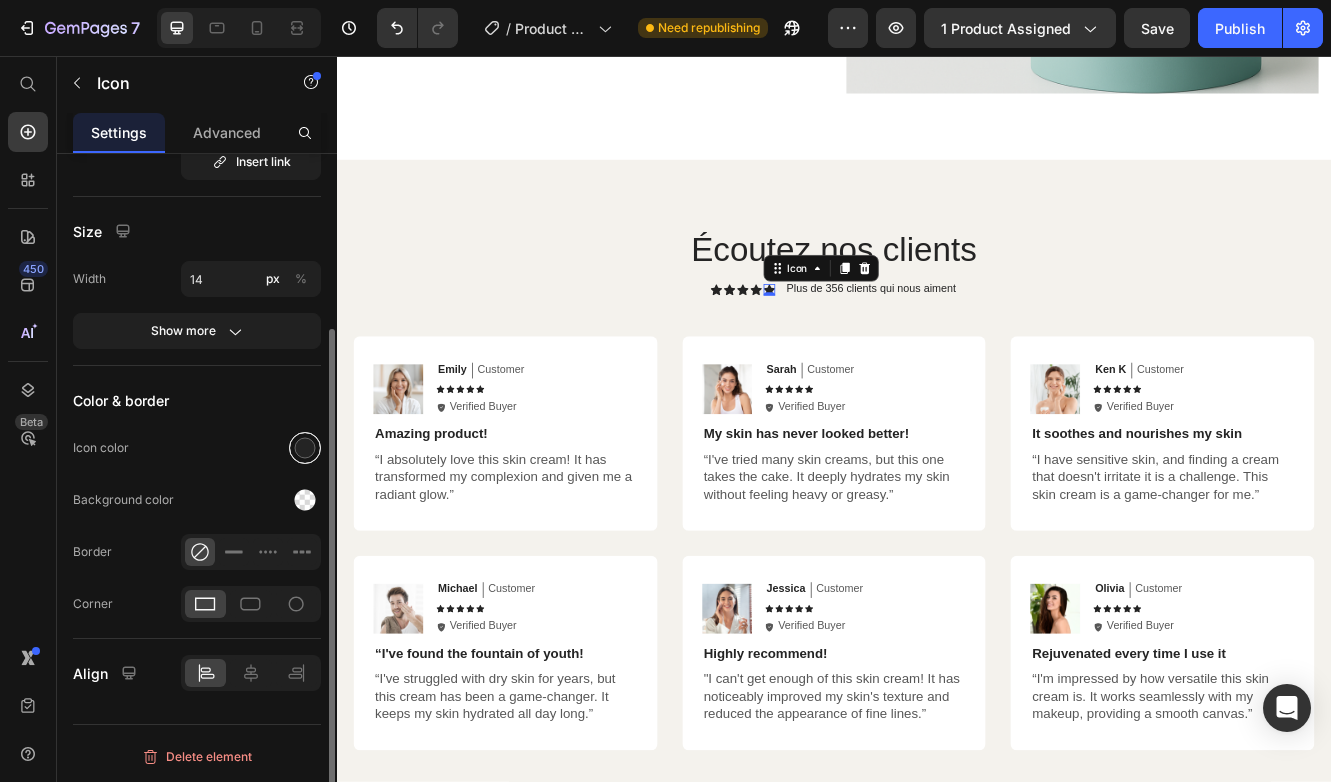 click at bounding box center (305, 448) 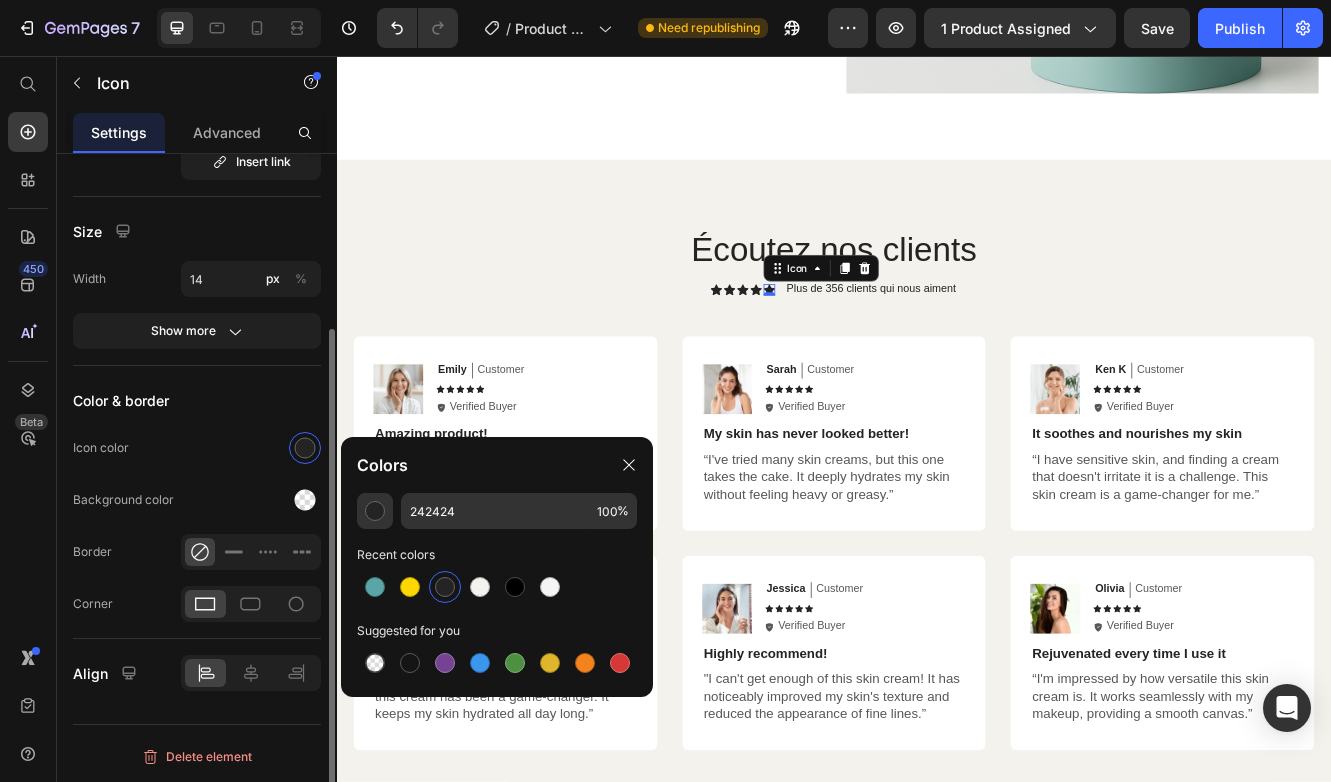 click on "Color & border" at bounding box center (197, 400) 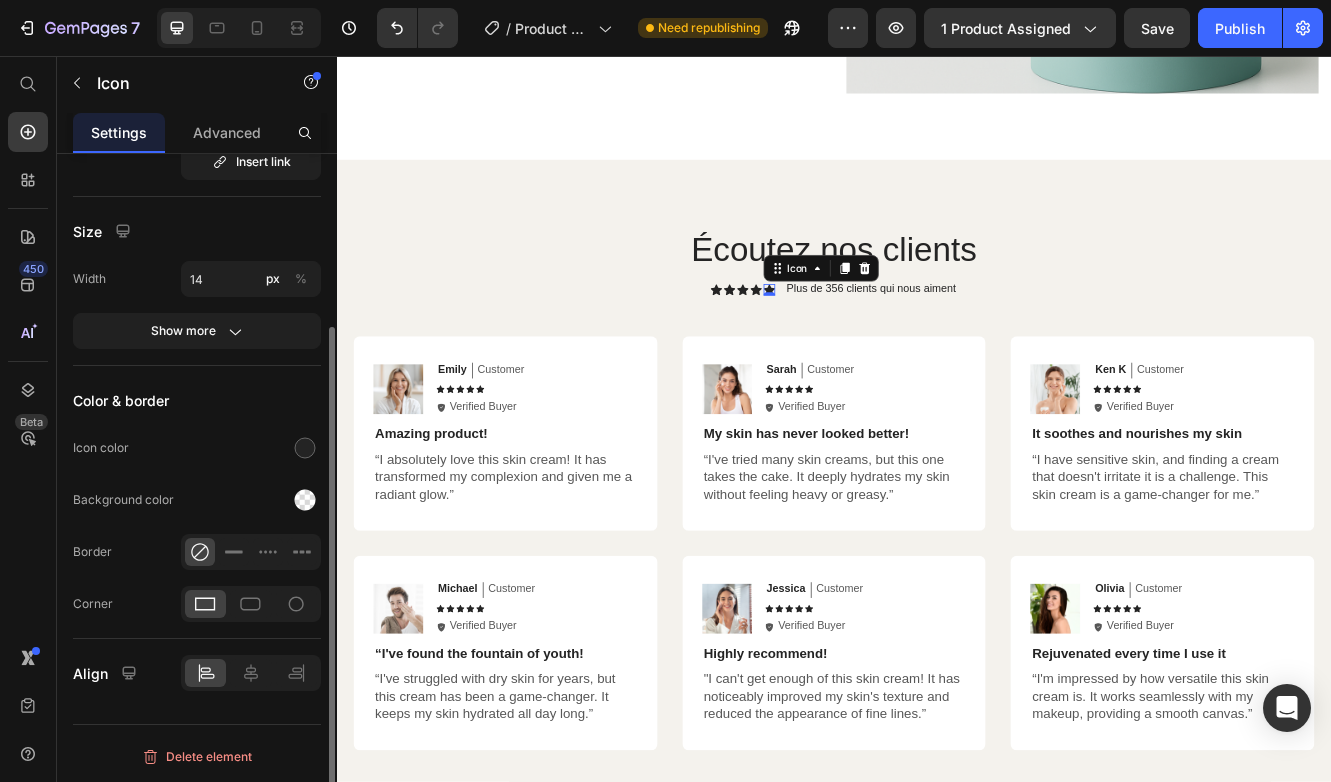 scroll, scrollTop: 0, scrollLeft: 0, axis: both 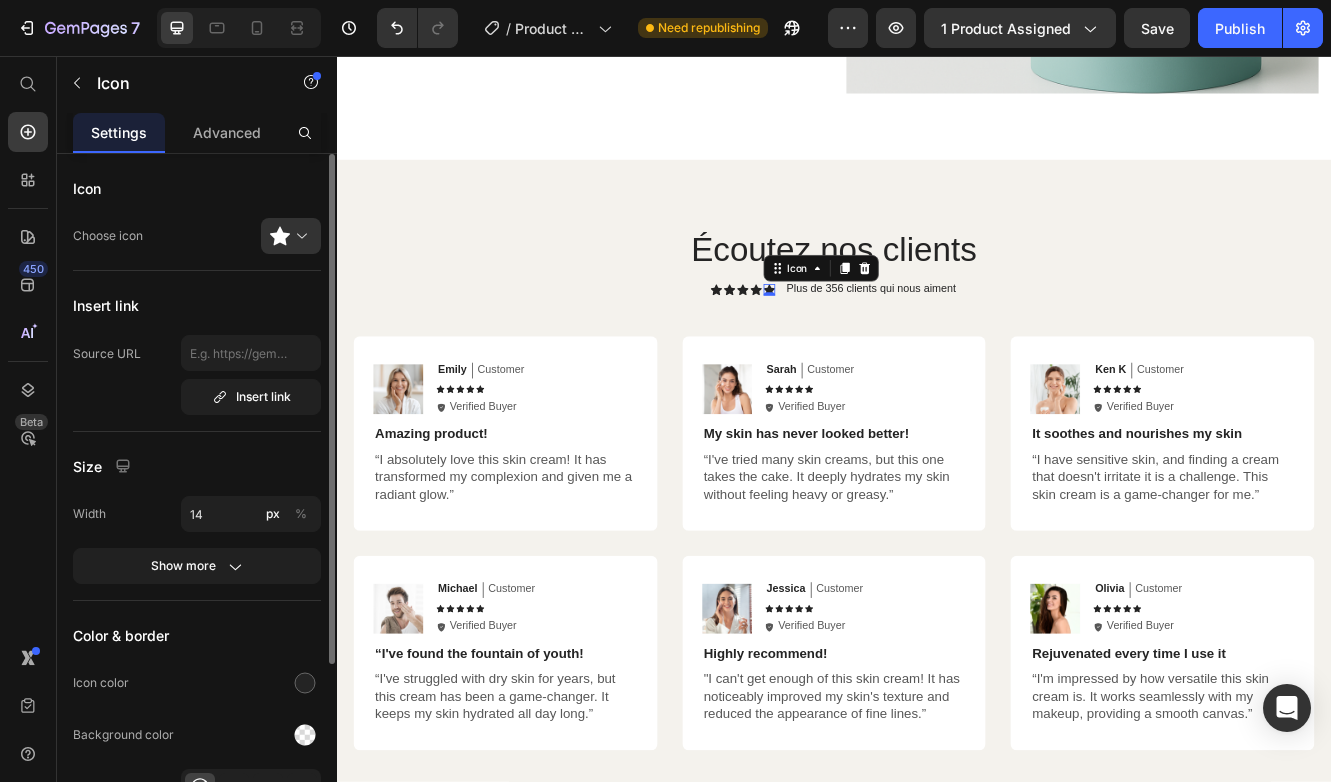 click on "Icon Choose icon" 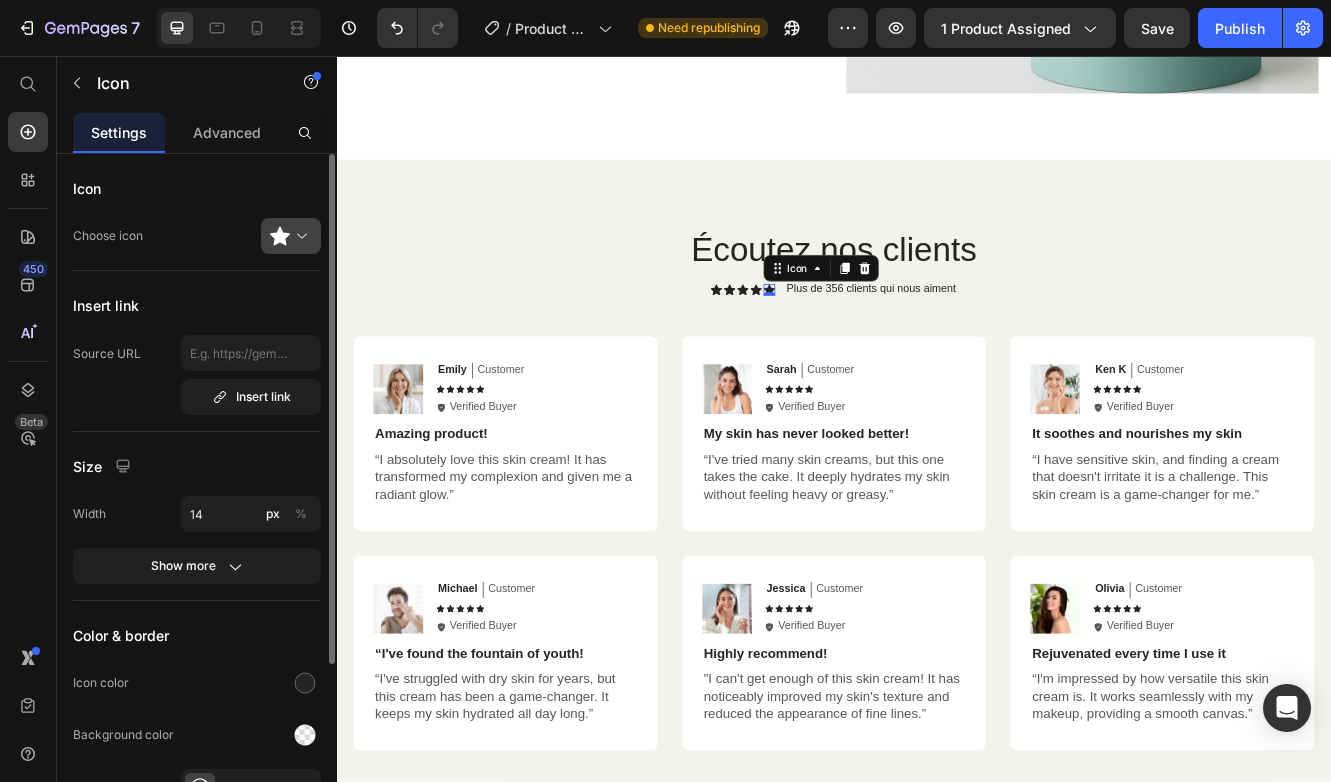 click at bounding box center (299, 236) 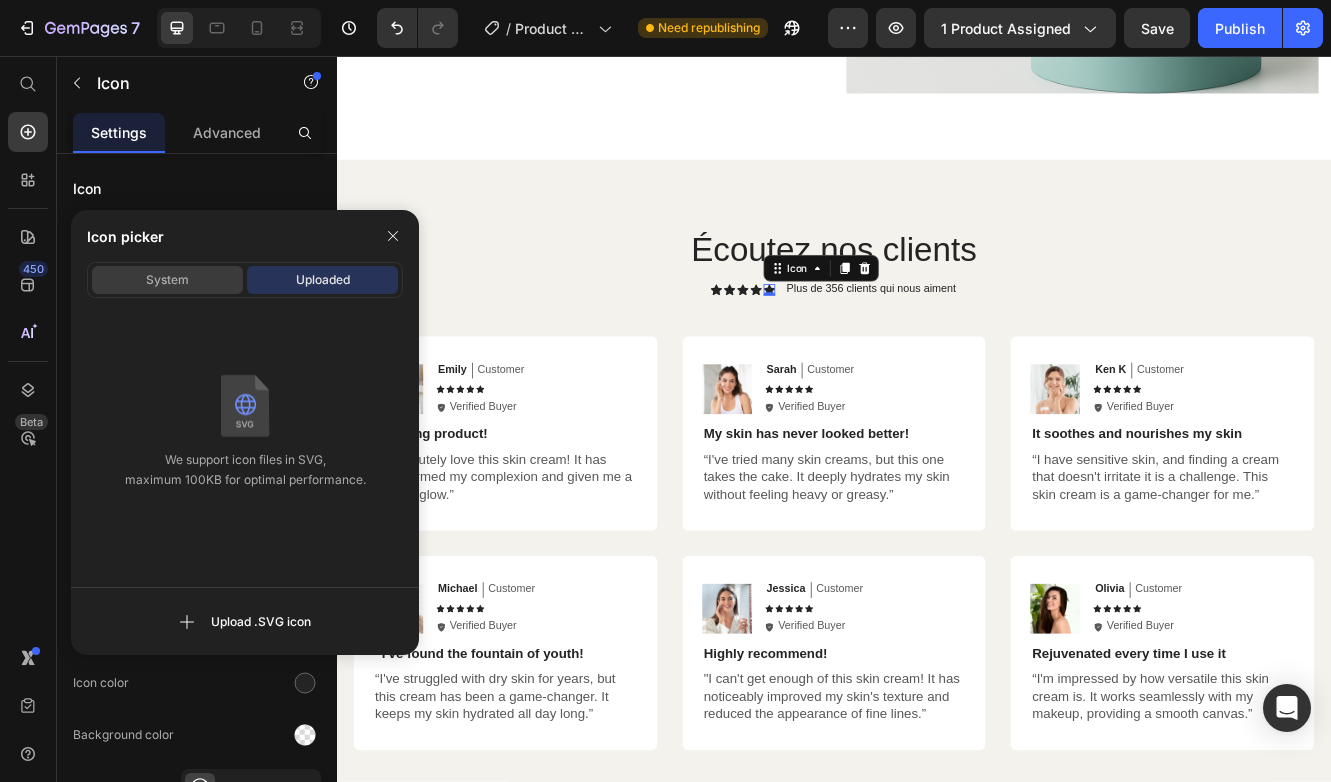 click on "System" at bounding box center [167, 280] 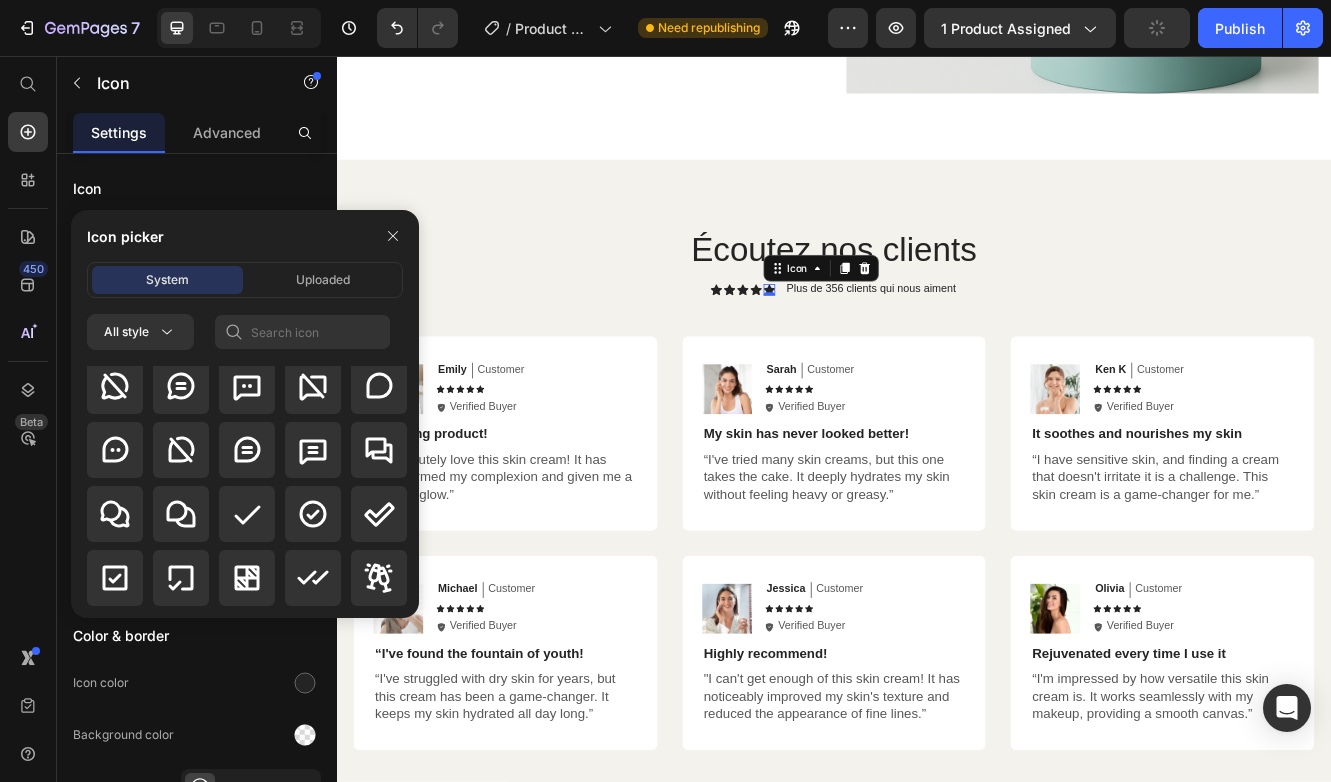 scroll, scrollTop: 3954, scrollLeft: 0, axis: vertical 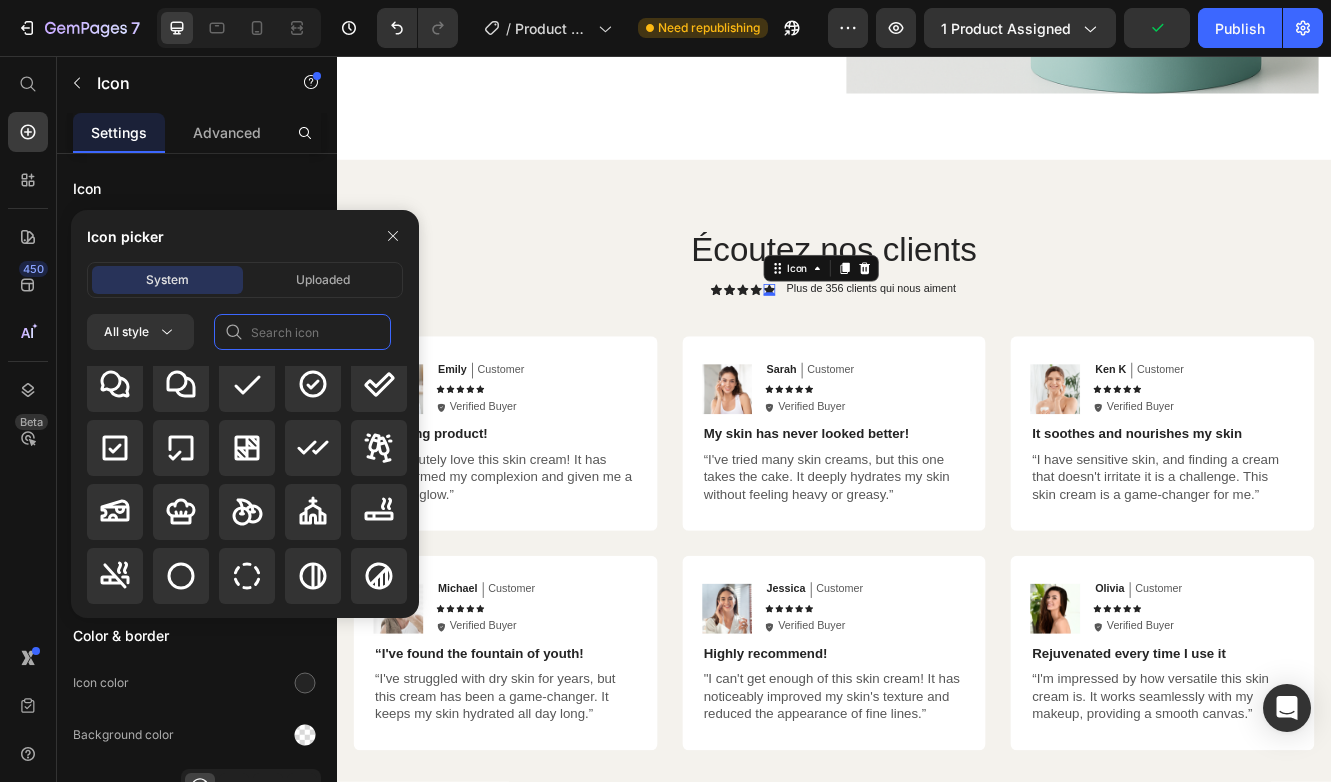 click 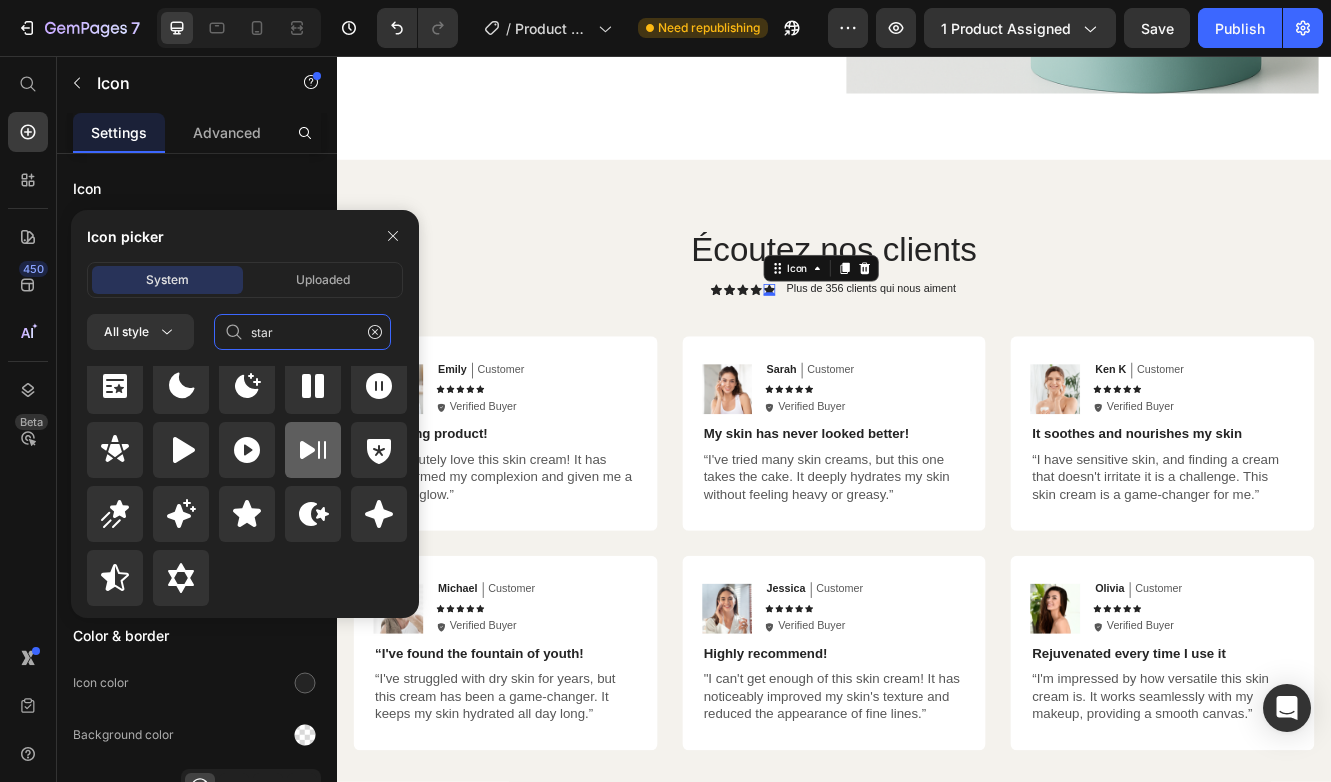 scroll, scrollTop: 872, scrollLeft: 0, axis: vertical 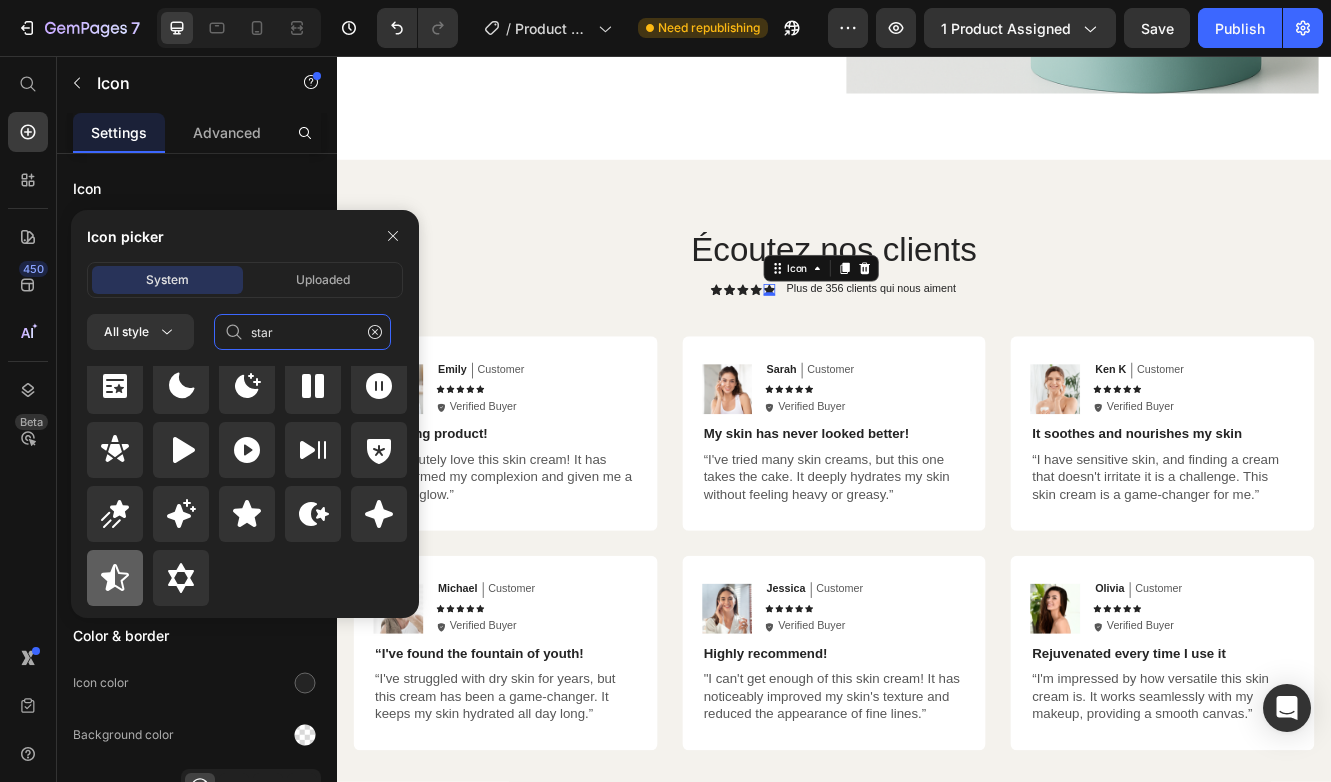type on "star" 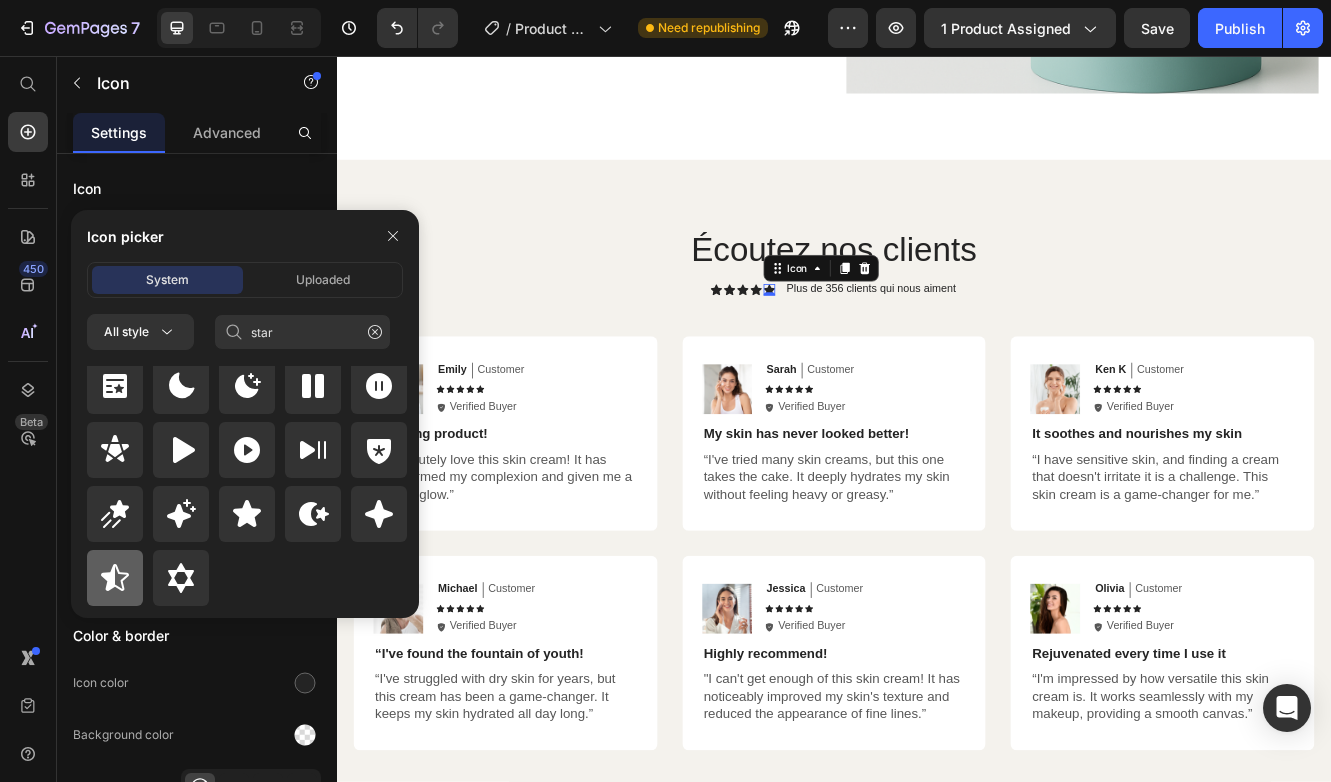 click 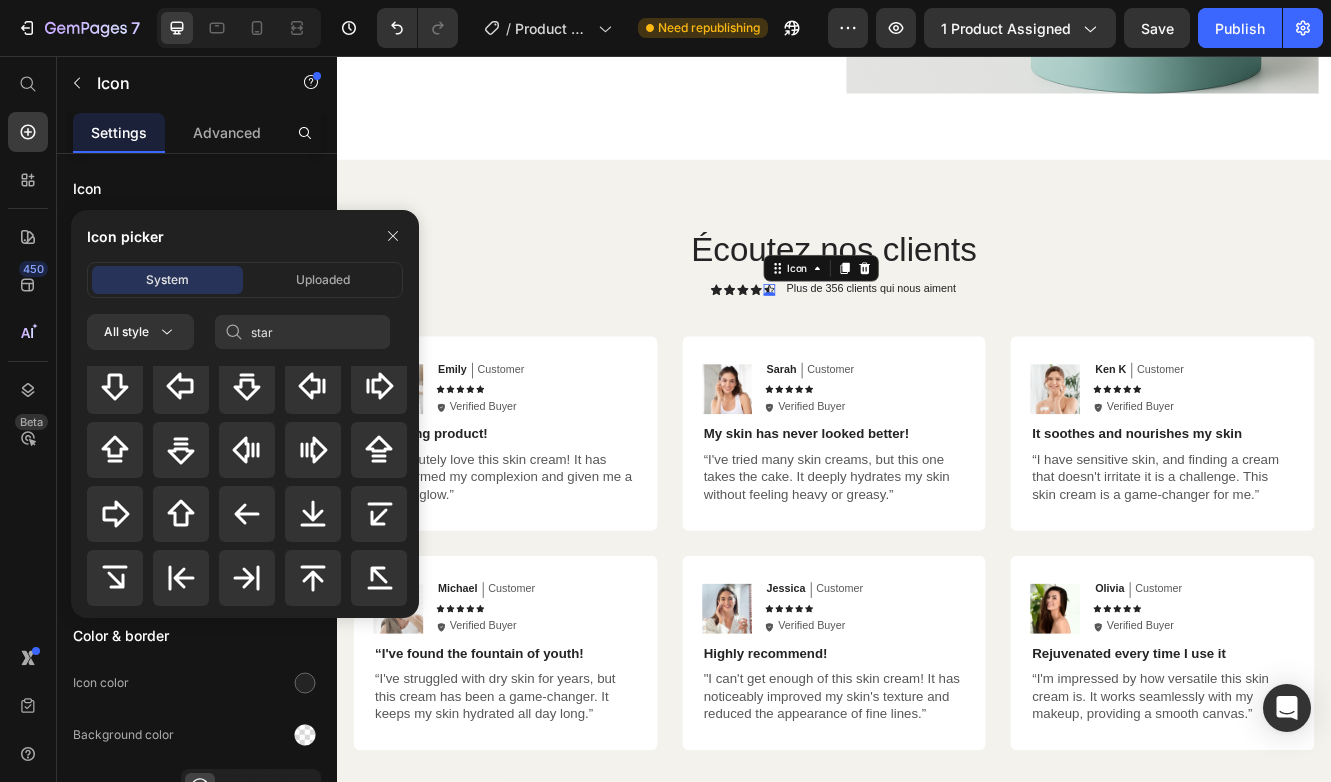 type 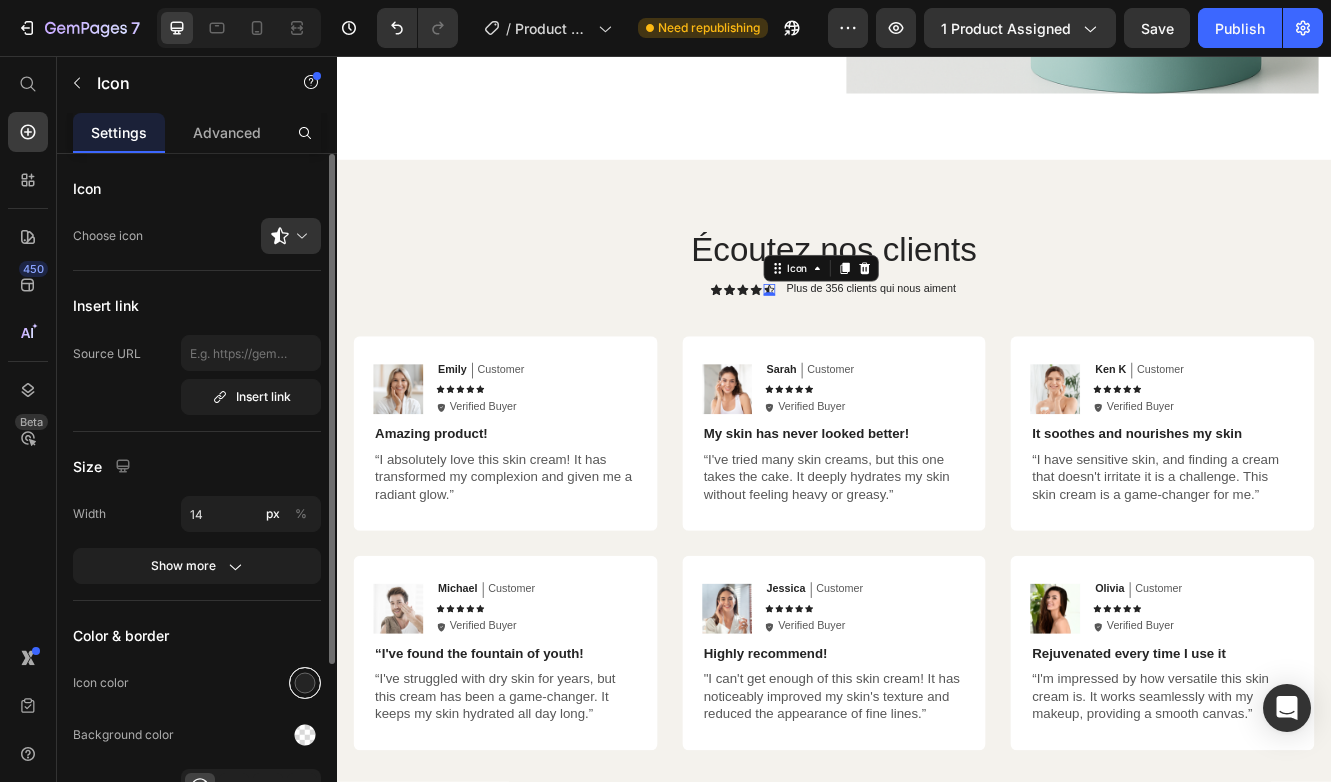 click at bounding box center (305, 683) 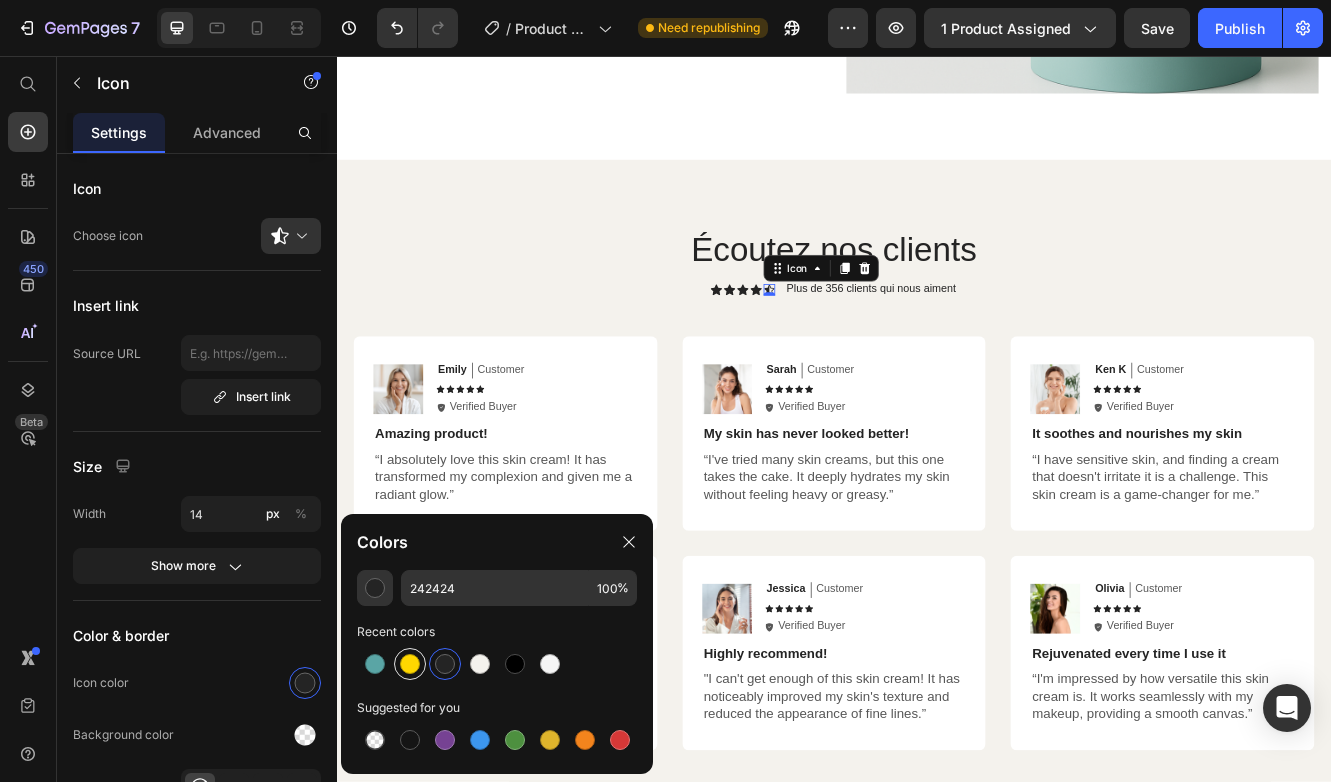 click at bounding box center [497, 664] 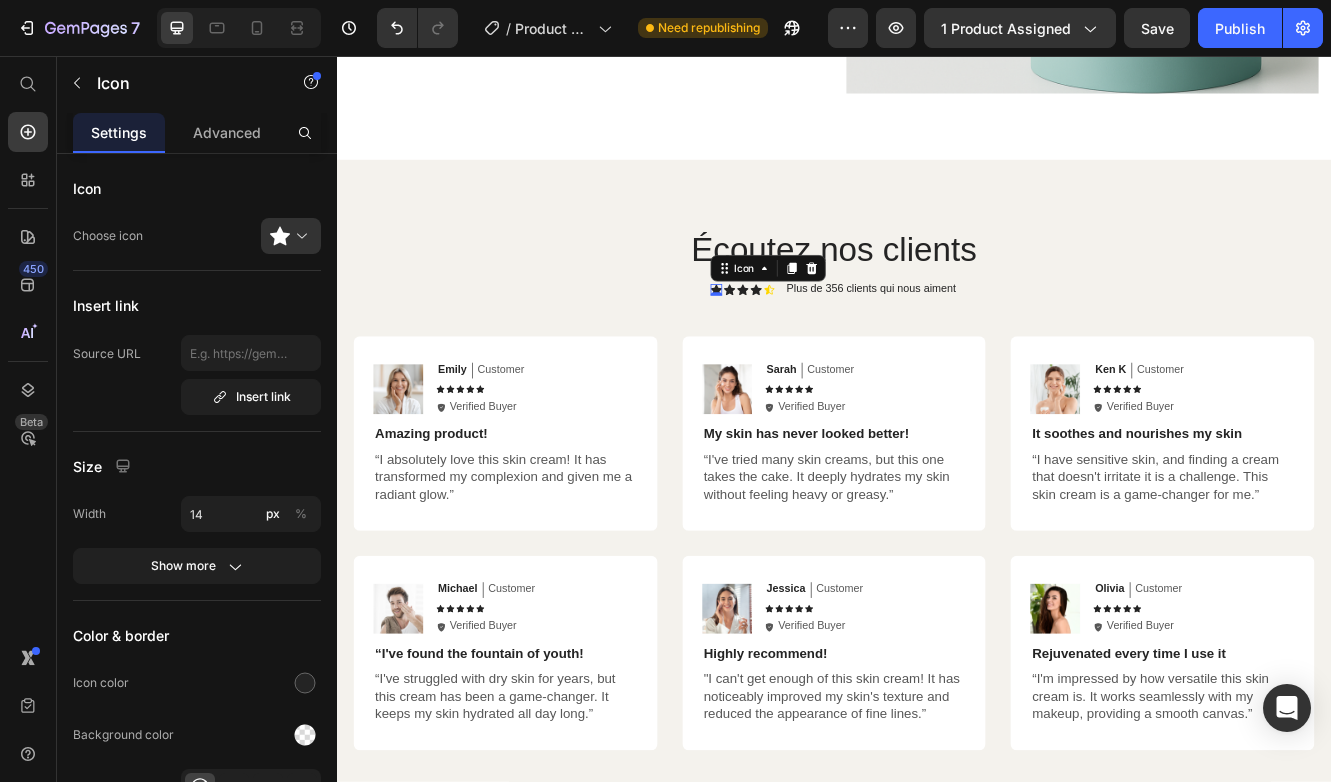click on "Icon   0" at bounding box center [795, 338] 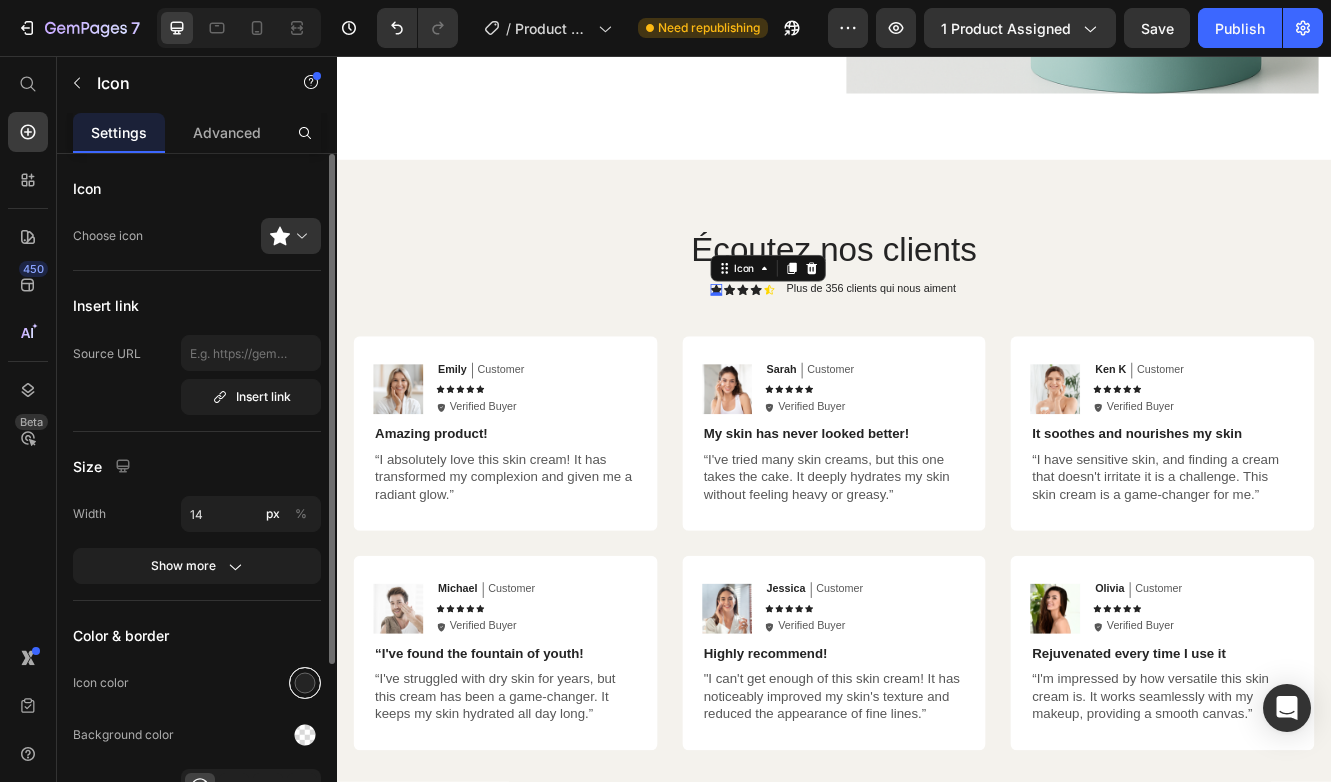 click at bounding box center (305, 683) 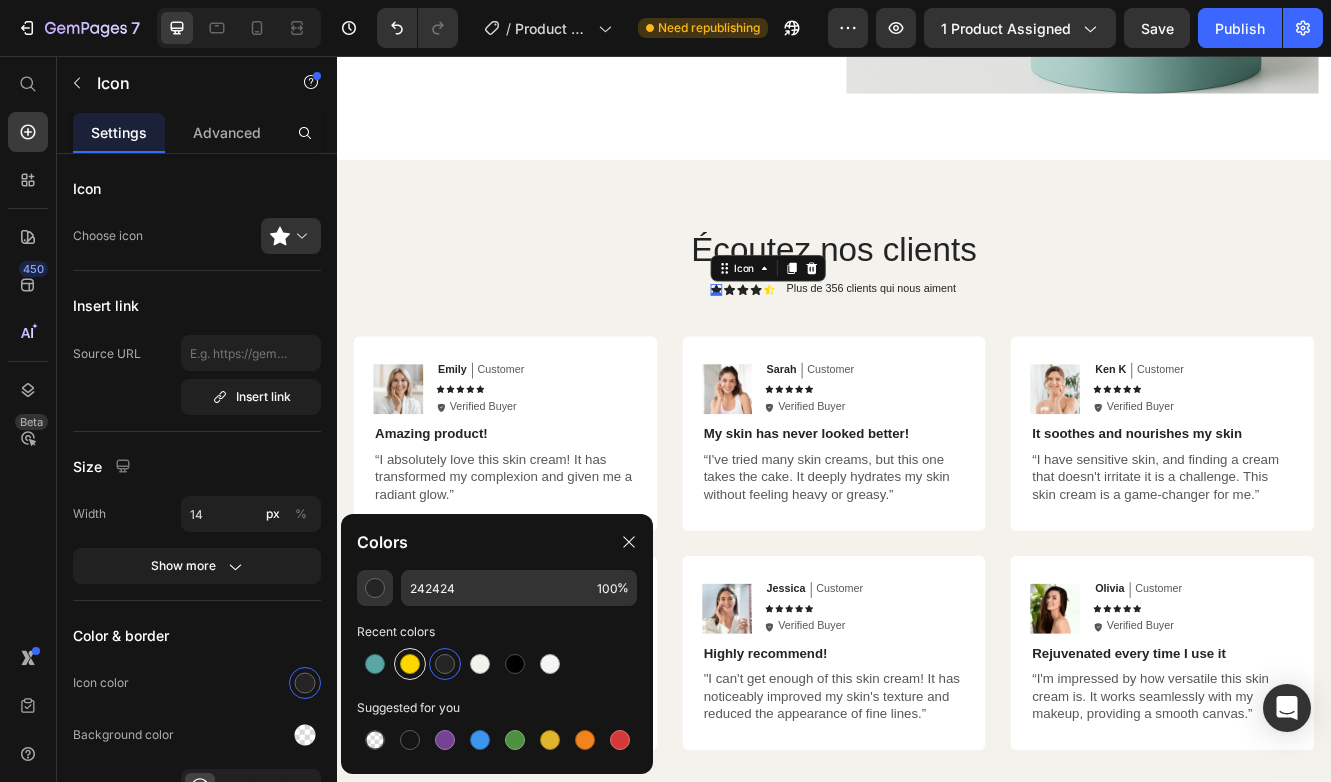 click at bounding box center (410, 664) 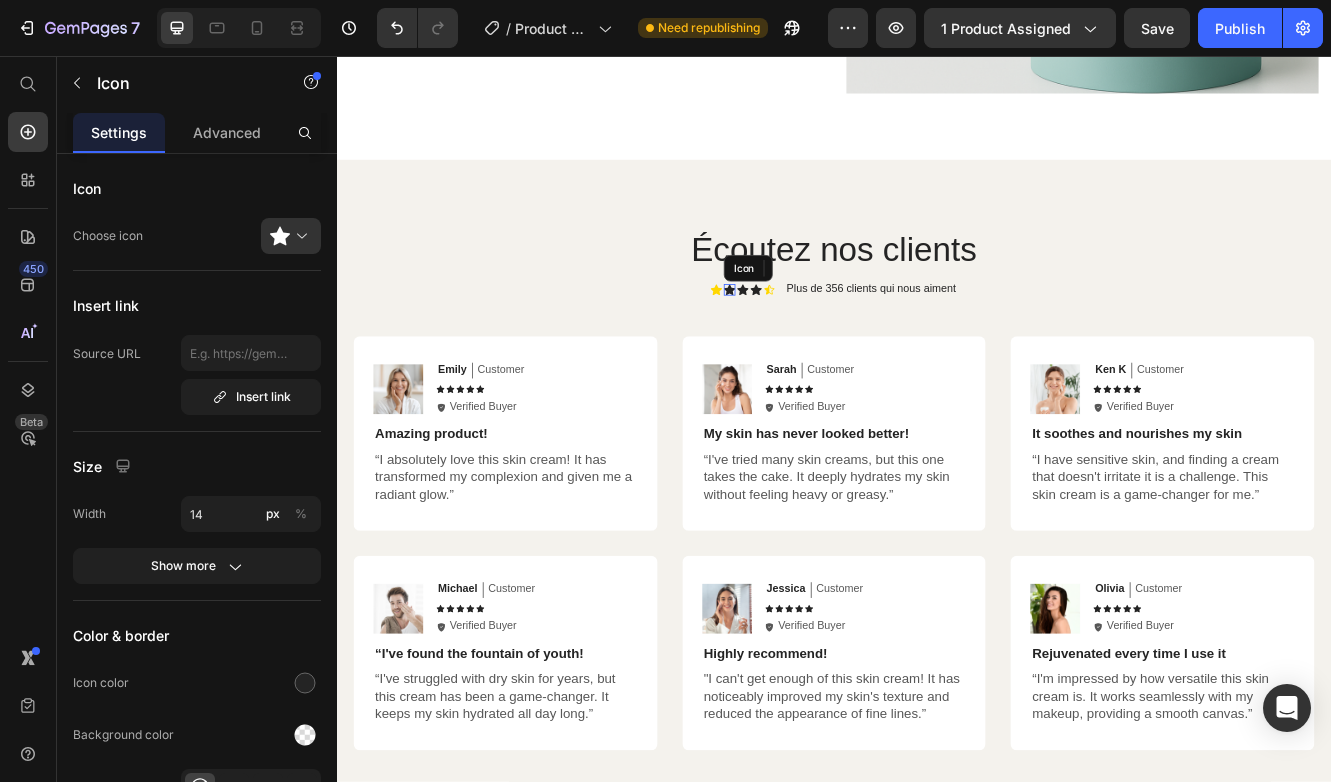 click on "Icon" at bounding box center [811, 338] 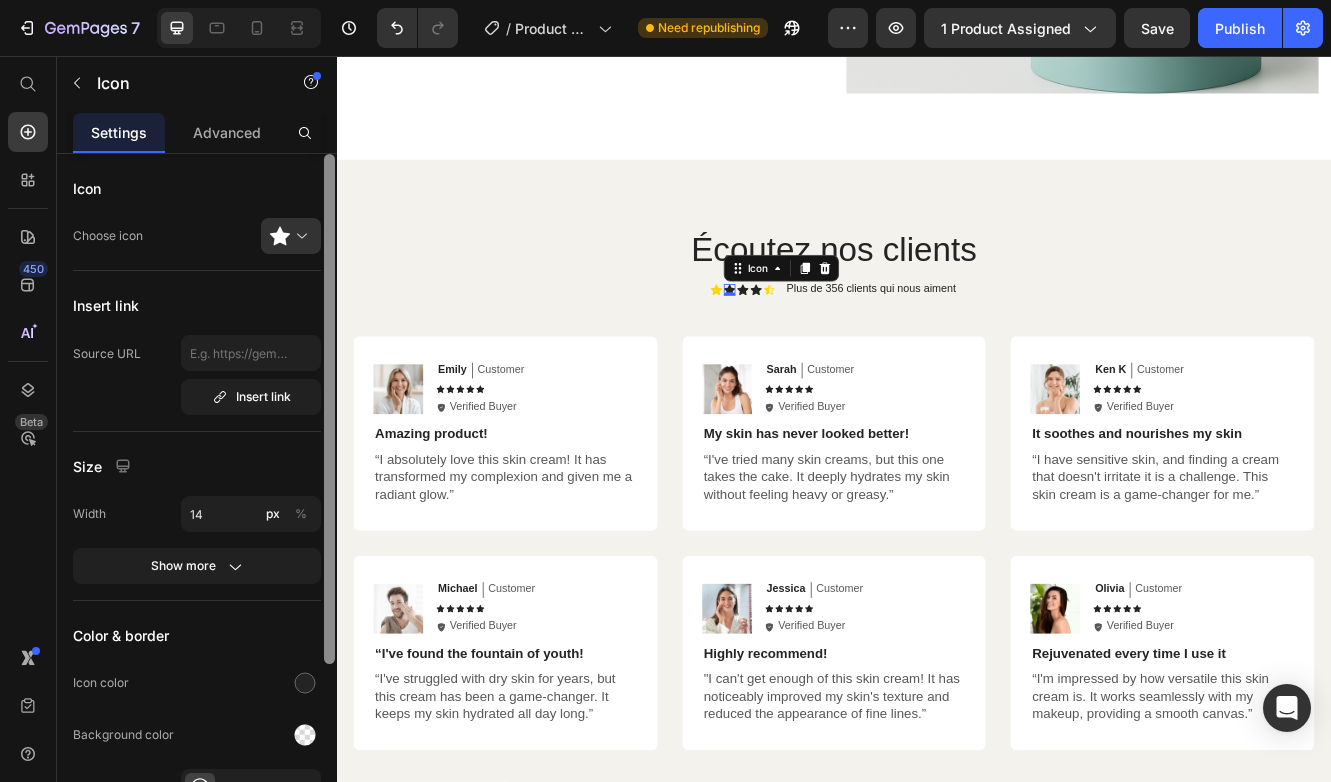 click at bounding box center (329, 496) 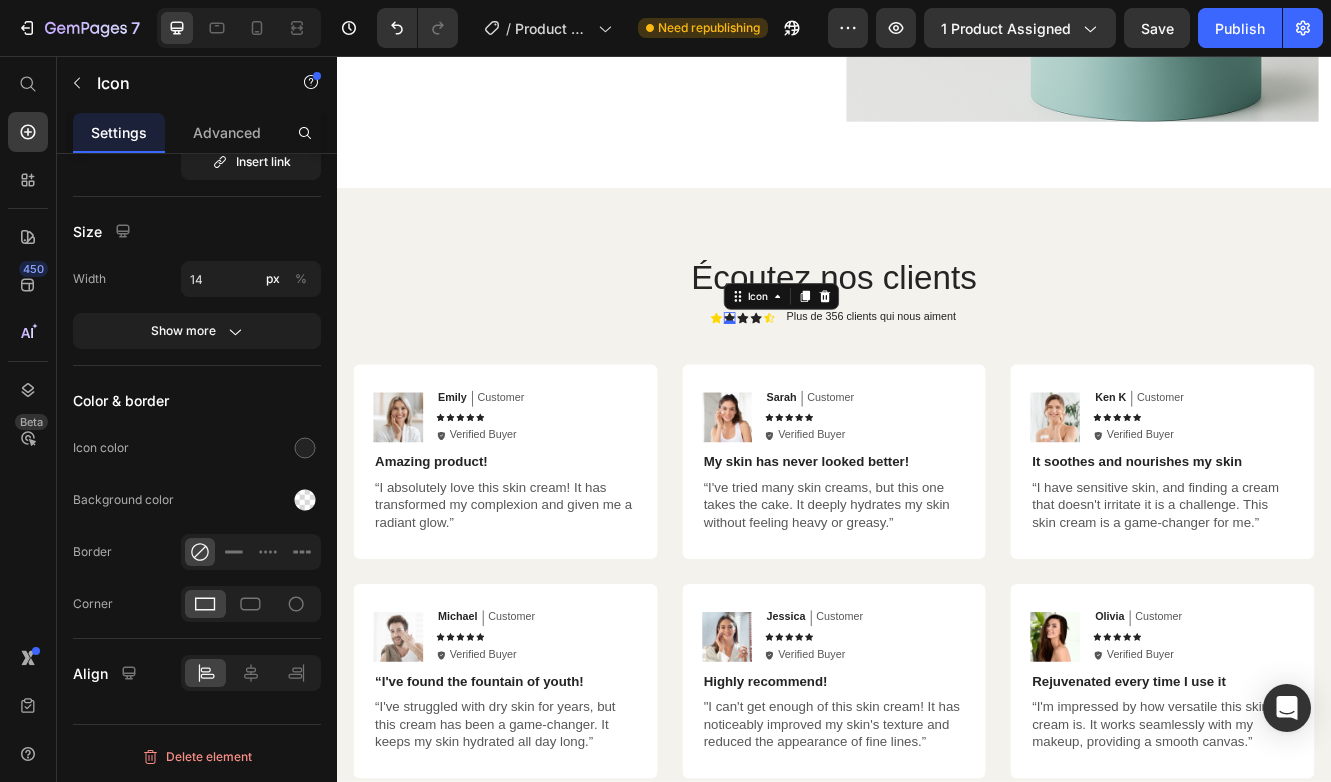 scroll, scrollTop: 3893, scrollLeft: 0, axis: vertical 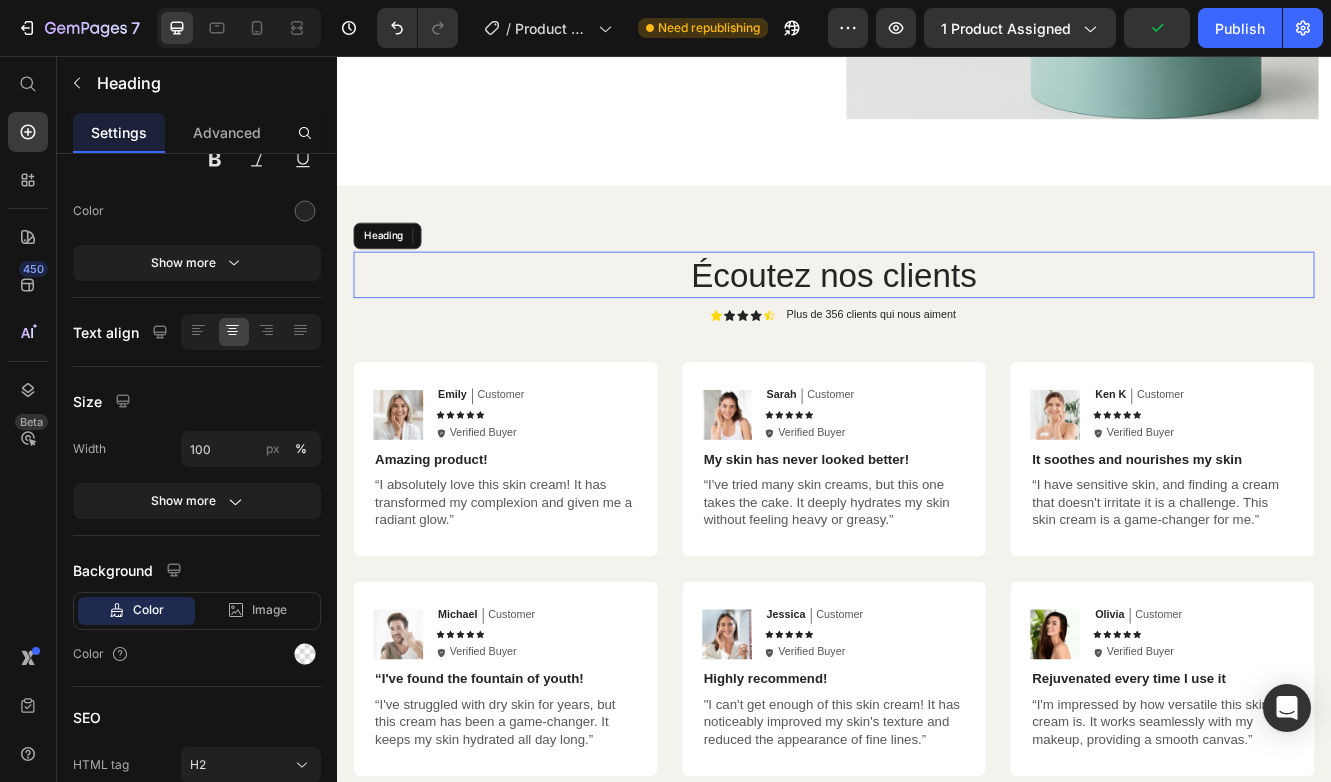 click on "Écoutez nos clients" at bounding box center [937, 320] 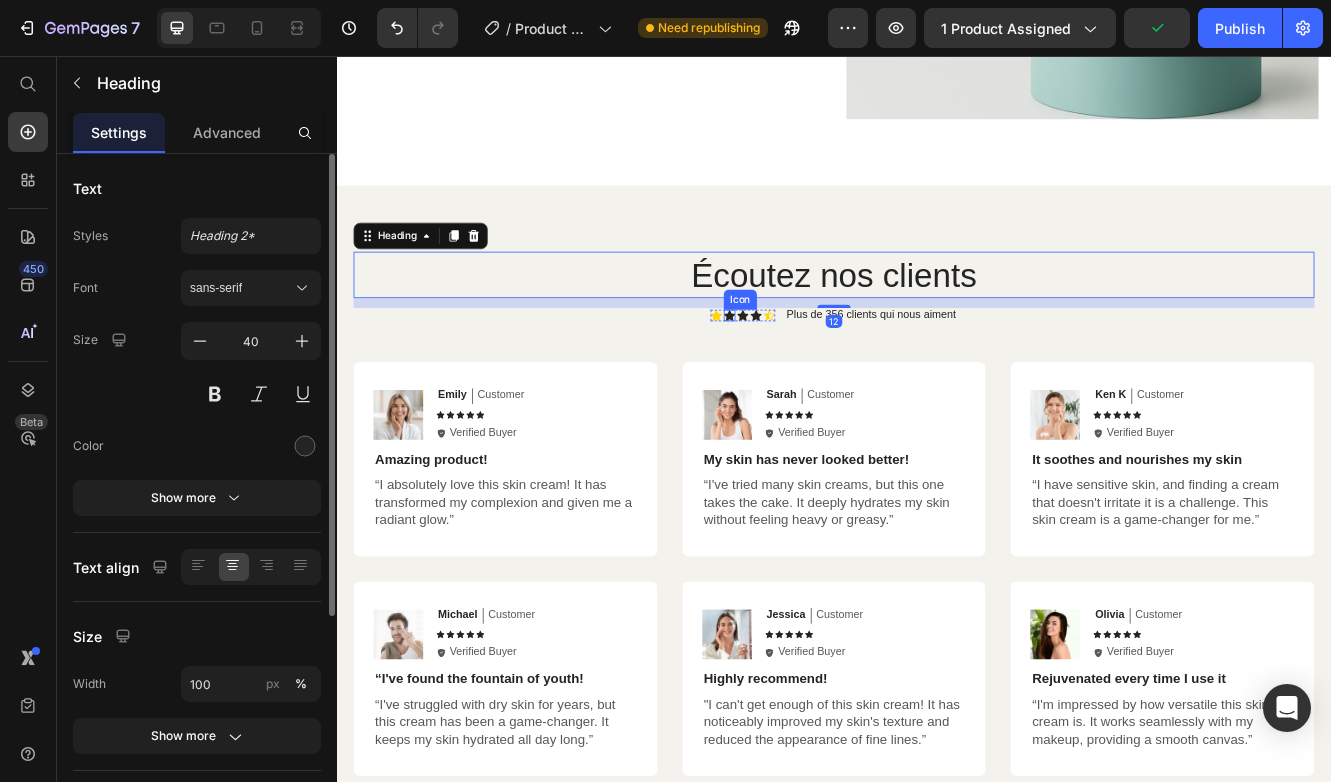 click on "Icon" at bounding box center (811, 369) 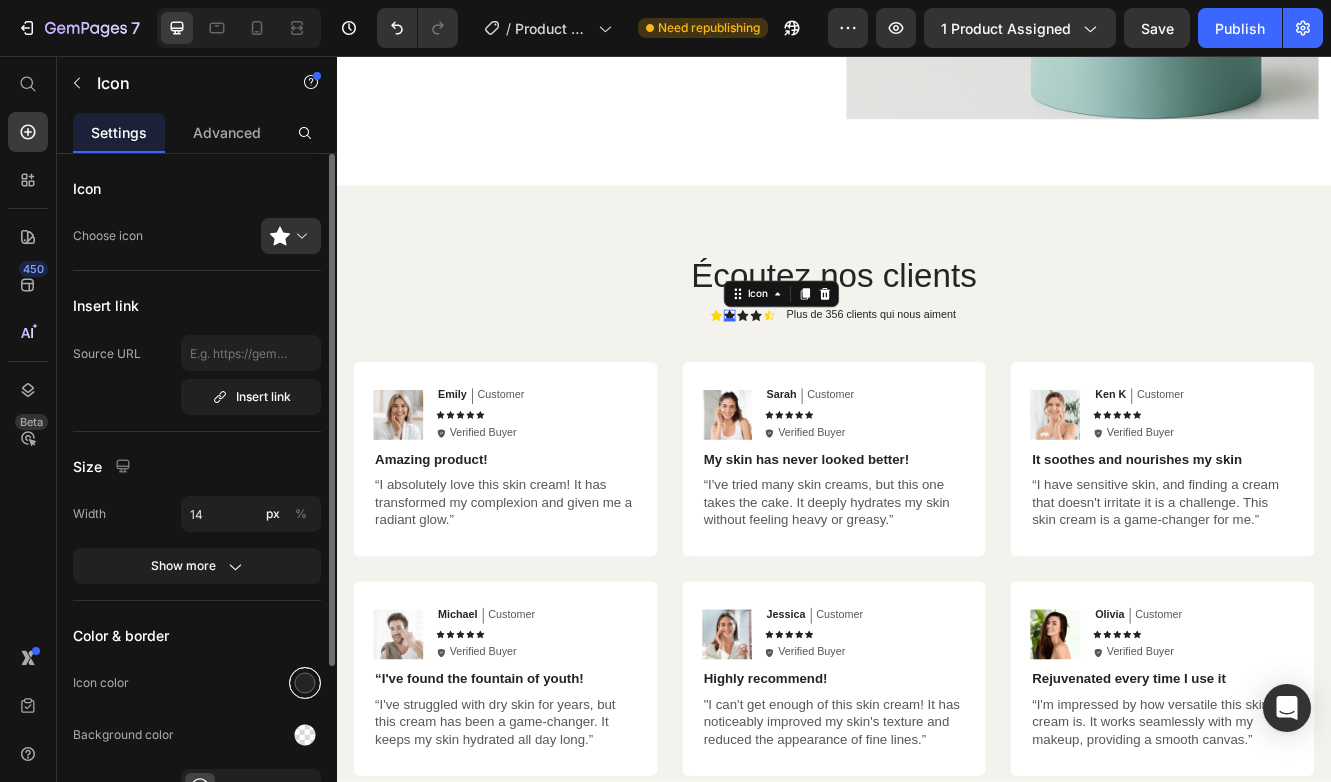 click at bounding box center [305, 683] 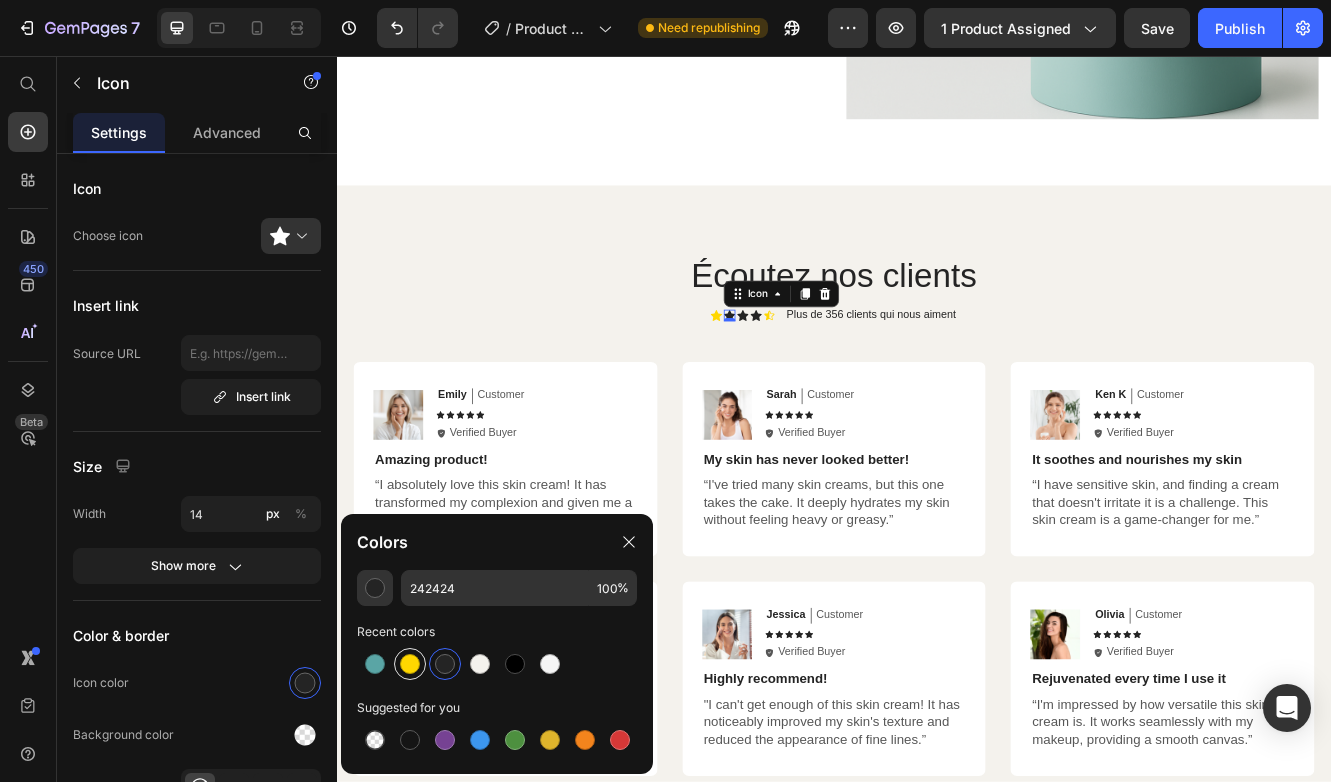 click at bounding box center (410, 664) 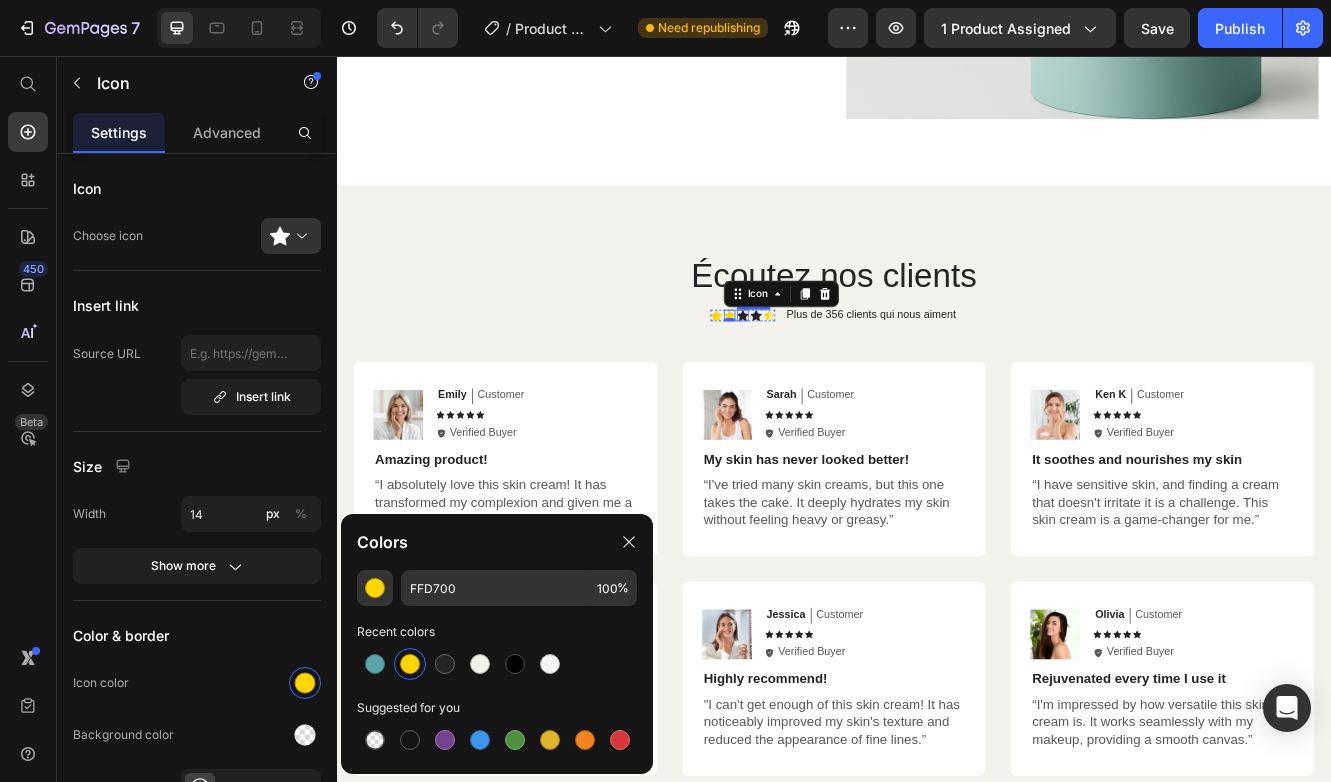 click on "Icon" at bounding box center [827, 369] 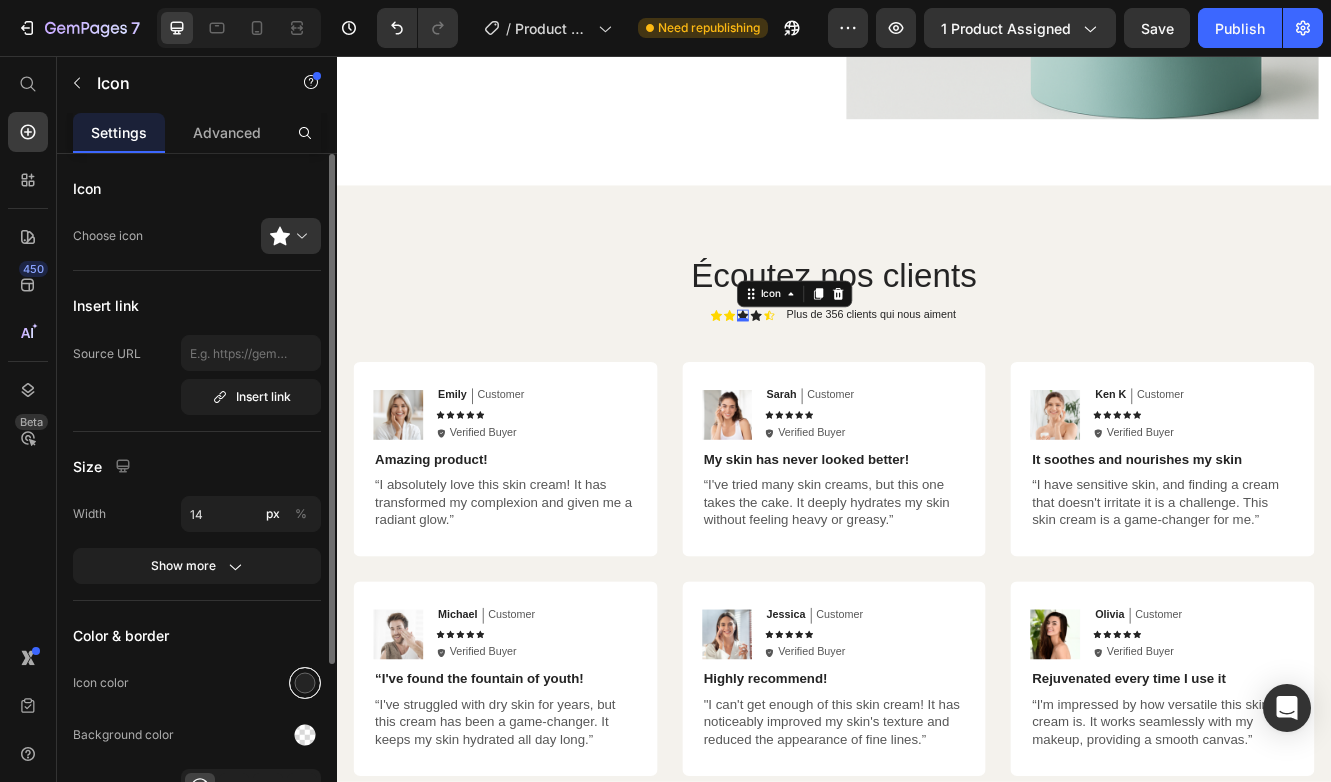 click at bounding box center [305, 683] 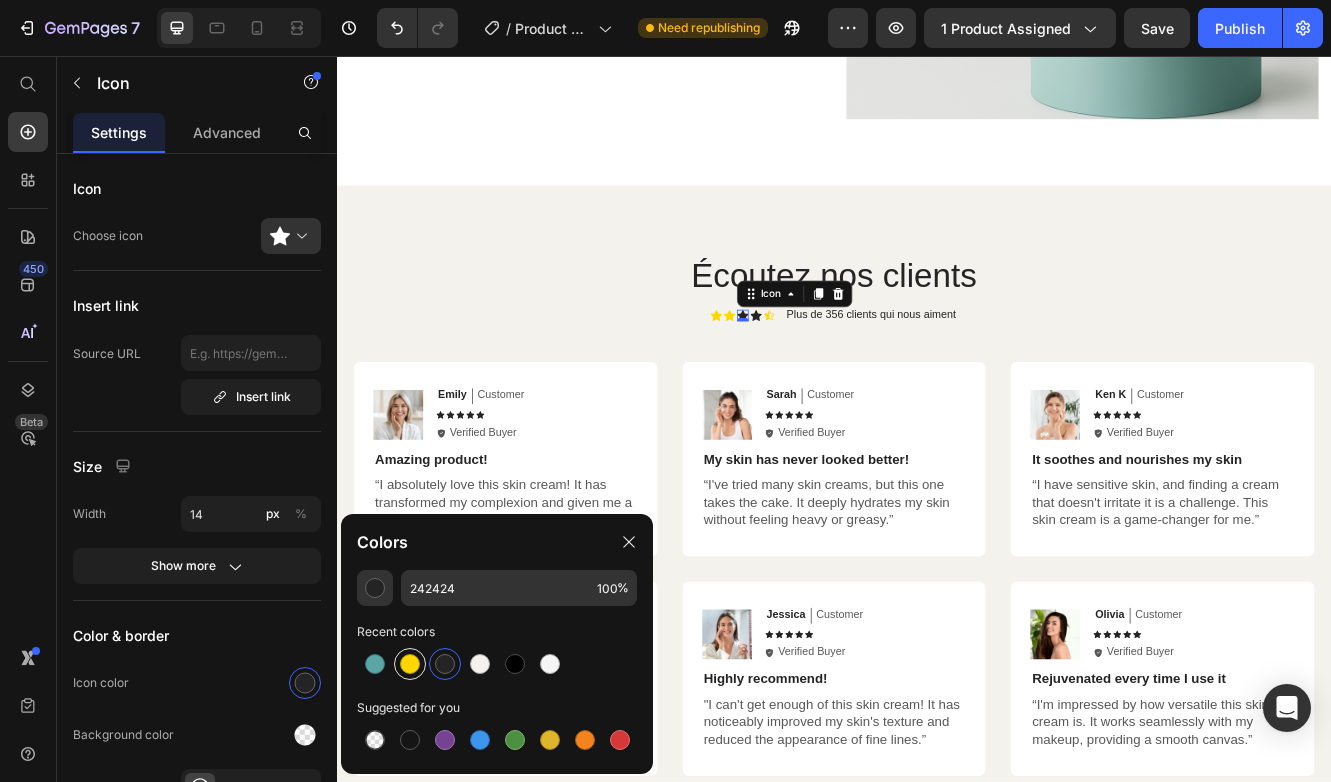 click at bounding box center [410, 664] 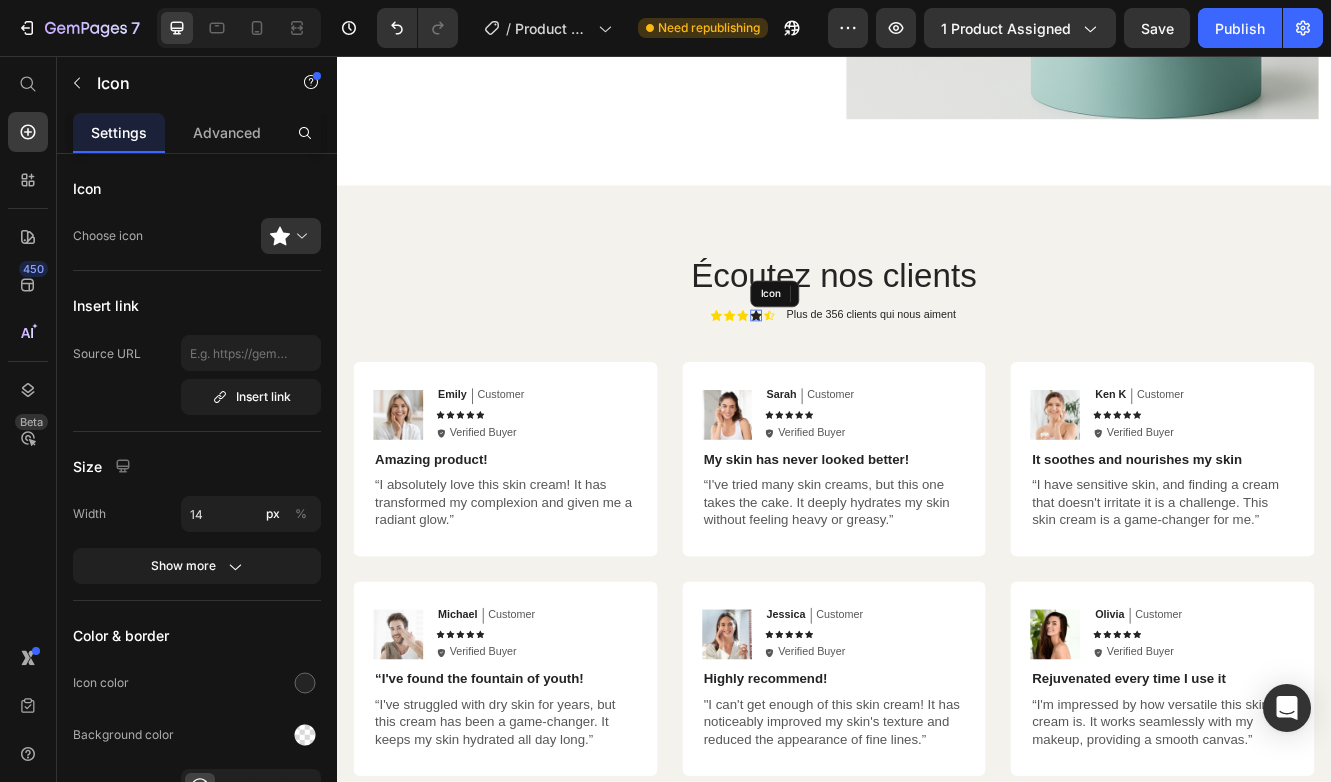 click on "Icon" at bounding box center [843, 369] 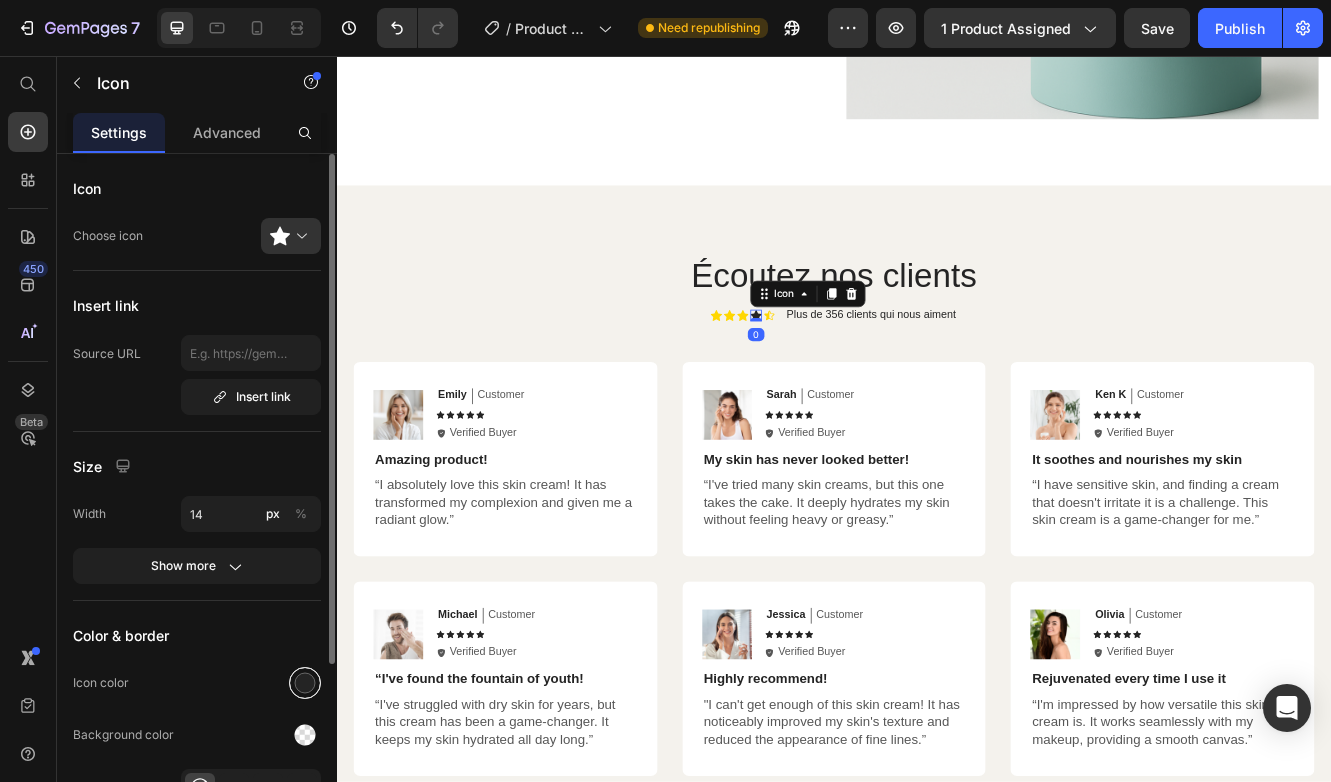 click at bounding box center [305, 683] 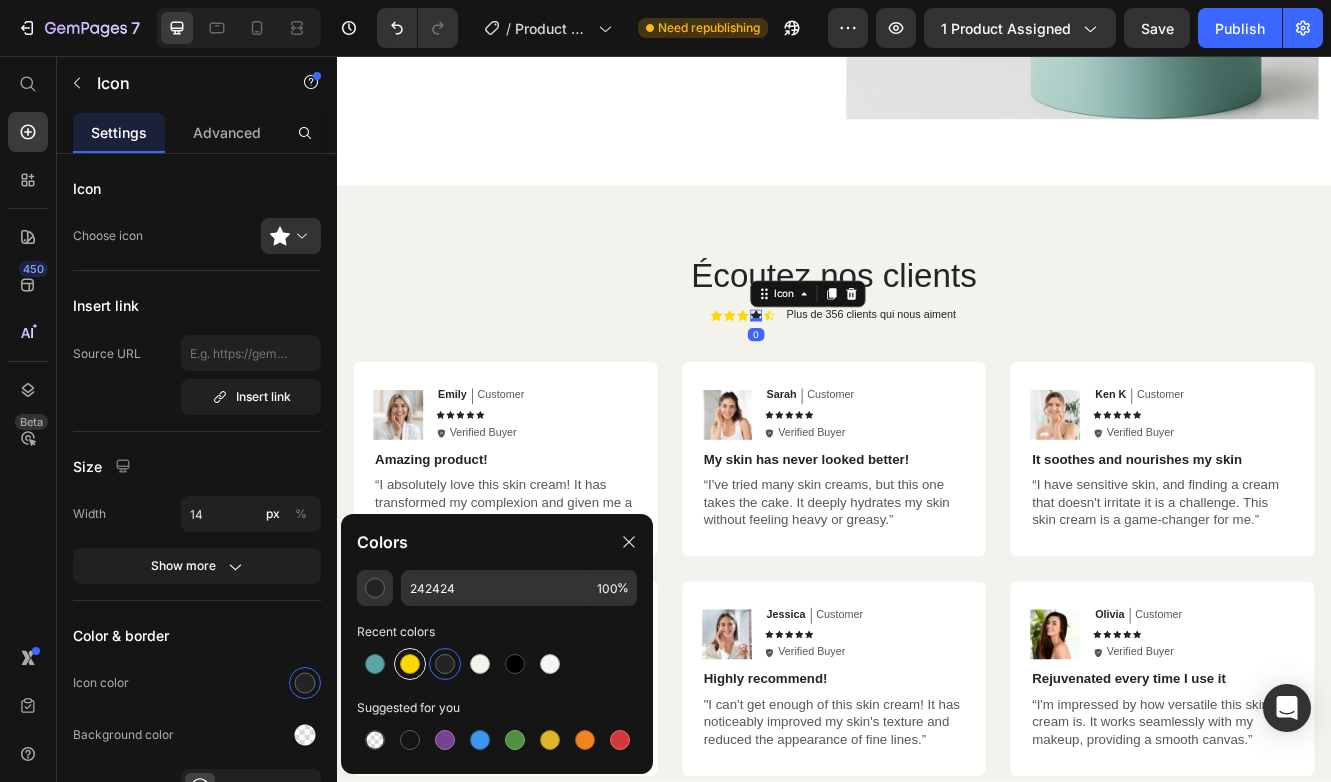 click at bounding box center [410, 664] 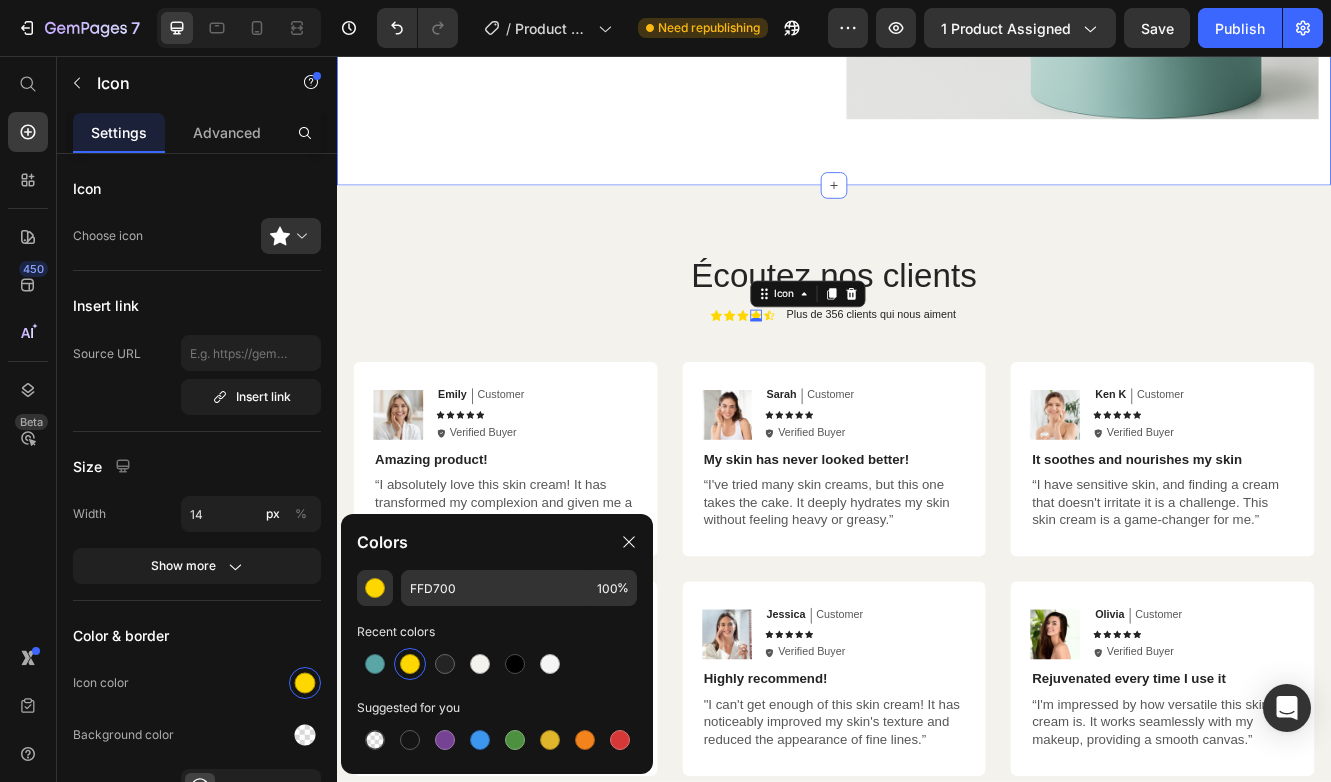click on "Ils dorment enfin mieux. Pourquoi pas vous ? Heading Nos clients ont constaté une nette amélioration de leur sommeil dès les premiers jours. Voici ce qu’ils rapportent après avoir utilisé la gouttière Zevonis. Text Block 92% Text Block Row Row Déclarent se réveiller plus reposés et sans fatigue. Text Block Row 87% Text Block Row Row Affirment que leurs ronflements ont diminué dès la première nuit. Text Block Row 94% Text Block Row Row Retrouvent un sommeil plus profond et moins de réveils nocturnes. Text Block Row Image Row" at bounding box center (937, -137) 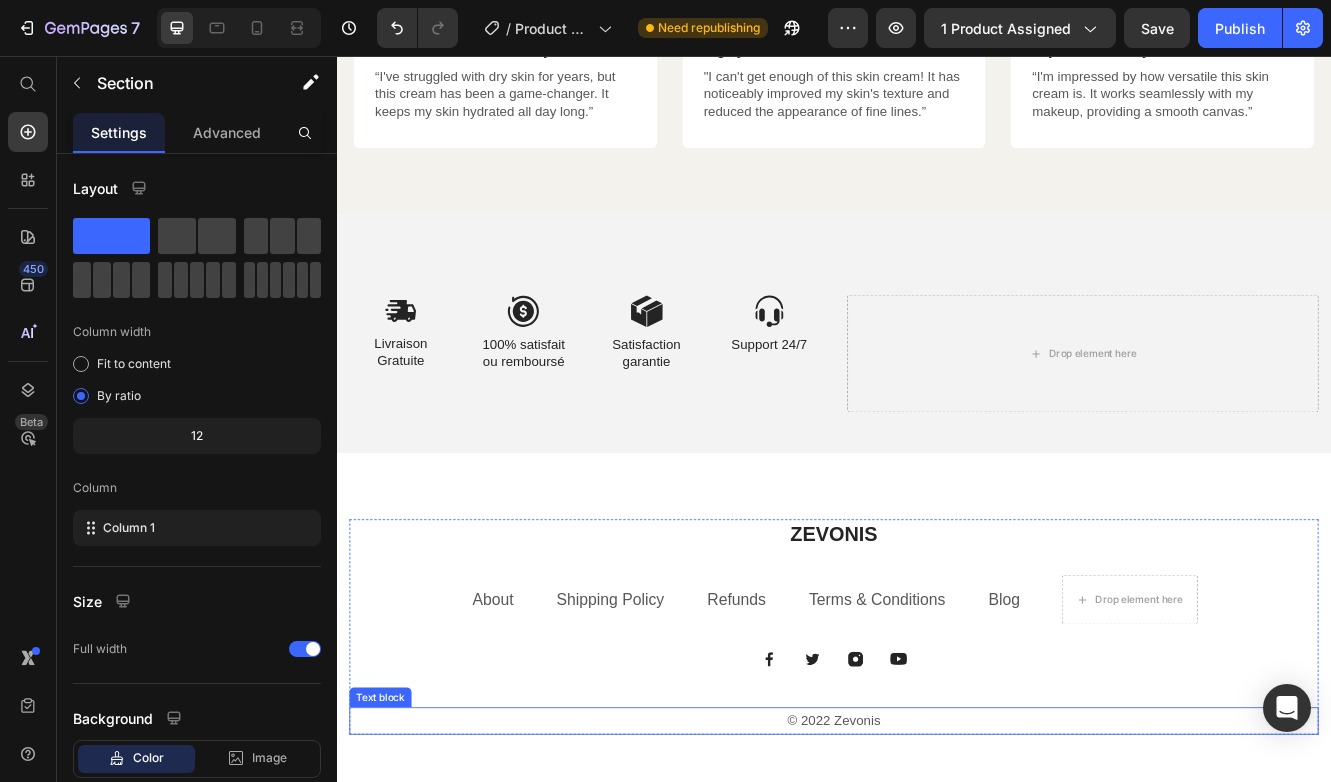 scroll, scrollTop: 4650, scrollLeft: 0, axis: vertical 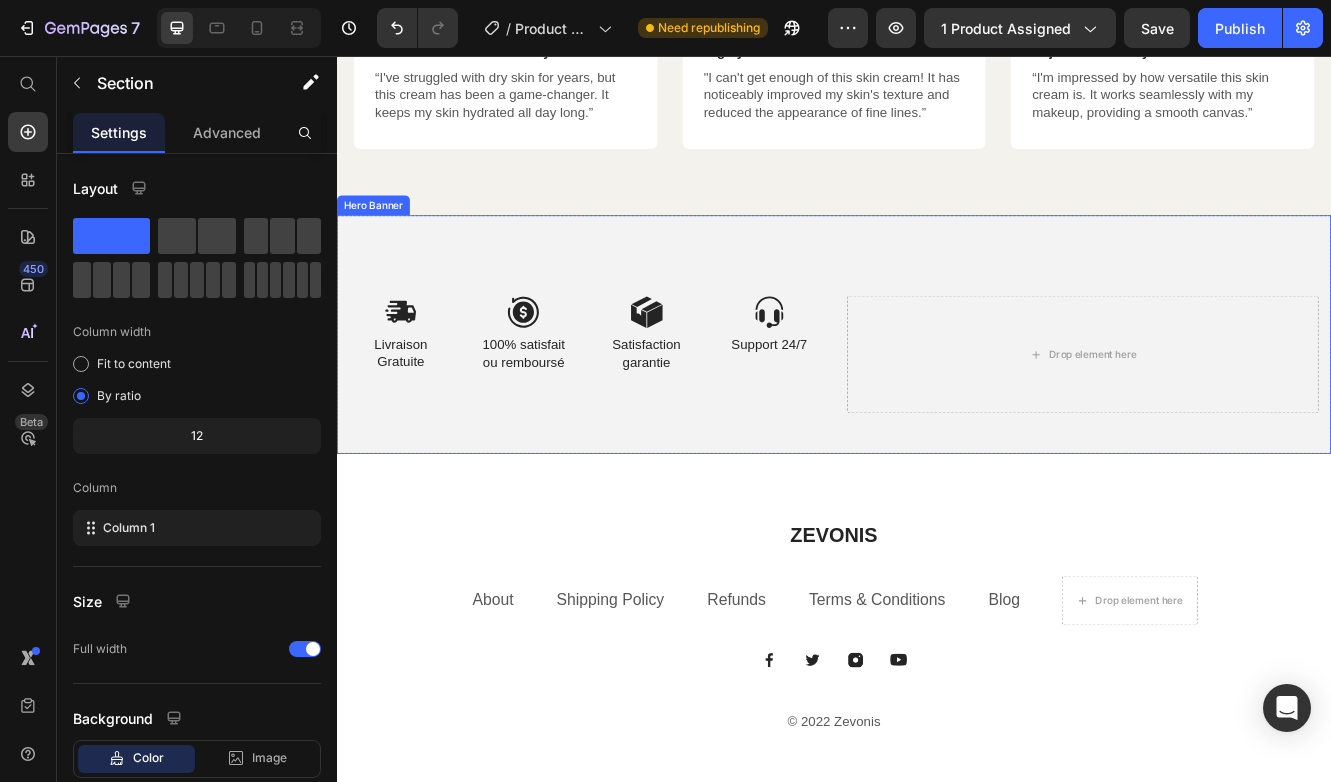 click on "Image Livraison Gratuite Text Block Image 100% satisfait ou remboursé Text Block Row Image Satisfaction garantie Text Block Image Support 24/7 Text Block Row Row
Drop element here" at bounding box center (937, 392) 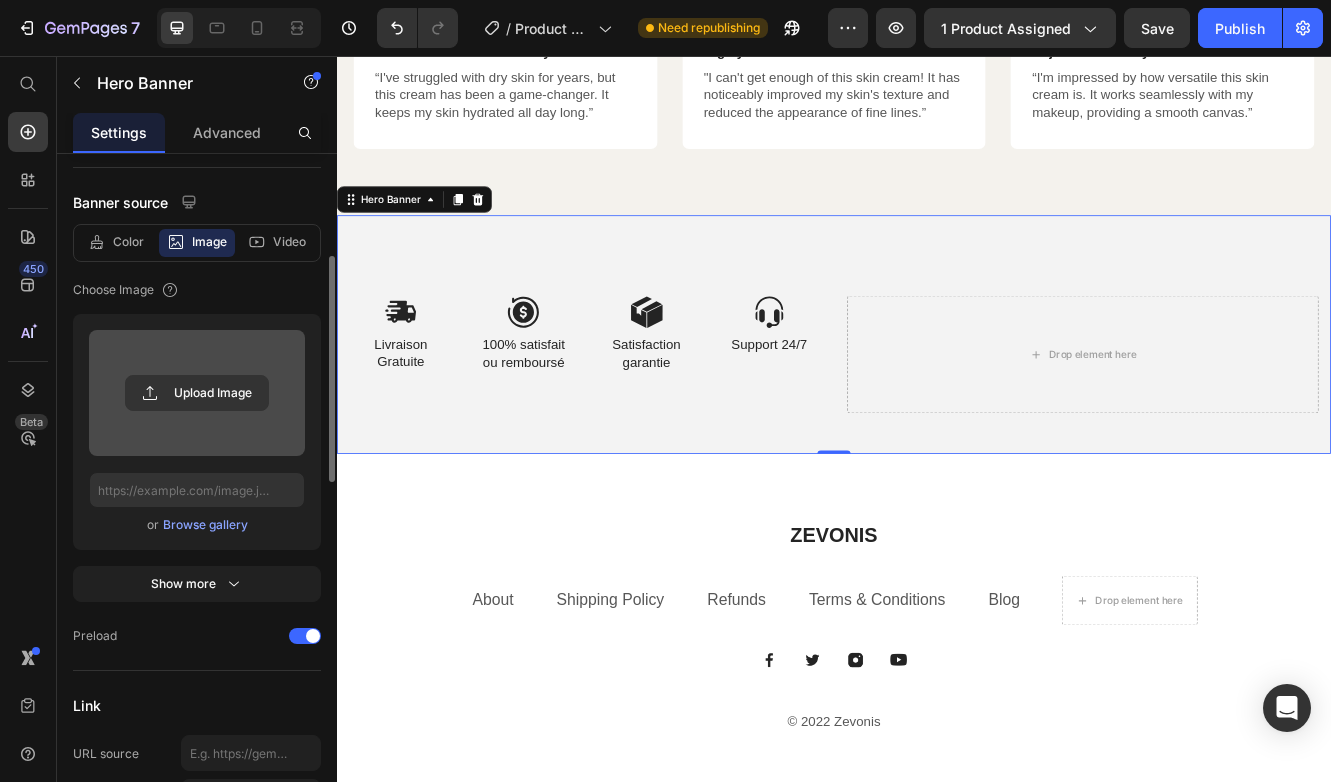 scroll, scrollTop: 308, scrollLeft: 0, axis: vertical 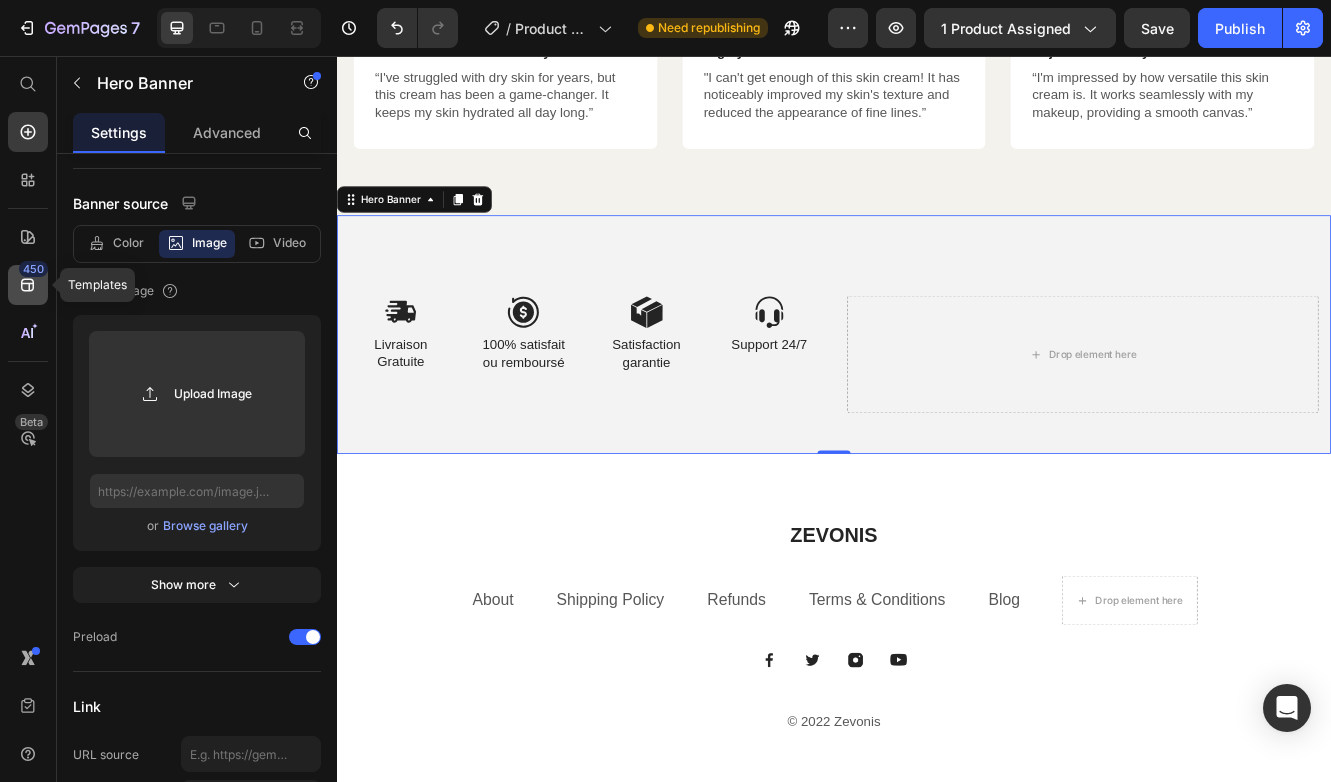 click 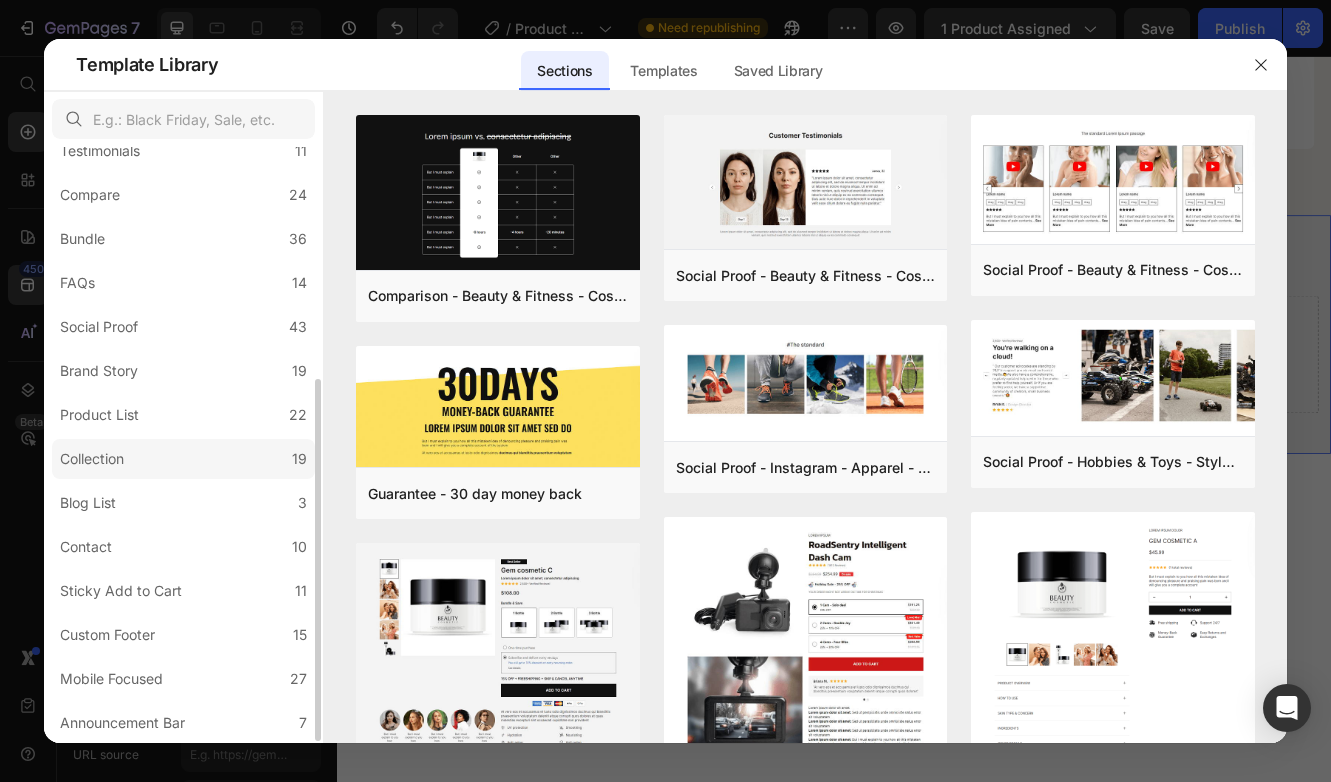 scroll, scrollTop: 383, scrollLeft: 0, axis: vertical 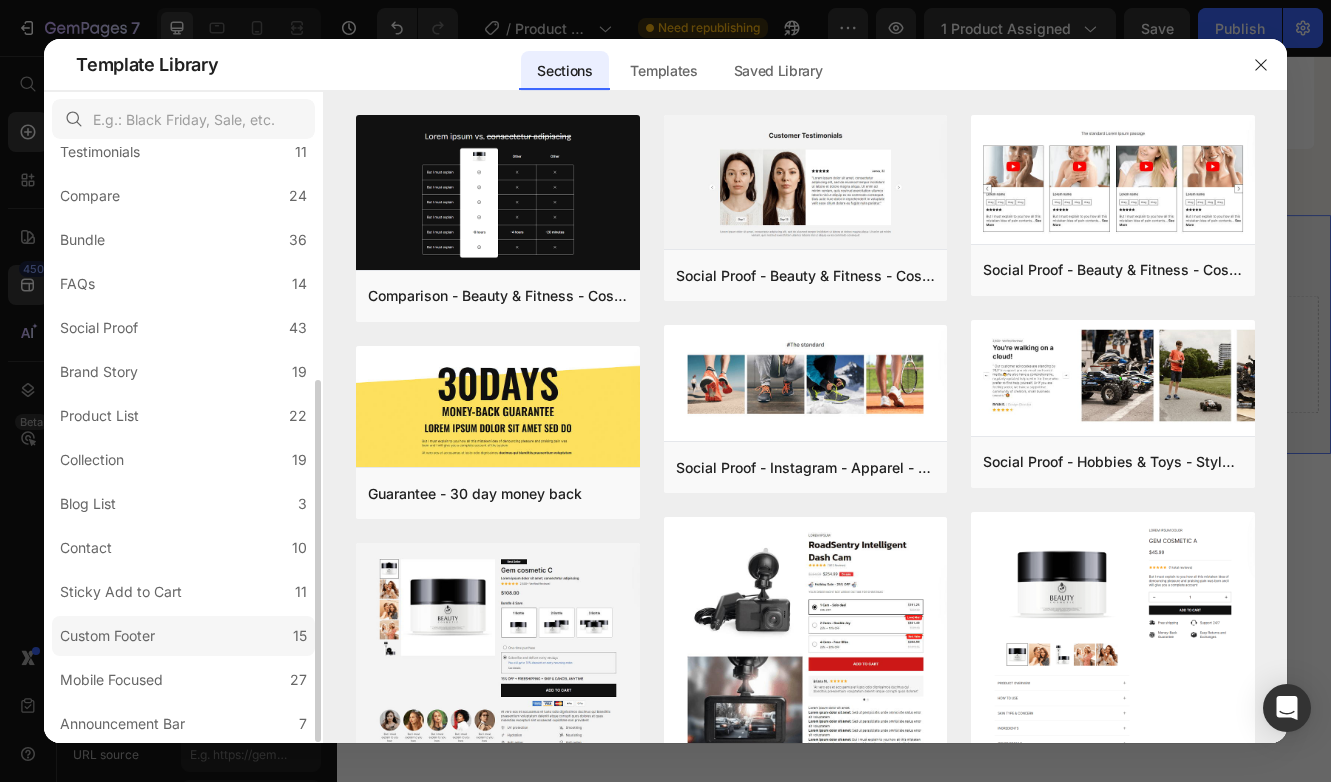 click on "Custom Footer" at bounding box center [107, 636] 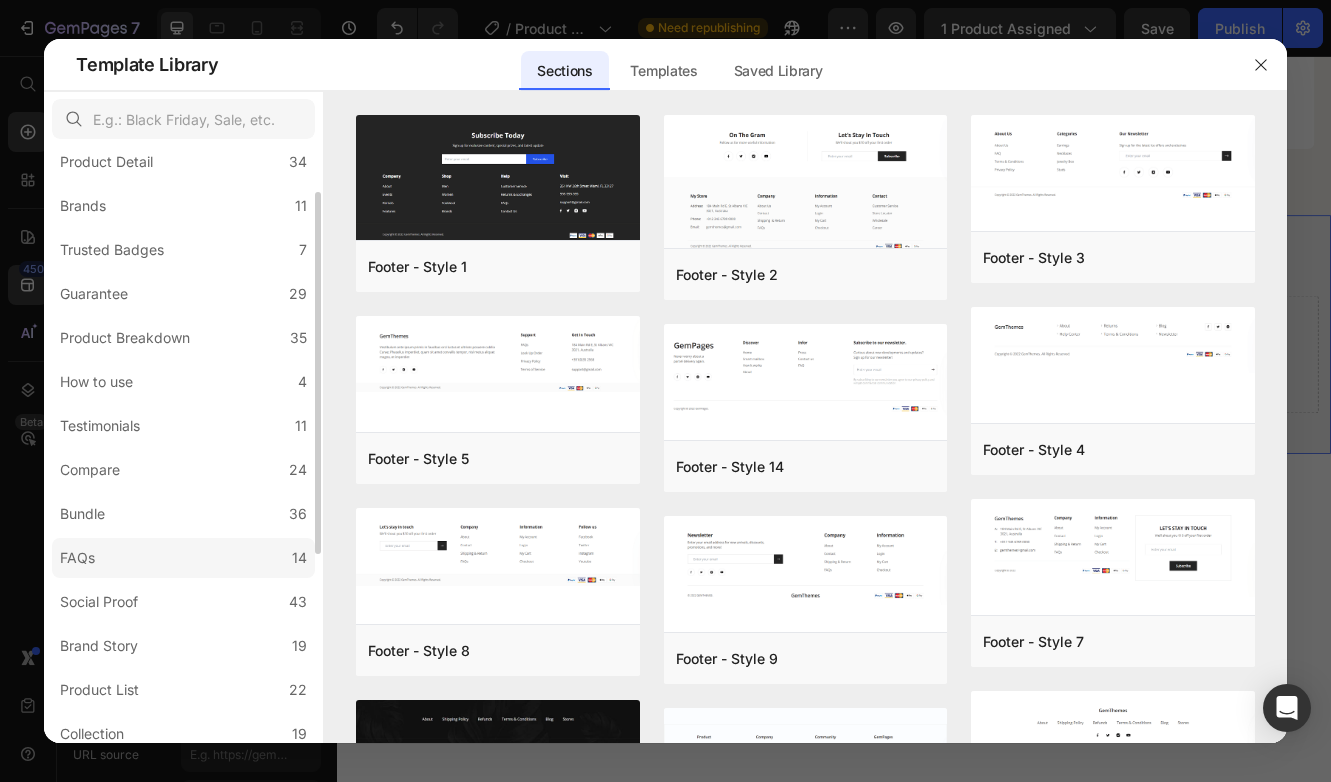 scroll, scrollTop: 96, scrollLeft: 0, axis: vertical 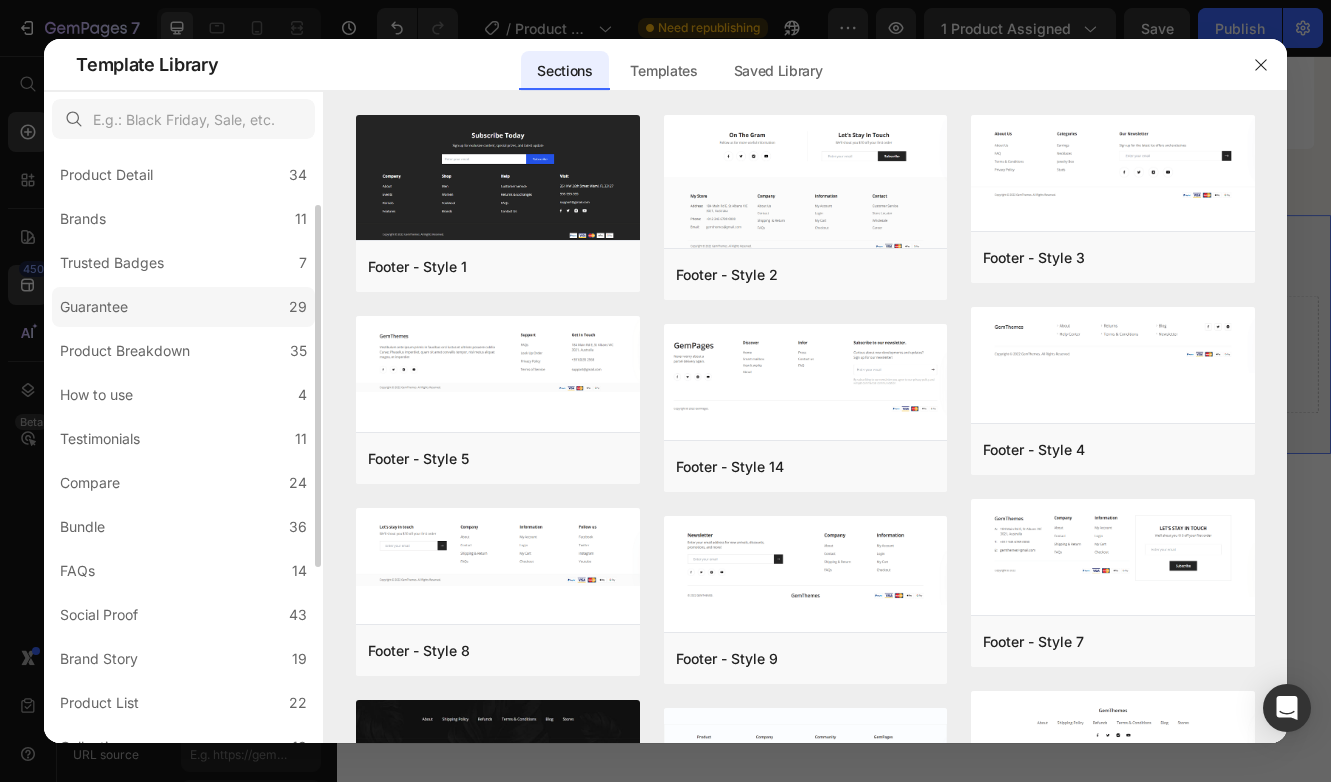 click on "Guarantee 29" 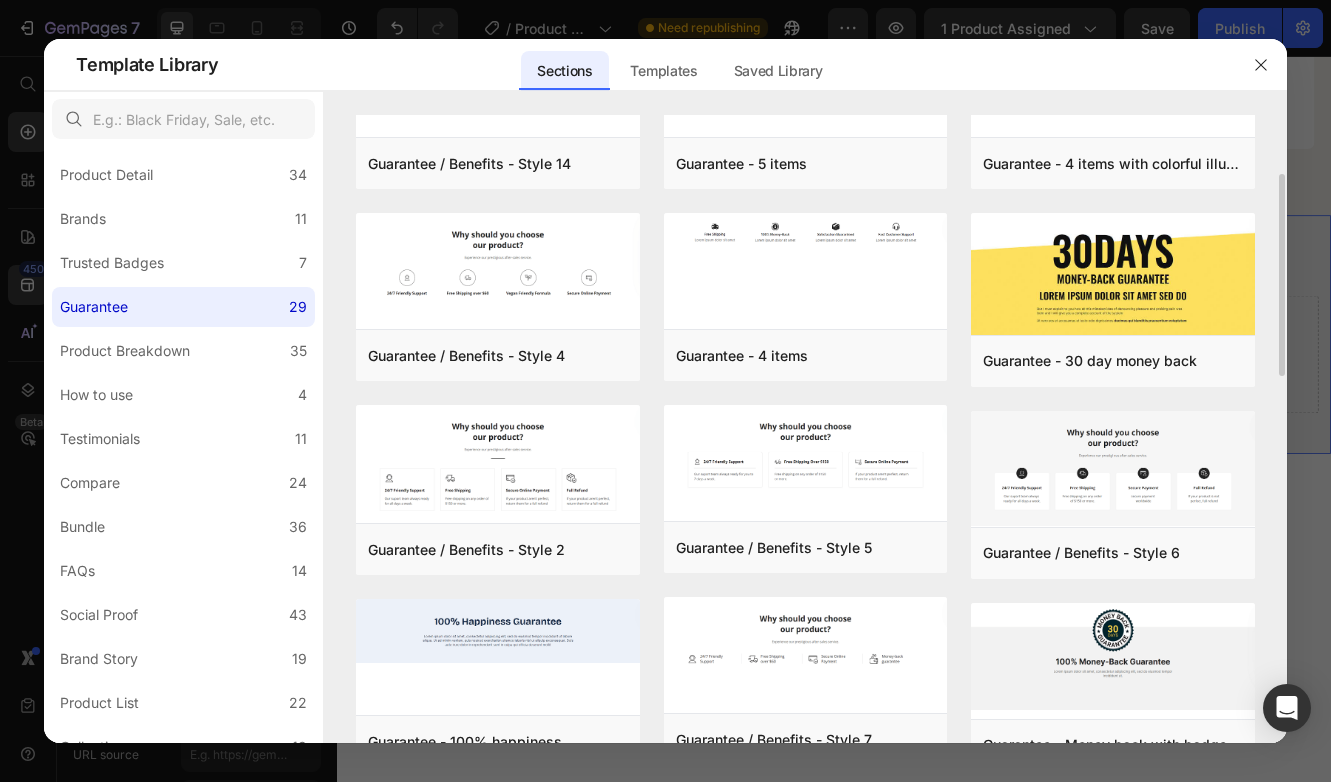 scroll, scrollTop: 286, scrollLeft: 0, axis: vertical 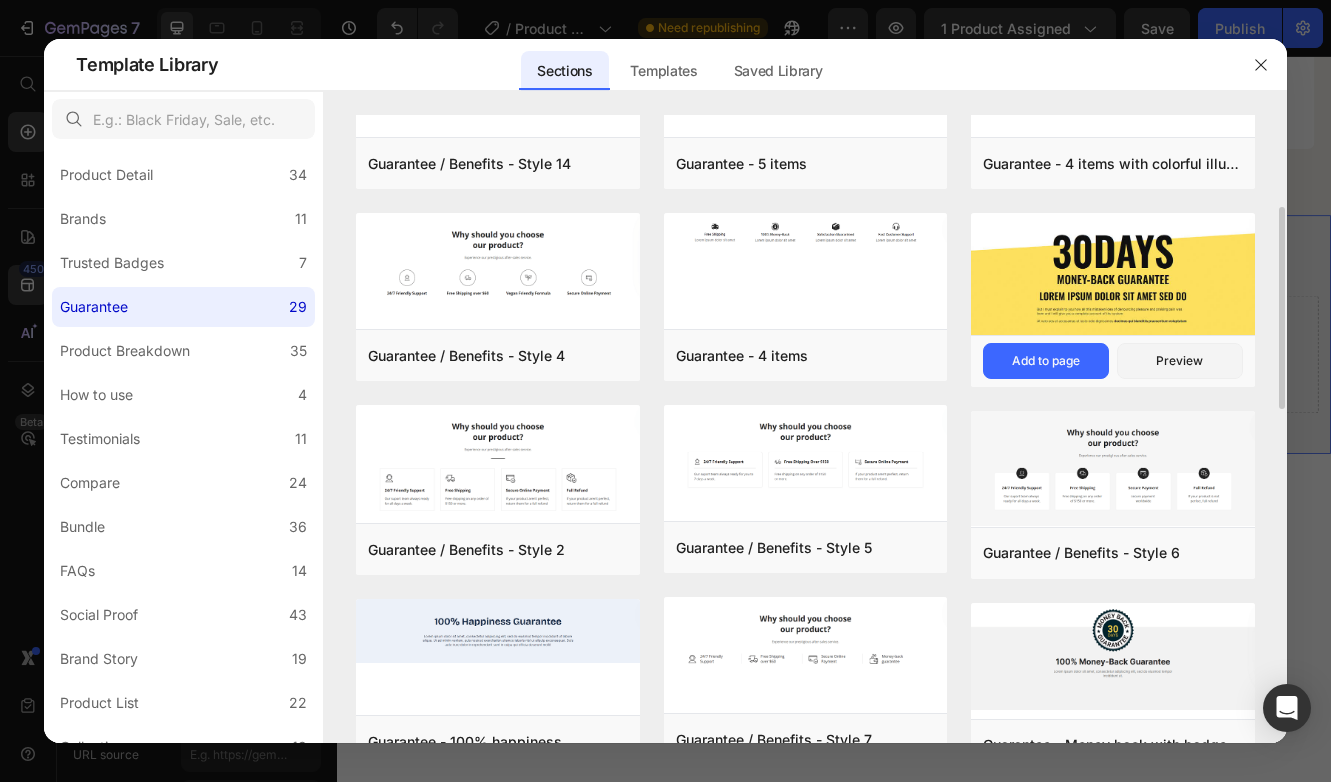 click at bounding box center (1112, 277) 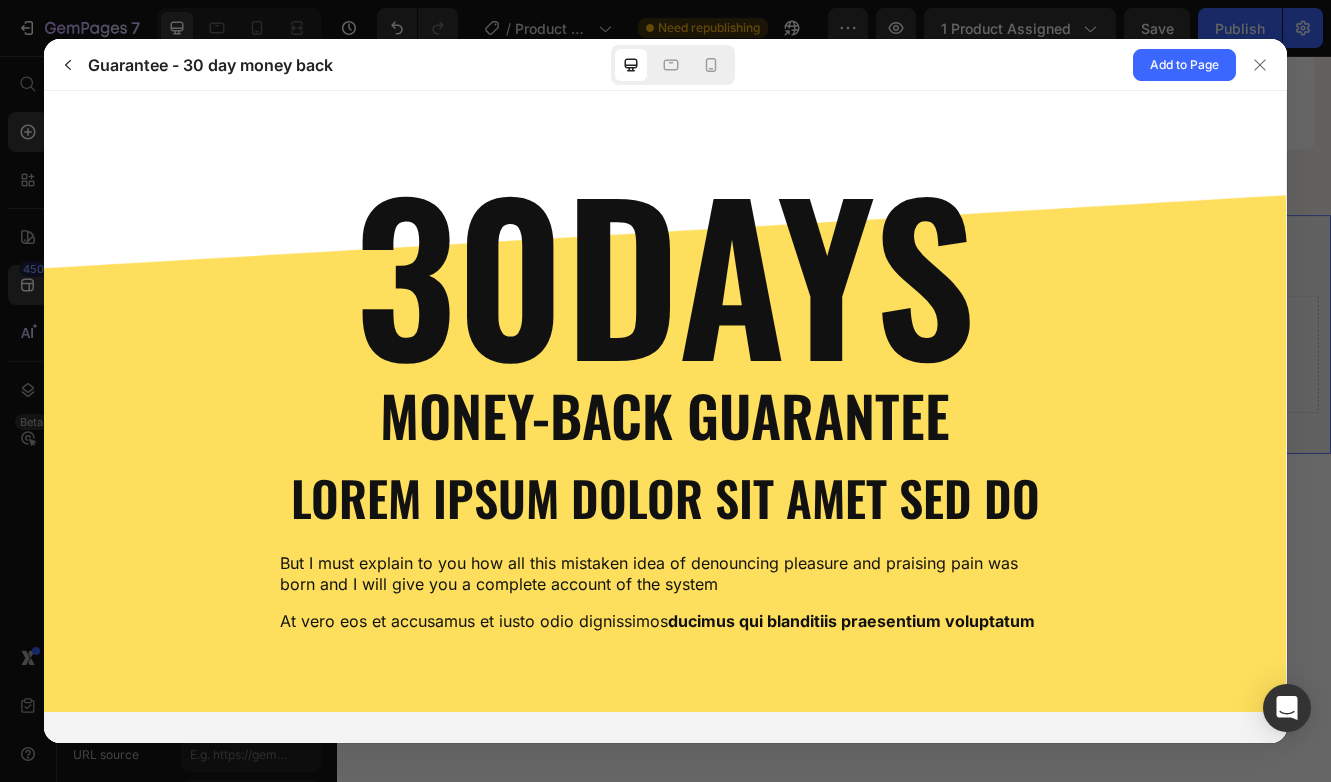 scroll, scrollTop: 0, scrollLeft: 0, axis: both 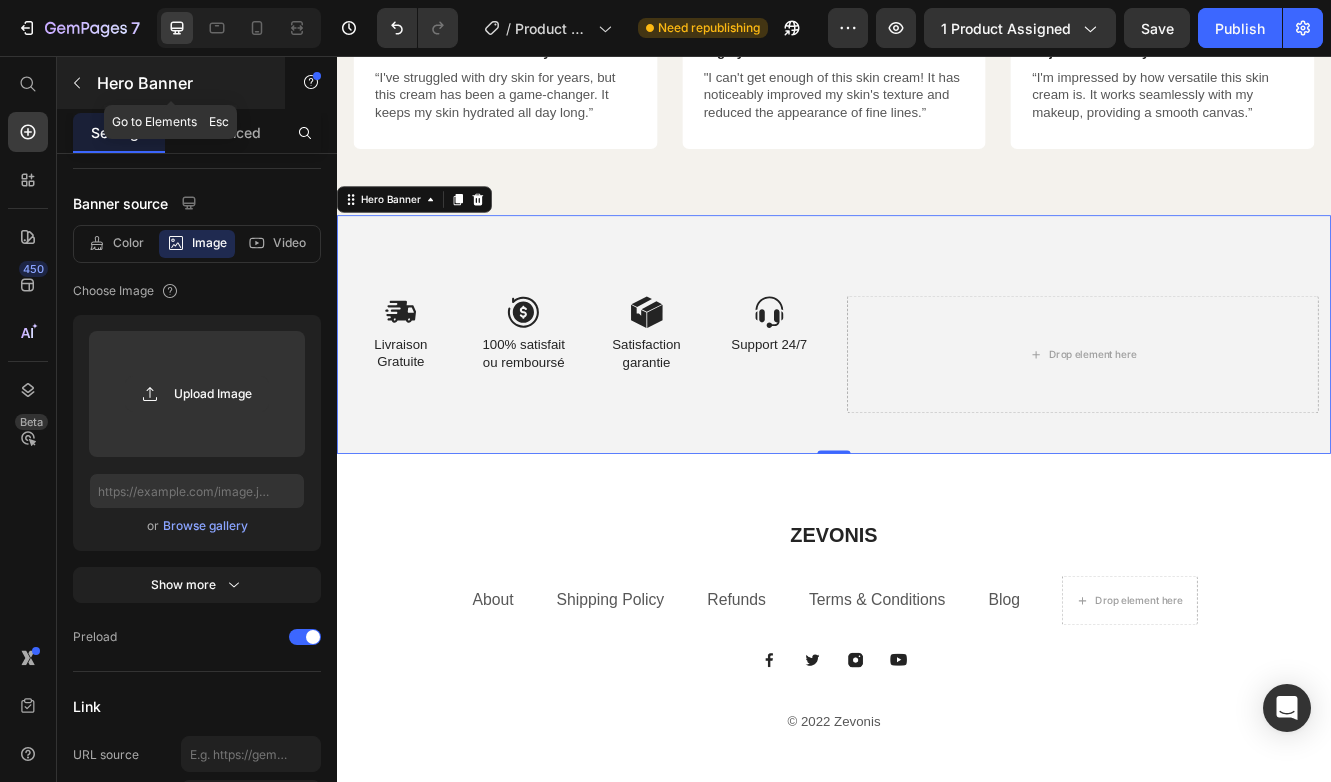 click 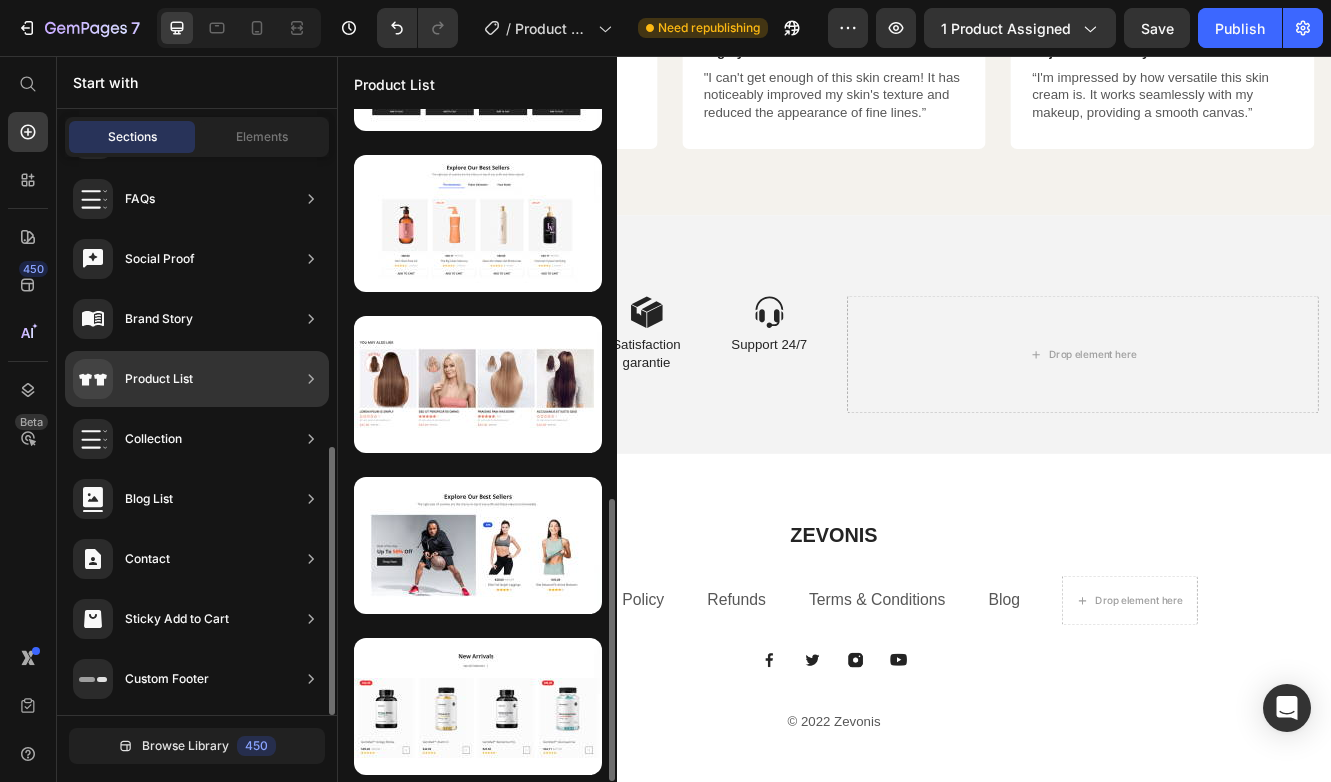 scroll, scrollTop: 0, scrollLeft: 0, axis: both 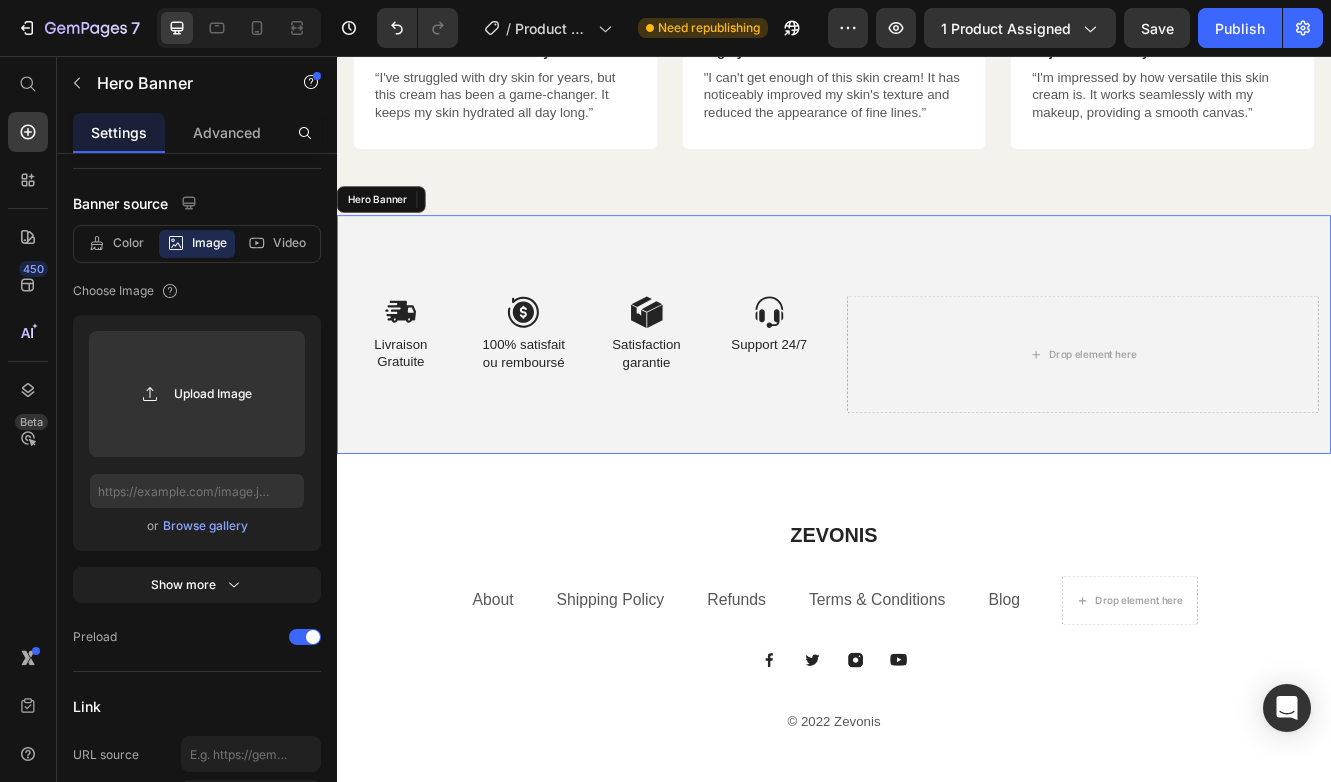click on "Image Livraison Gratuite Text Block Image 100% satisfait ou remboursé Text Block Row Image Satisfaction garantie Text Block Image Support 24/7 Text Block Row Row
Drop element here" at bounding box center [937, 392] 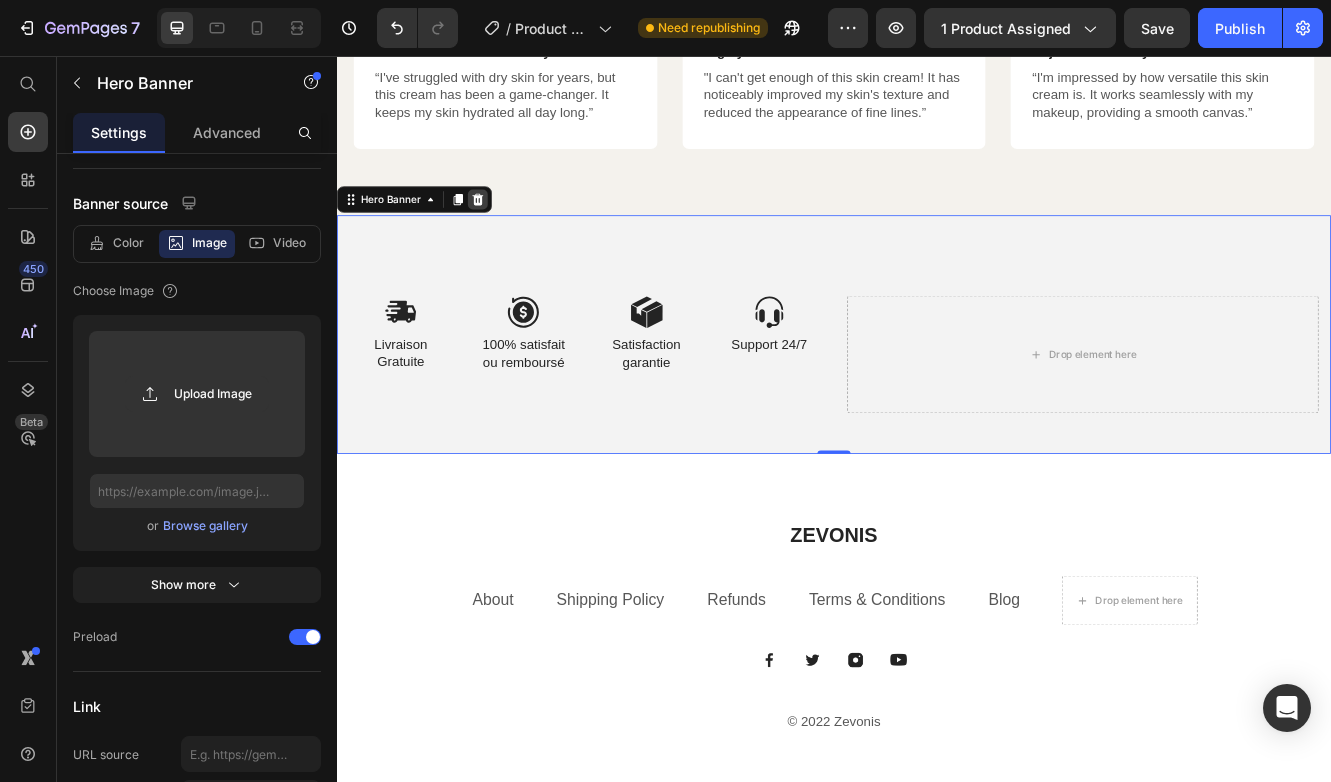 click 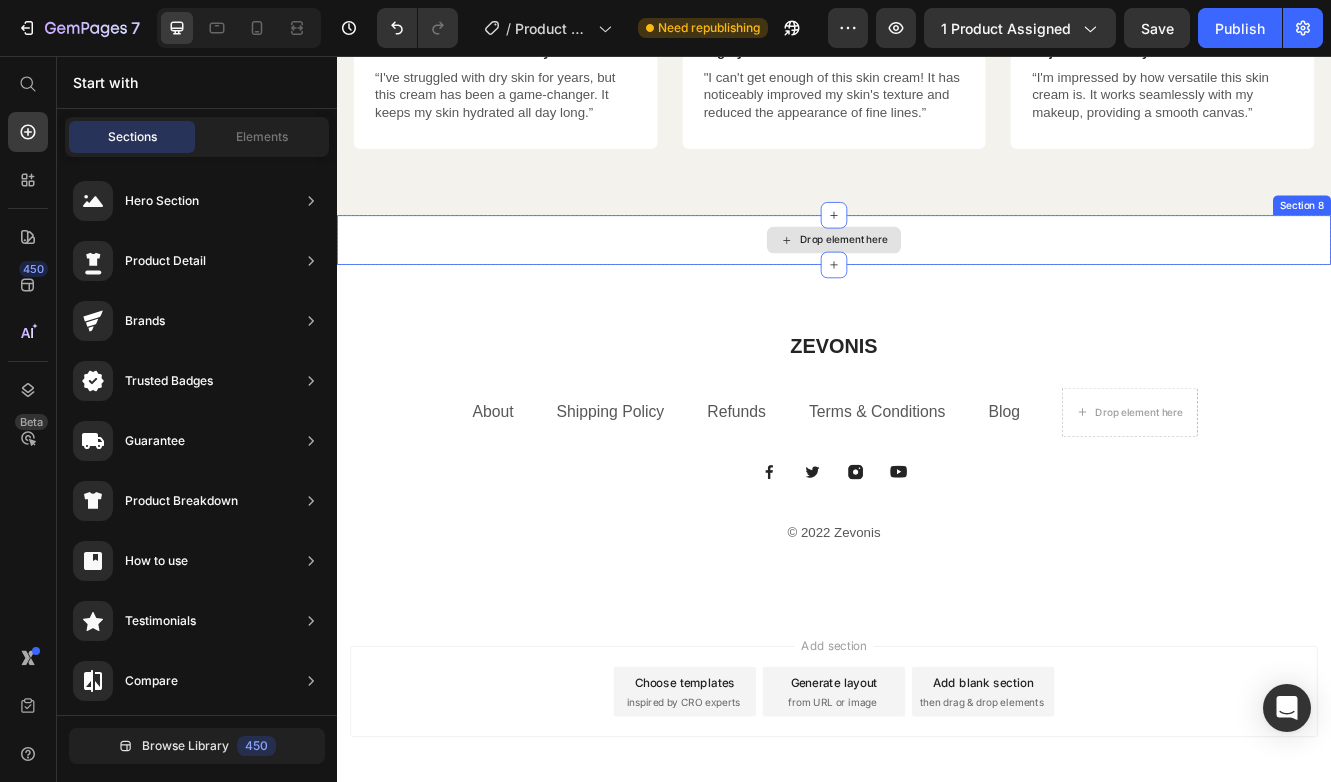 click on "Drop element here" at bounding box center (937, 278) 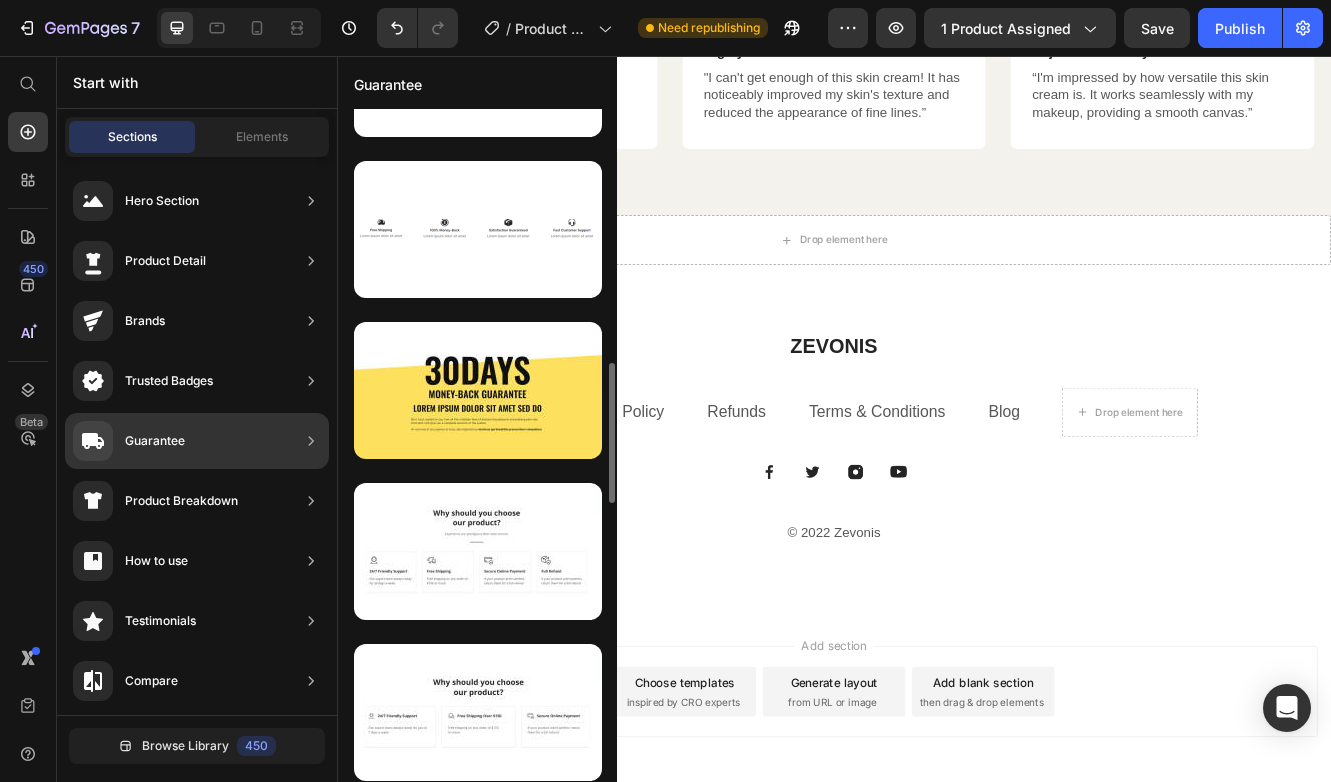 scroll, scrollTop: 1082, scrollLeft: 0, axis: vertical 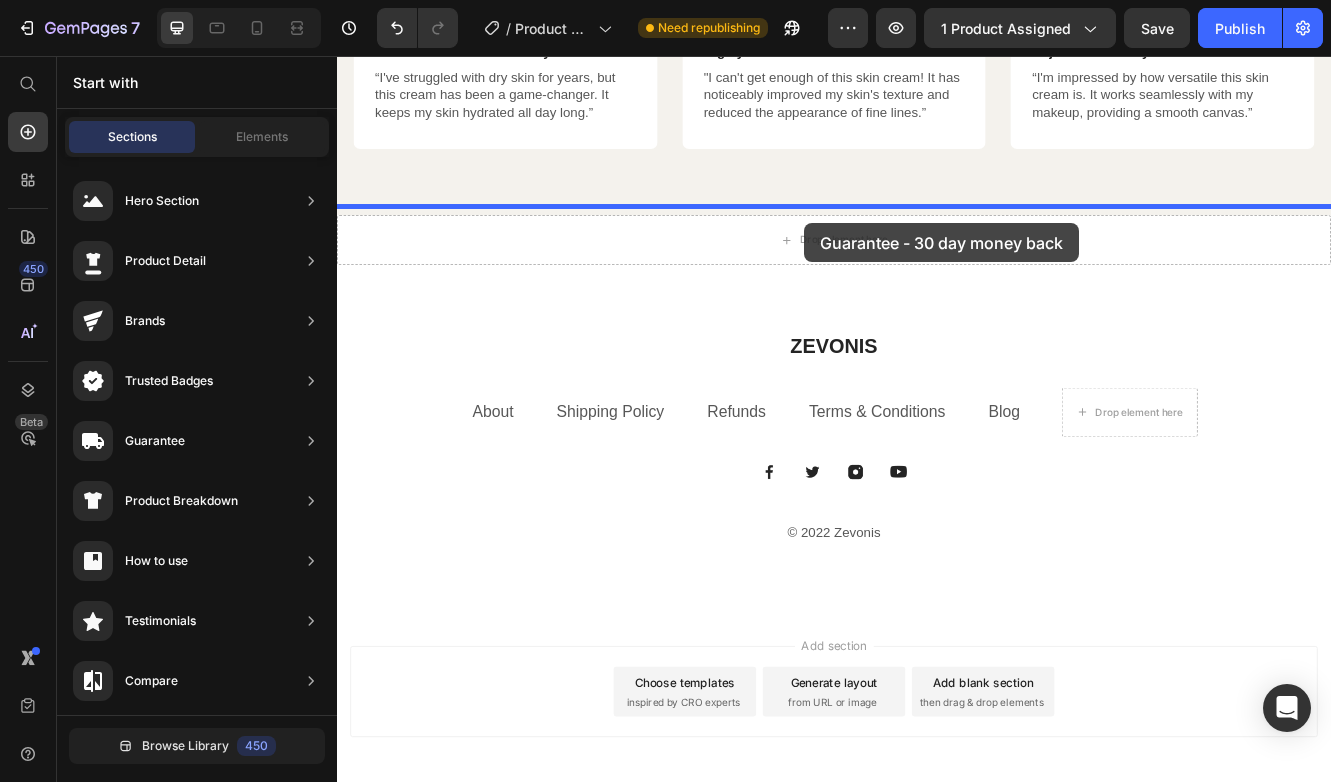 drag, startPoint x: 807, startPoint y: 467, endPoint x: 901, endPoint y: 260, distance: 227.34335 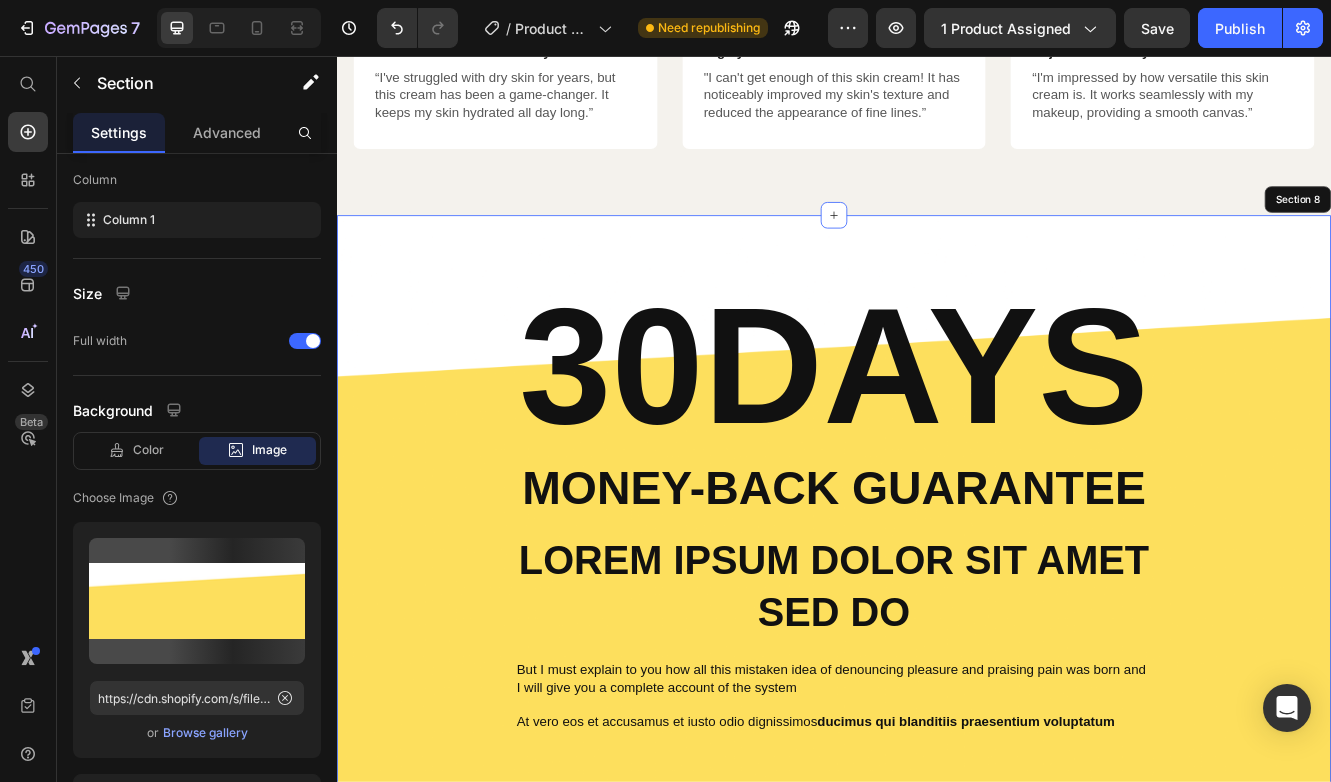 scroll, scrollTop: 0, scrollLeft: 0, axis: both 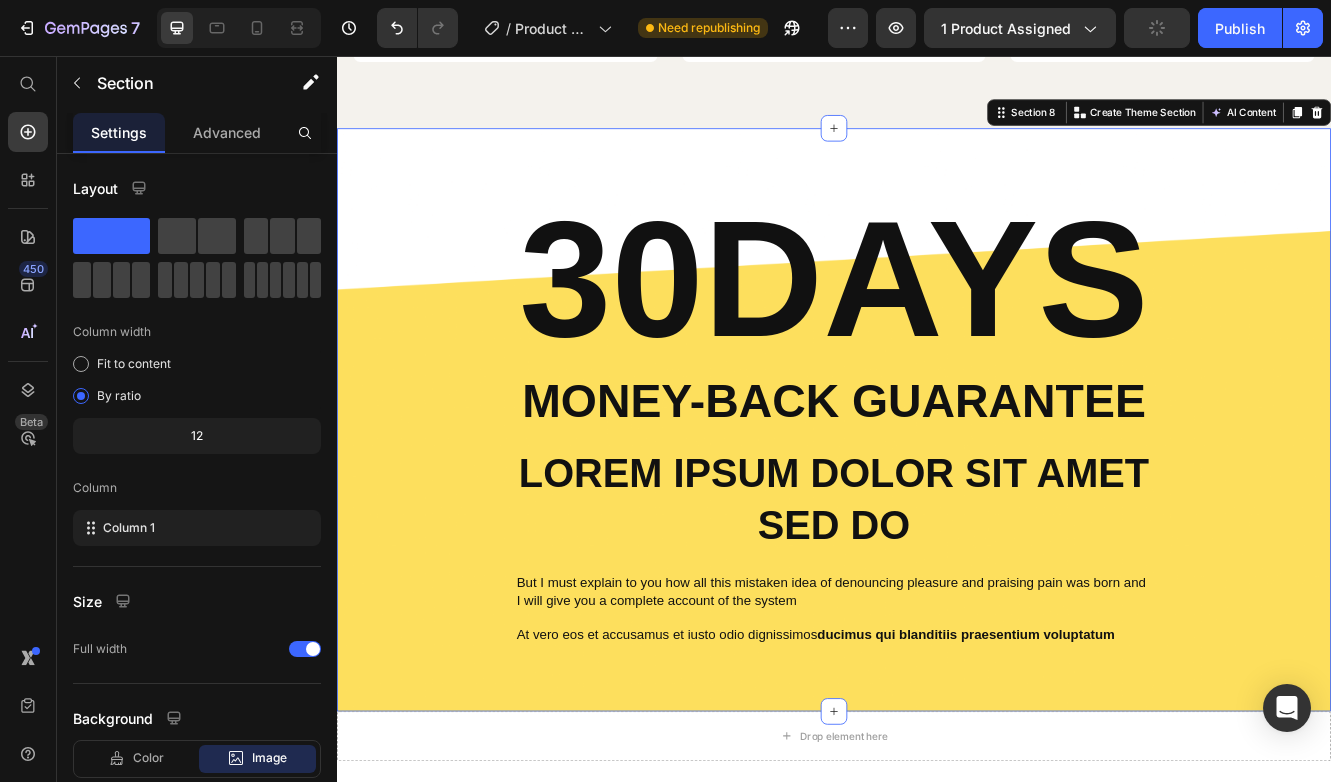 click on "30DAYS Heading Money-Back Guarantee Text Block Lorem ipsum dolor sit amet sed do Text Block But I must explain to you how all this mistaken idea of denouncing pleasure and praising pain was born and I will give you a complete account of the system Text Block At vero eos et accusamus et iusto odio dignissimos  ducimus qui blanditiis praesentium voluptatum Text Block Row" at bounding box center [937, 494] 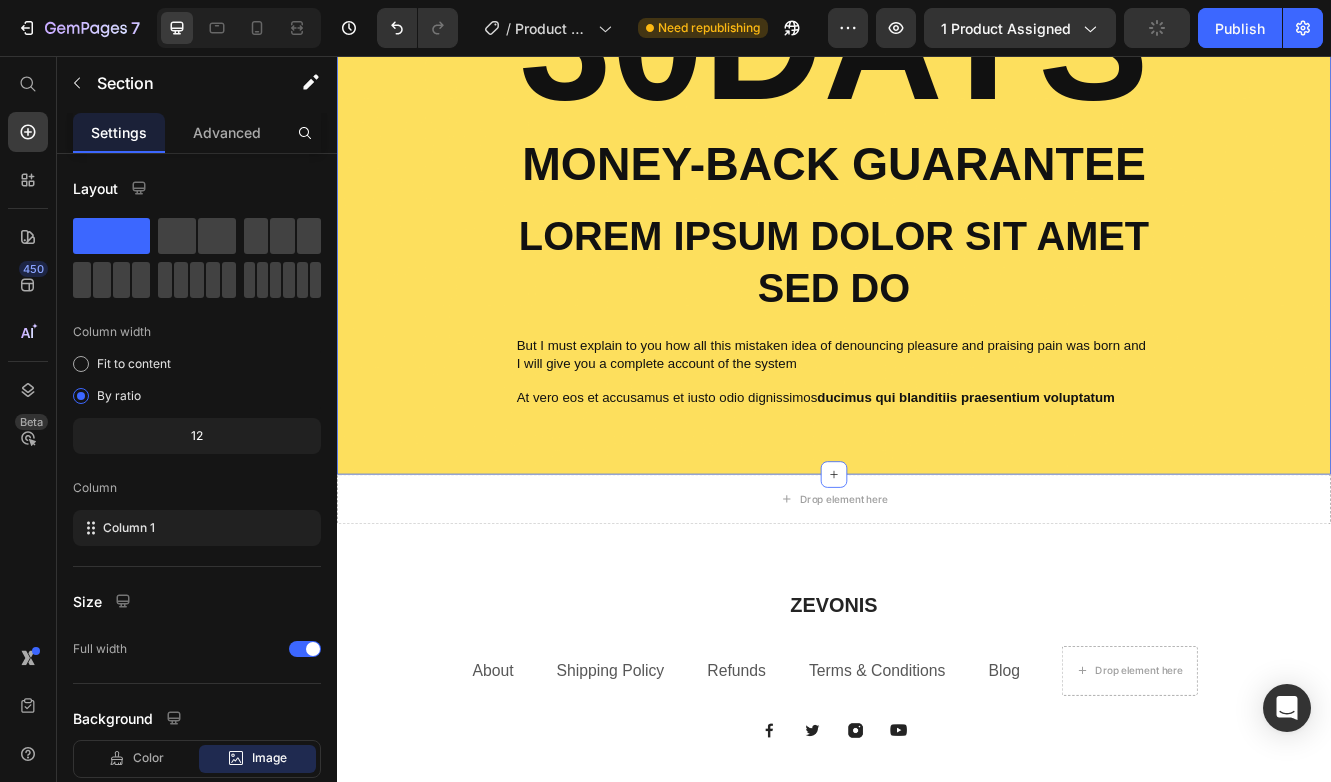 type on "https://cdn.shopify.com/s/files/1/0869/6358/5352/files/gempages_574553068490720368-0bda1677-7cb4-4586-9228-de83a308c93e.png" 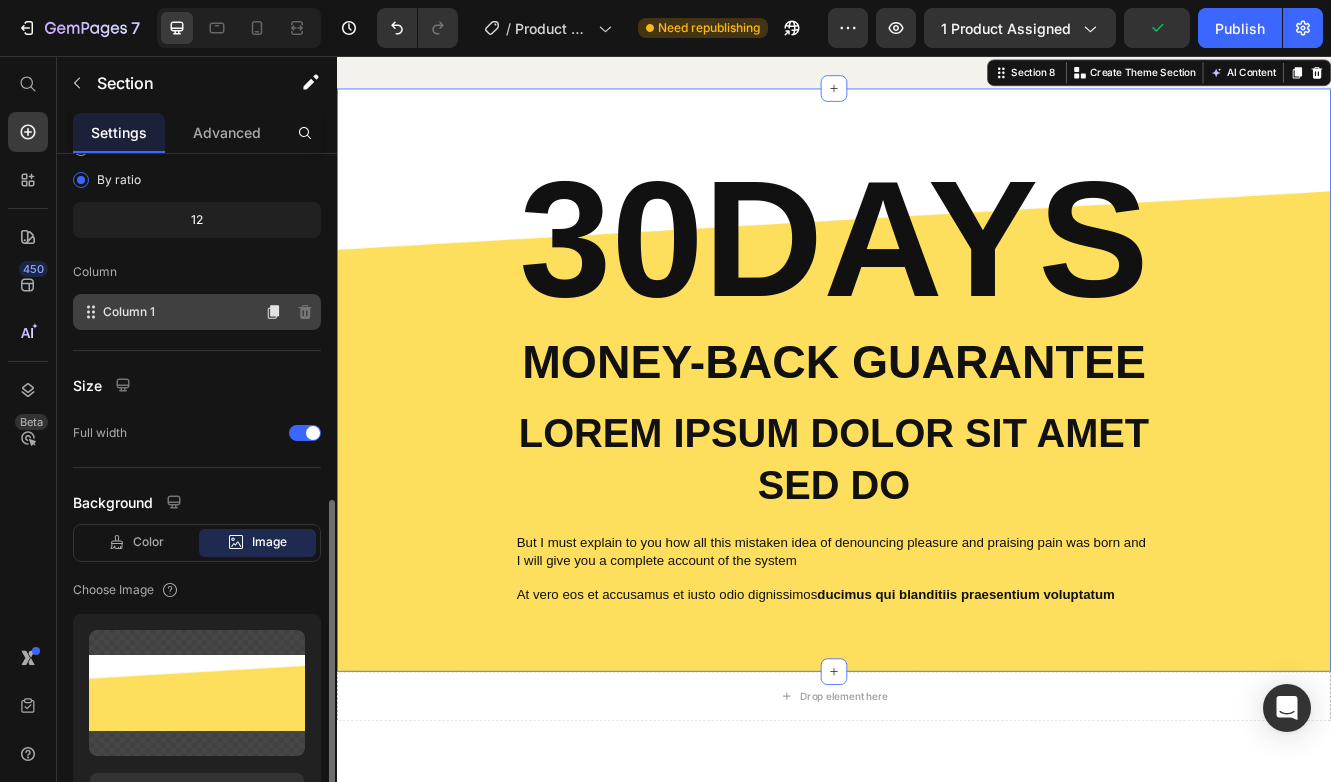 scroll, scrollTop: 388, scrollLeft: 0, axis: vertical 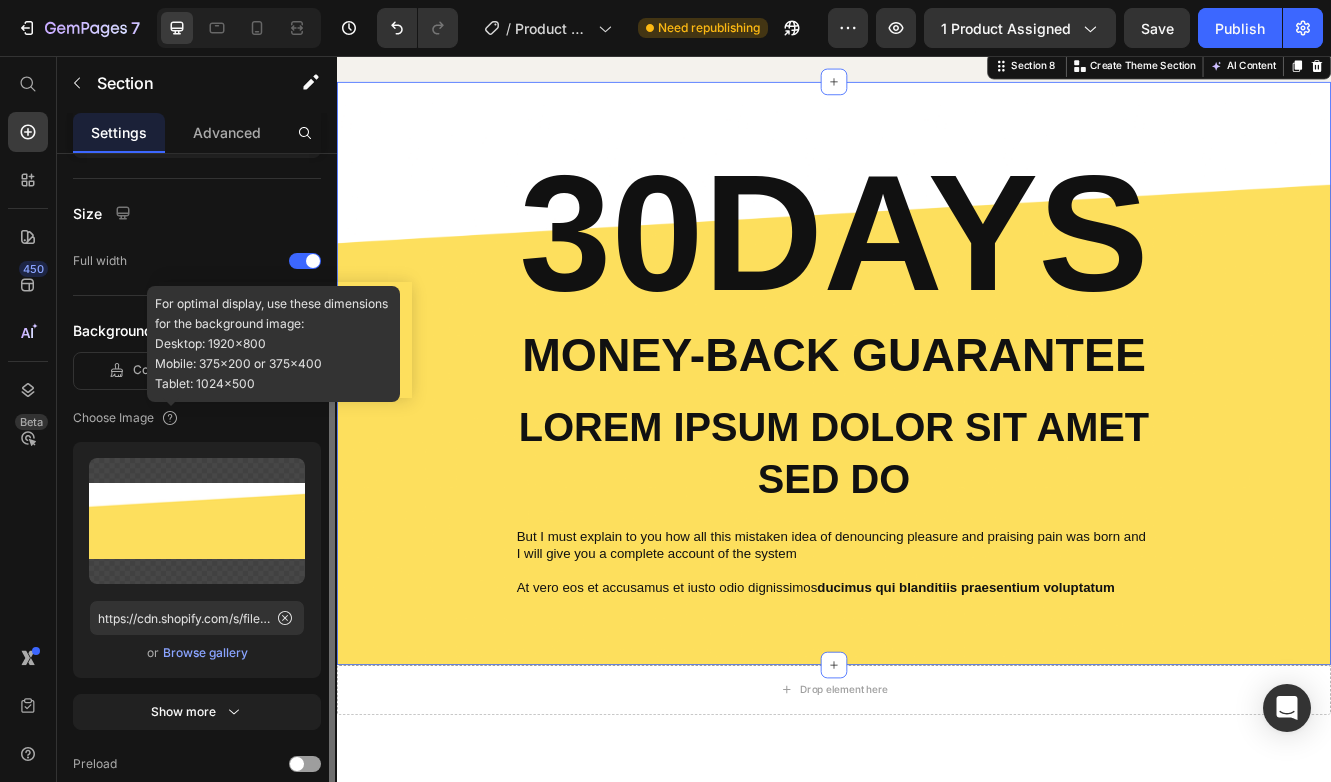 click 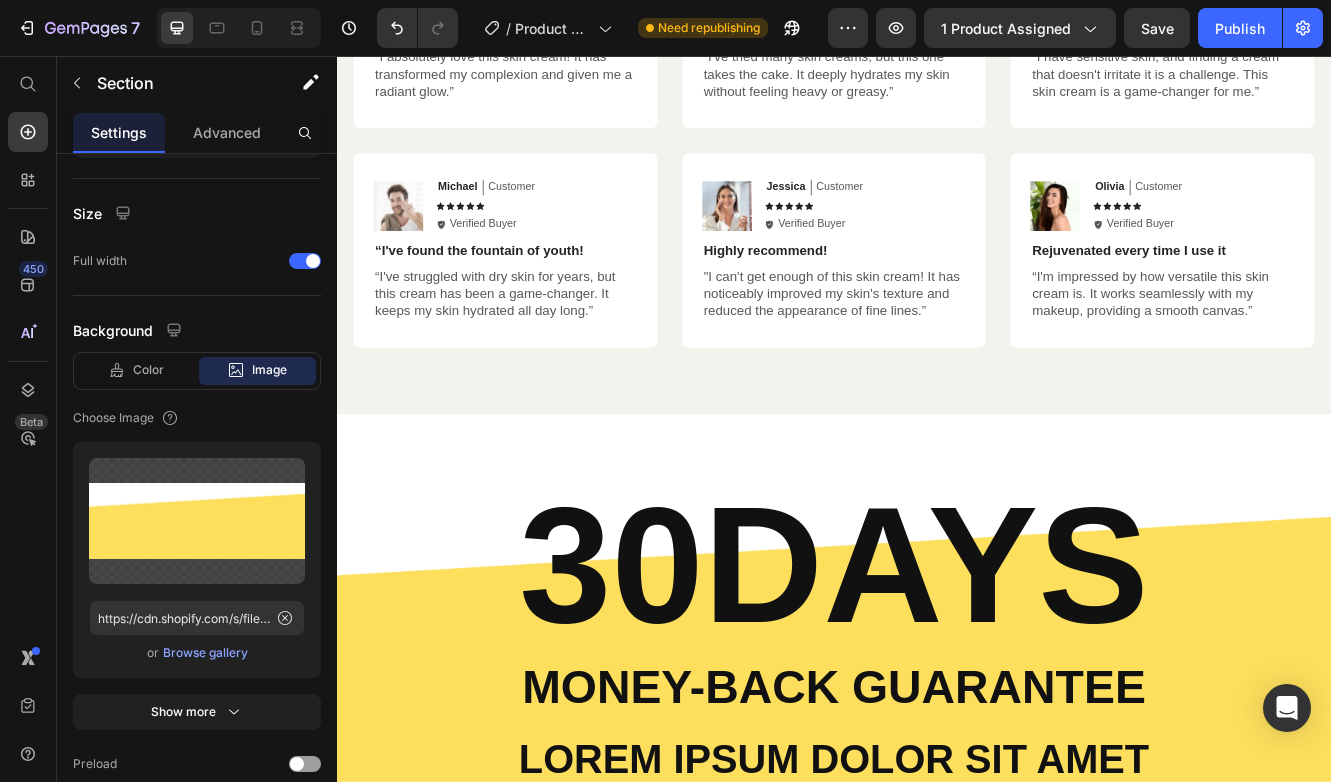 scroll, scrollTop: 4455, scrollLeft: 0, axis: vertical 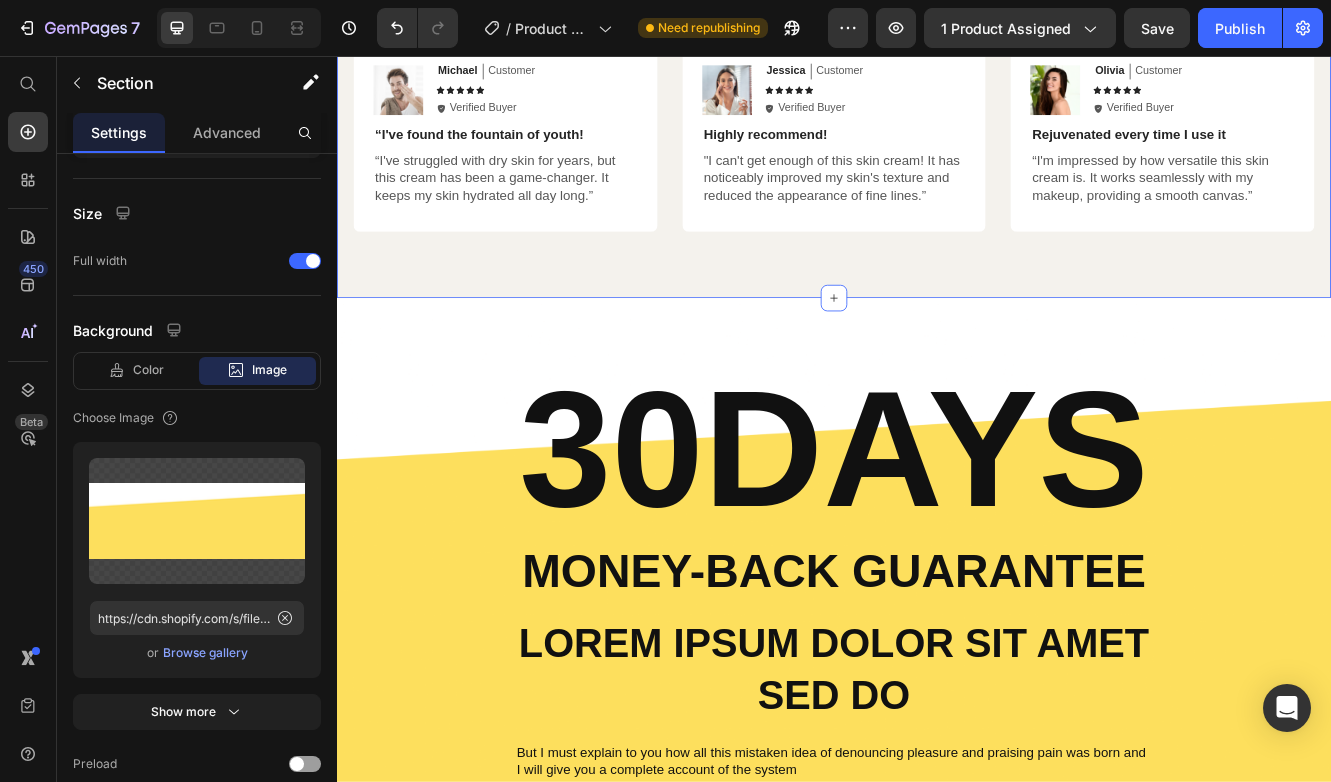 click on "Écoutez nos clients Heading Icon Icon Icon Icon
Icon Icon List Plus de 356 clients qui nous aiment Text Block Row Image [FIRST] Text Block Customer  Text Block Row Icon Icon Icon Icon Icon Icon List
Icon Verified Buyer Text Block Row Row Amazing product! Text Block “I absolutely love this skin cream! It has transformed my complexion and given me a radiant glow.” Text Block Row Image [FIRST] Text Block Customer  Text Block Row Icon Icon Icon Icon Icon Icon List
Icon Verified Buyer Text Block Row Row My skin has never looked better! Text Block “I've tried many skin creams, but this one takes the cake. It deeply hydrates my skin without feeling heavy or greasy.” Text Block Row Image [FIRST] [LAST] Text Block Customer  Text Block Row Icon Icon Icon Icon Icon Icon List
Icon Verified Buyer Text Block Row Row It soothes and nourishes my skin Text Block Text Block Row Row Image [FIRST] Text Block Customer  Text Block Row Icon Icon Icon Icon" at bounding box center (937, -48) 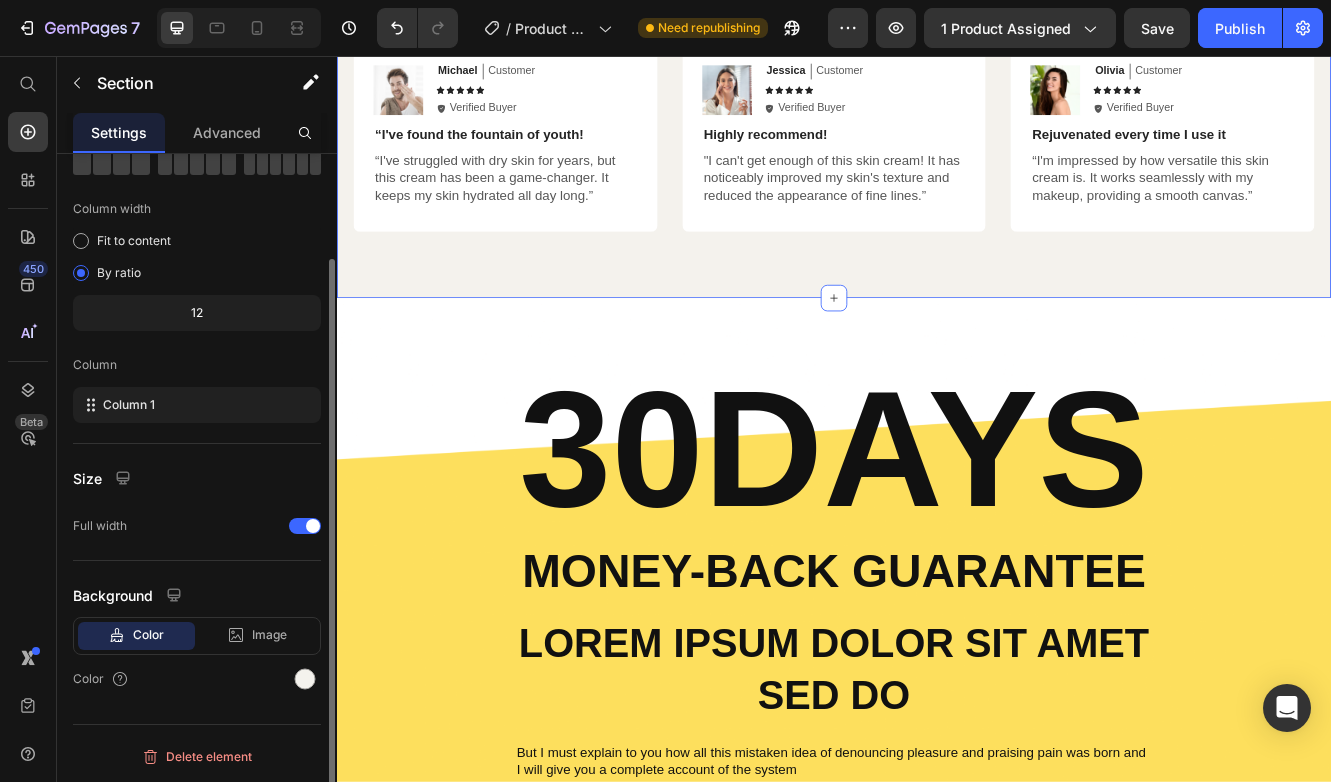 scroll, scrollTop: 123, scrollLeft: 0, axis: vertical 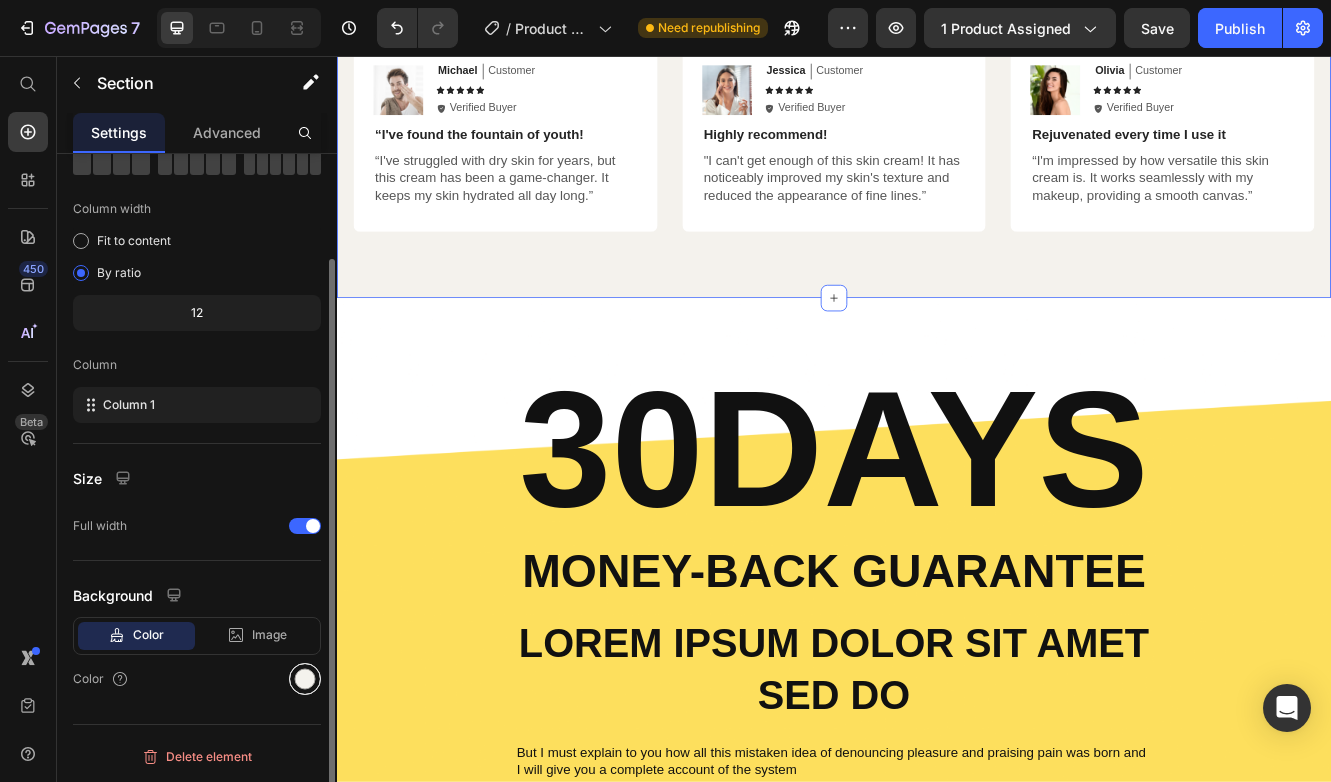 click at bounding box center (305, 679) 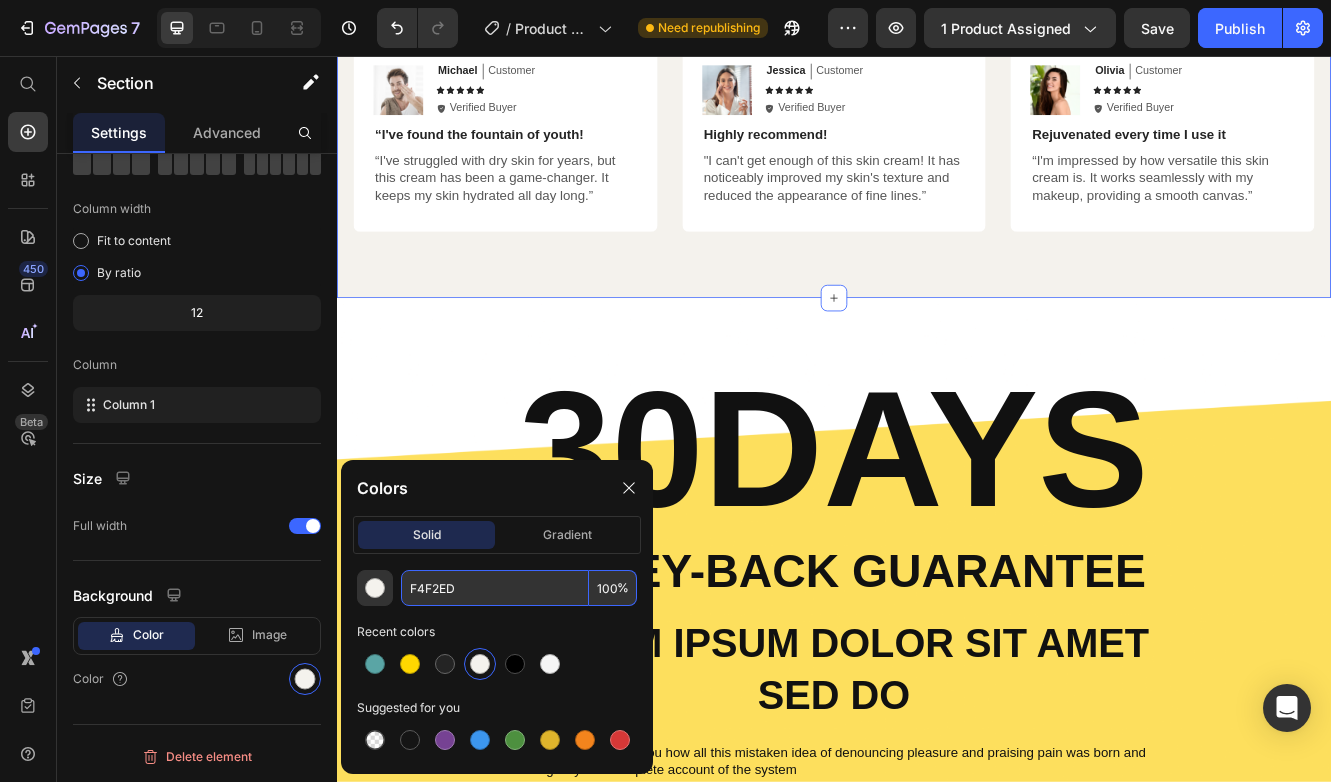 click on "F4F2ED" at bounding box center (495, 588) 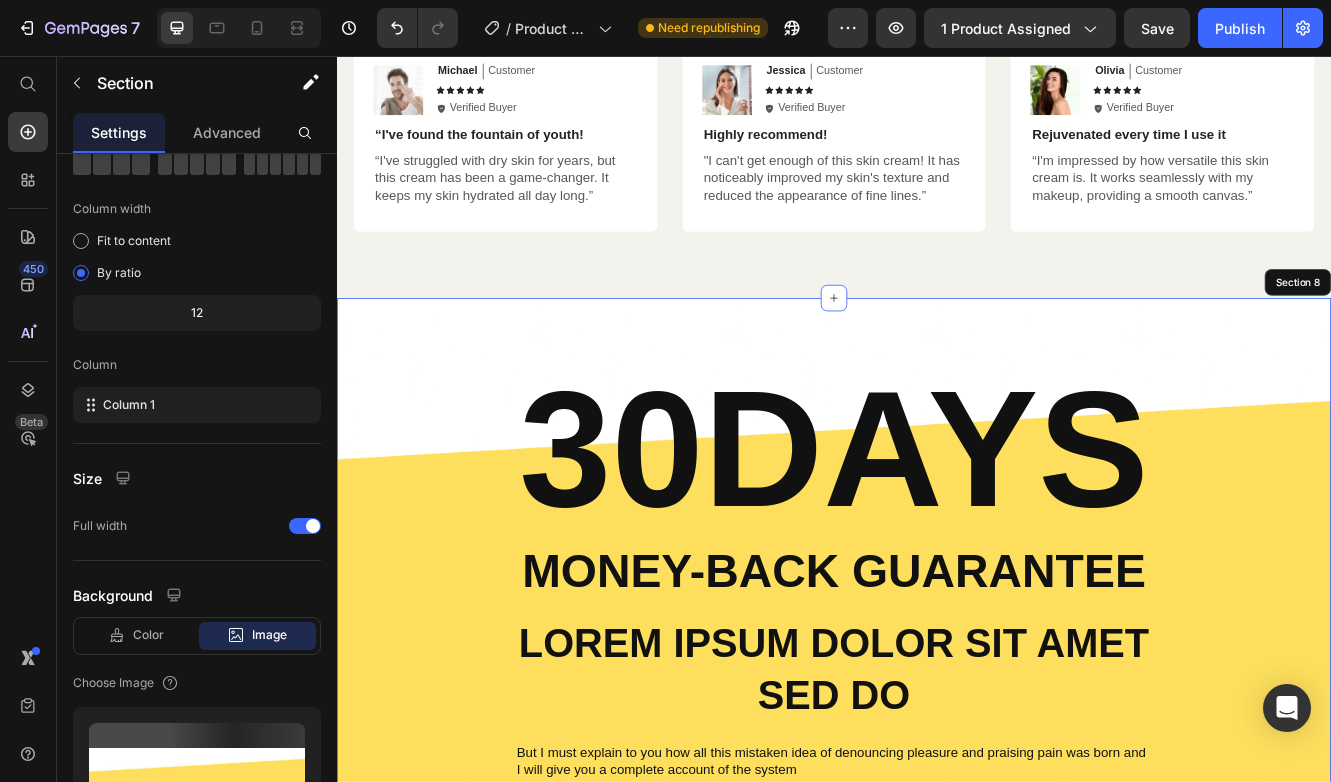 click on "30DAYS Heading Money-Back Guarantee Text Block Lorem ipsum dolor sit amet sed do Text Block But I must explain to you how all this mistaken idea of denouncing pleasure and praising pain was born and I will give you a complete account of the system Text Block At vero eos et accusamus et iusto odio dignissimos  ducimus qui blanditiis praesentium voluptatum Text Block Row Section 8" at bounding box center [937, 699] 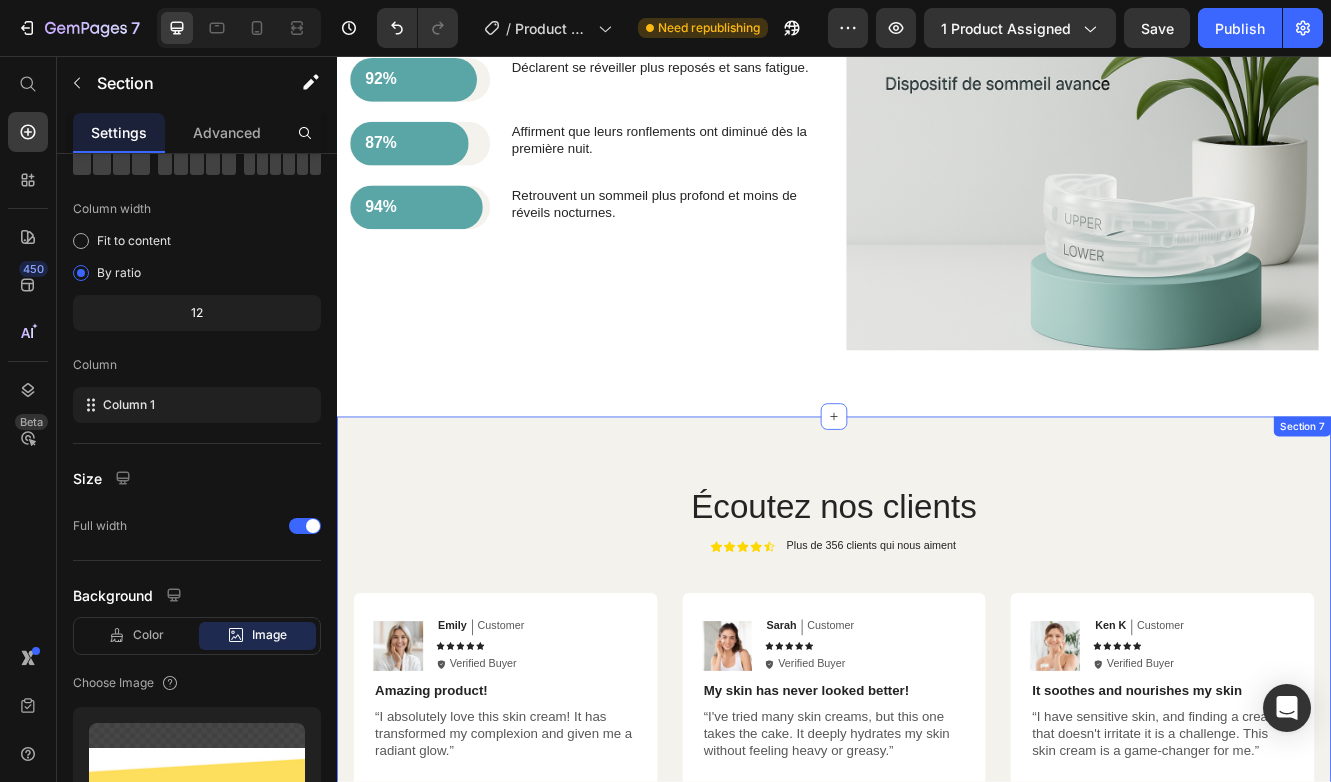 scroll, scrollTop: 3666, scrollLeft: 0, axis: vertical 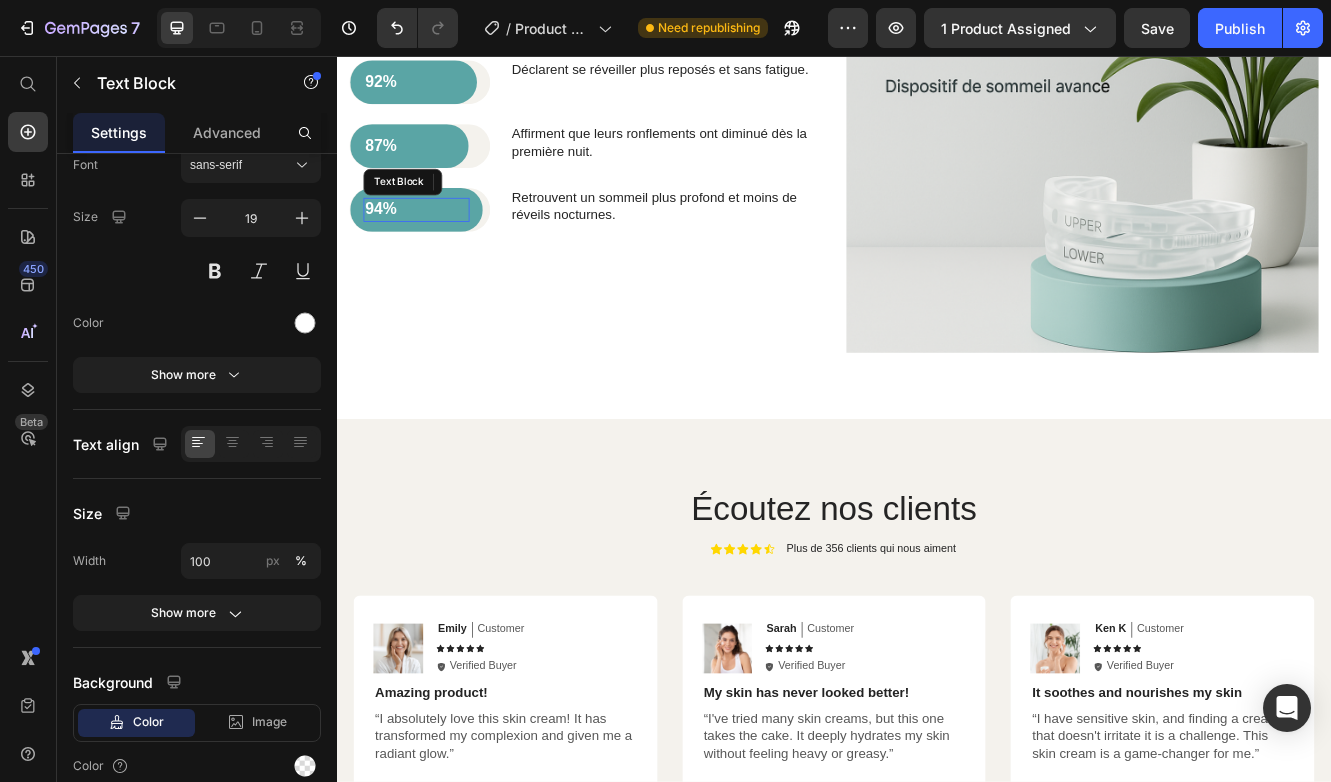 click on "94%" at bounding box center [433, 241] 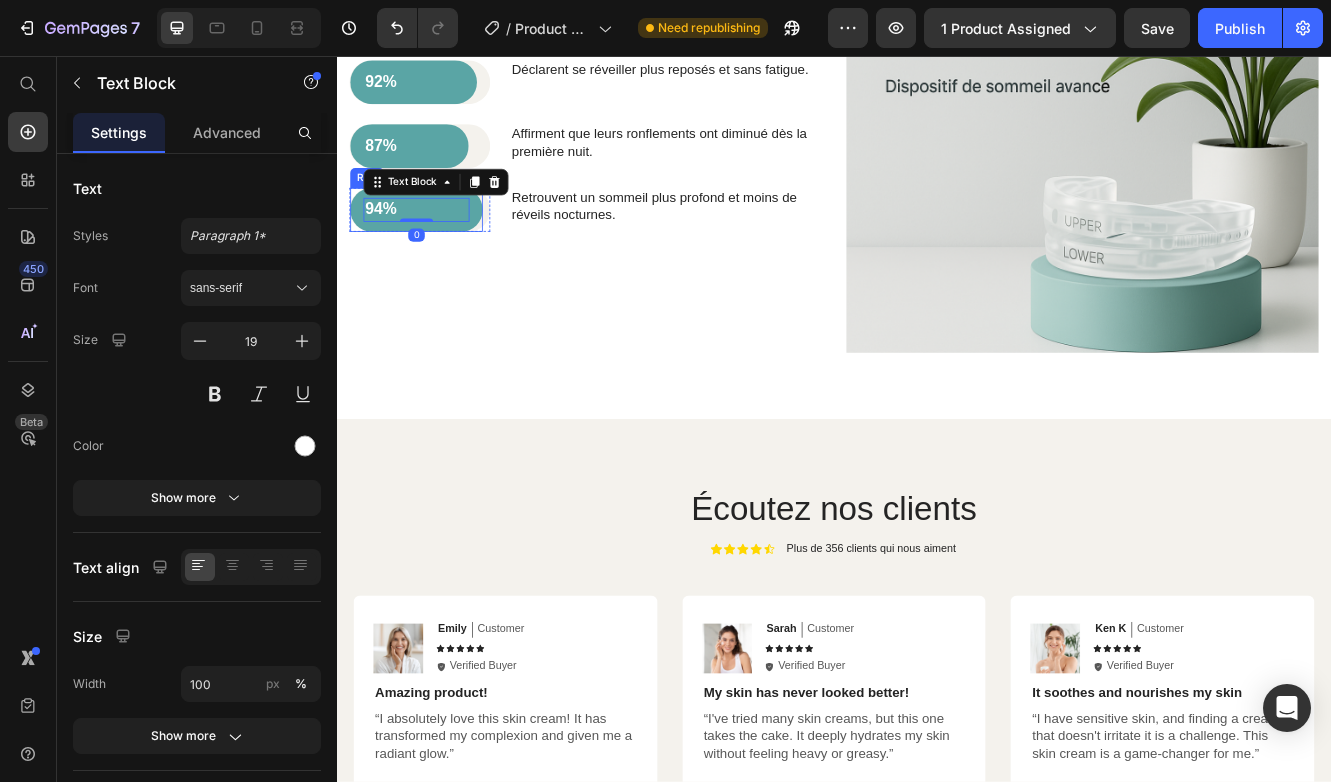 click on "94% Text Block   0 Row" at bounding box center [433, 241] 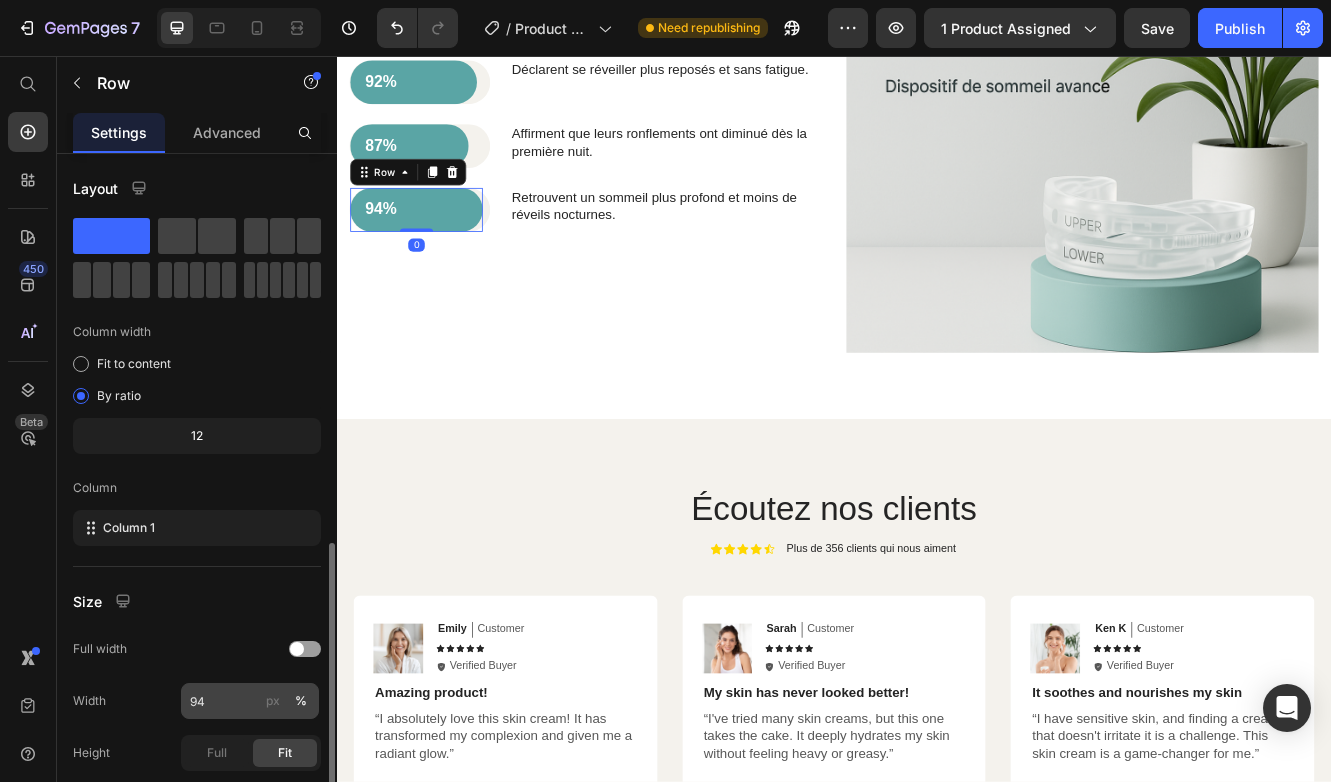 scroll, scrollTop: 227, scrollLeft: 0, axis: vertical 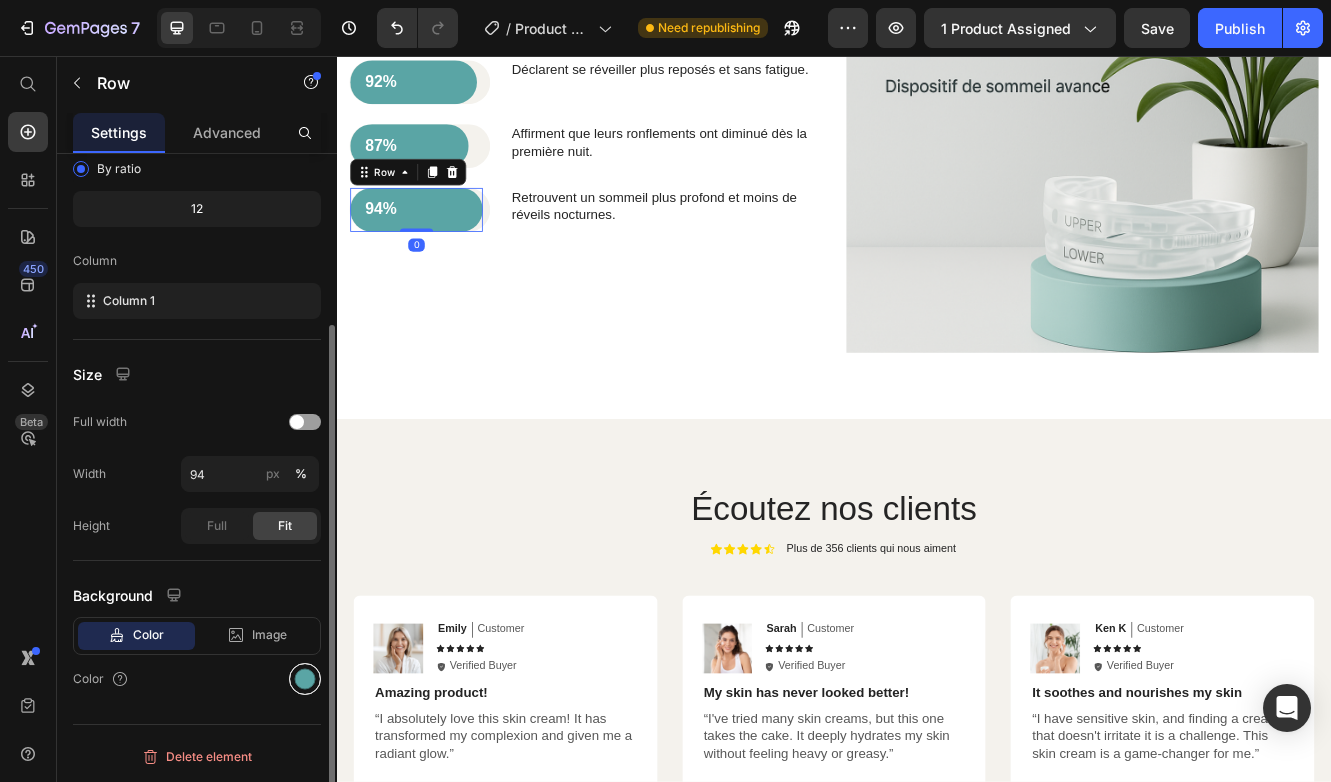 click at bounding box center [305, 679] 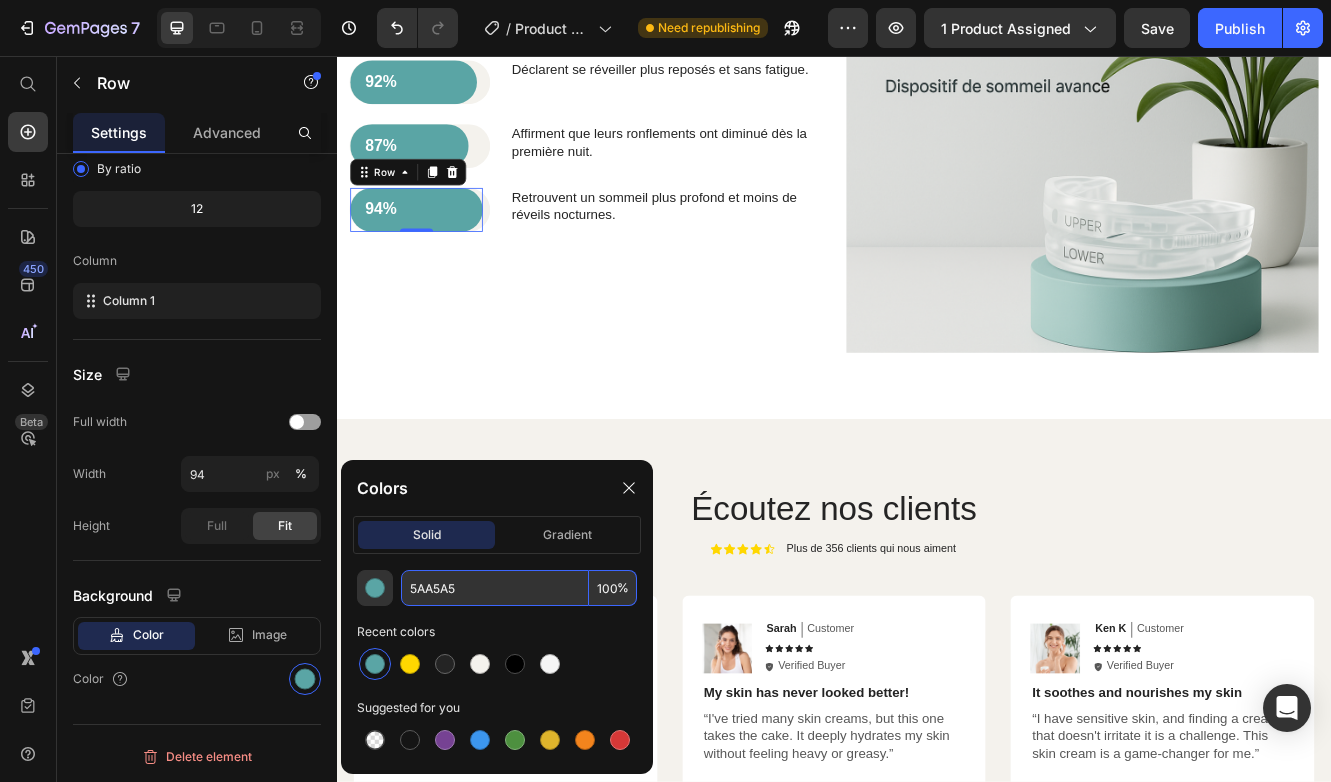 click on "5AA5A5" at bounding box center (495, 588) 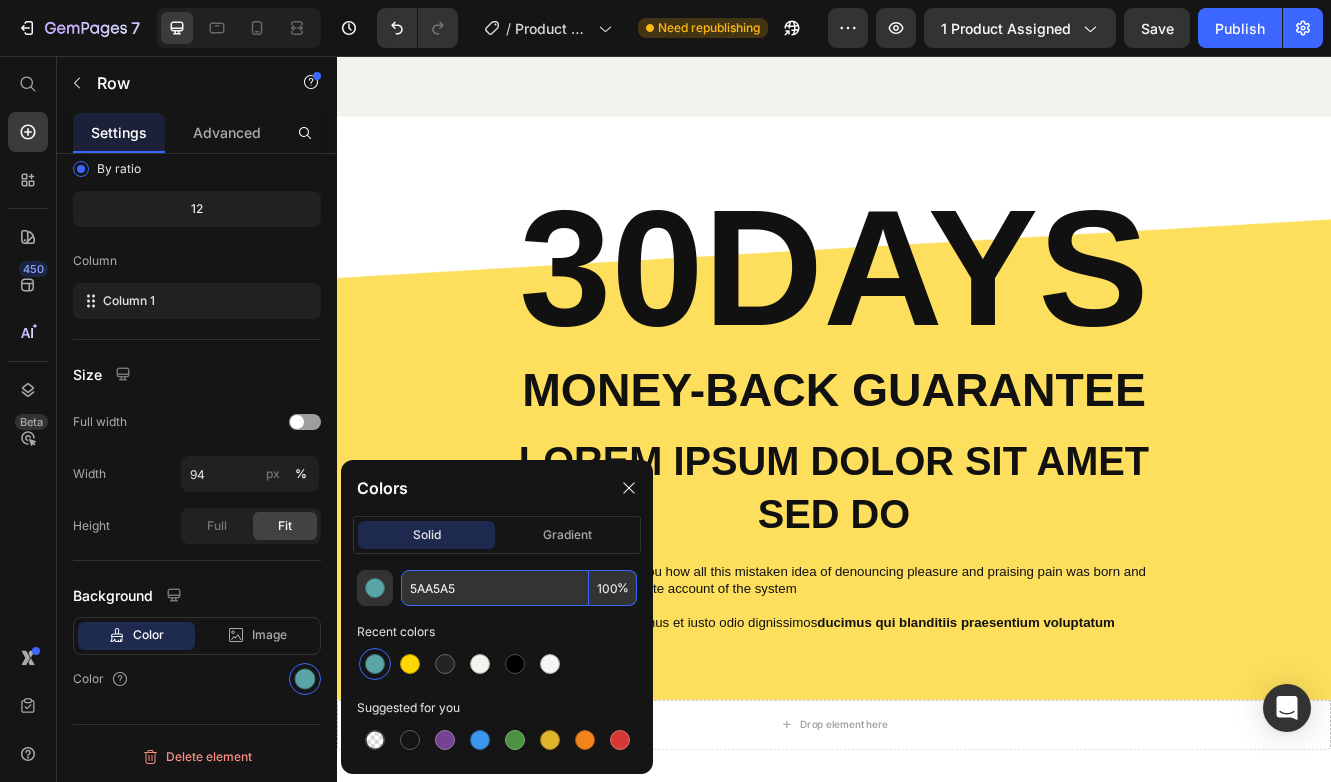 scroll, scrollTop: 4841, scrollLeft: 0, axis: vertical 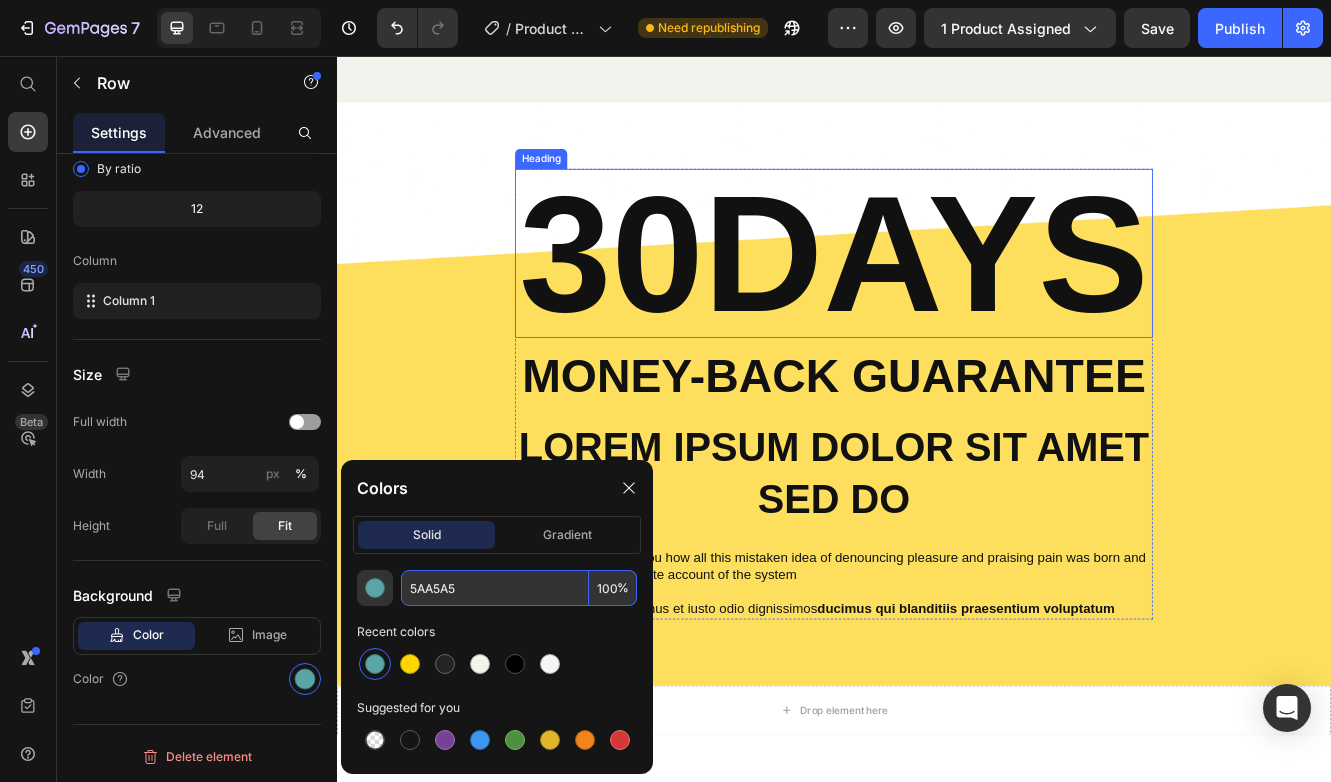 click on "30DAYS" at bounding box center (937, 294) 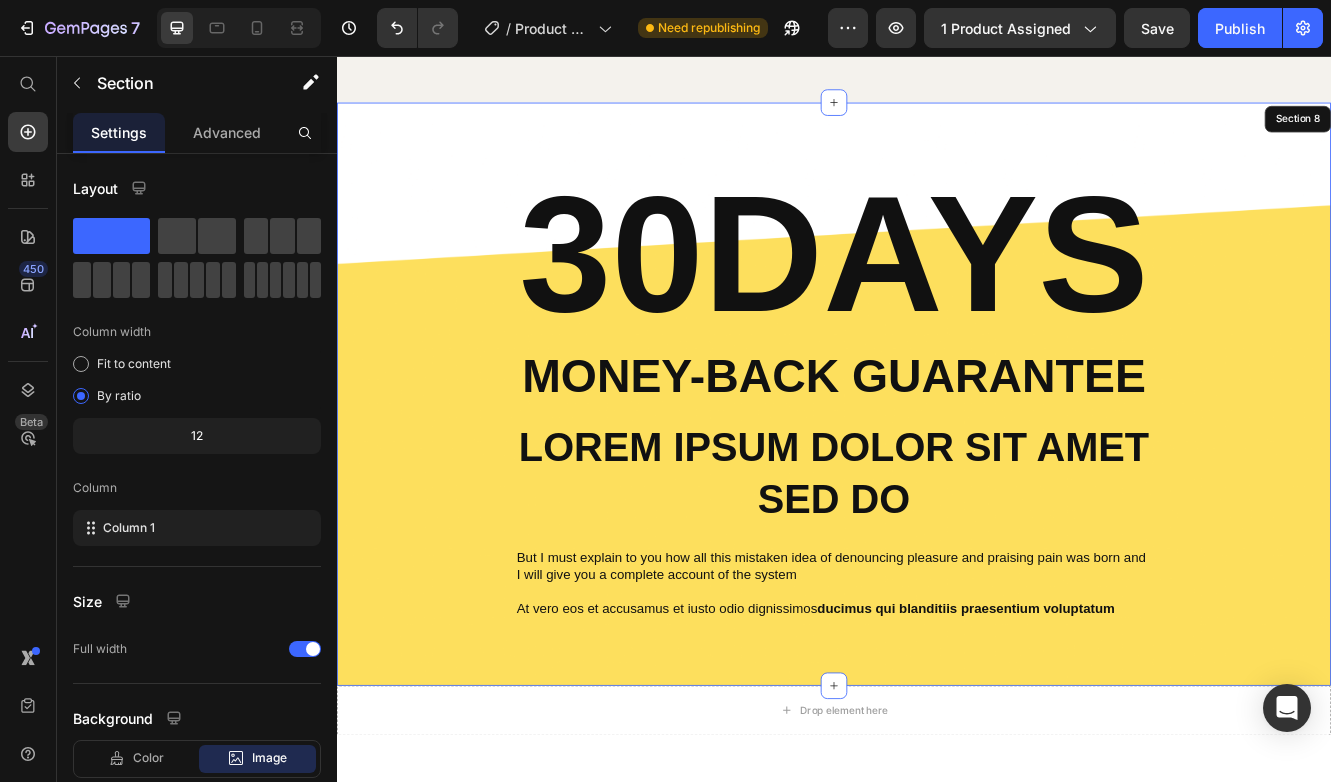 drag, startPoint x: 402, startPoint y: 357, endPoint x: 661, endPoint y: 417, distance: 265.85898 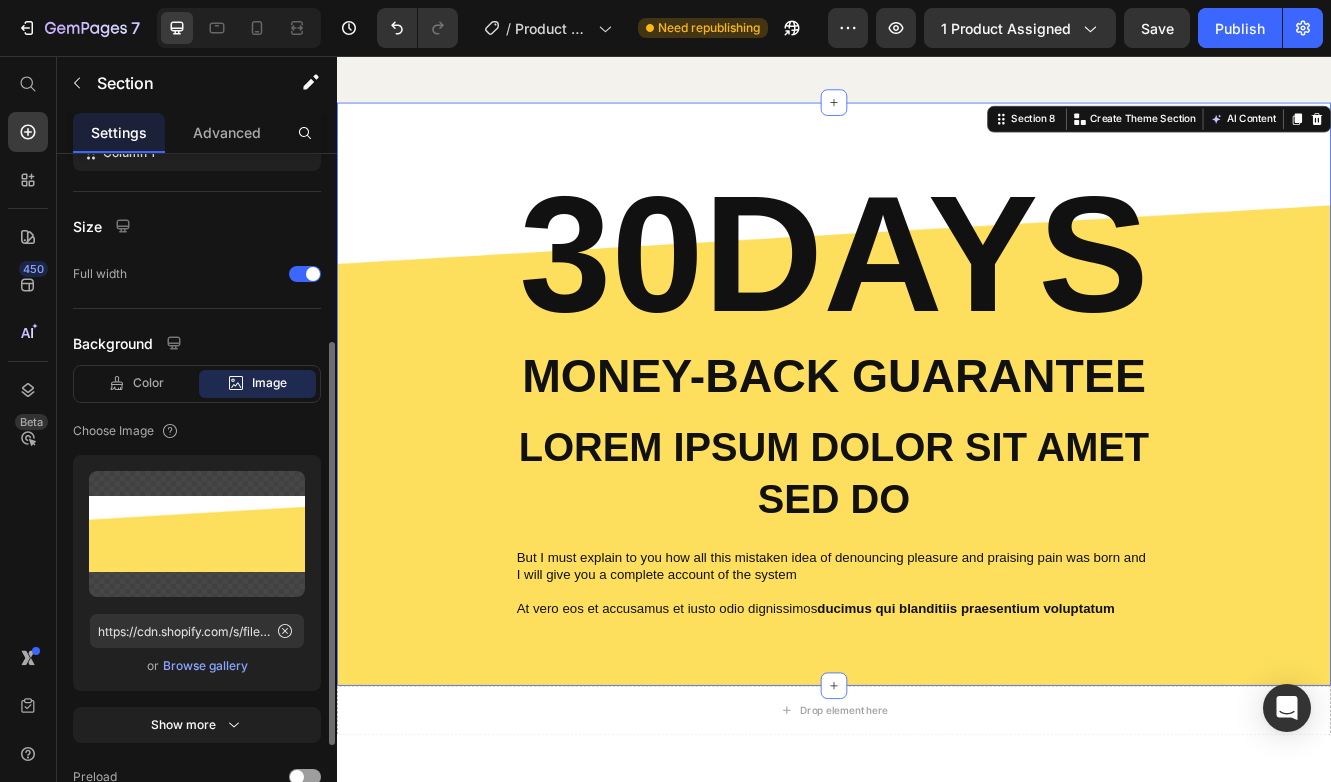 scroll, scrollTop: 378, scrollLeft: 0, axis: vertical 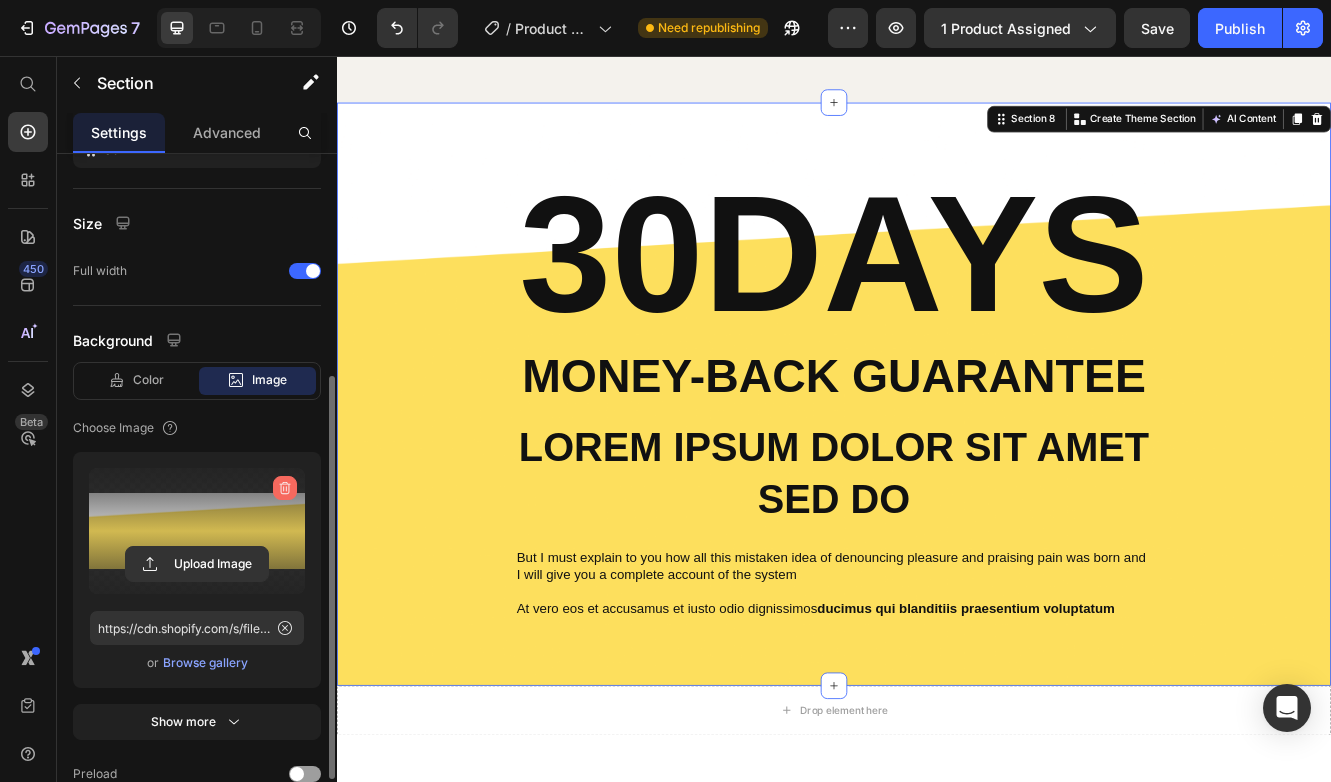 click 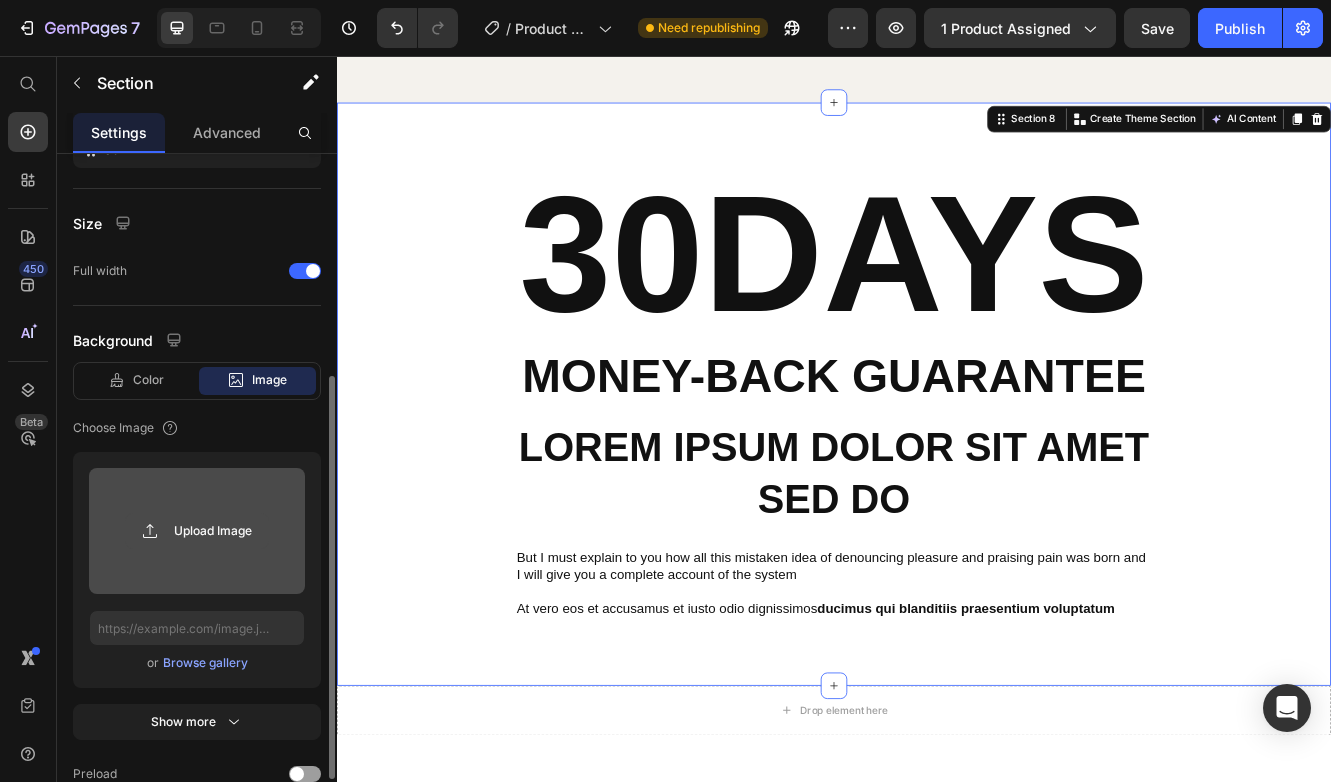 click 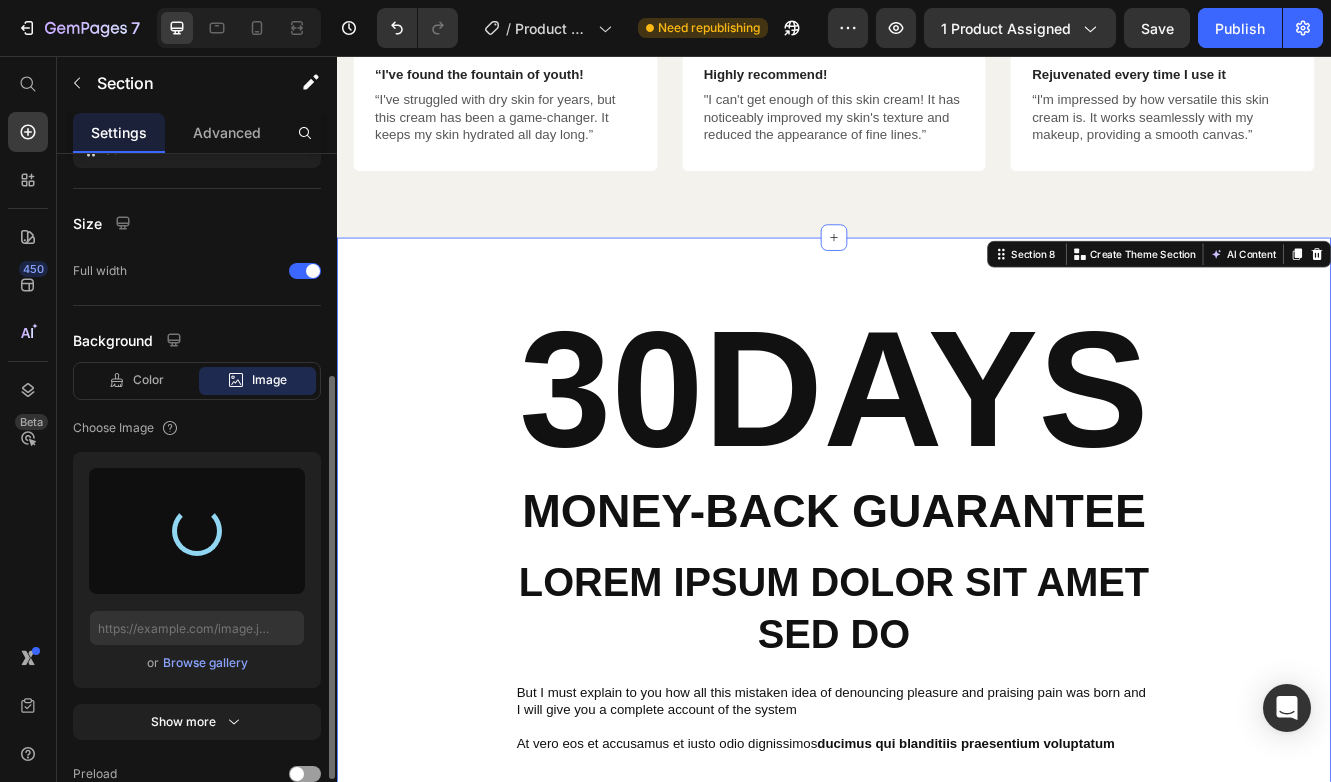 scroll, scrollTop: 4680, scrollLeft: 0, axis: vertical 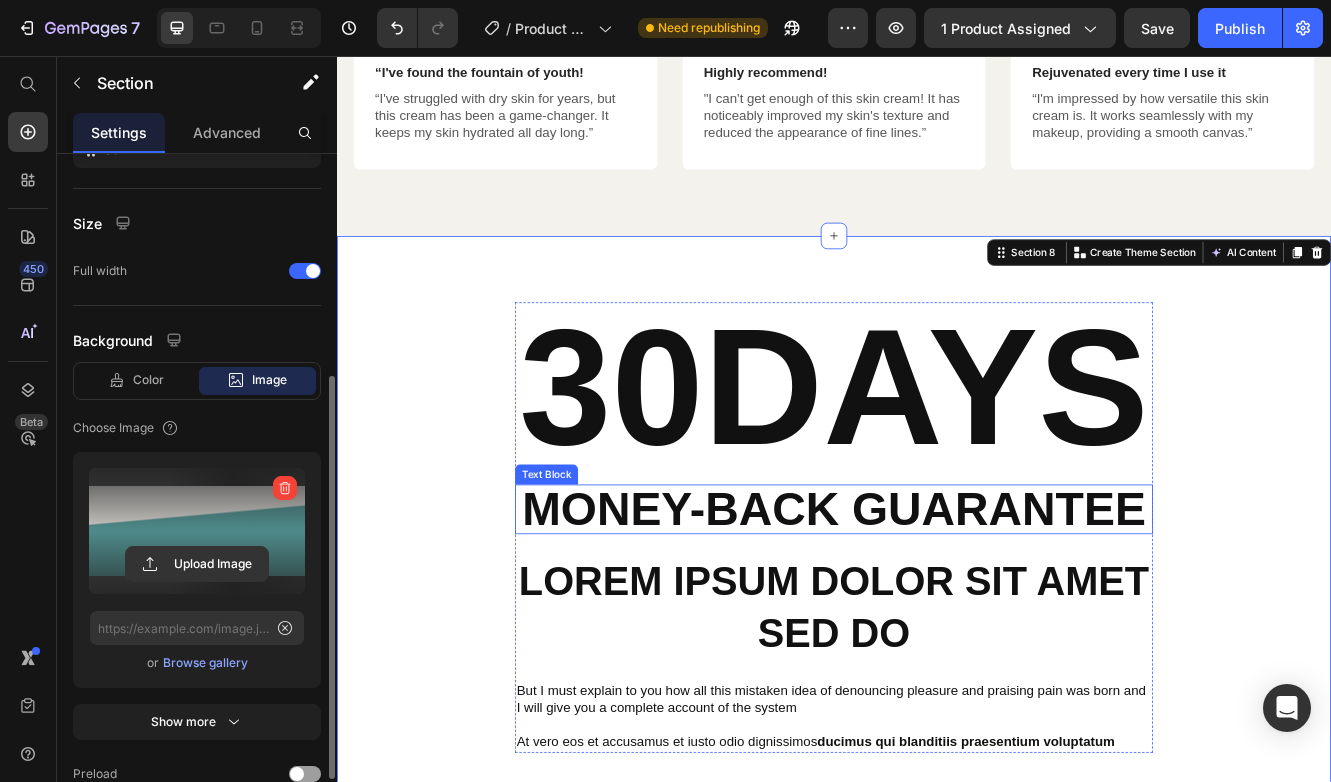 type on "https://cdn.shopify.com/s/files/1/0869/6358/5352/files/gempages_574553068490720368-f952b69c-870d-4d1a-9741-291c93391151.png" 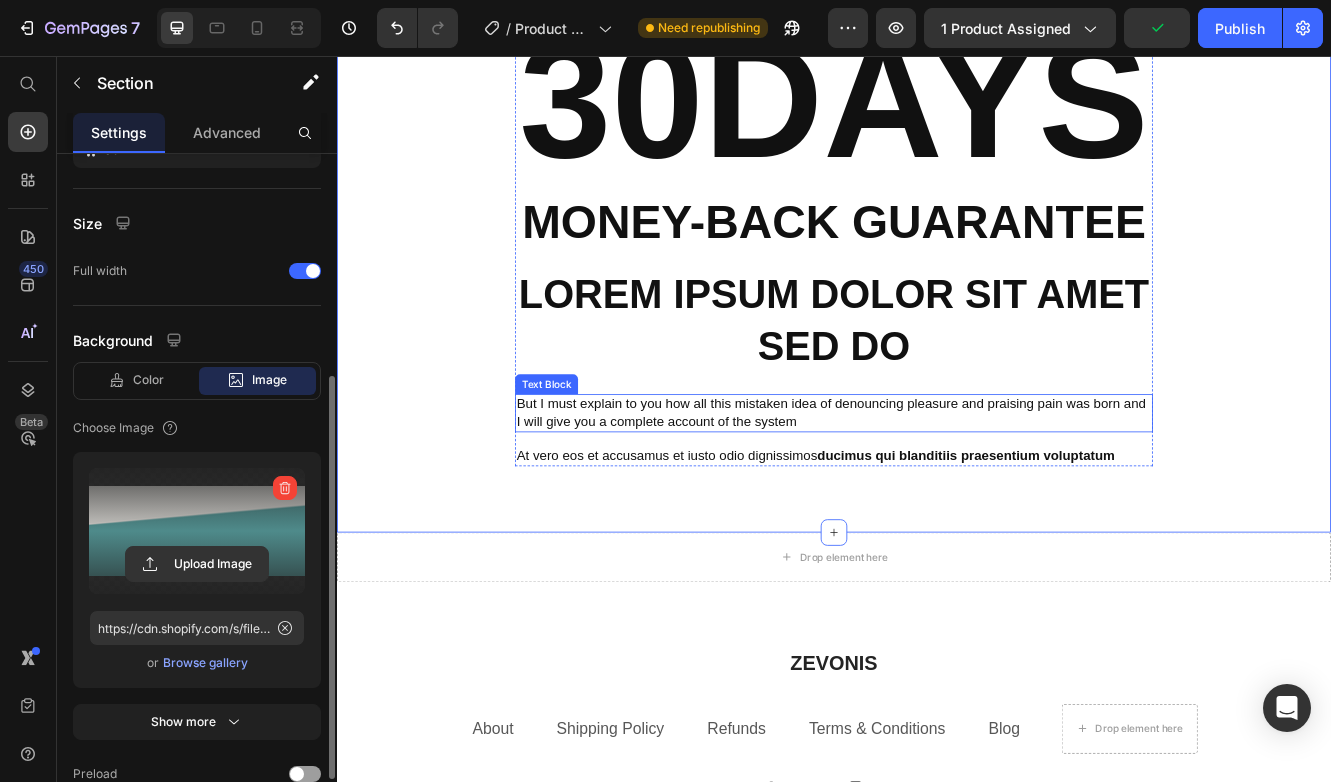 scroll, scrollTop: 5002, scrollLeft: 0, axis: vertical 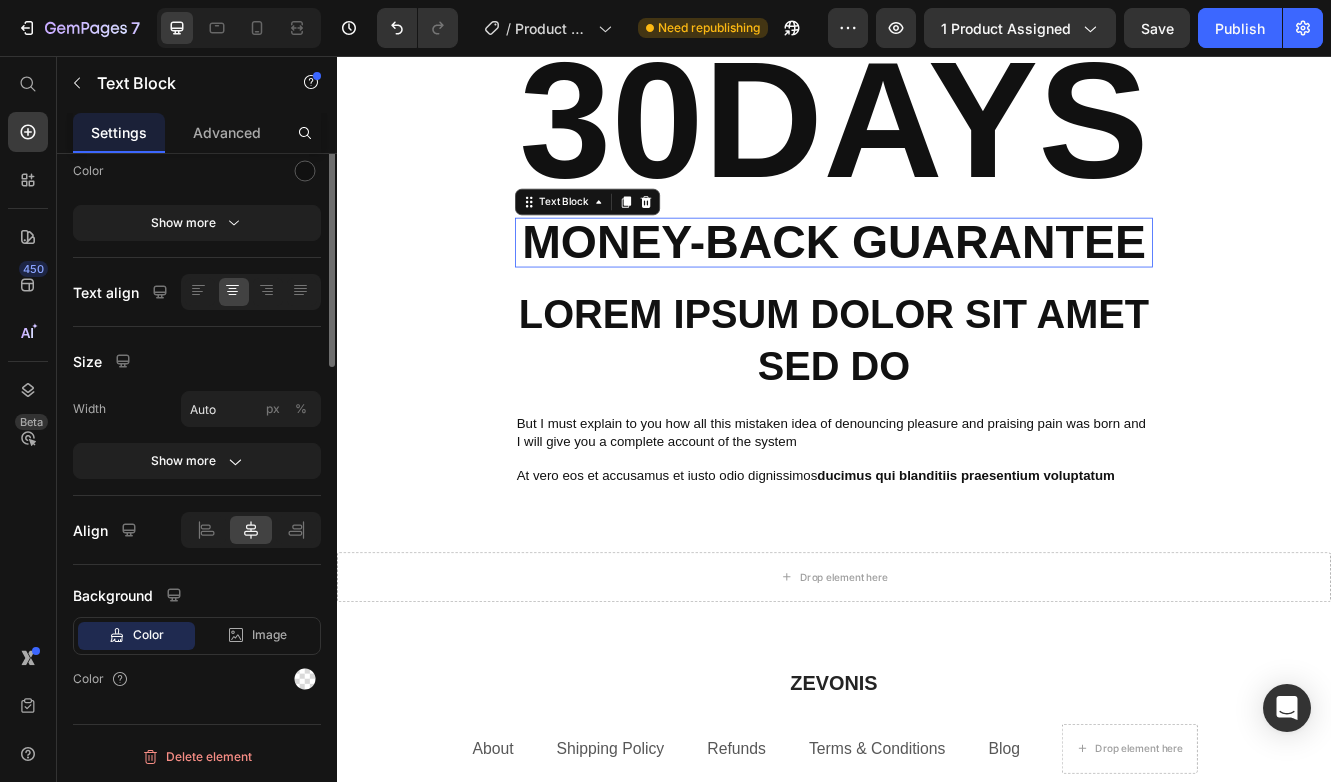 click on "Money-Back Guarantee" at bounding box center (937, 281) 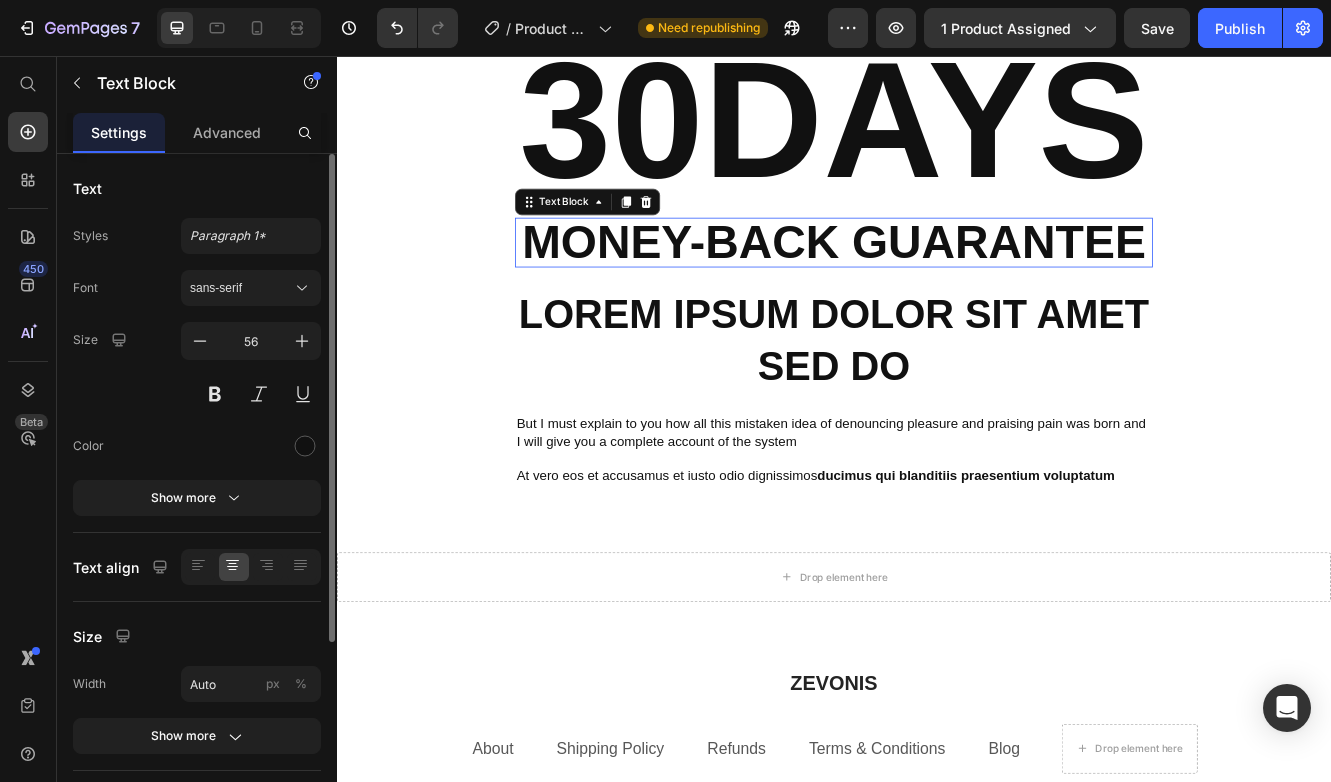 click on "Money-Back Guarantee" at bounding box center [937, 281] 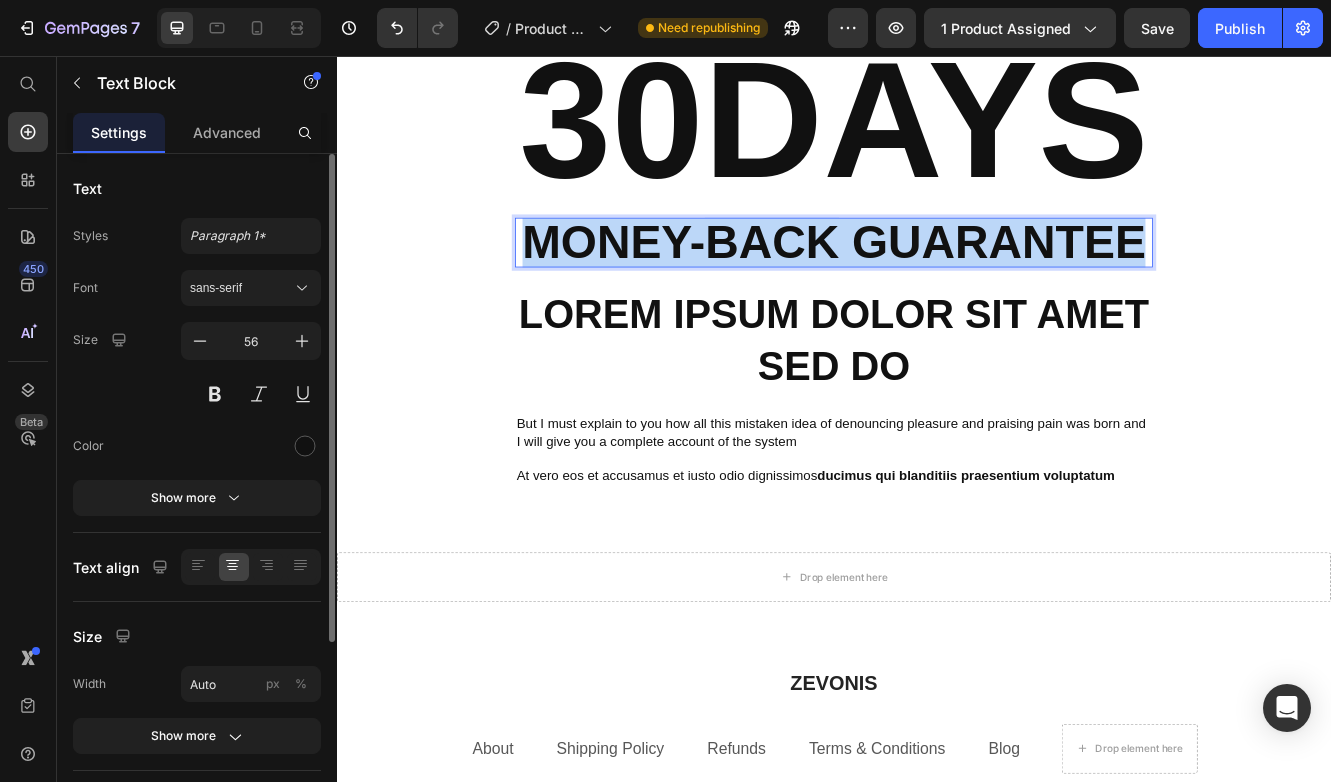 click on "Money-Back Guarantee" at bounding box center [937, 281] 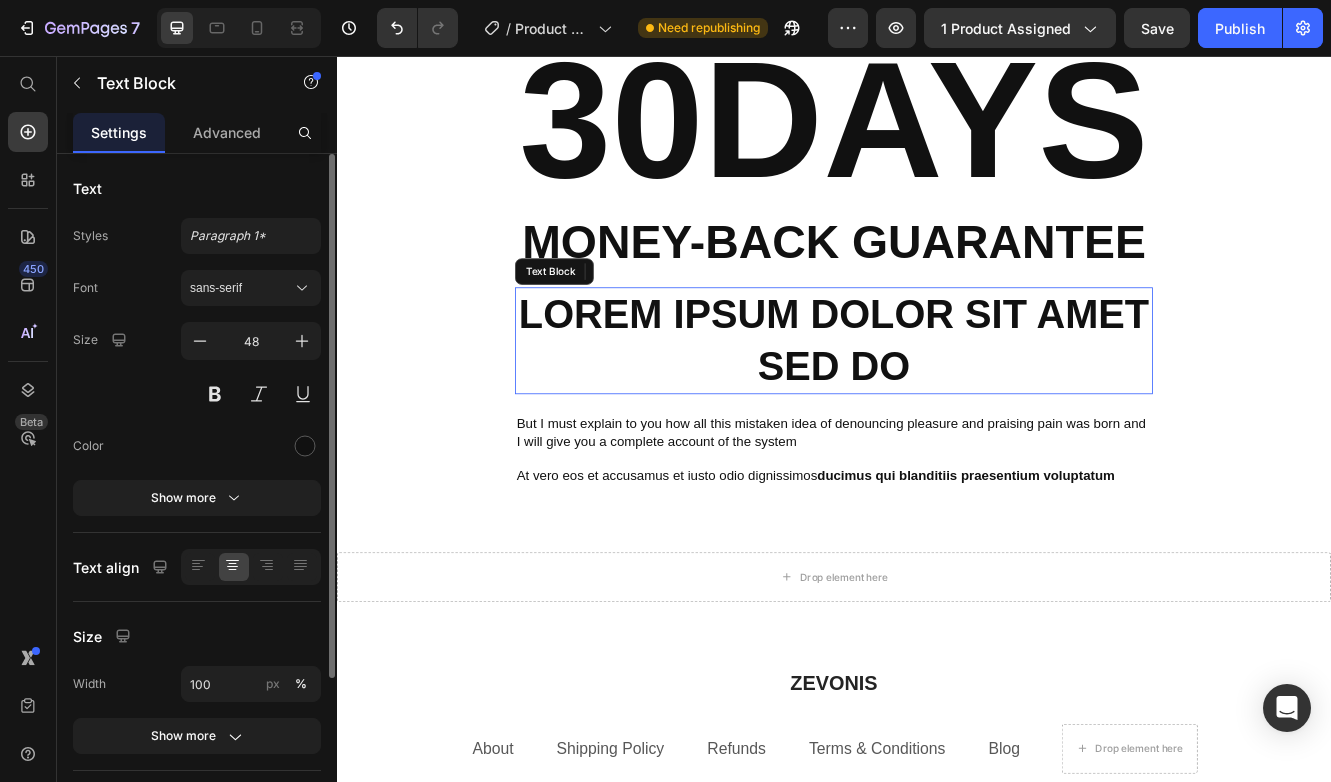 click on "Lorem ipsum dolor sit amet sed do" at bounding box center (937, 399) 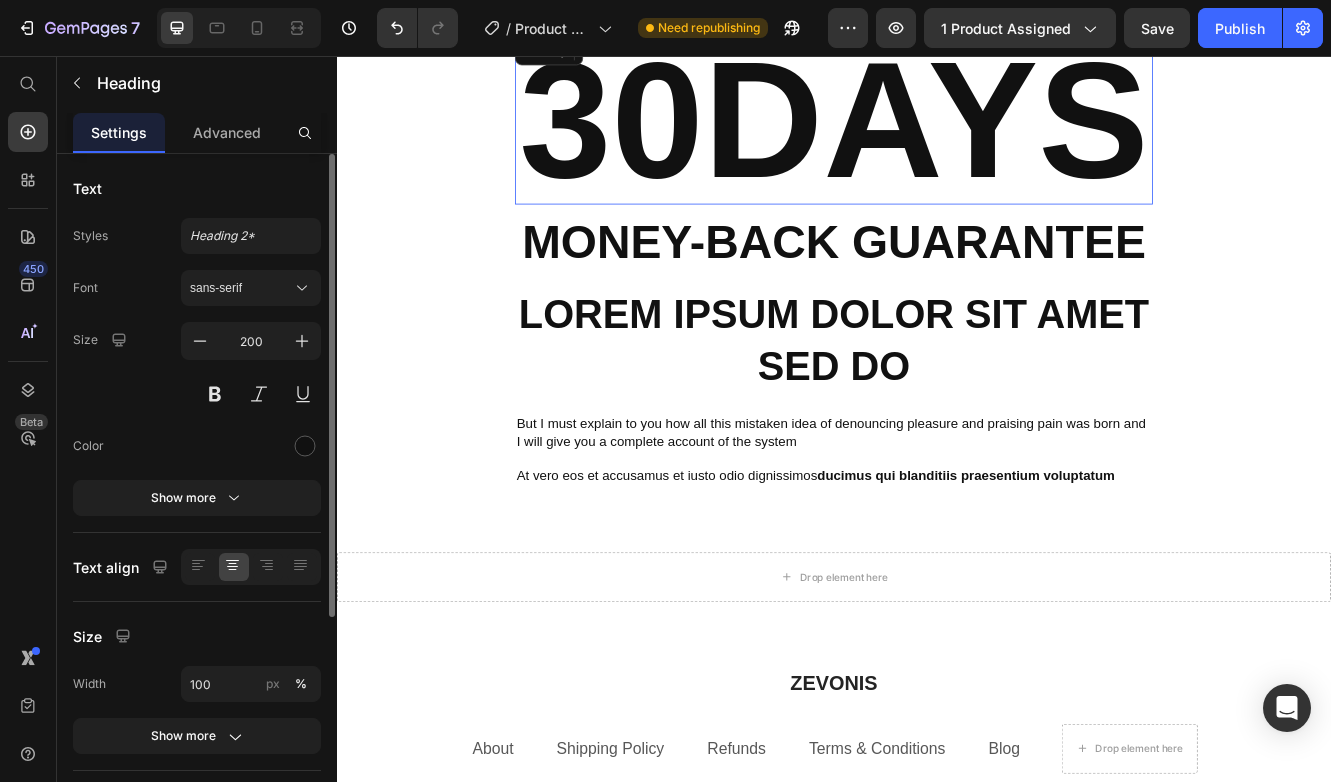 click on "30DAYS" at bounding box center (937, 133) 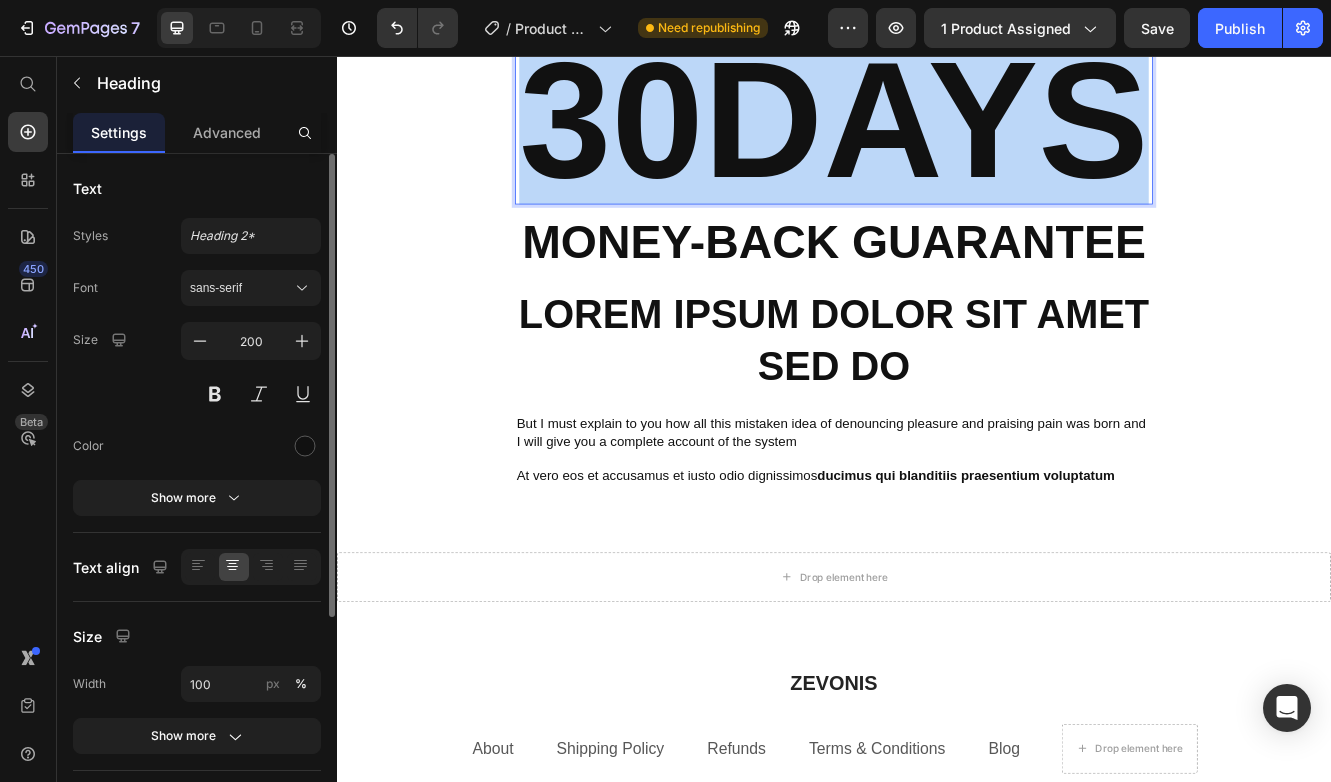 click on "30DAYS" at bounding box center (937, 133) 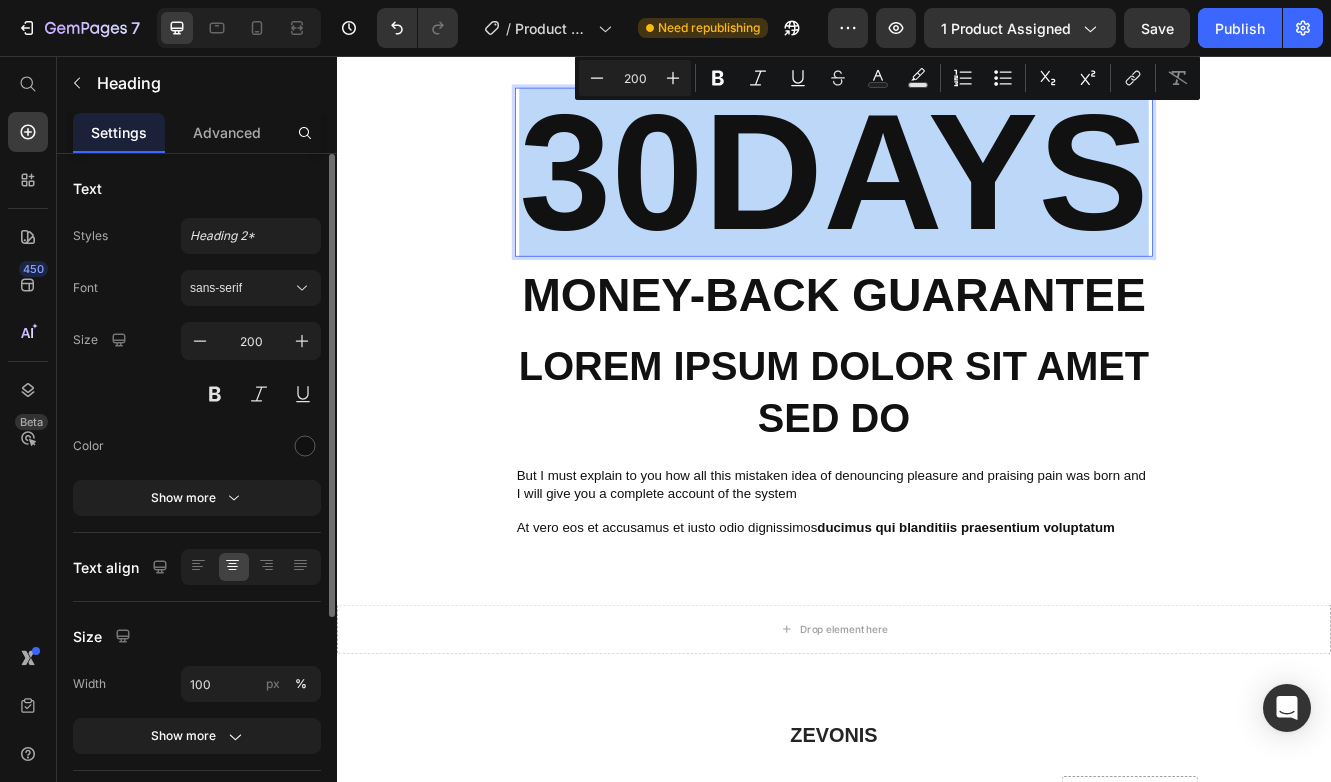 scroll, scrollTop: 4934, scrollLeft: 0, axis: vertical 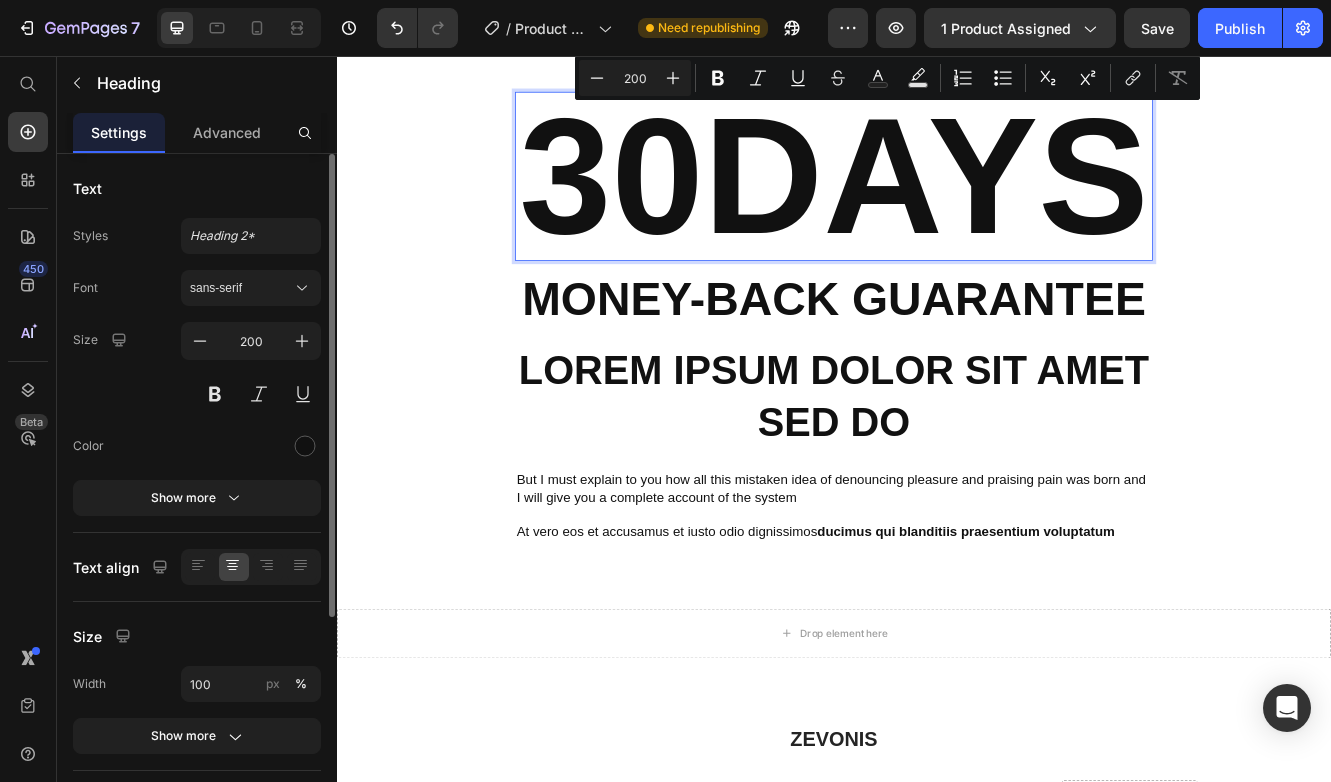 click on "30DAYS" at bounding box center [937, 201] 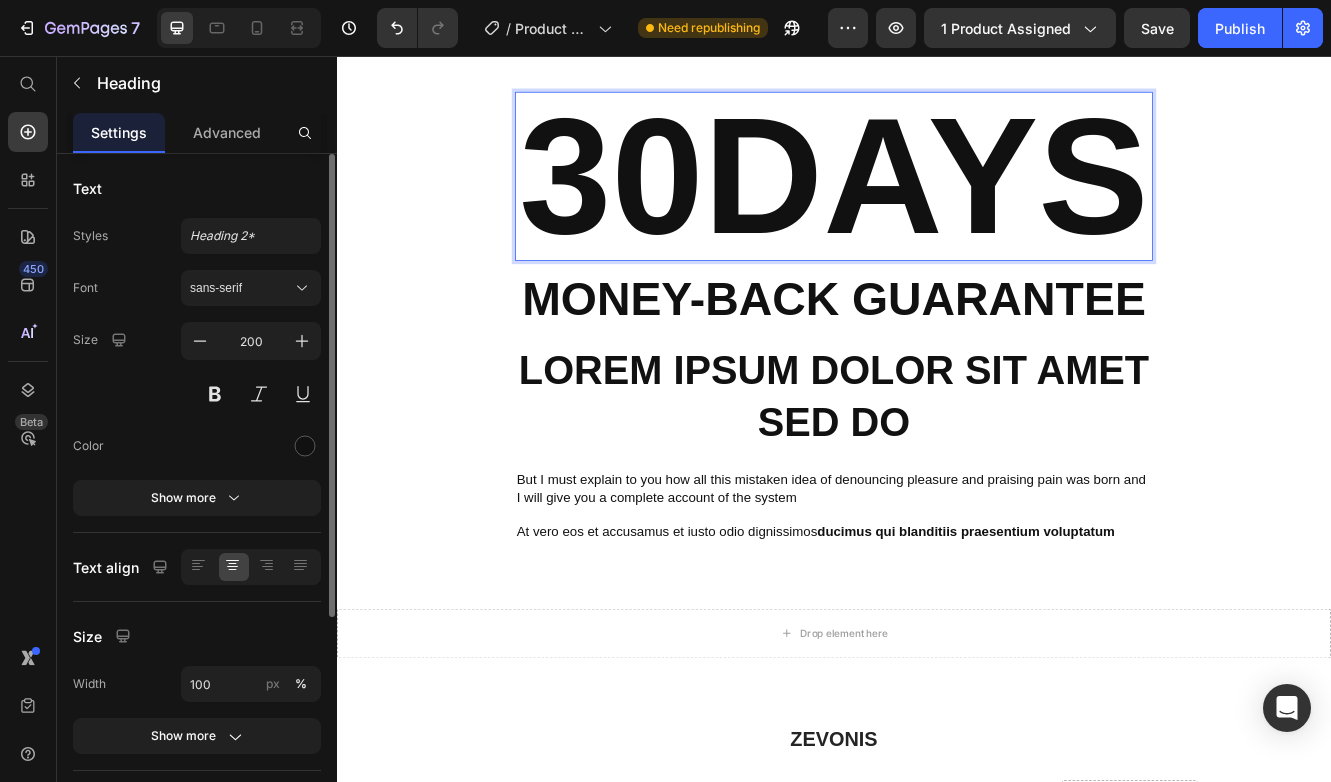 click on "30DAYS" at bounding box center [937, 201] 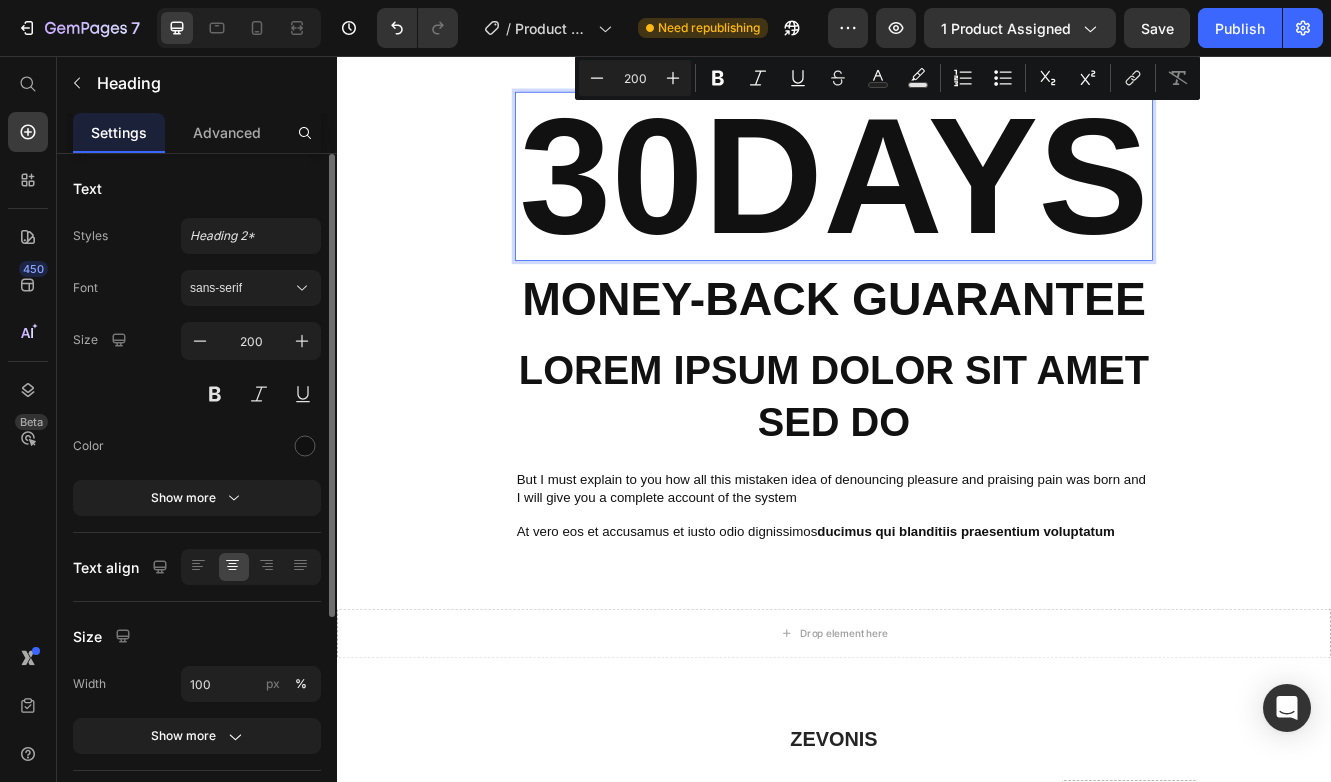 click on "30DAYS" at bounding box center (937, 201) 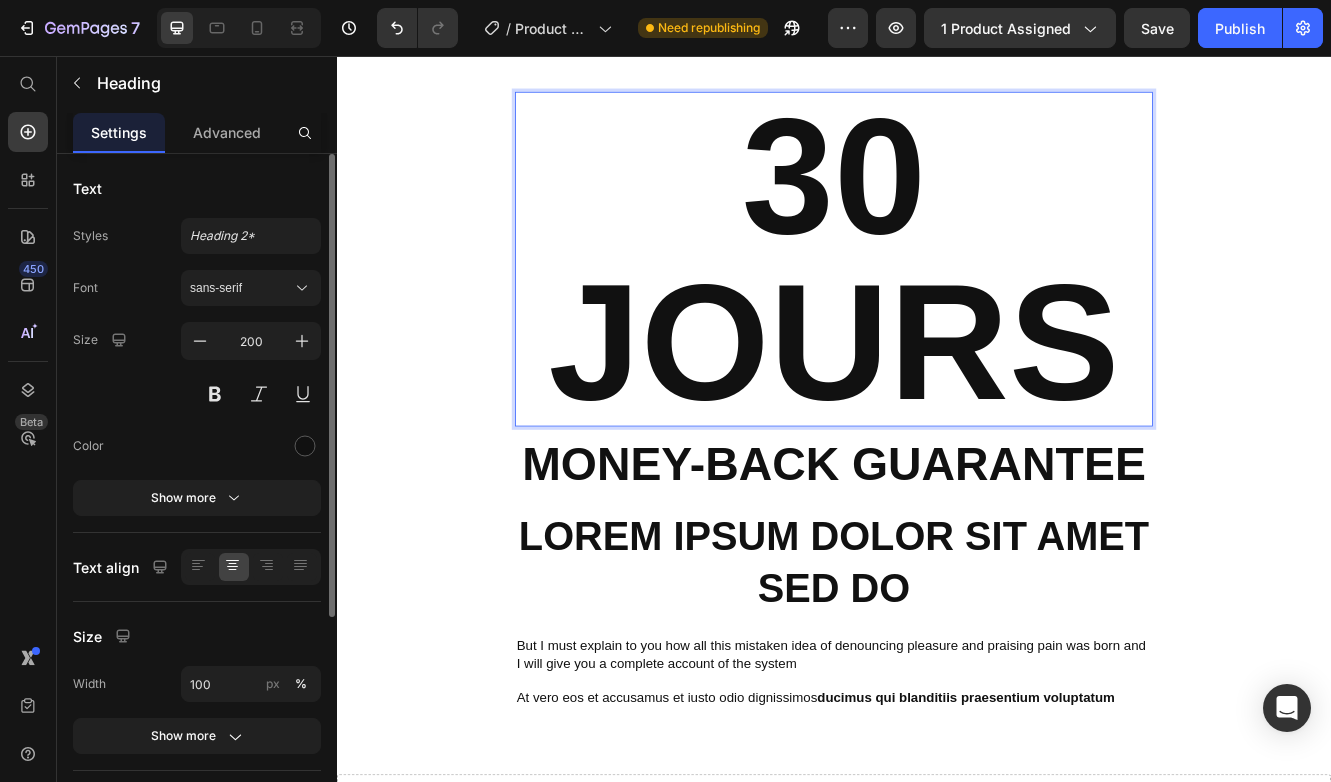click on "30 JOURS" at bounding box center (937, 301) 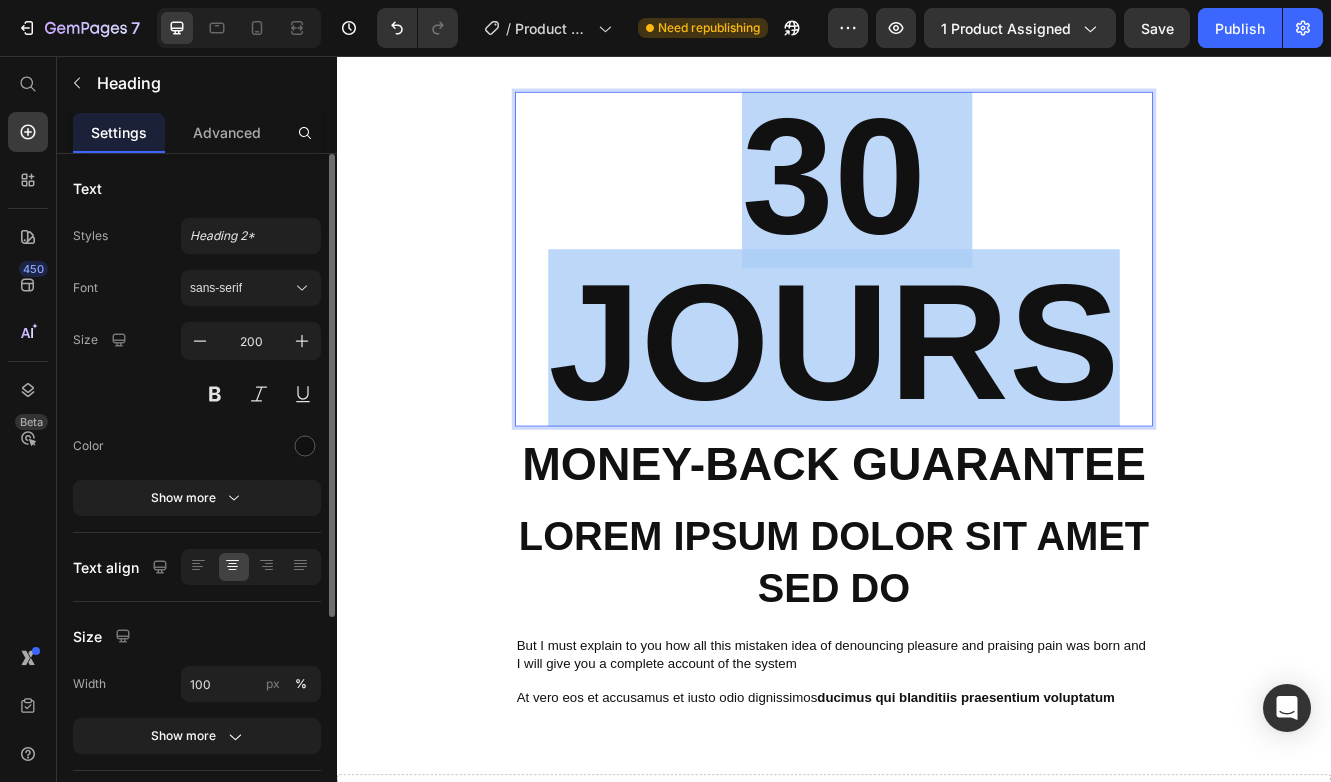 click on "30 JOURS" at bounding box center [937, 301] 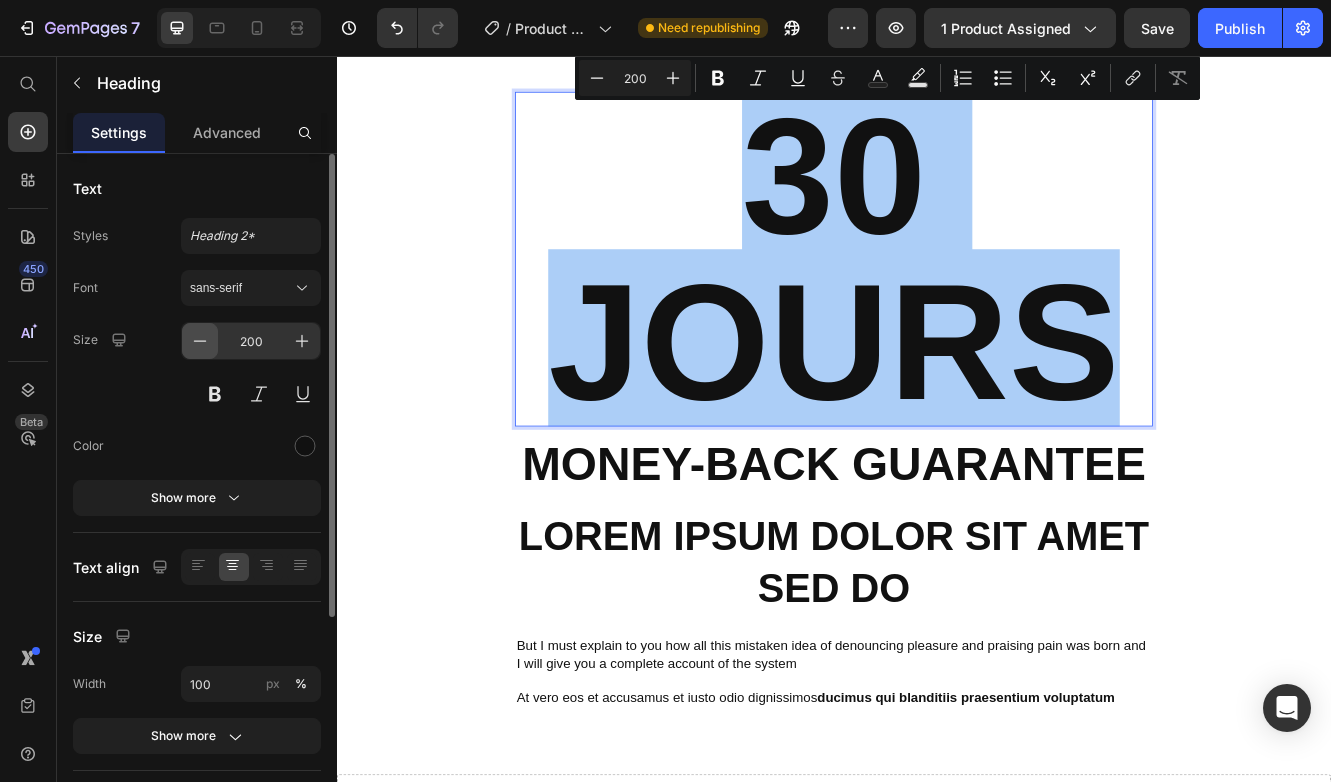click 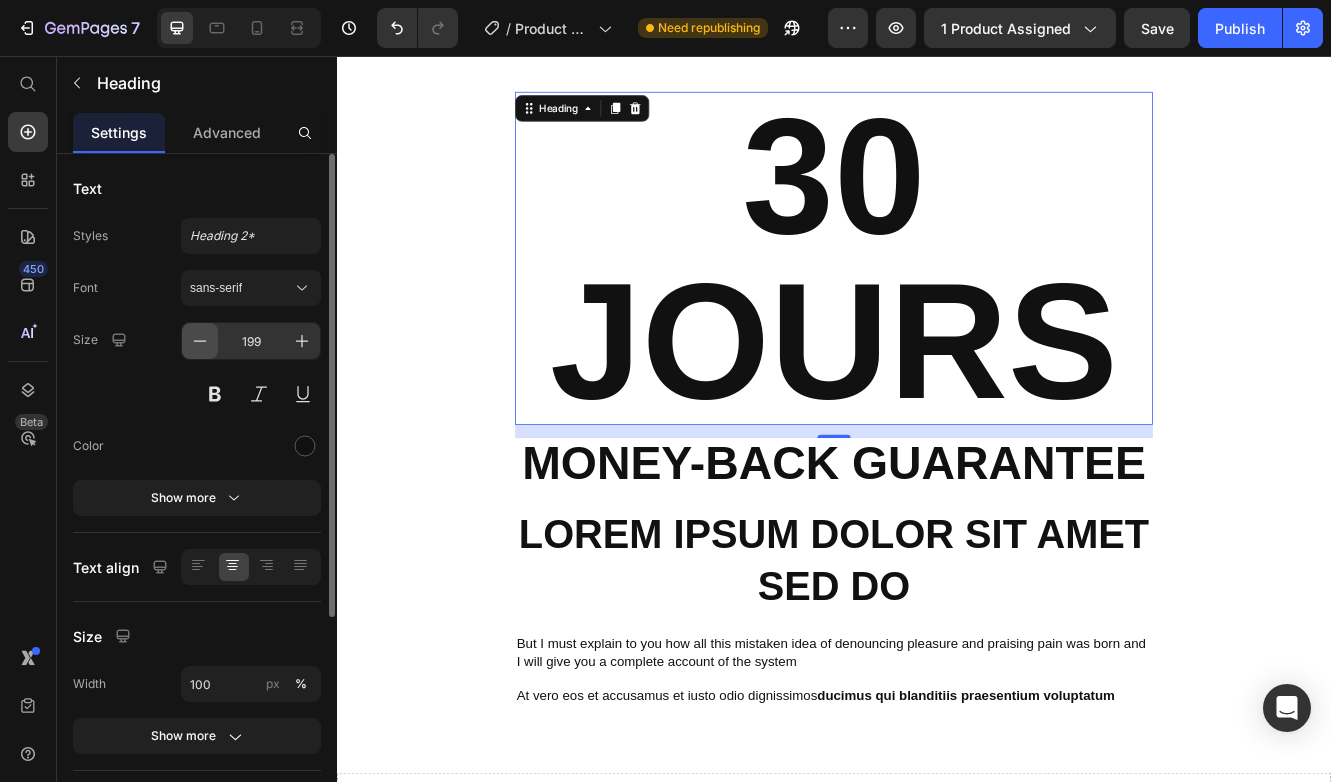 click 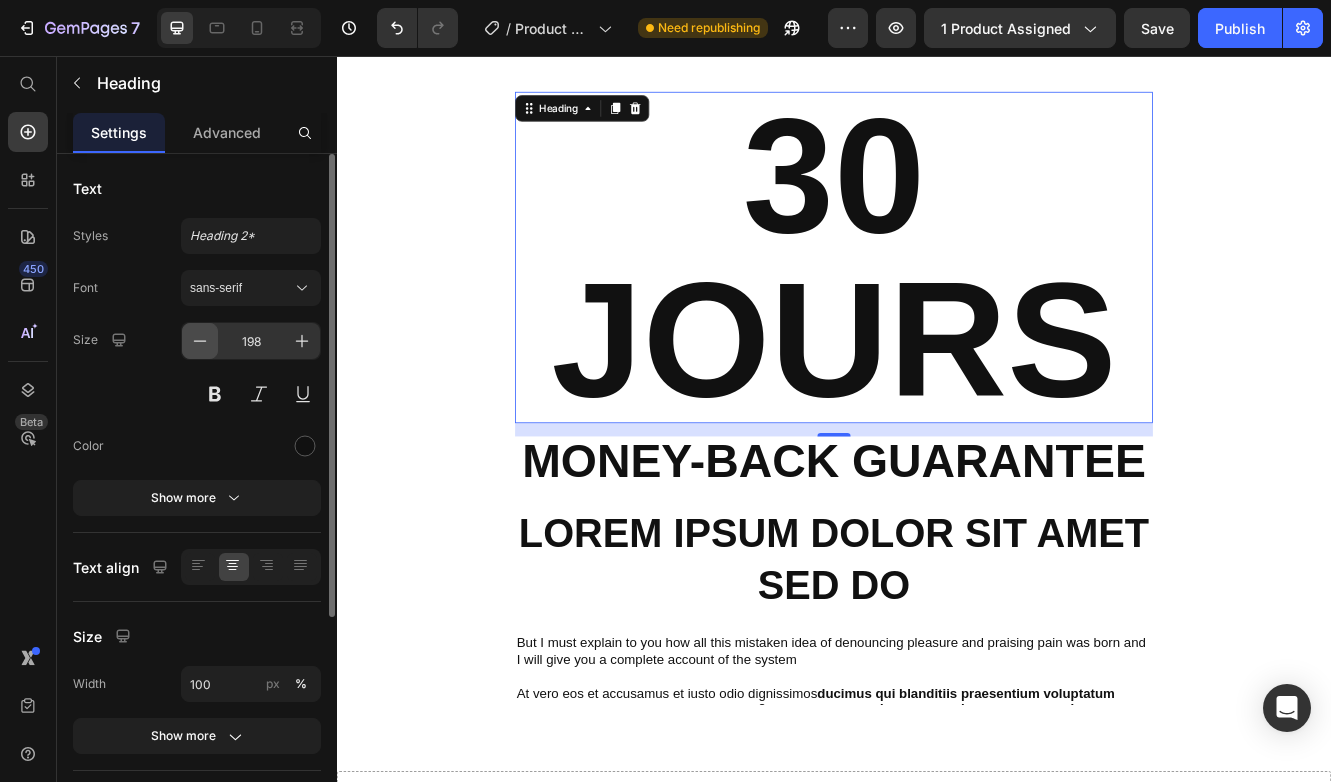 click 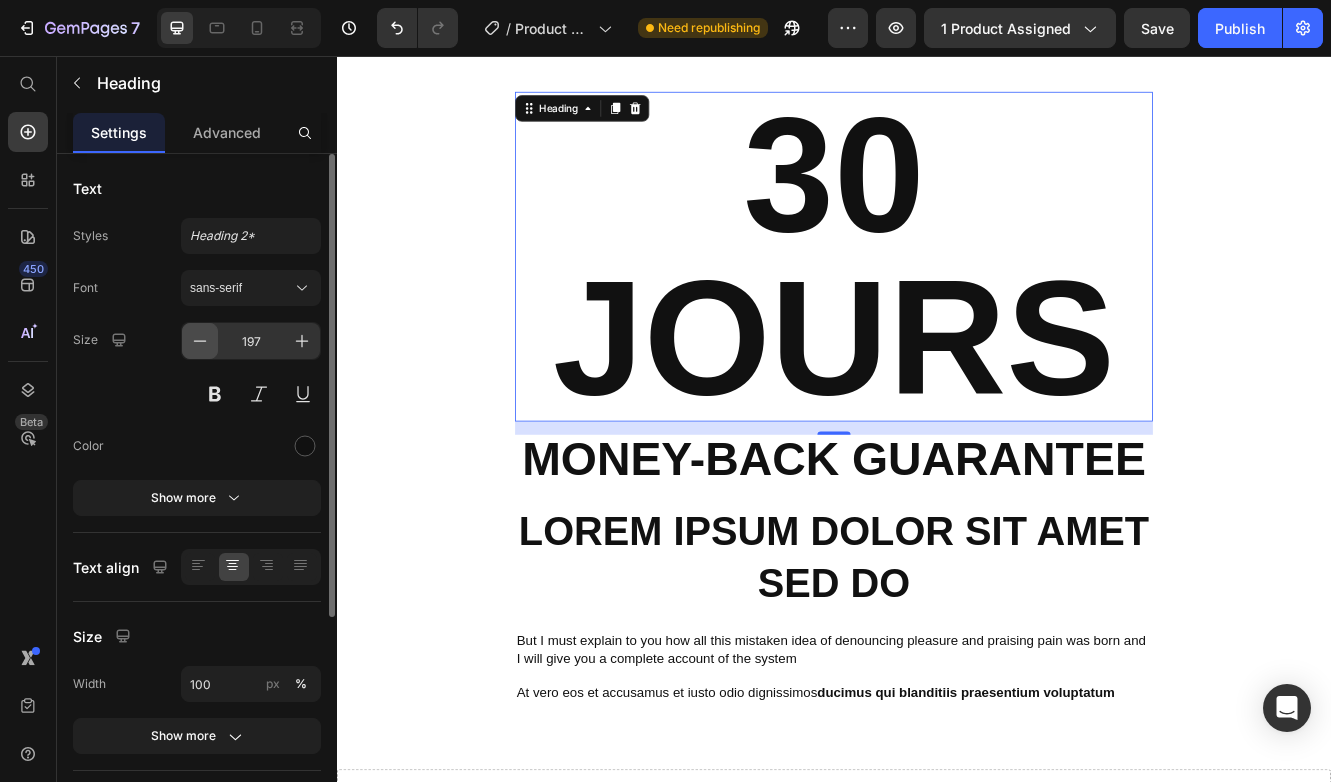 click 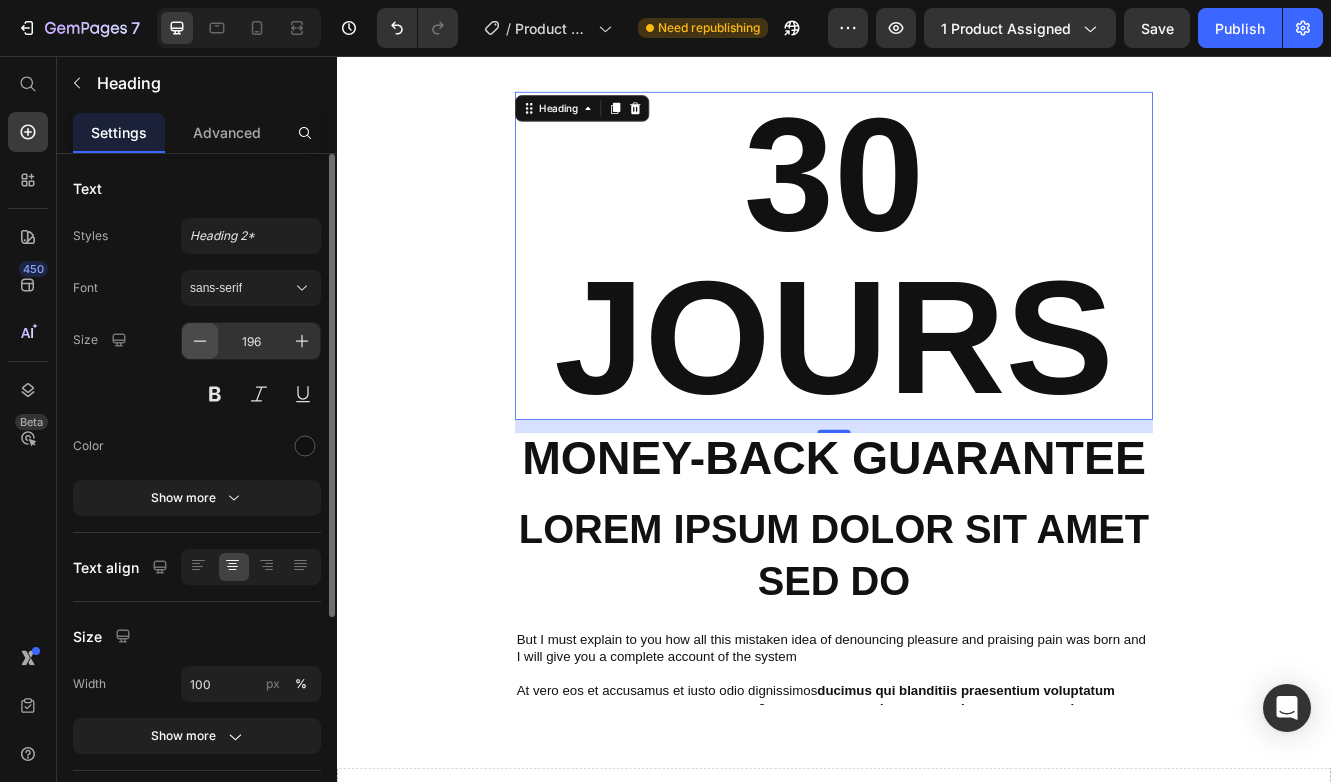 click 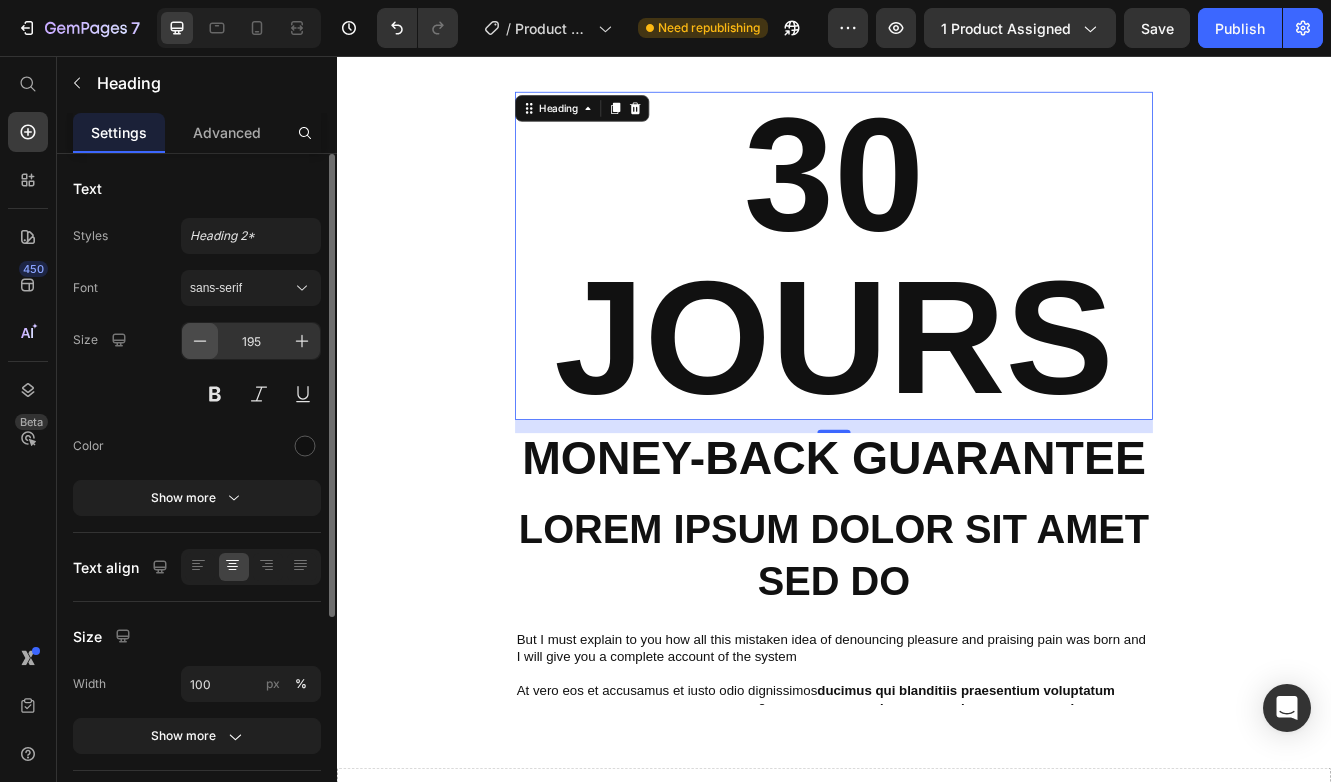 click 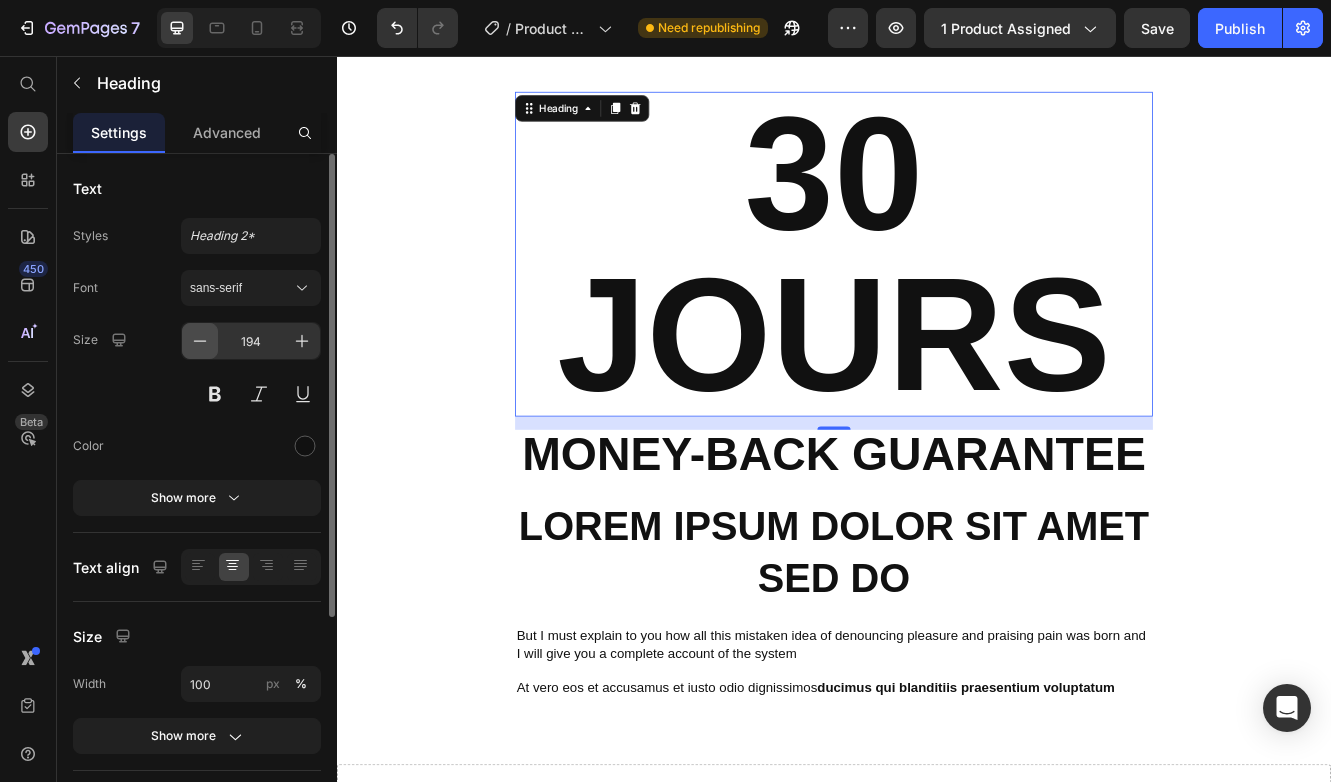 click 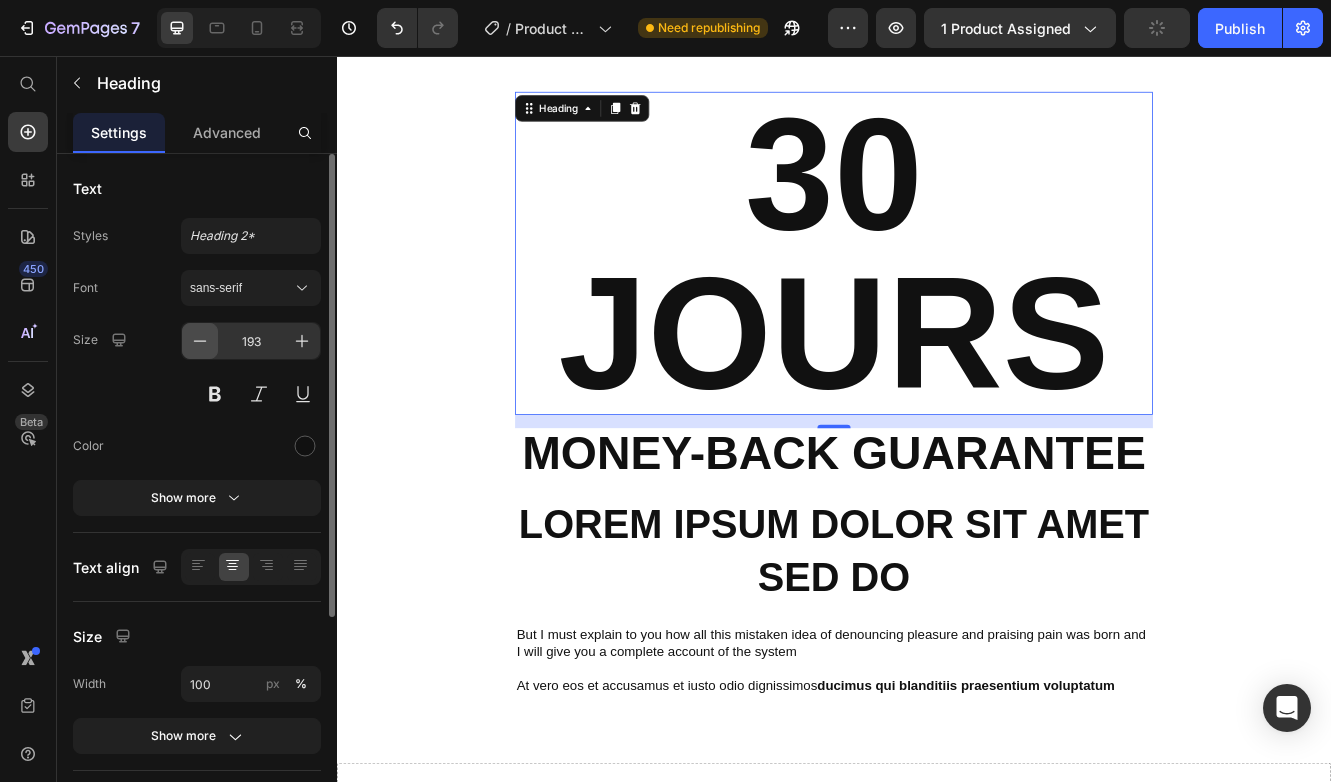 click 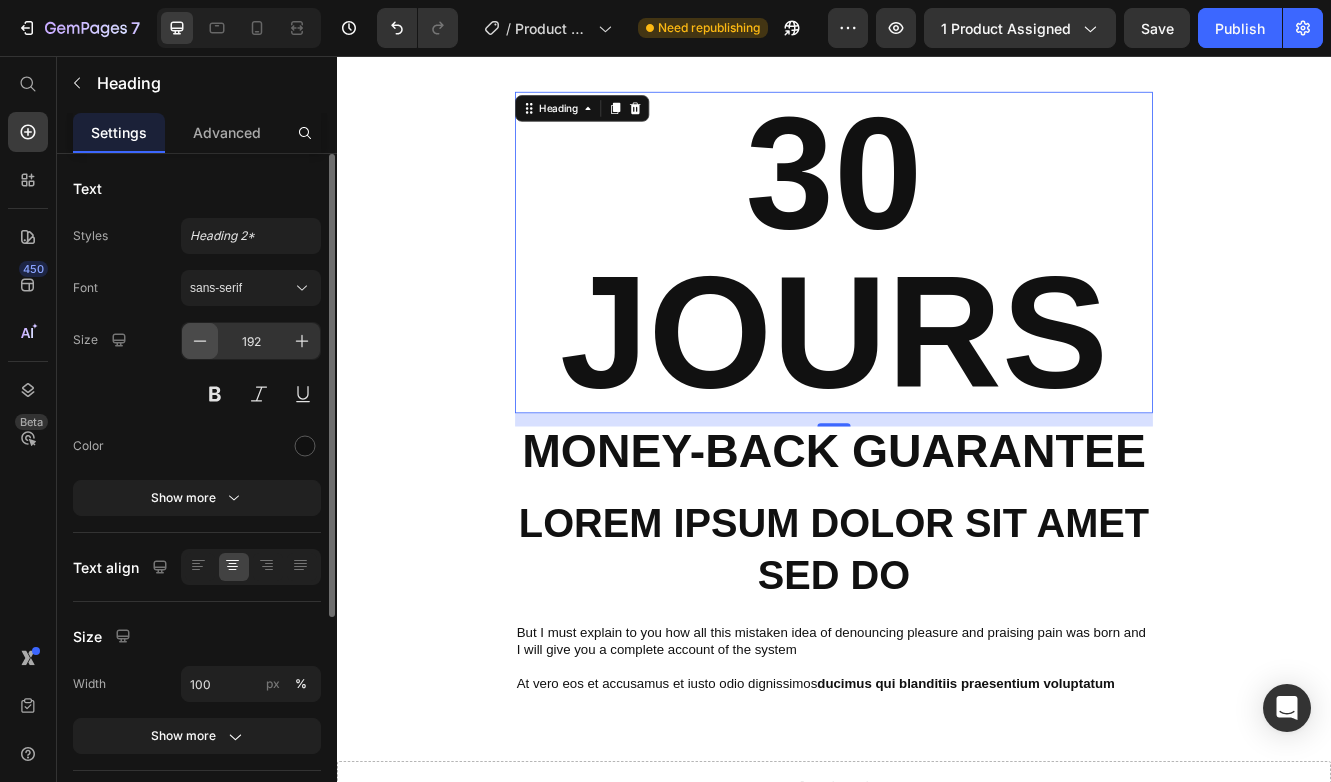 click 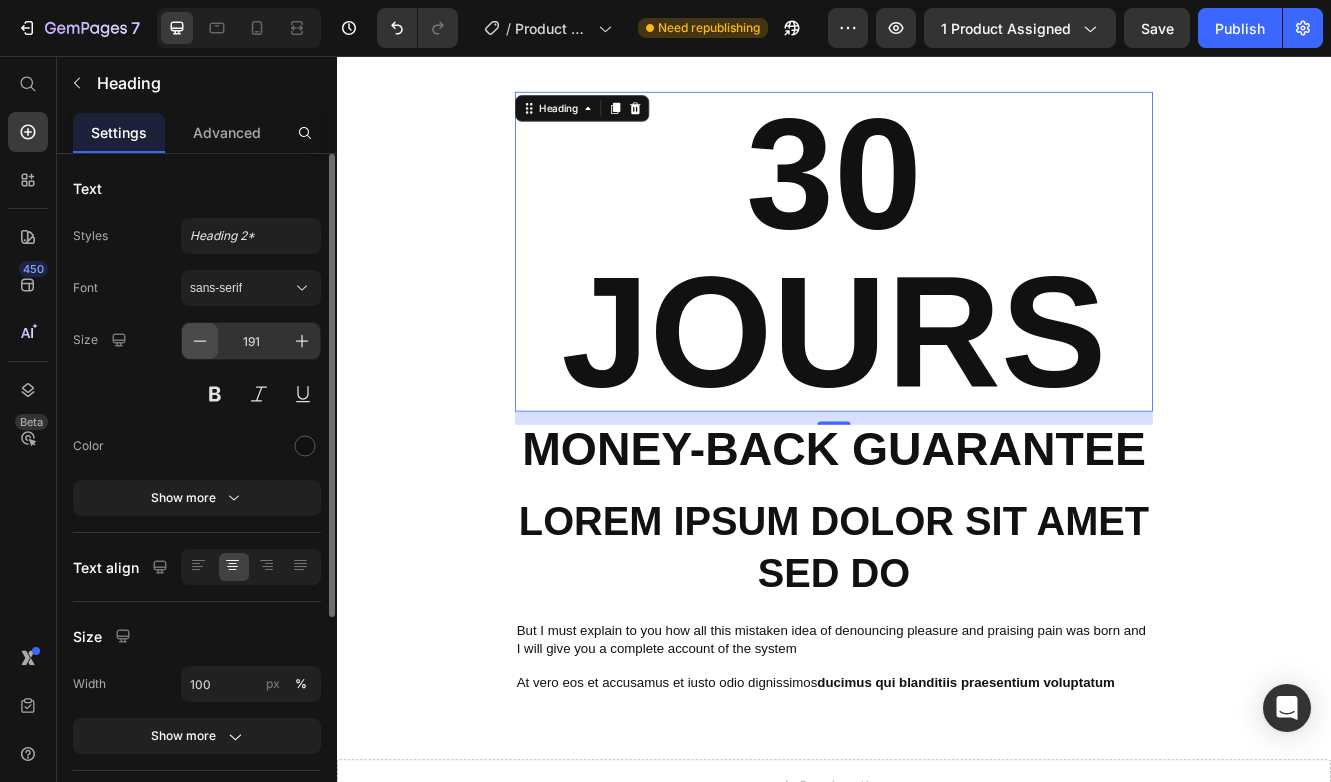 click 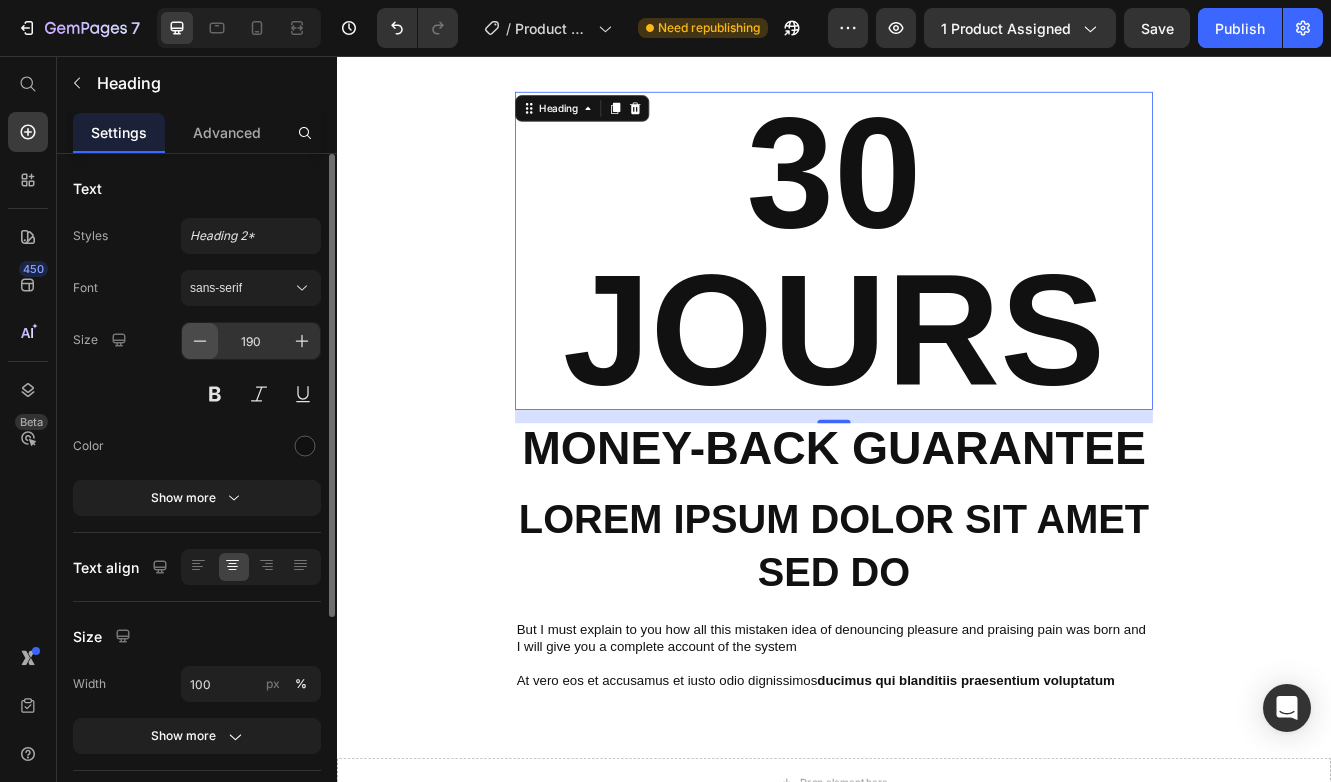 click 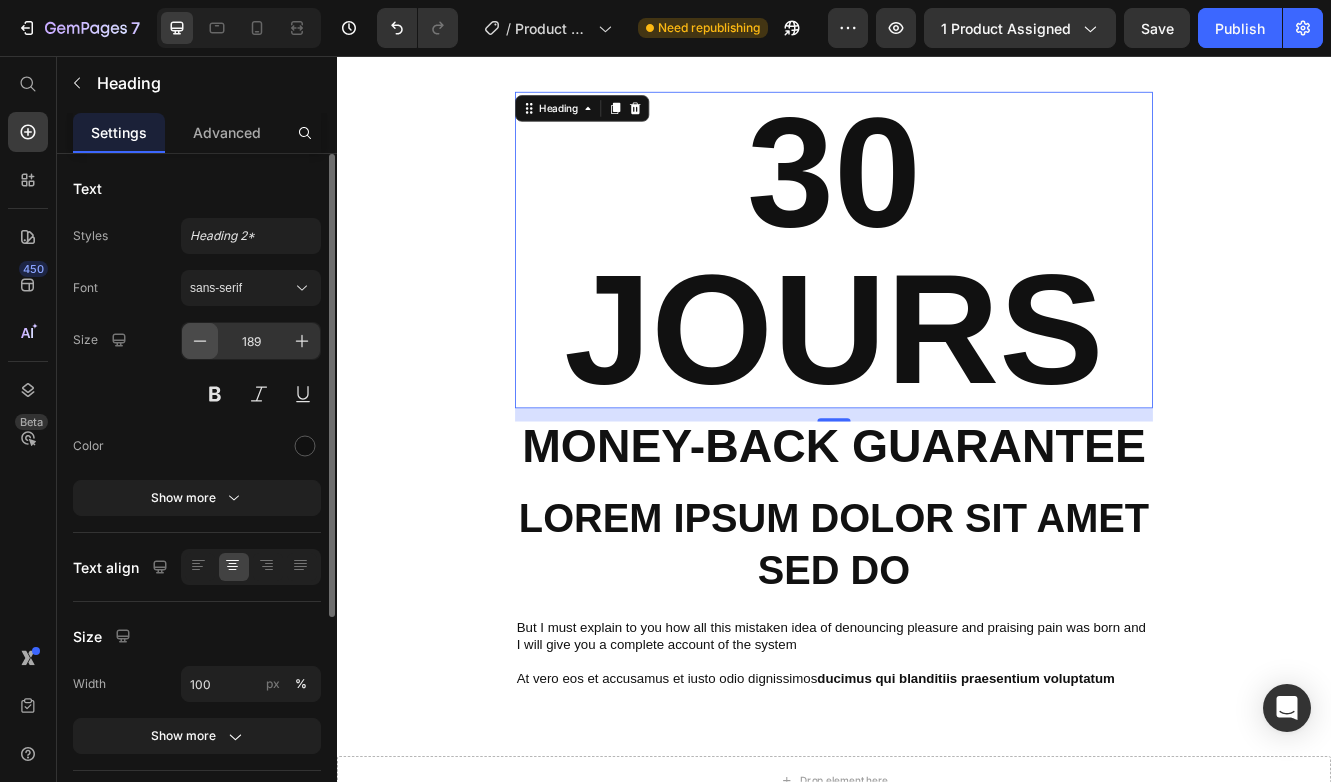 click 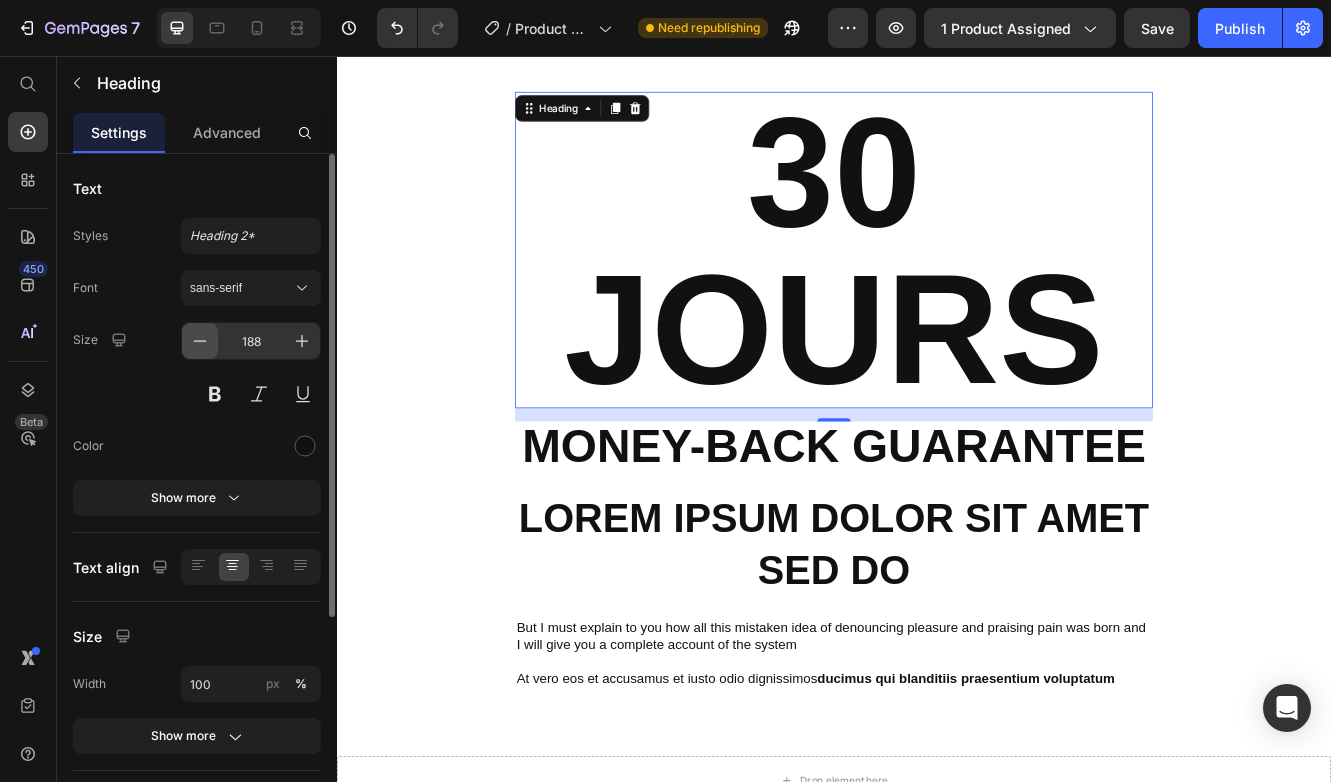 click 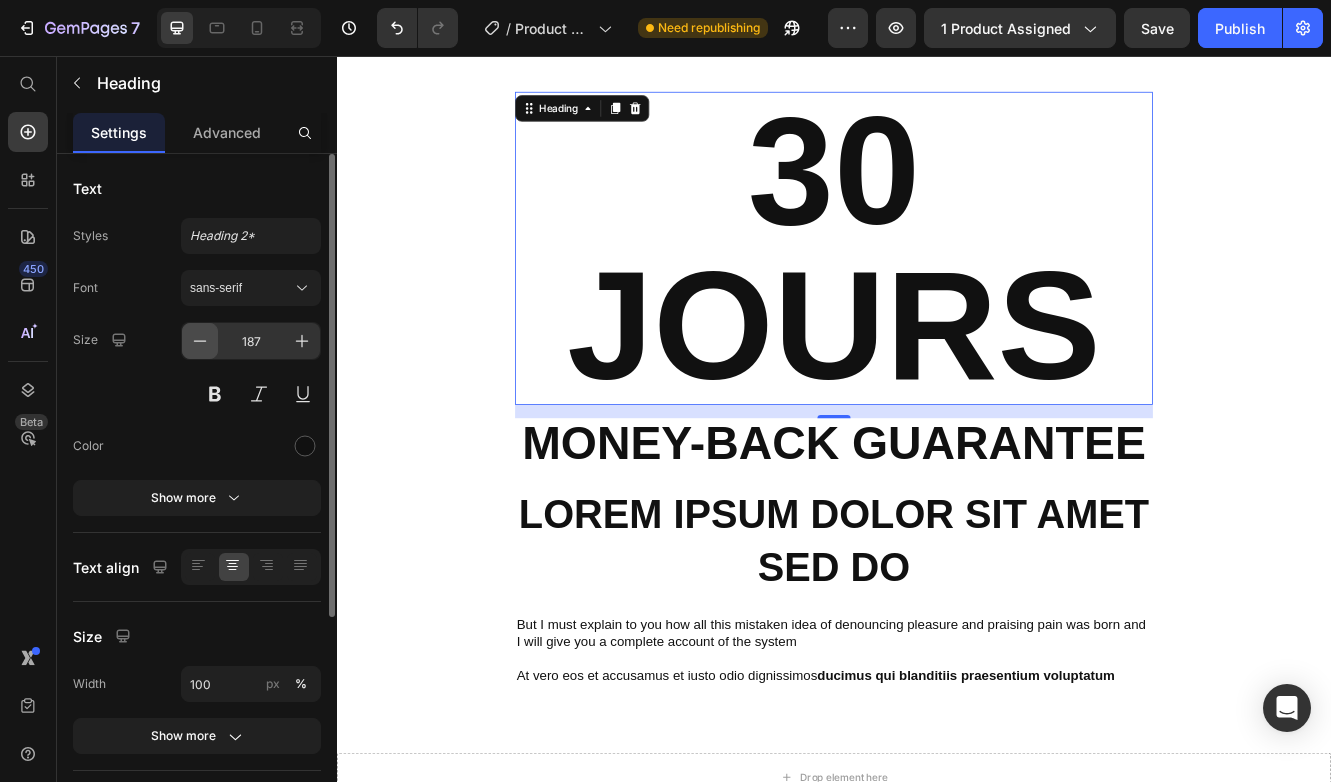 click 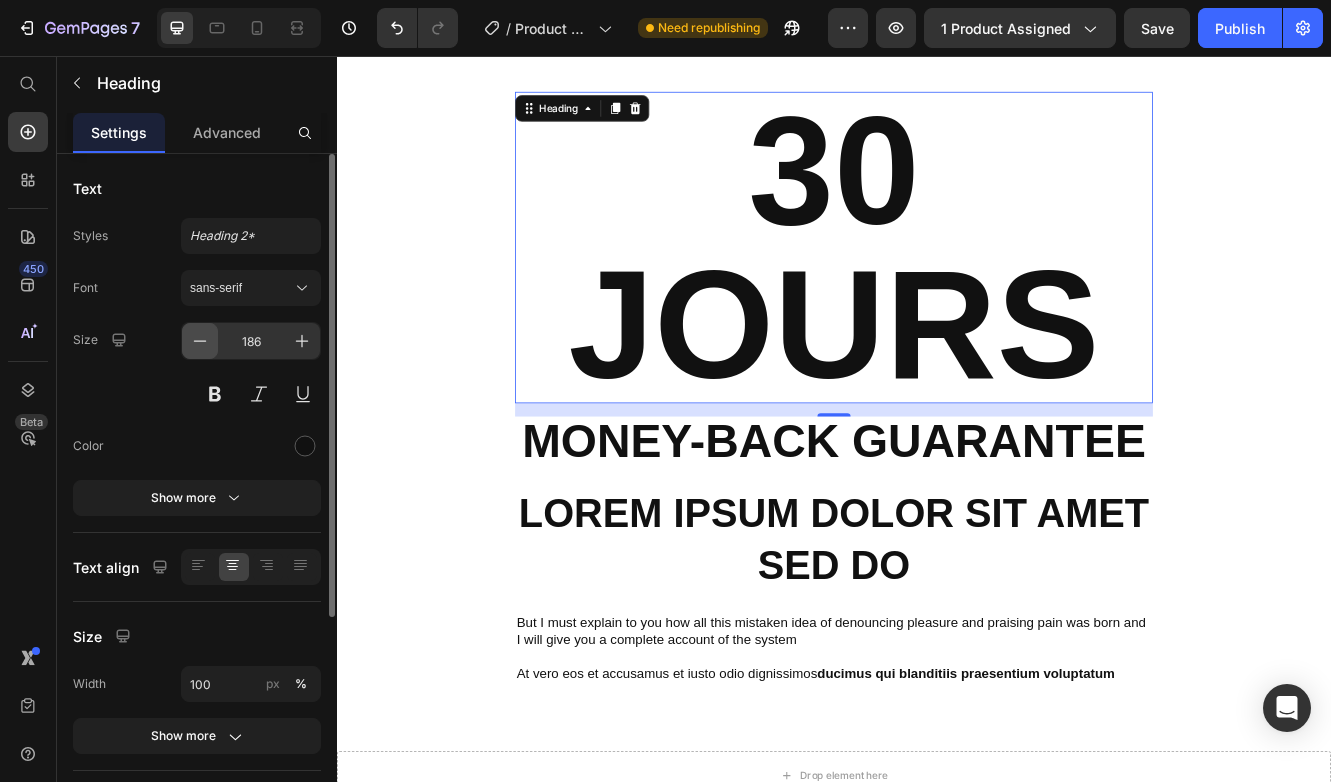 click 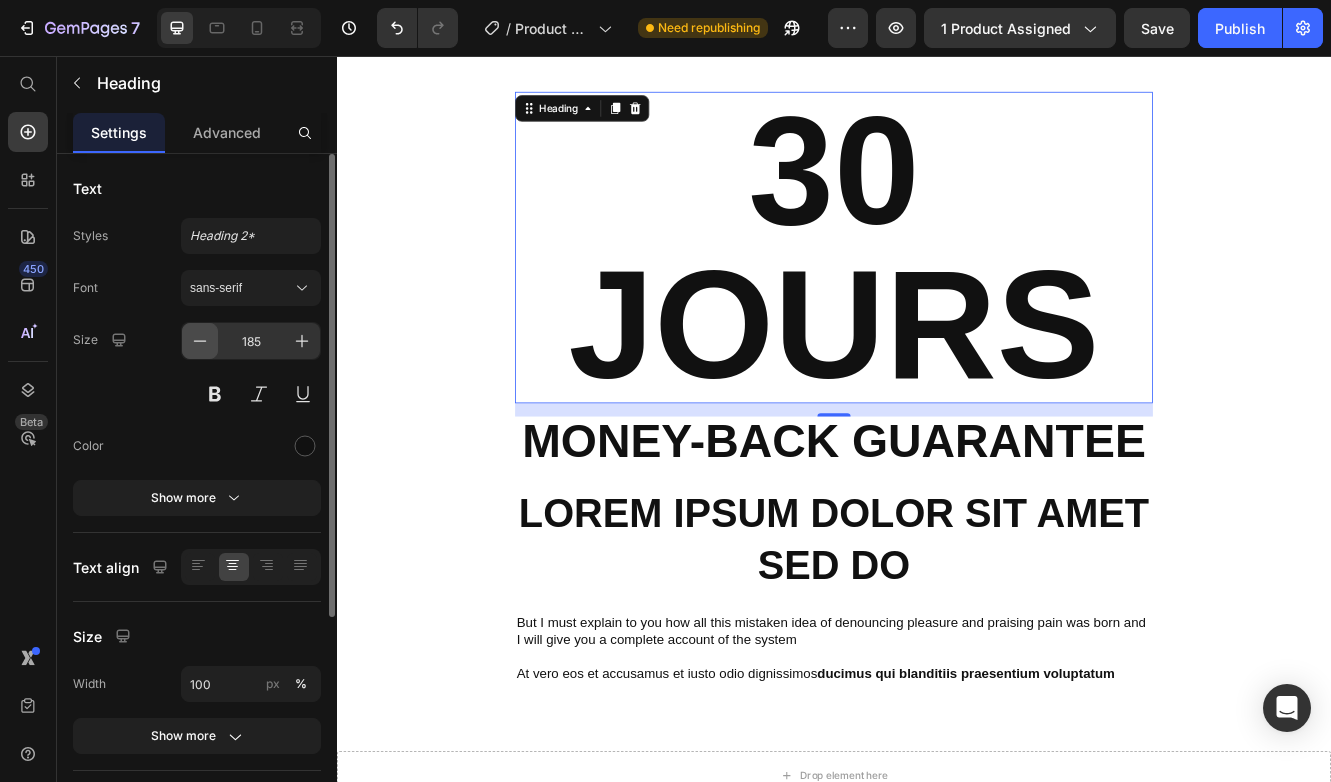 click 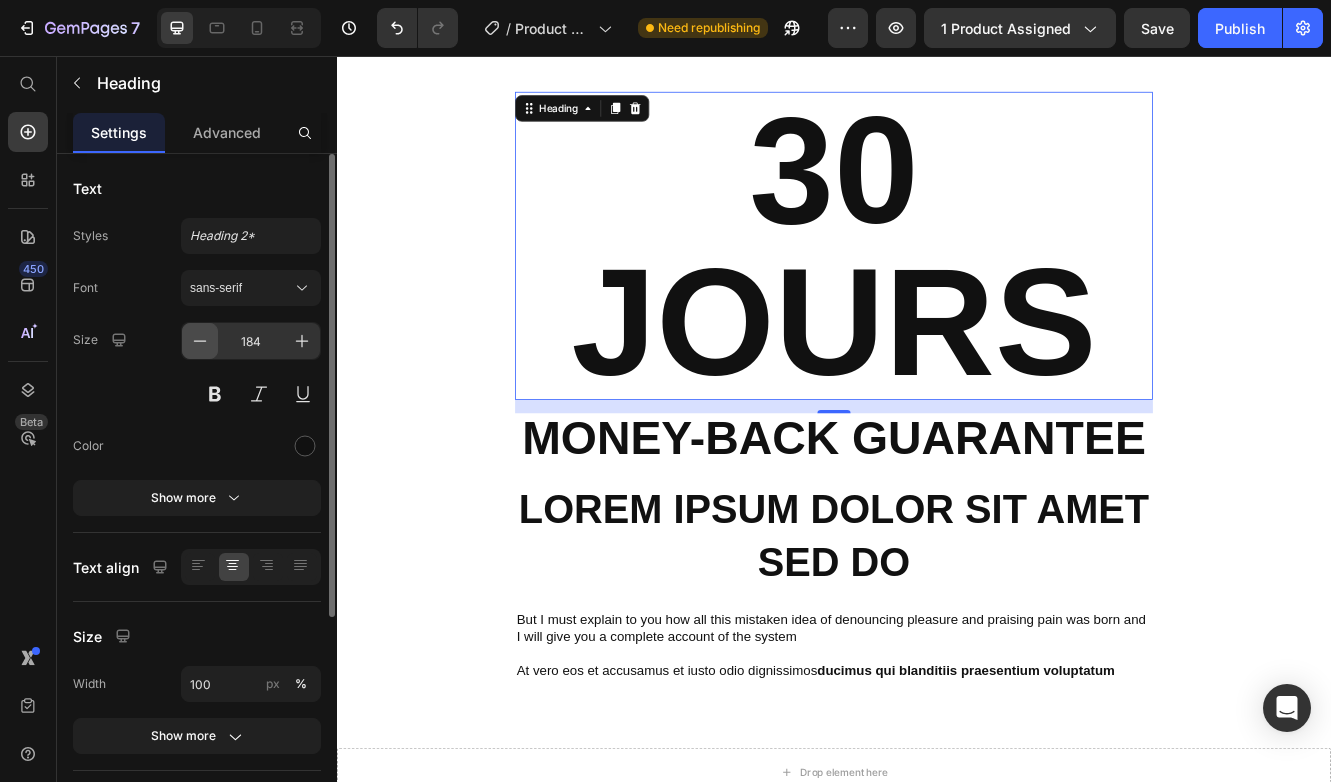 click 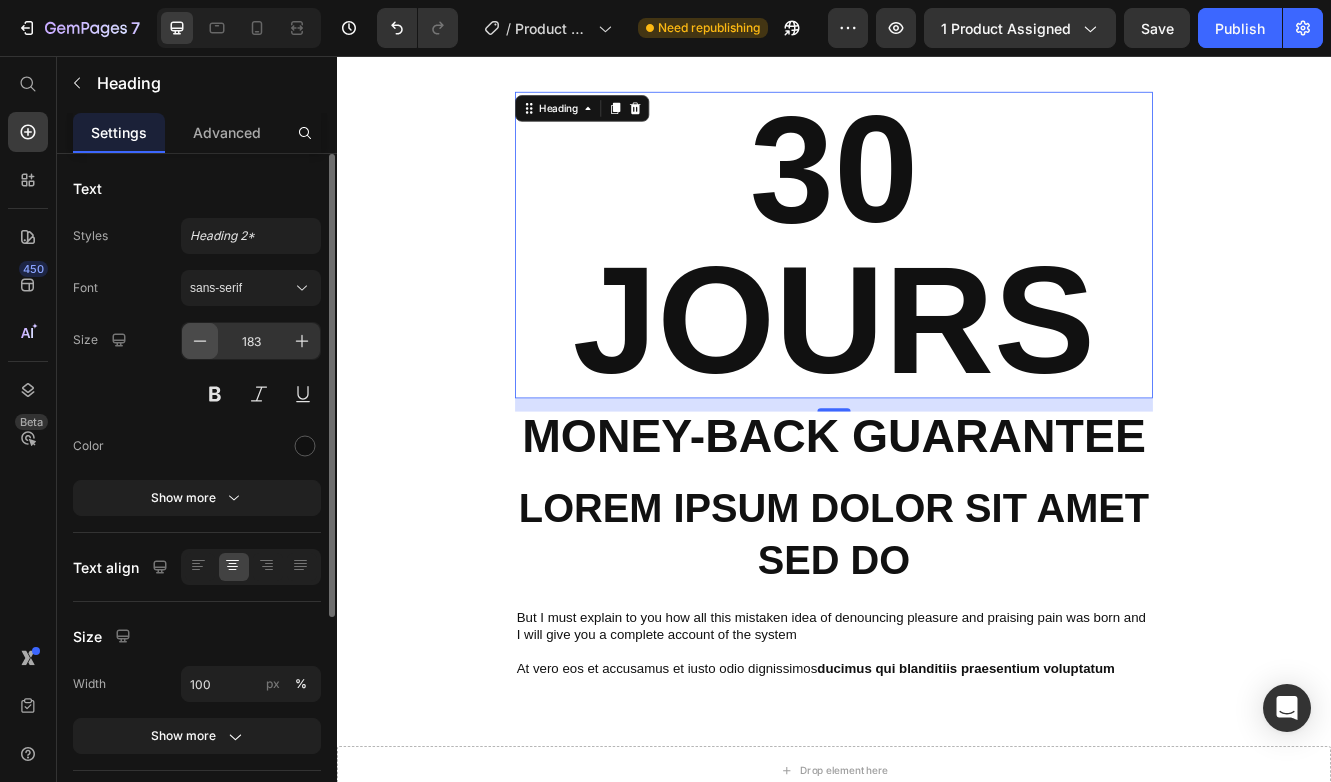 click 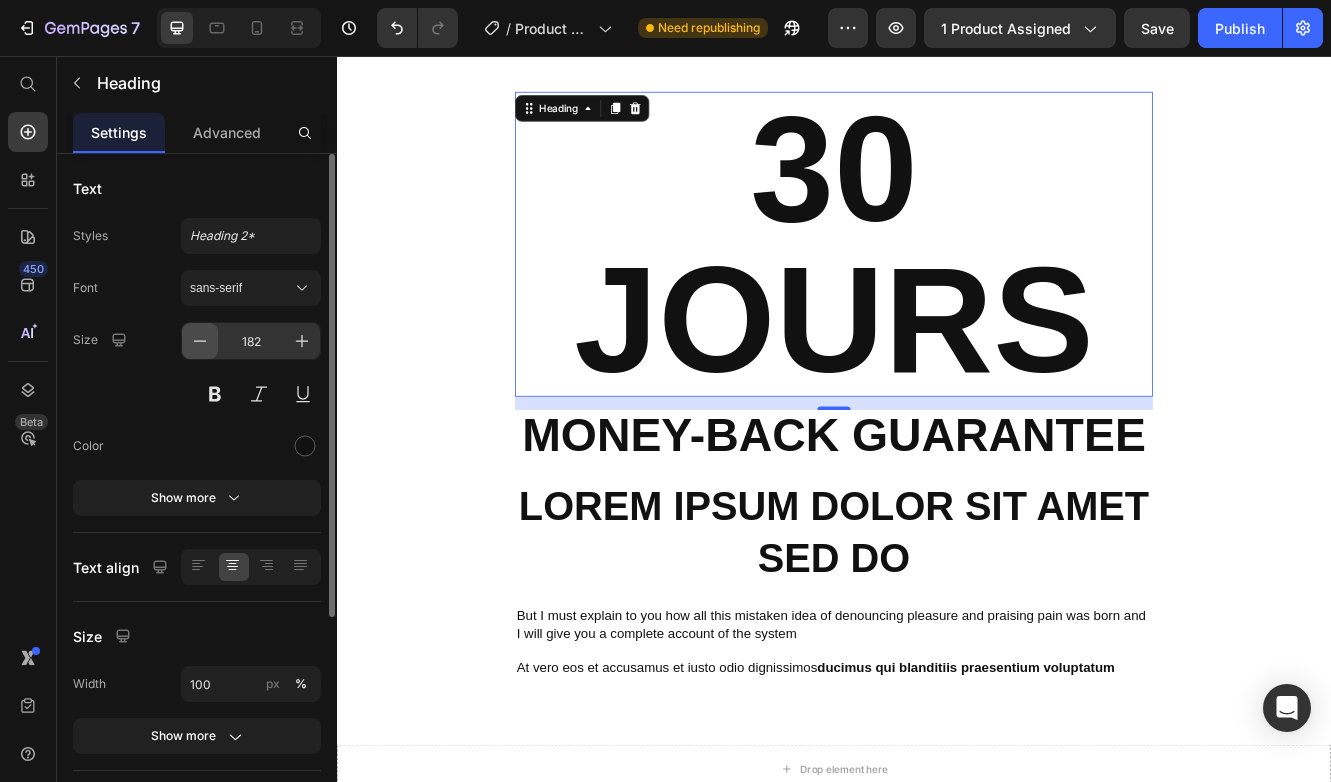 click 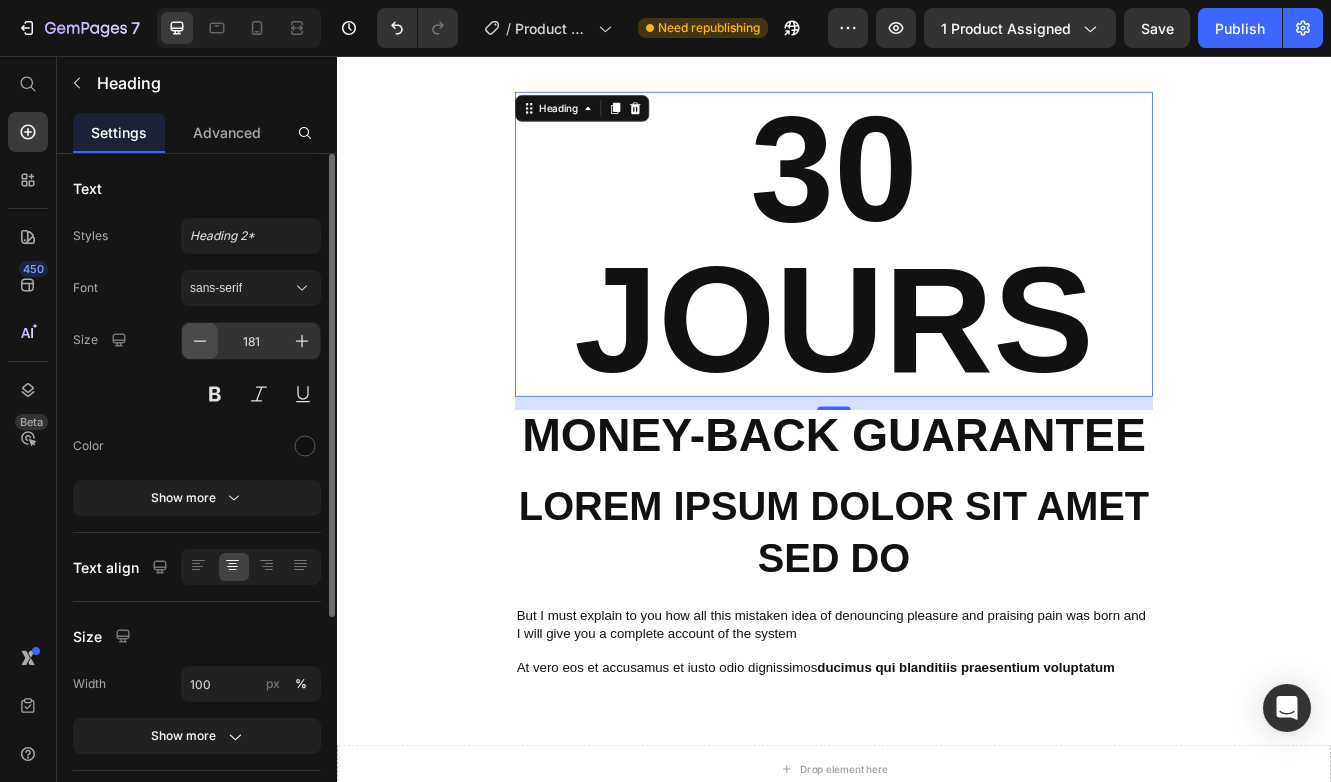 click 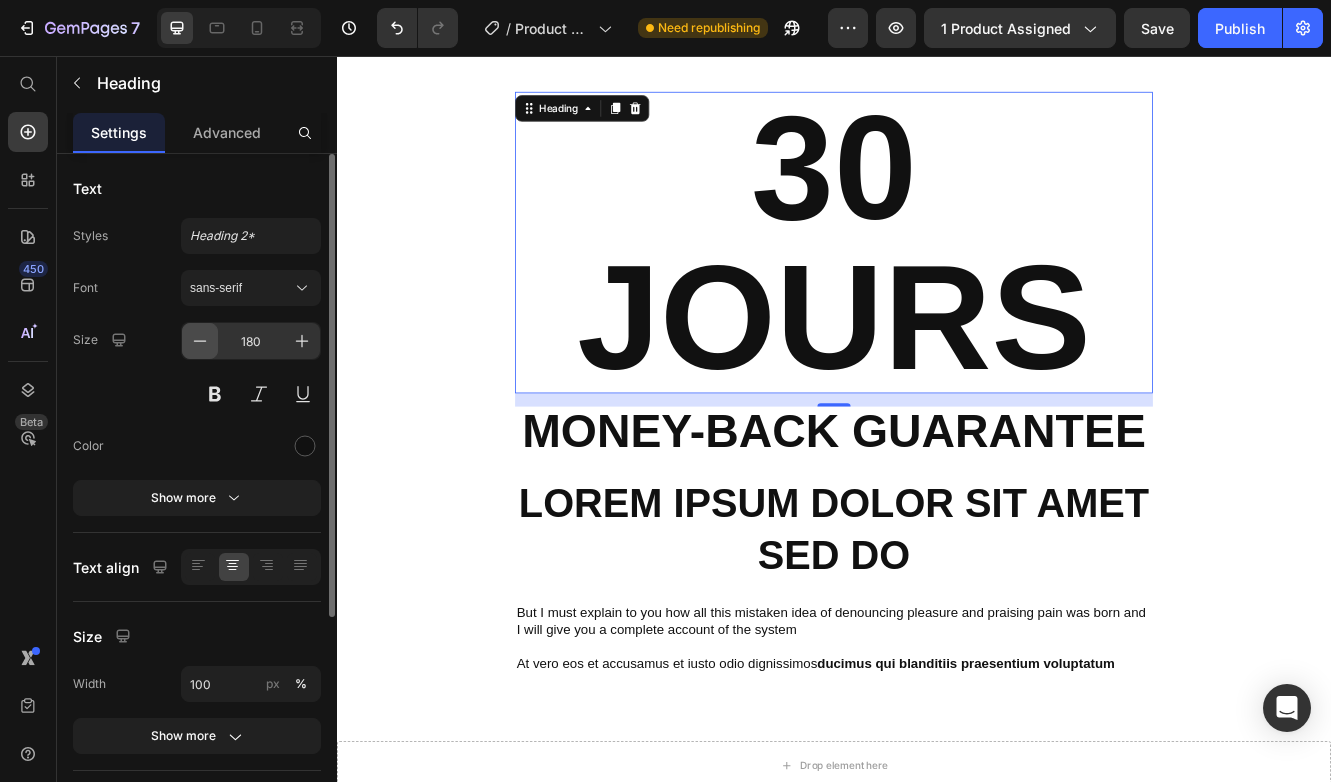 click 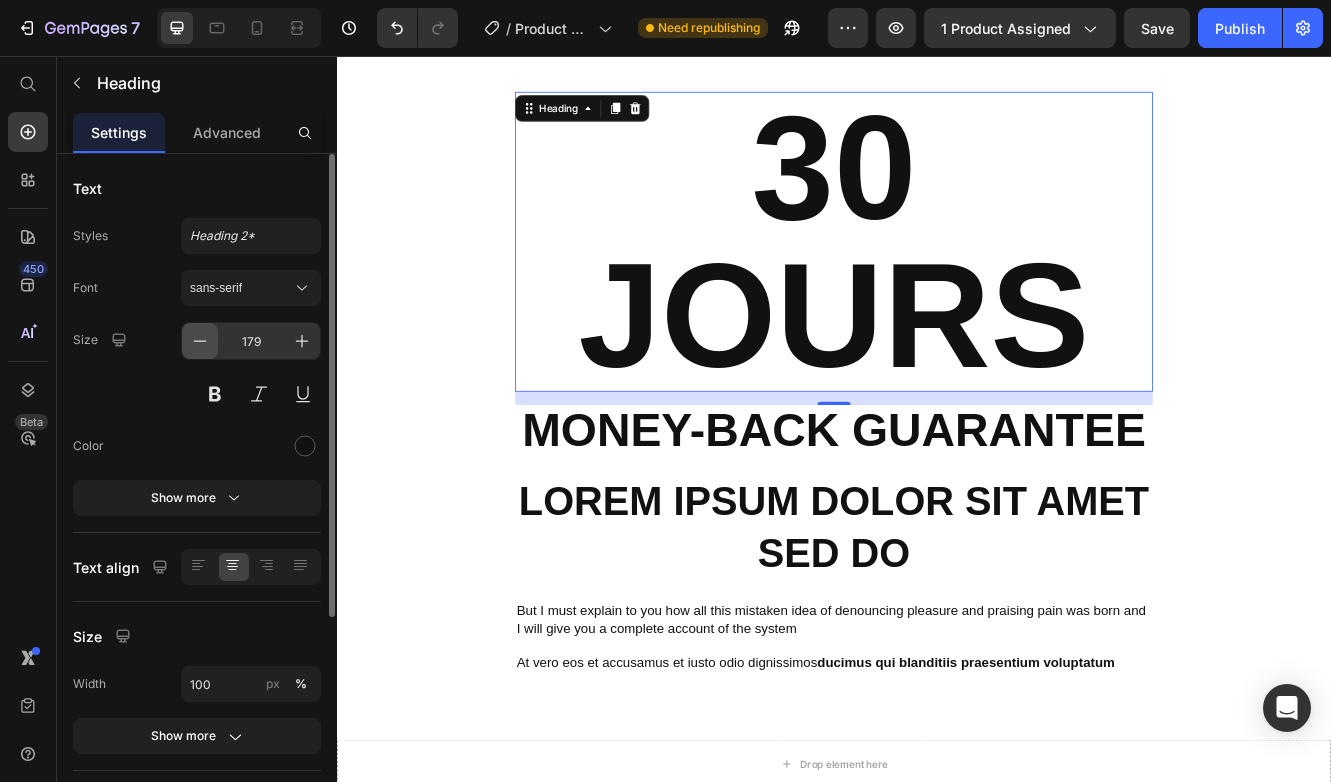 click 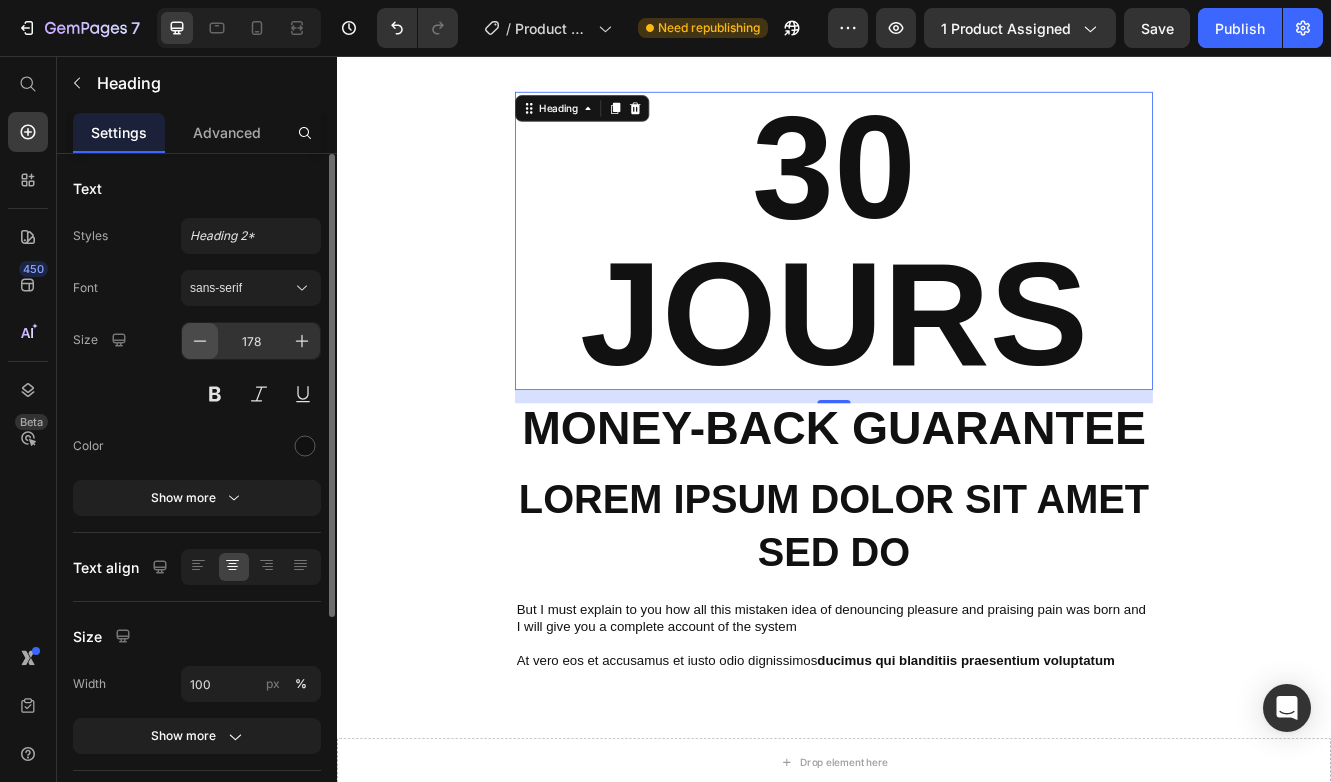click 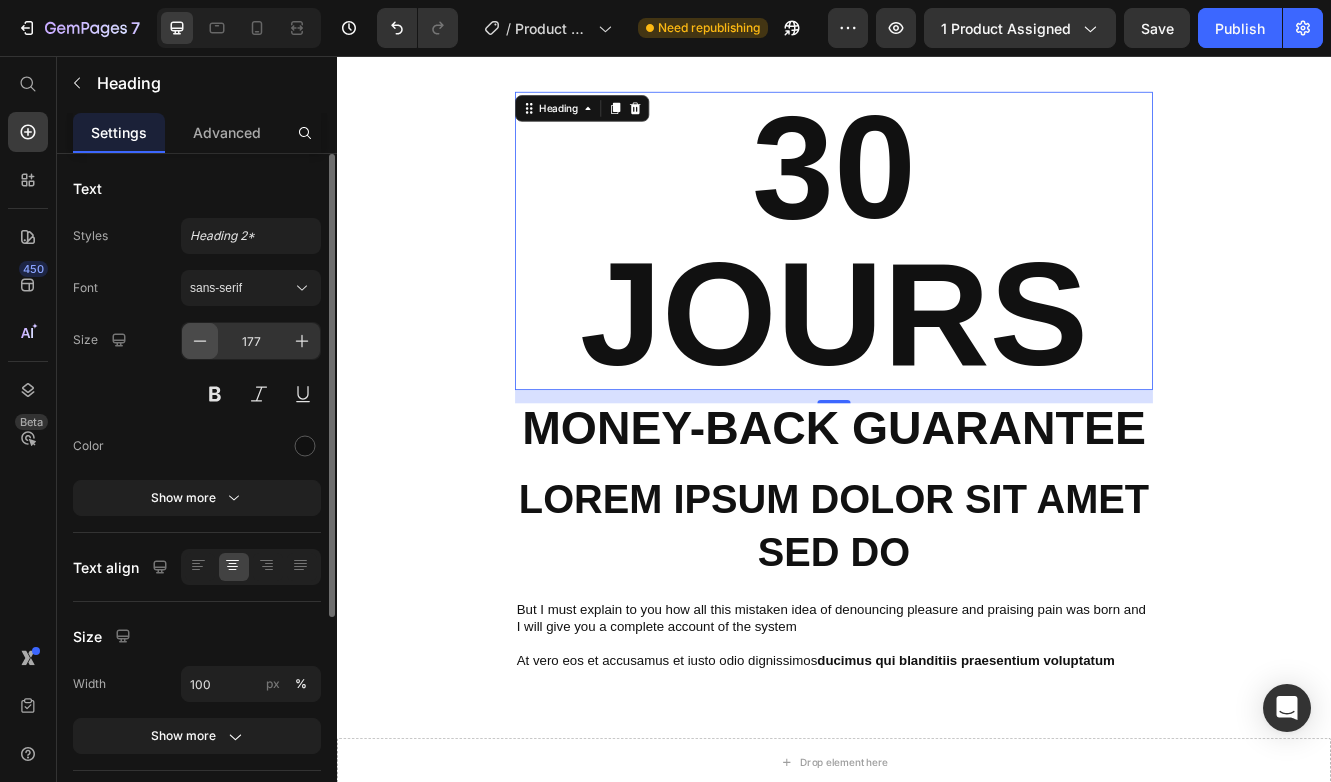click 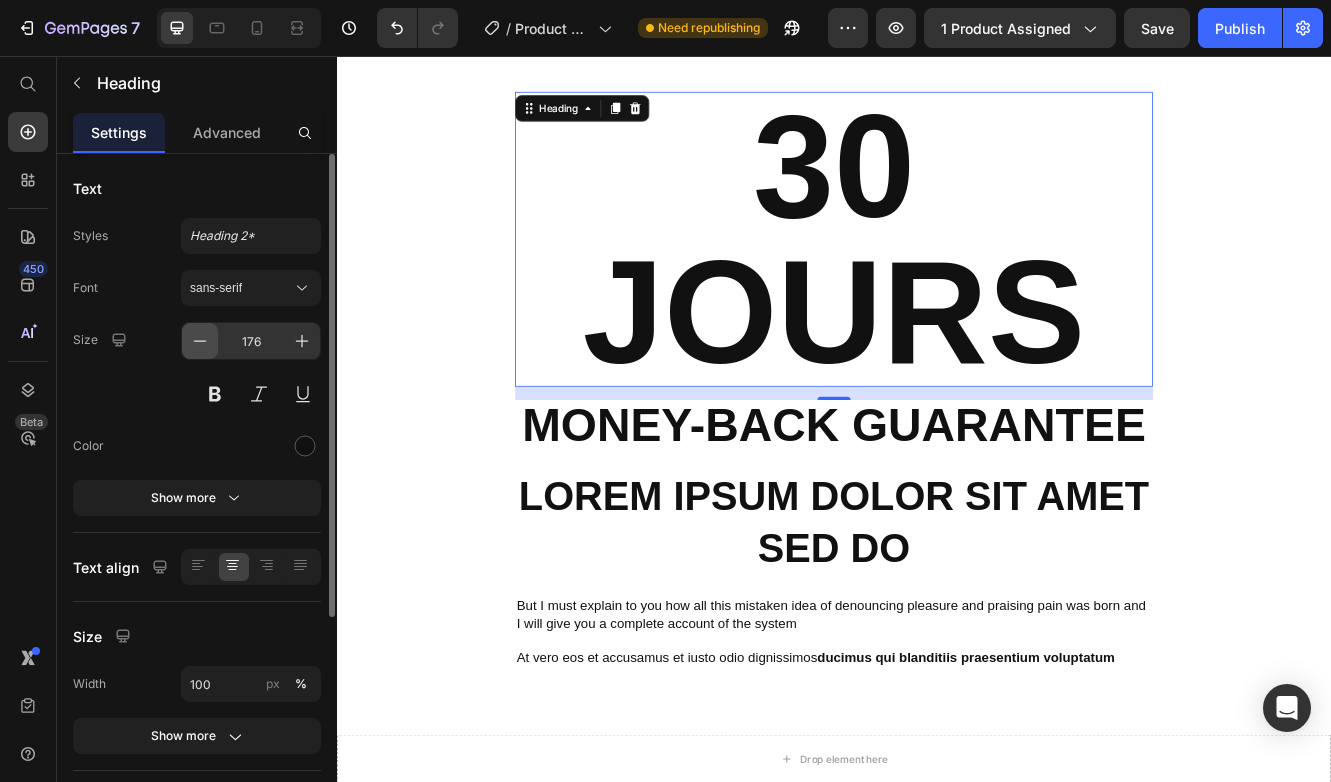 click 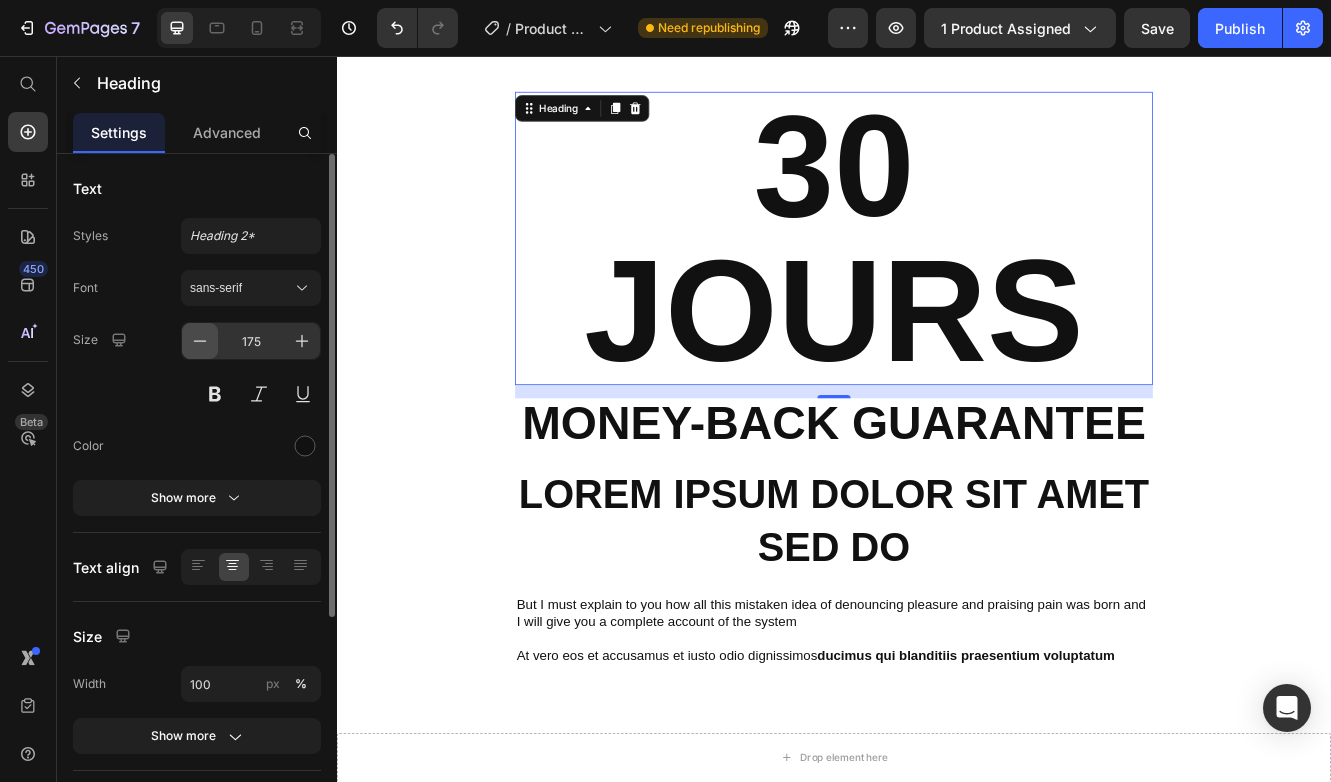 click 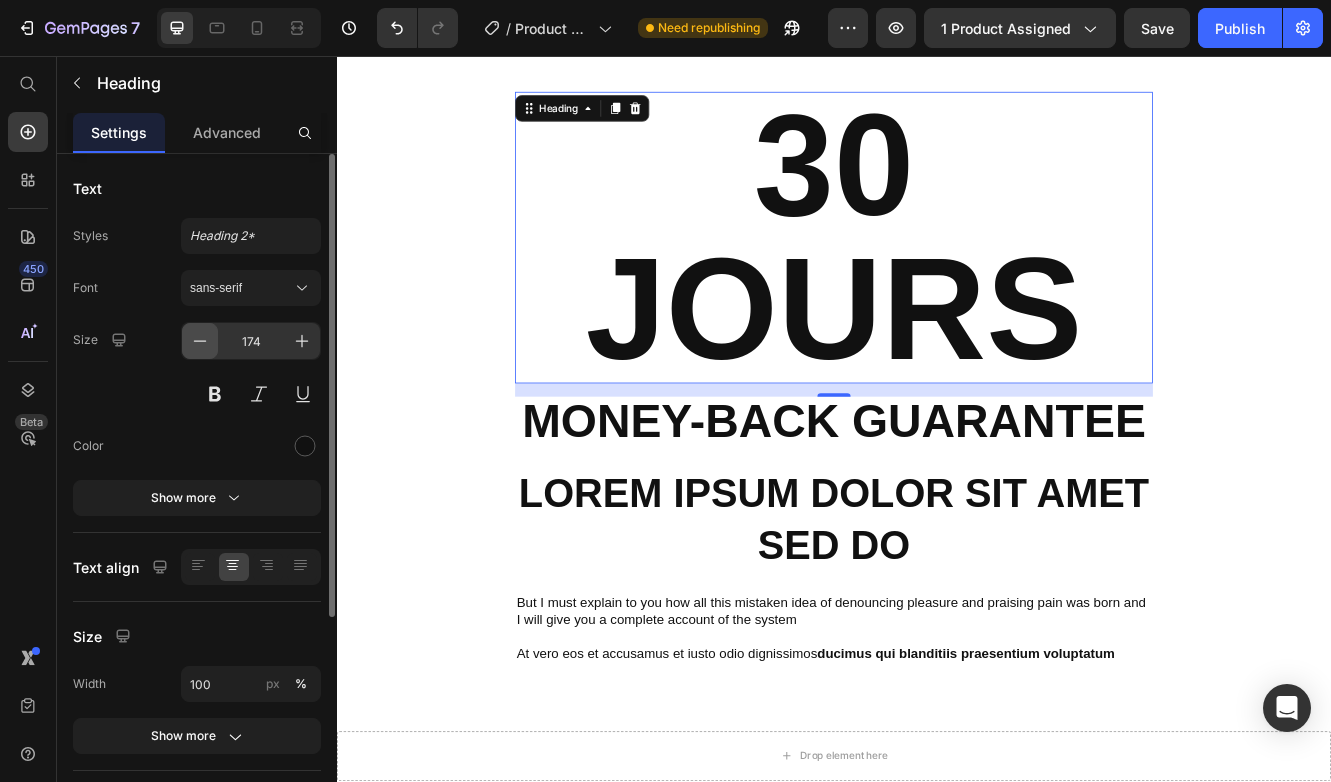 click 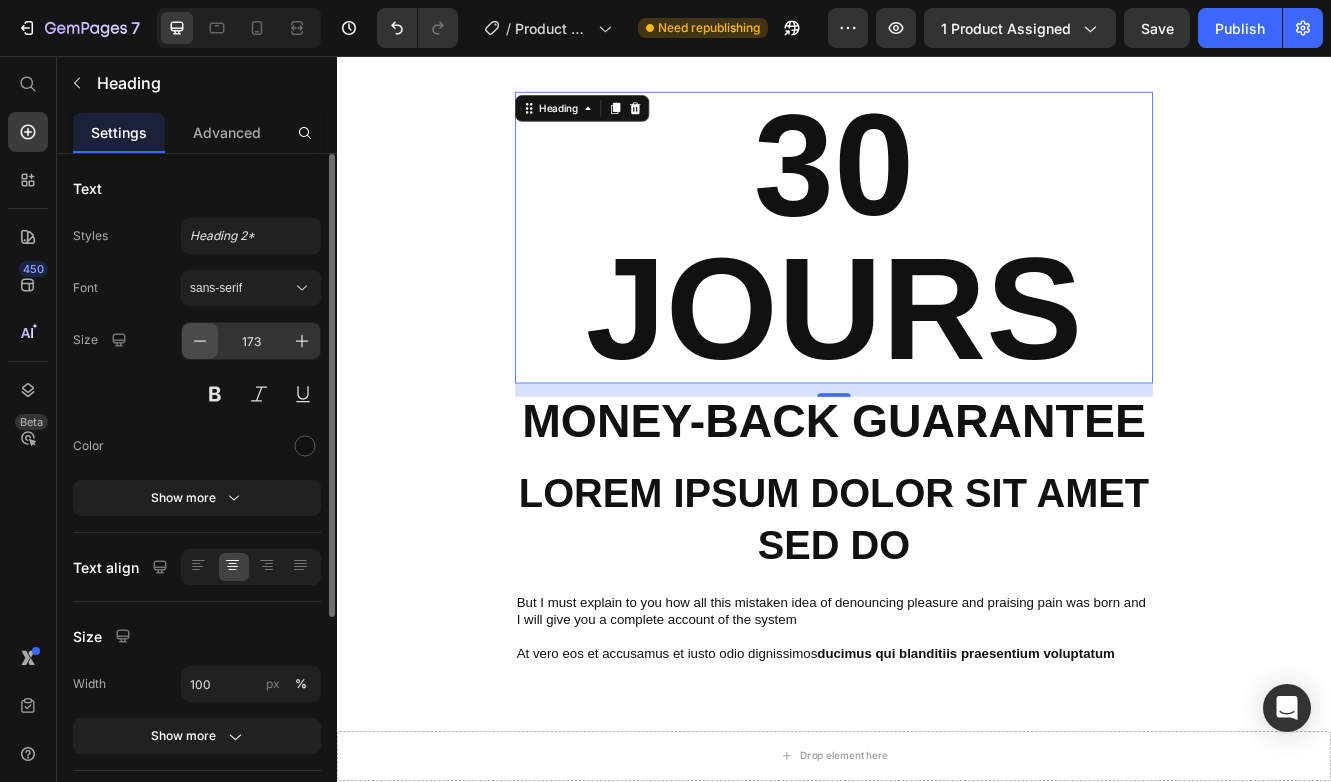 click 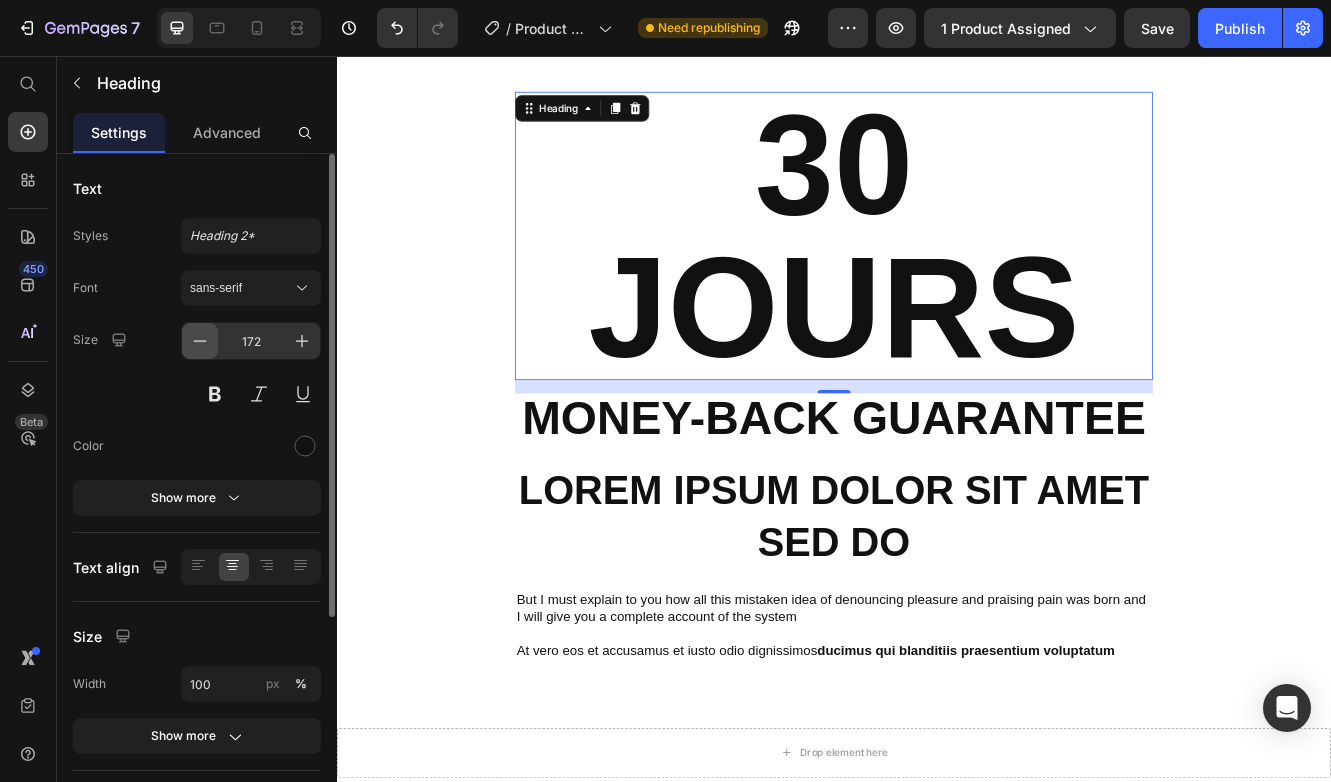 click 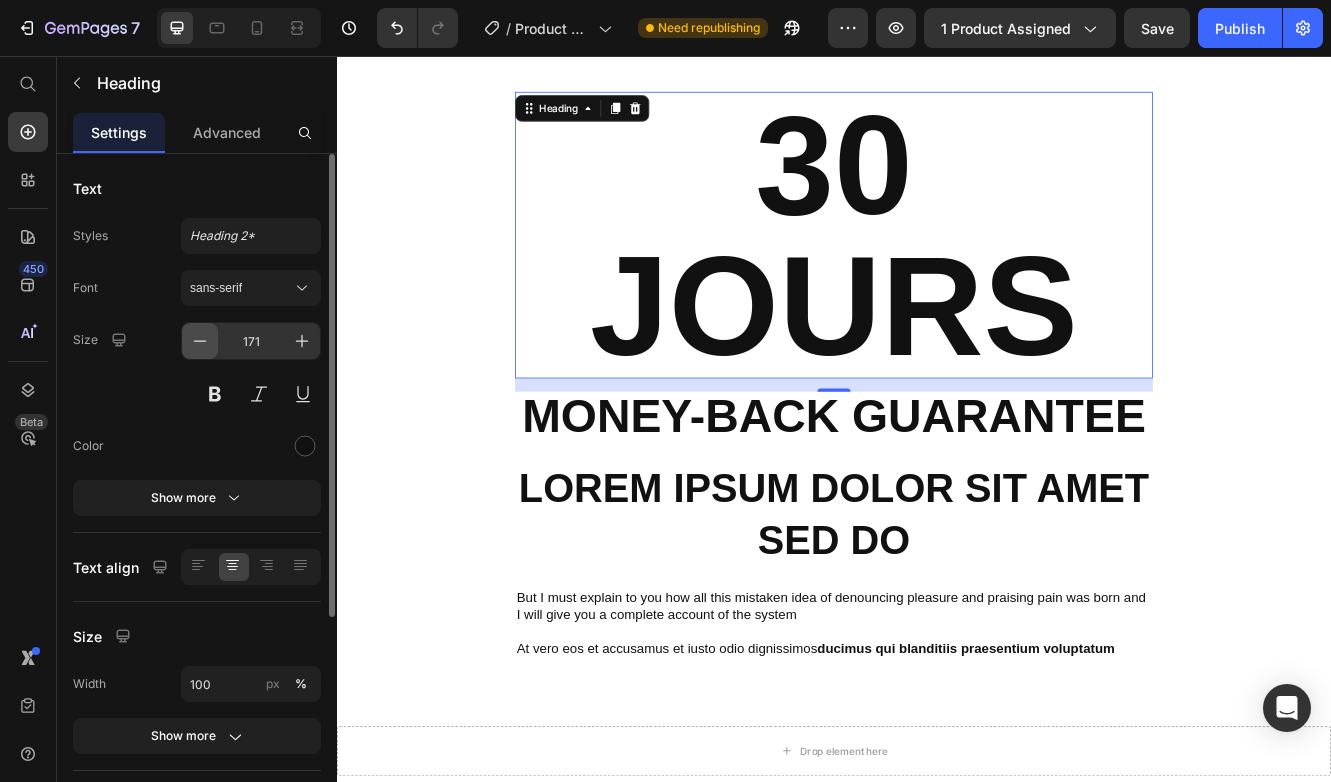 click 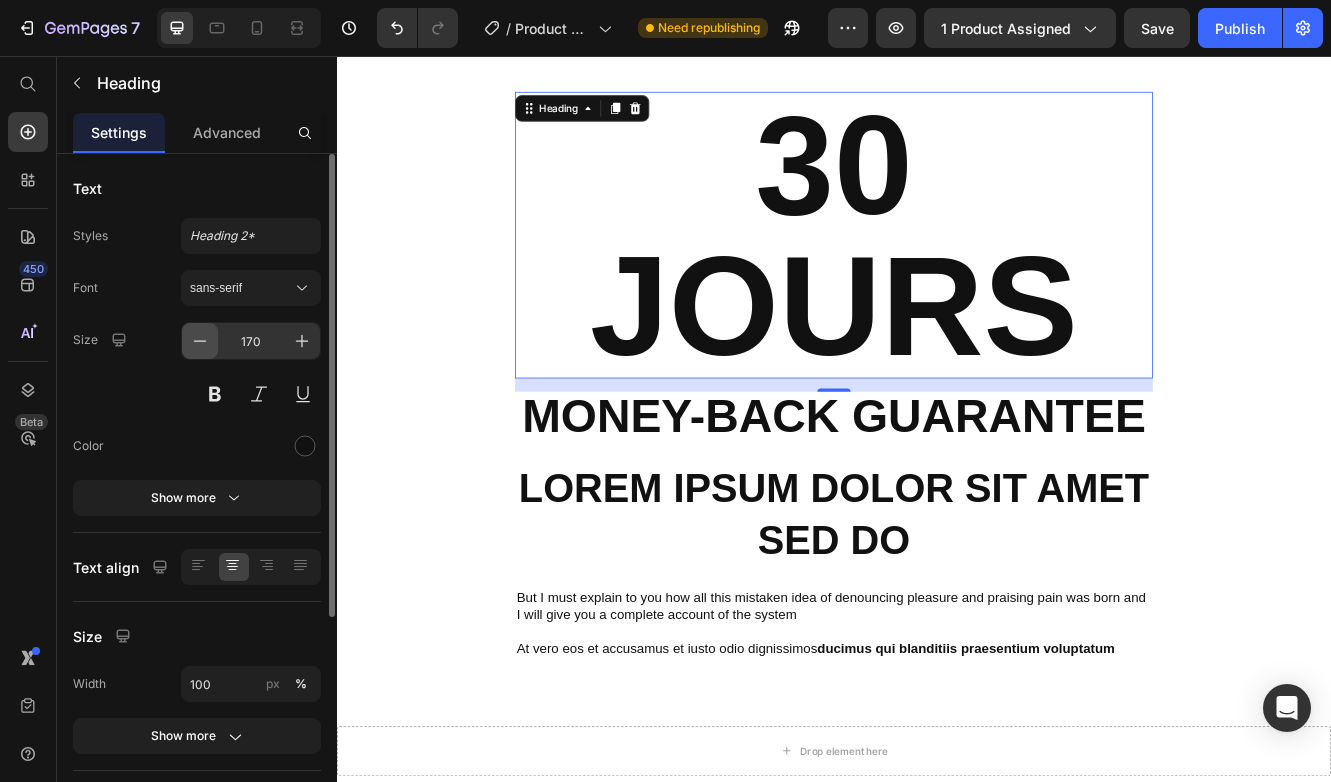 click 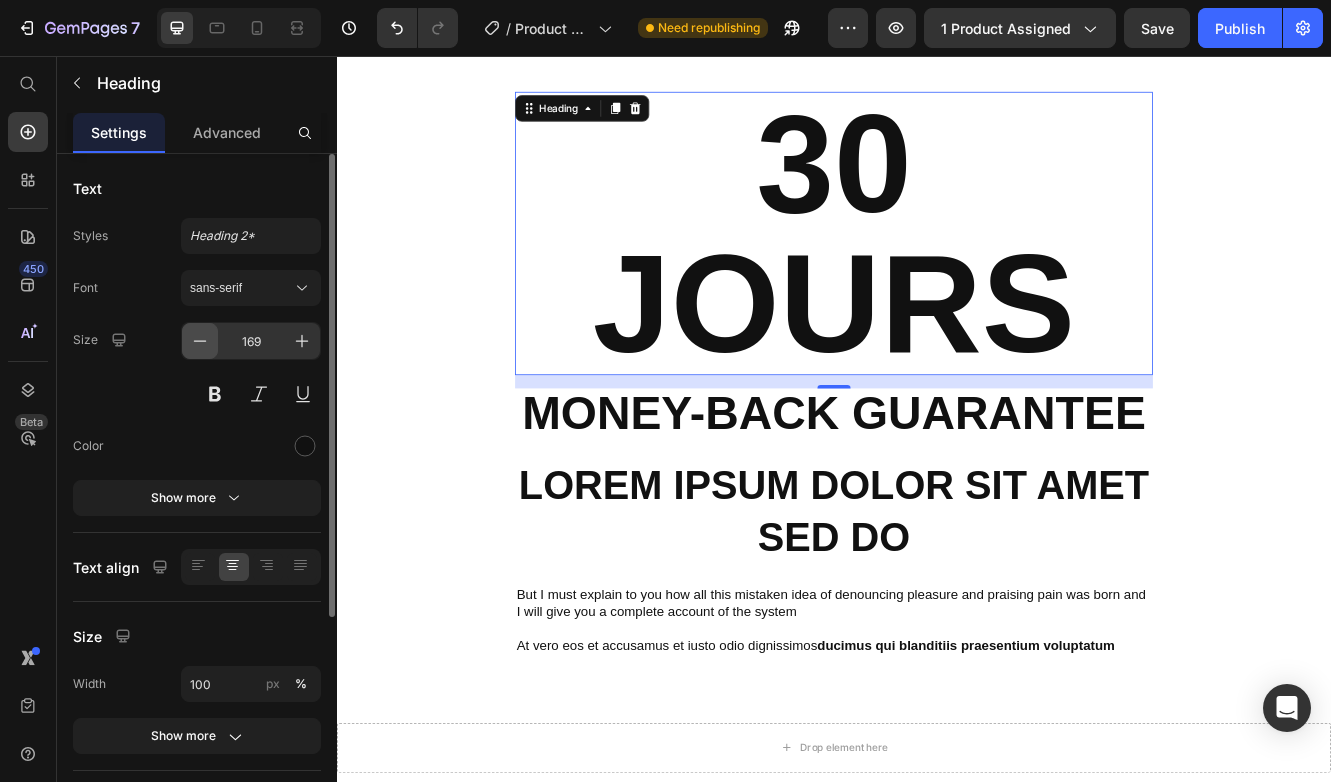 click 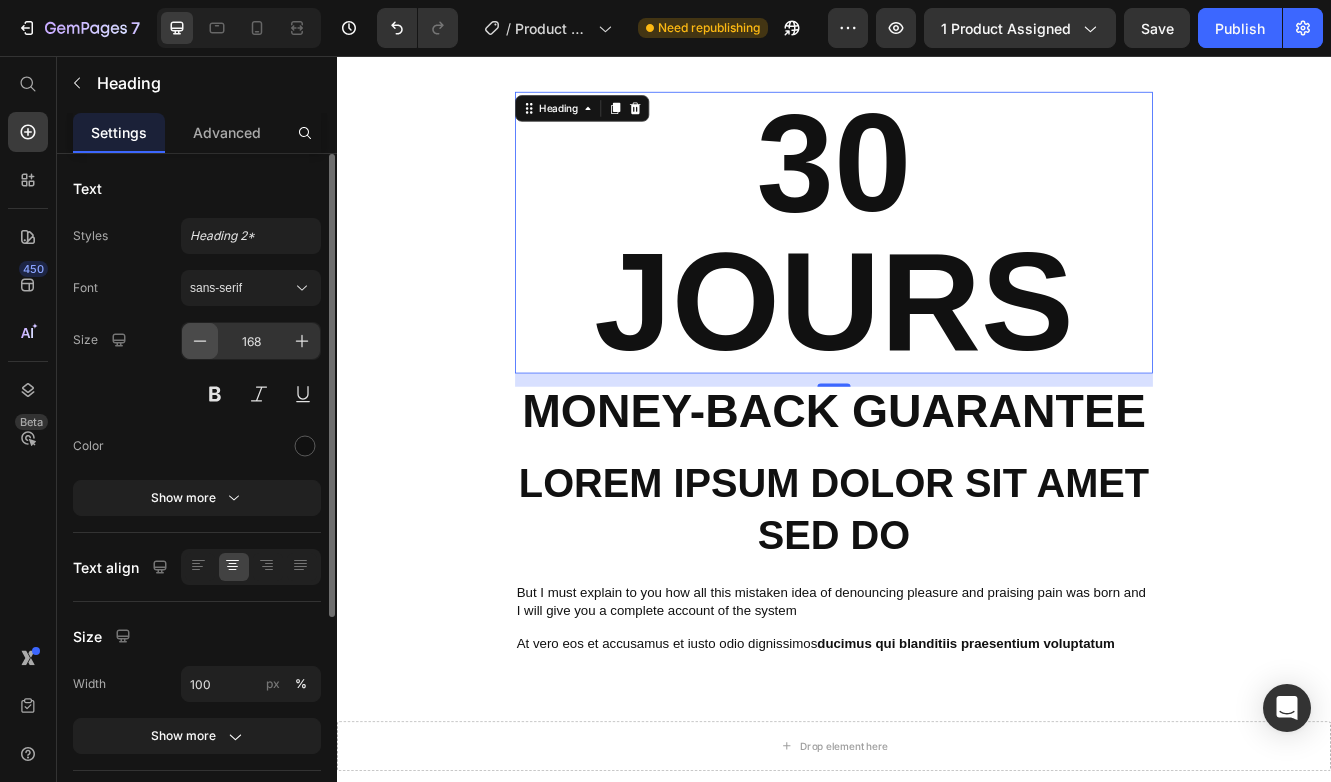click 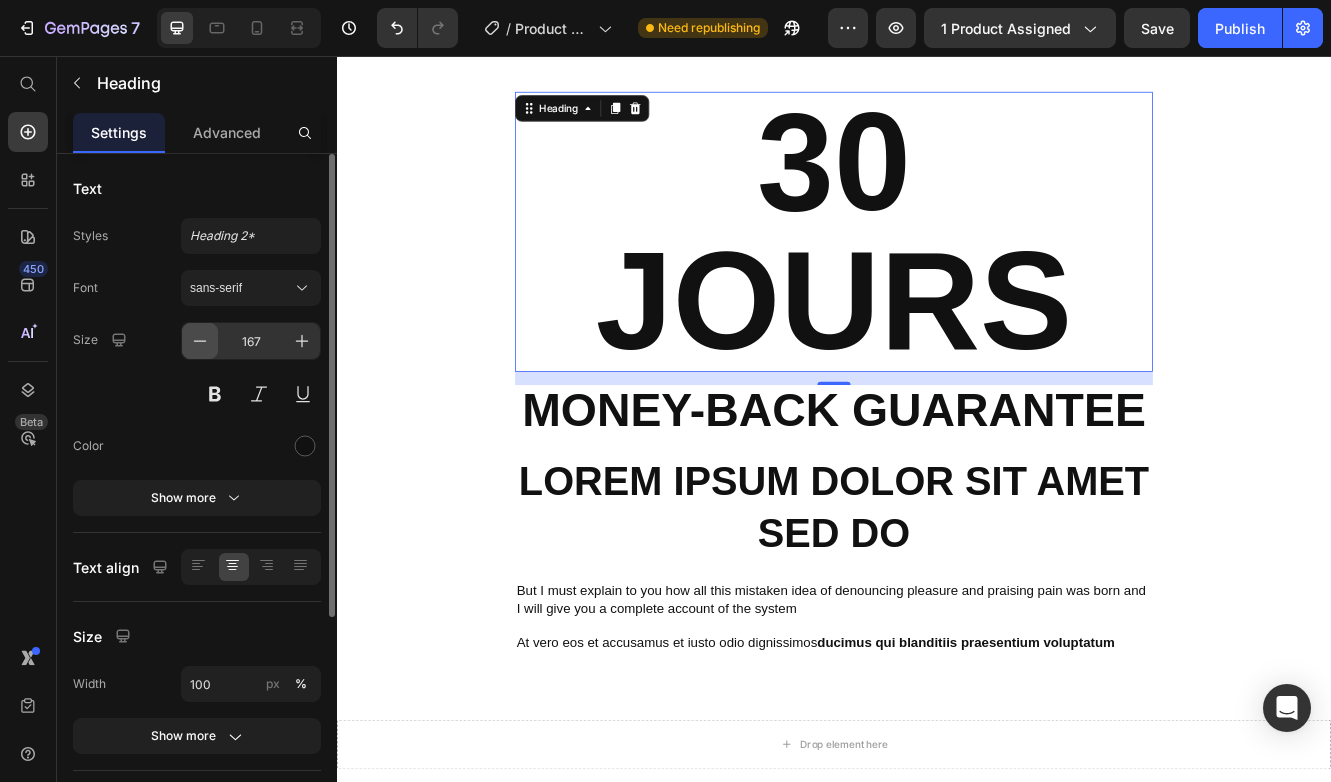 click 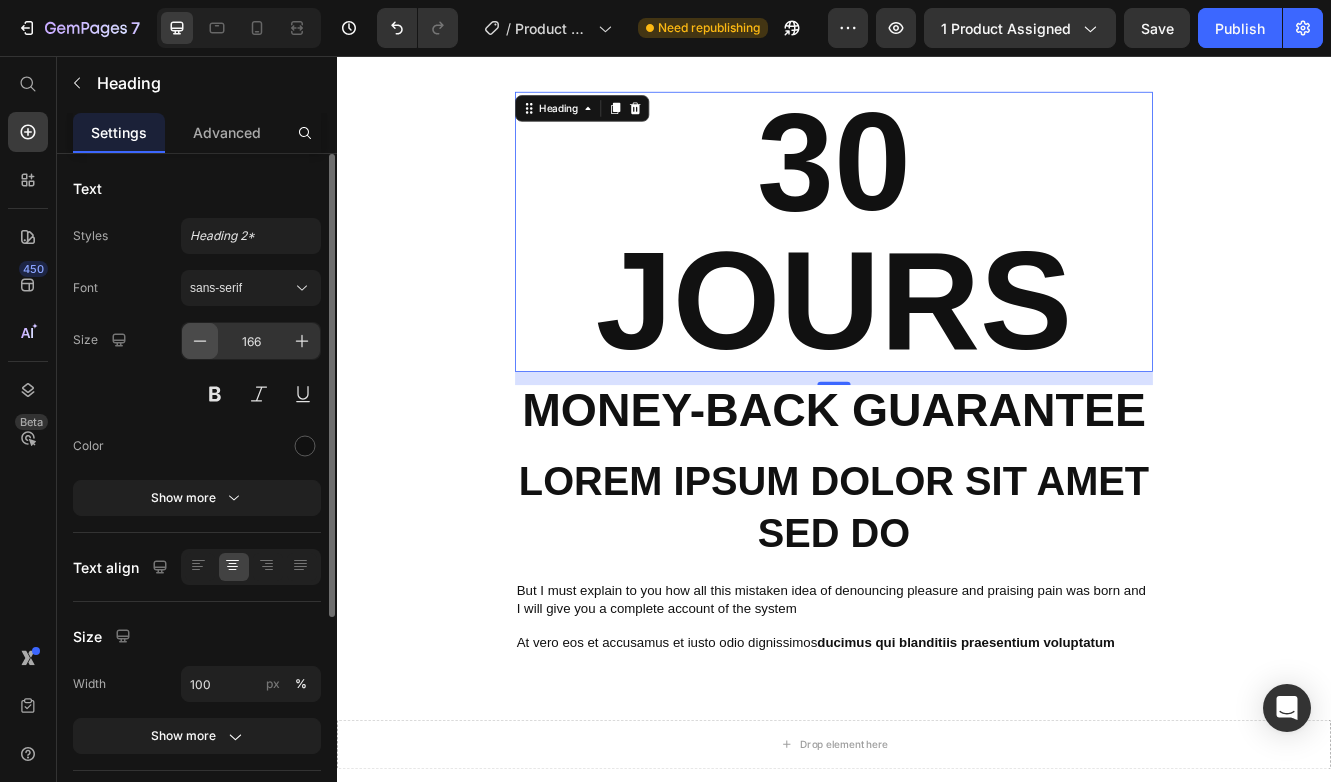 click 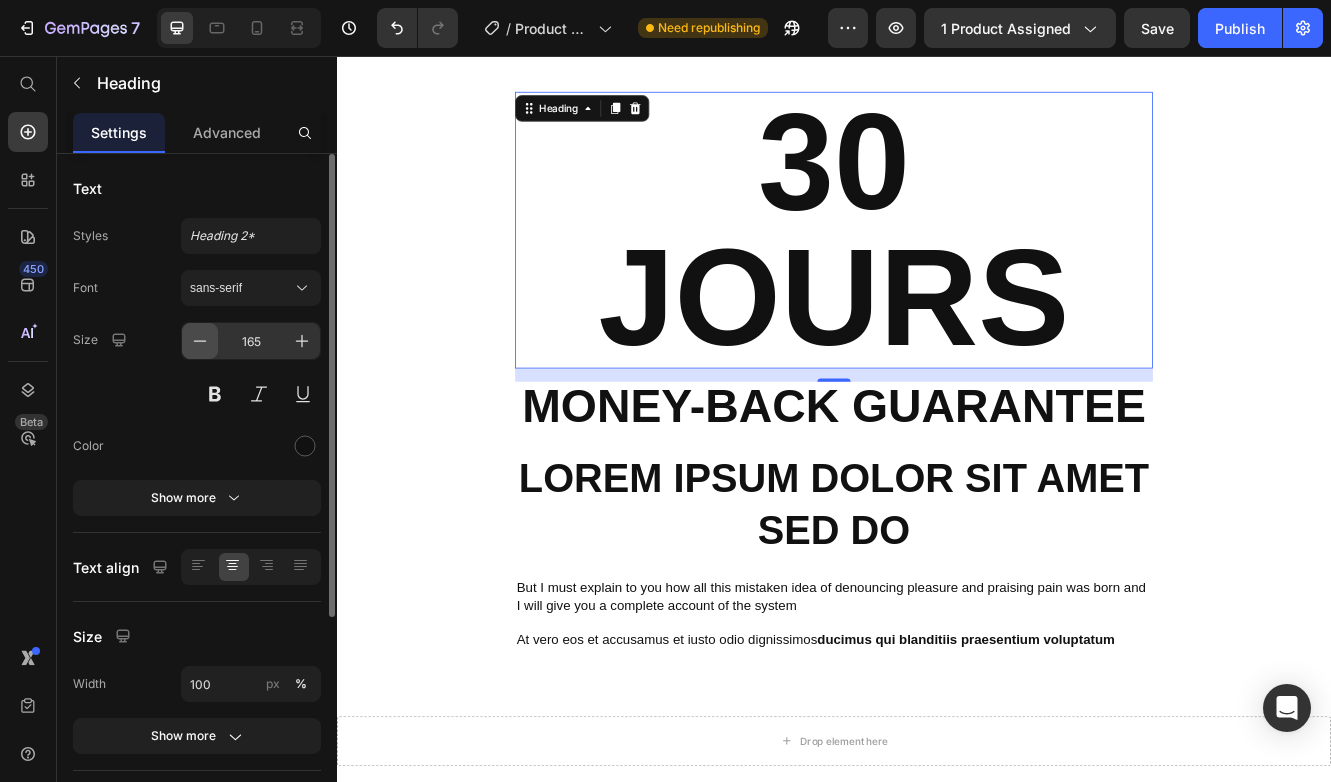 click 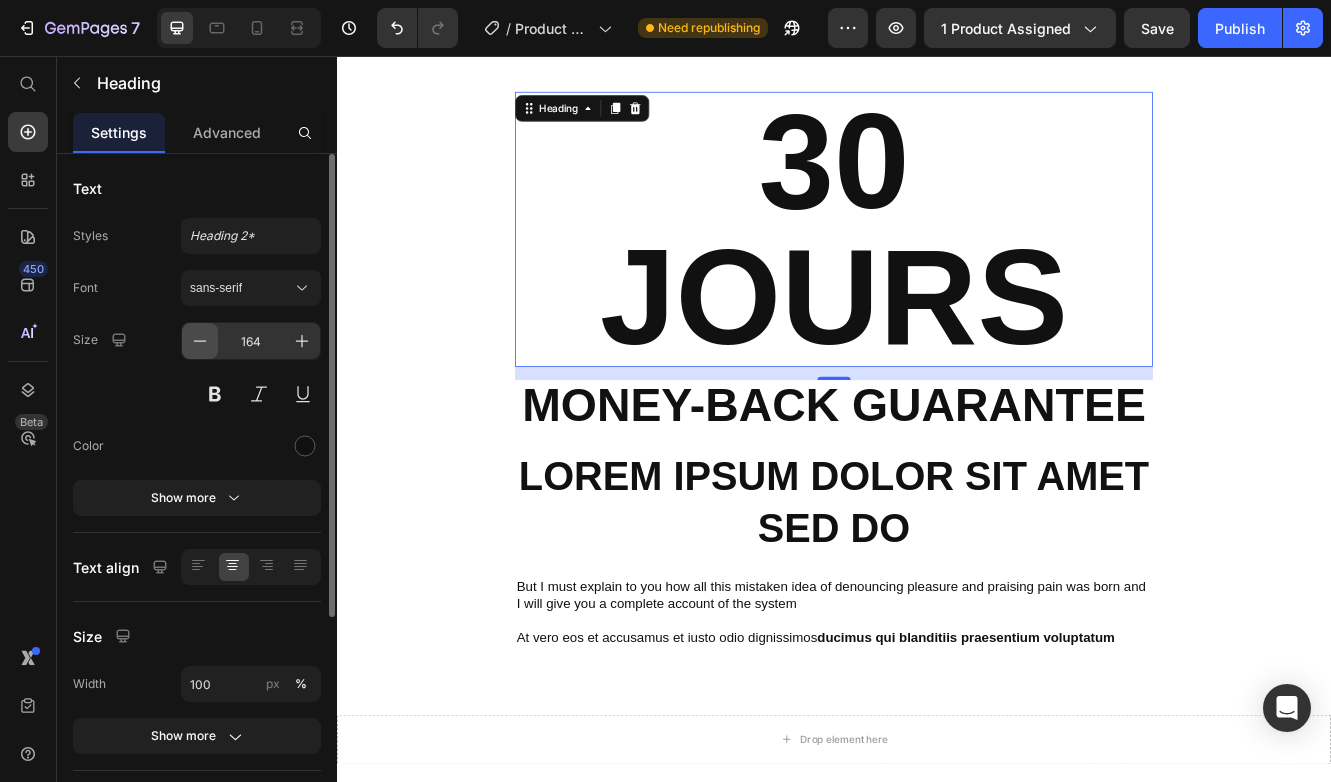 click 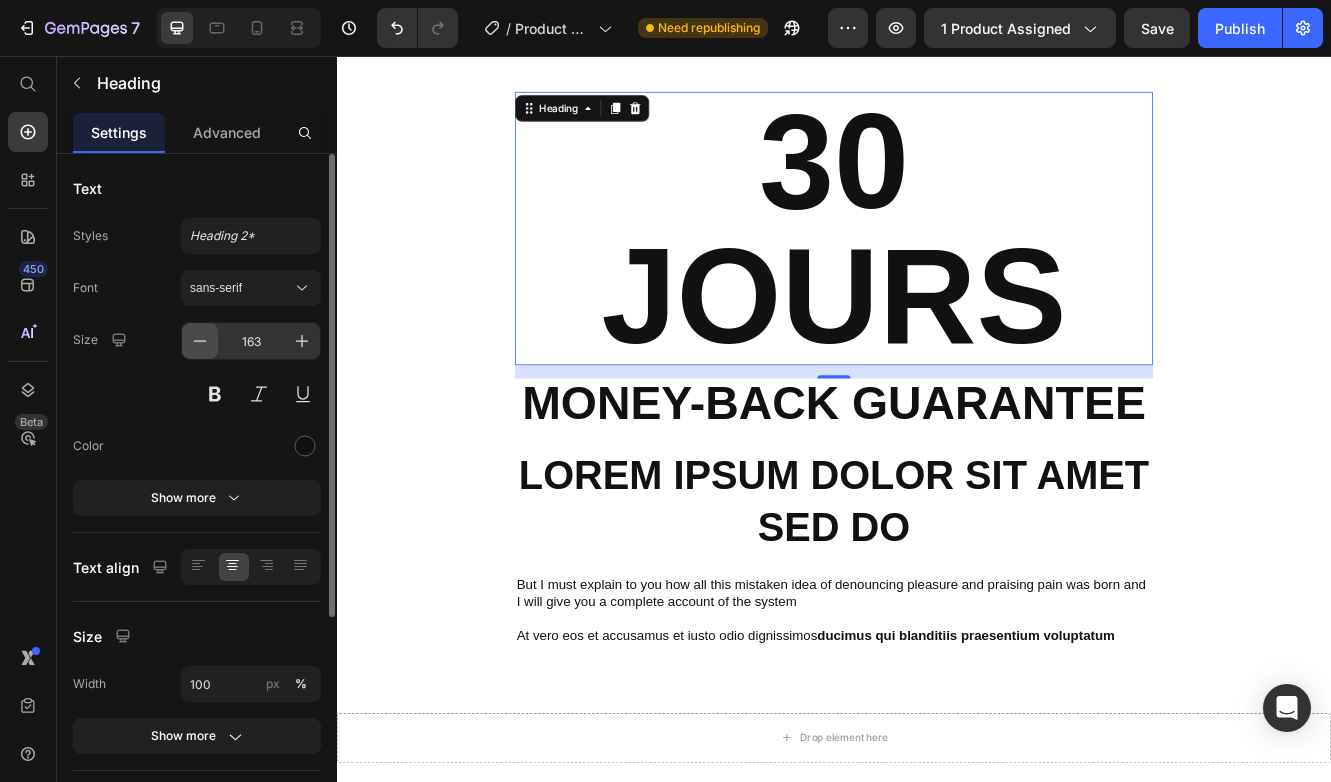 click 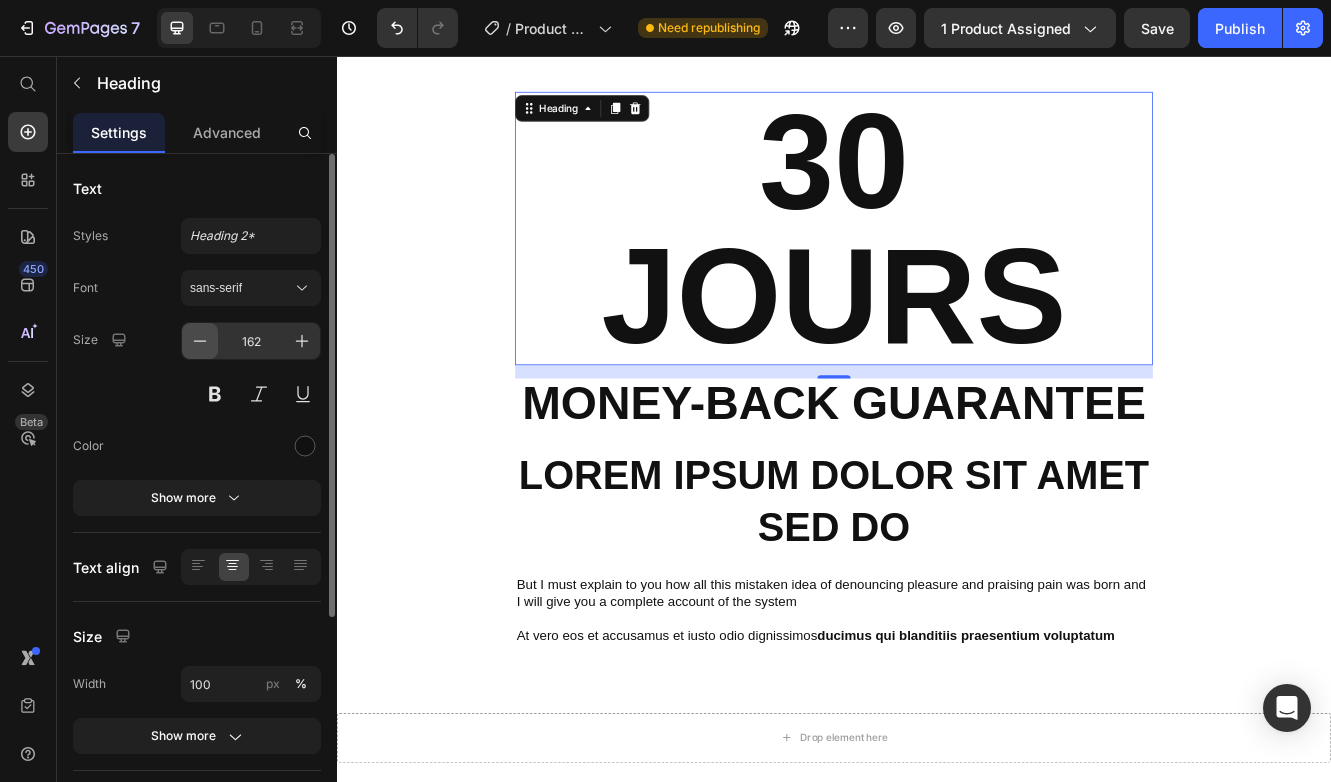 click 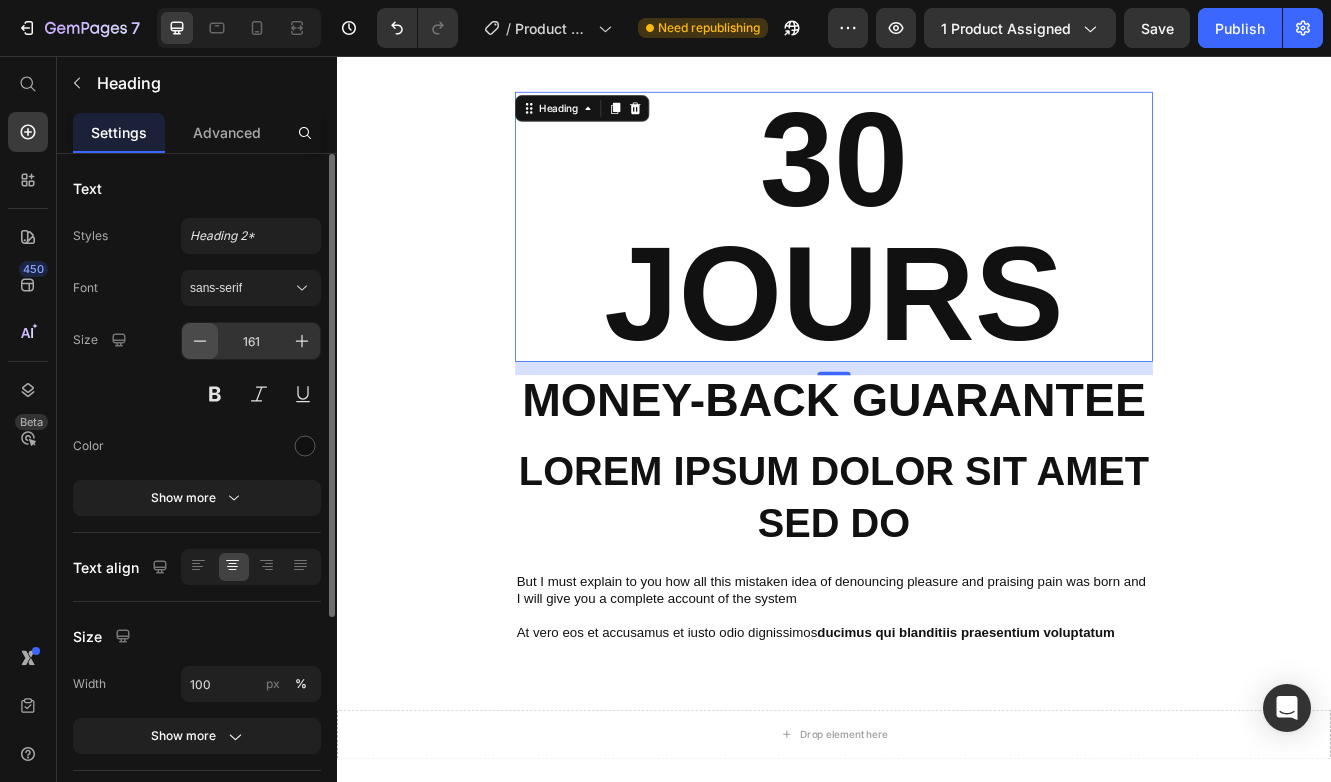 click 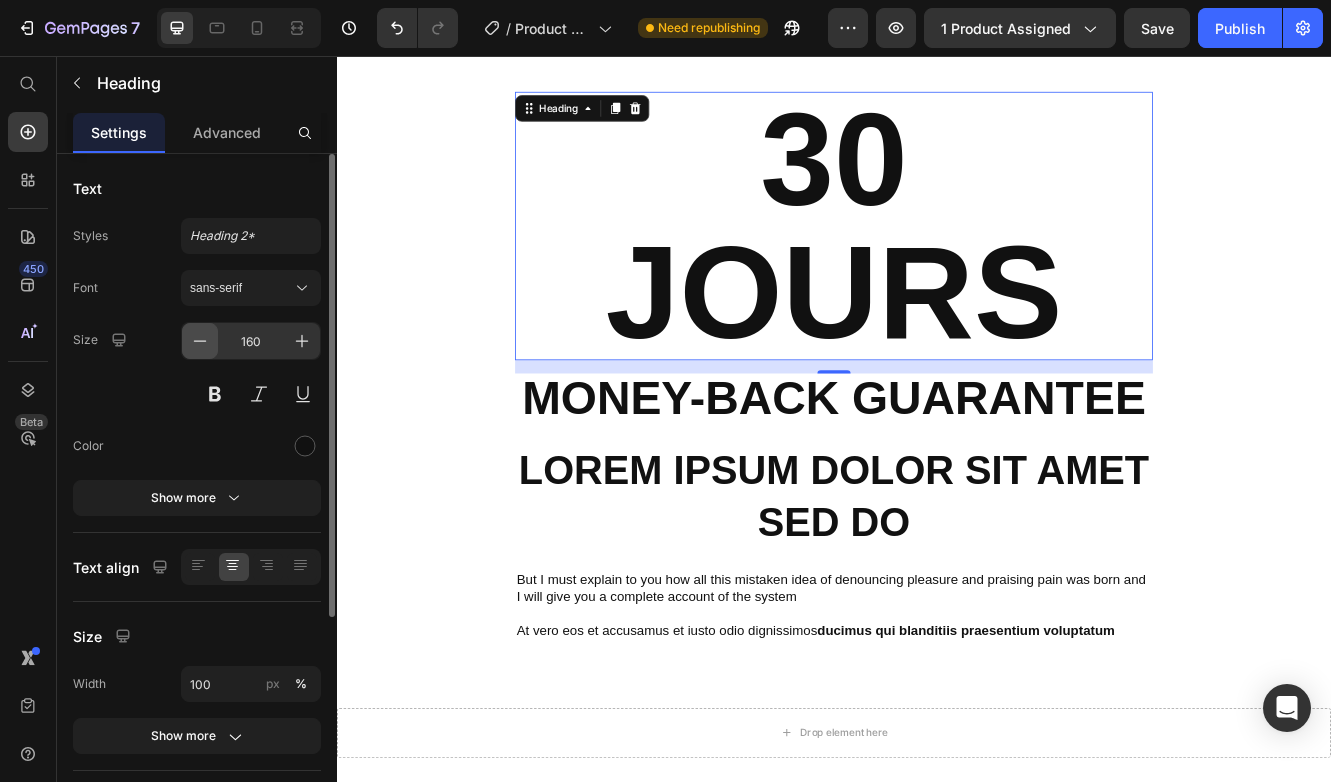 click 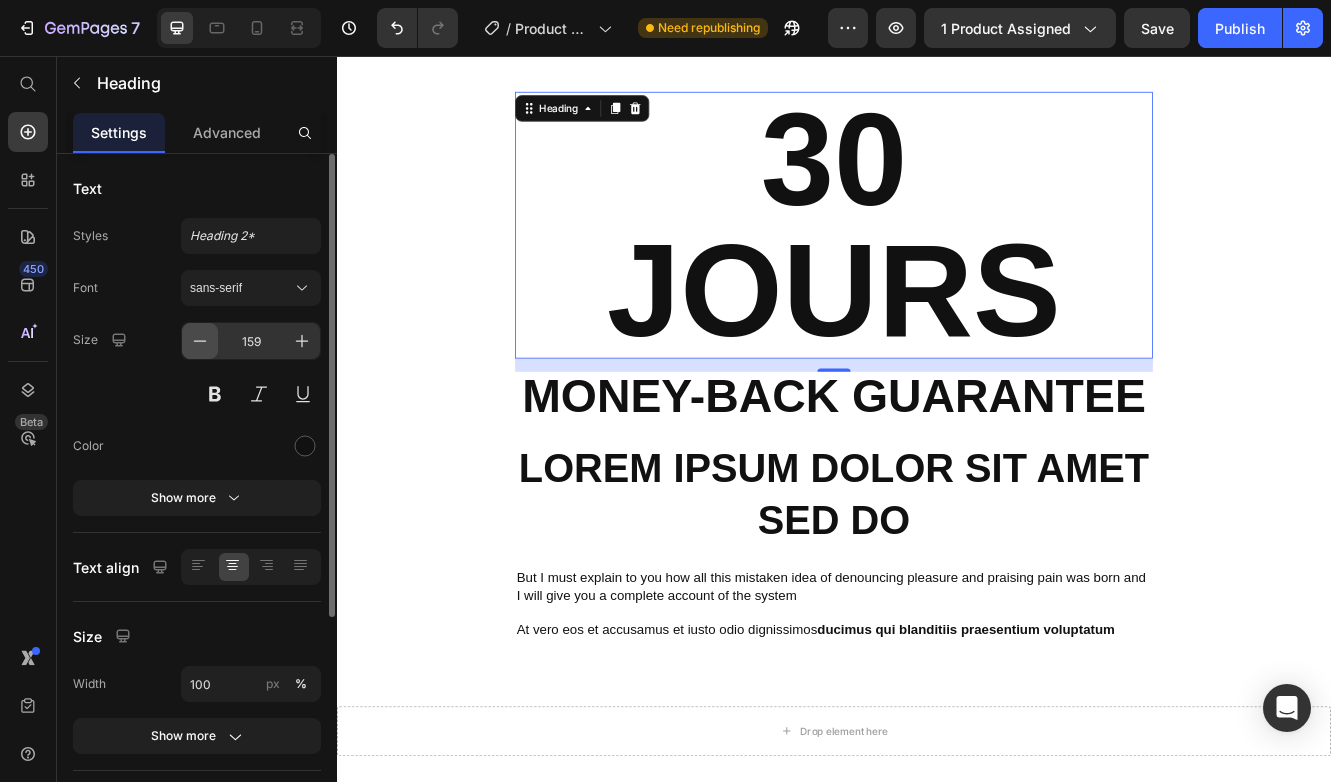 click 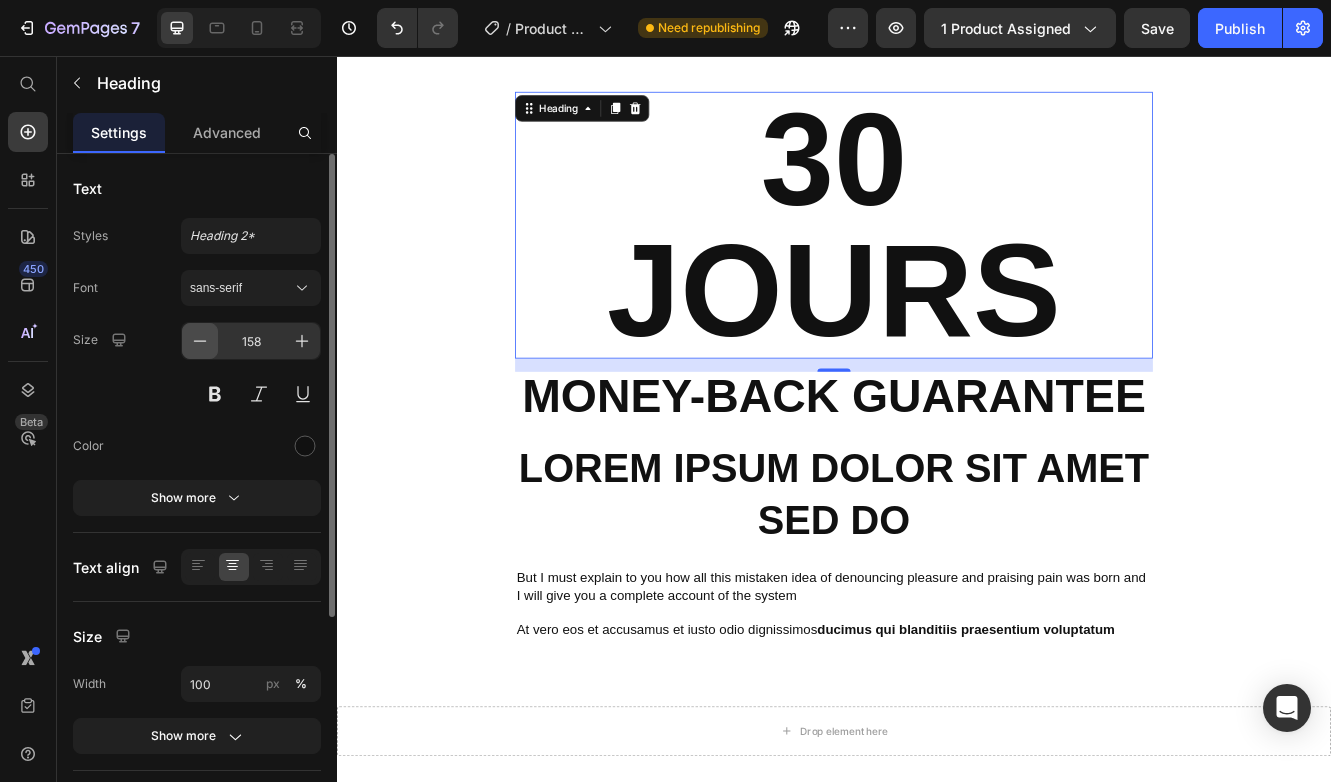 click 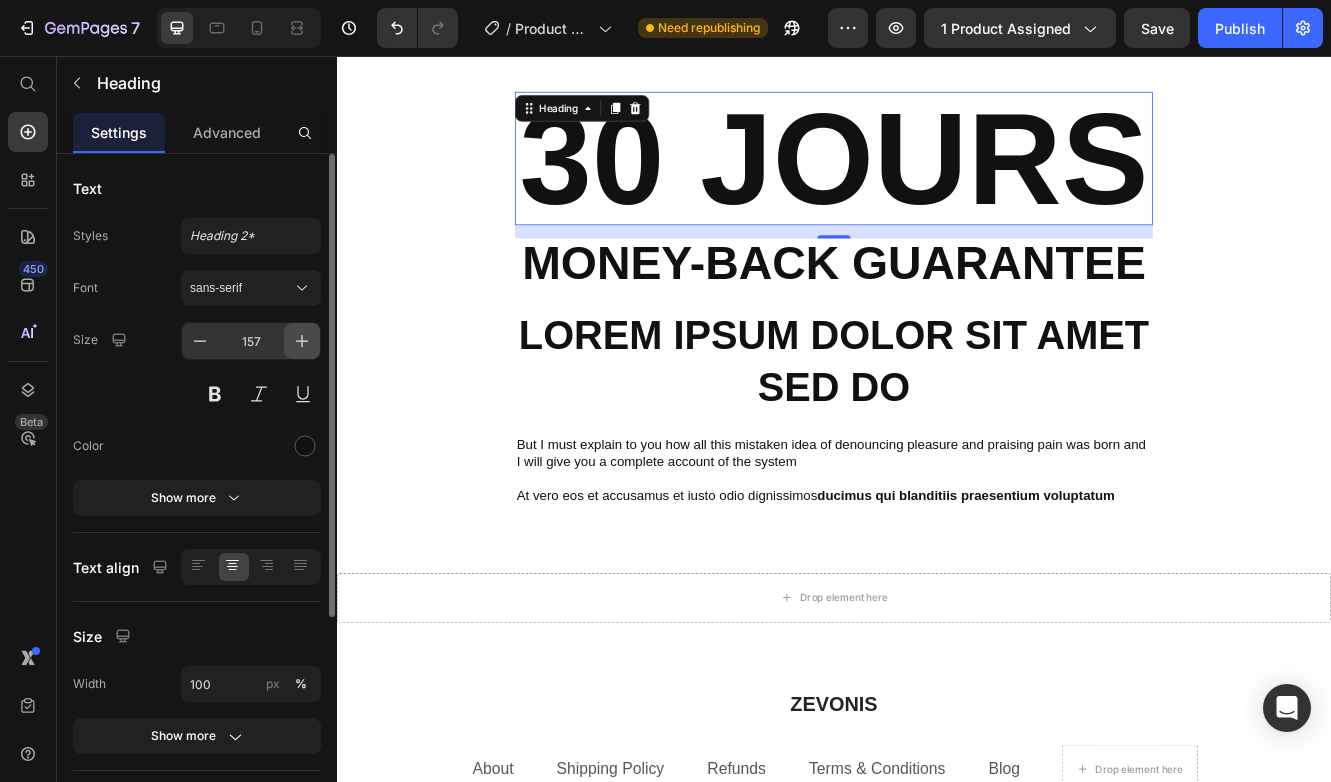 click 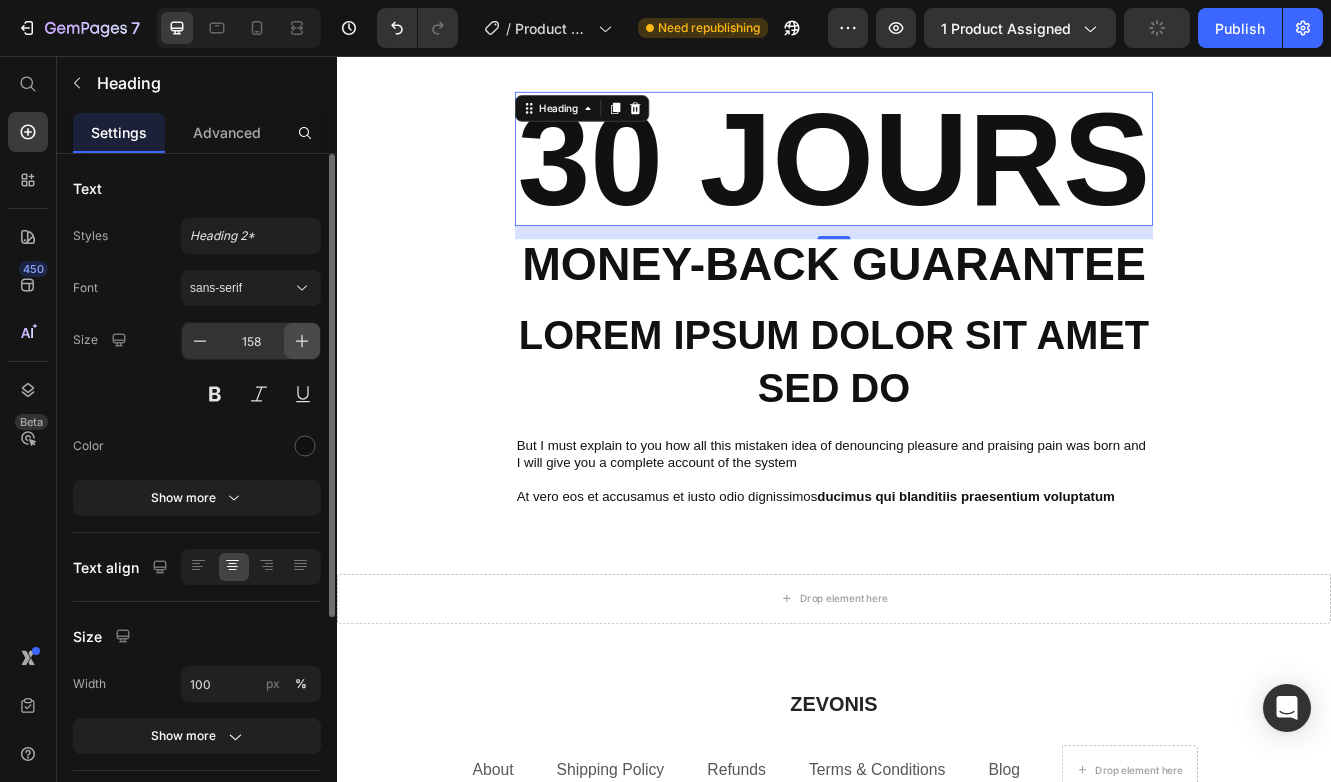 click 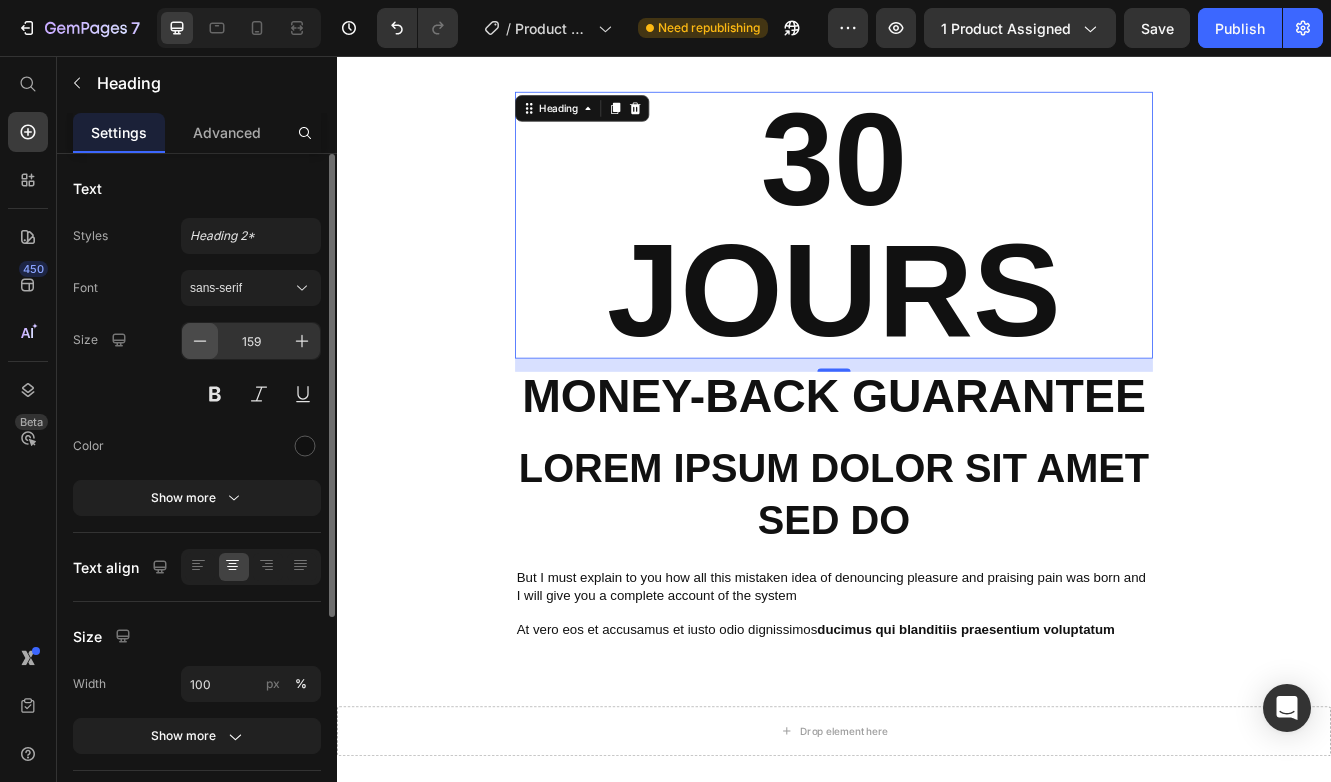 click 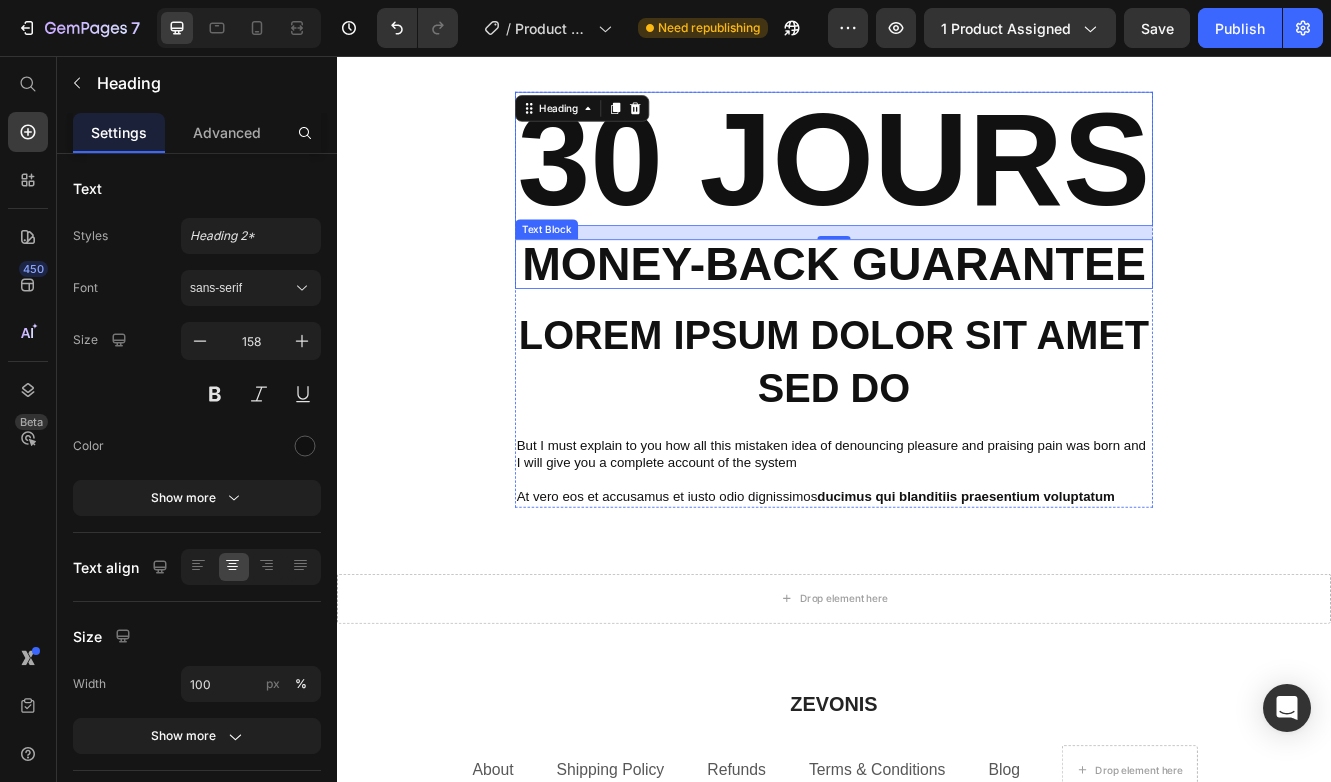 click on "Money-Back Guarantee" at bounding box center (937, 307) 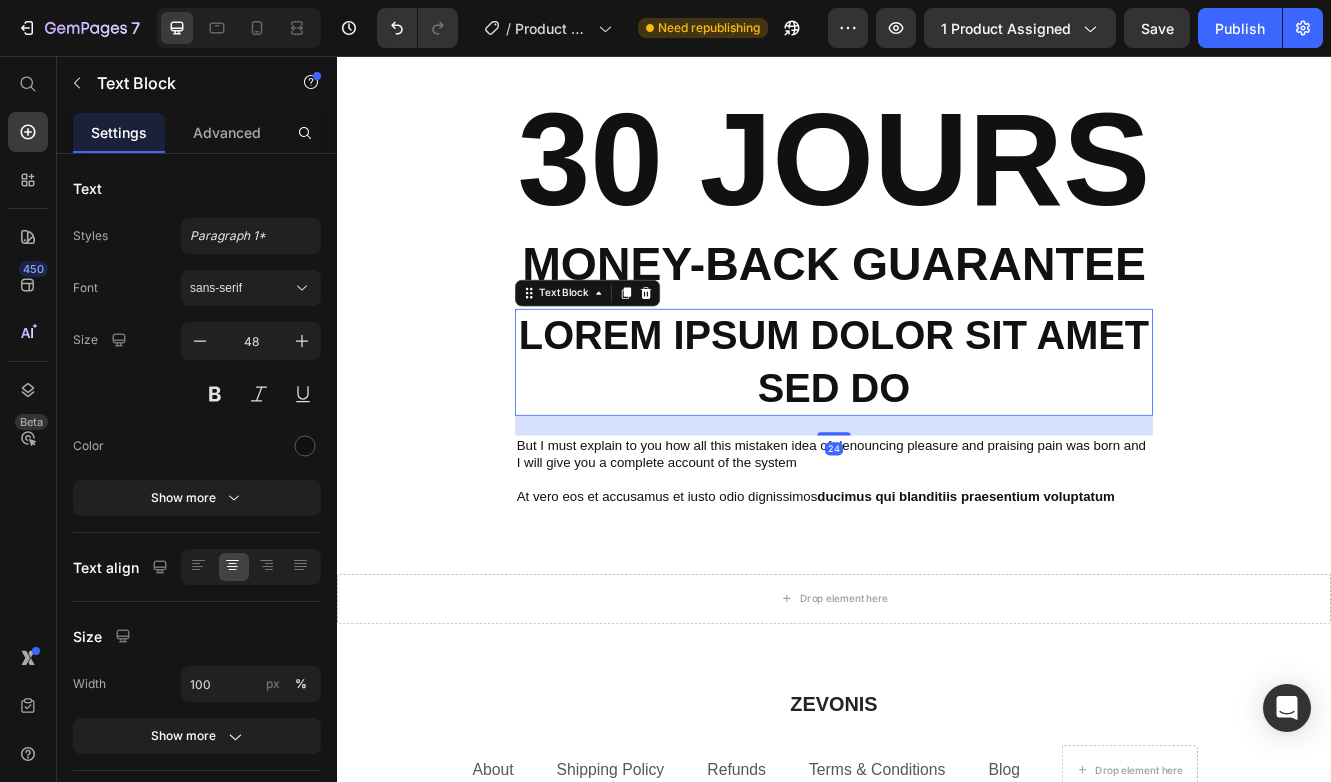 click on "Lorem ipsum dolor sit amet sed do" at bounding box center (937, 425) 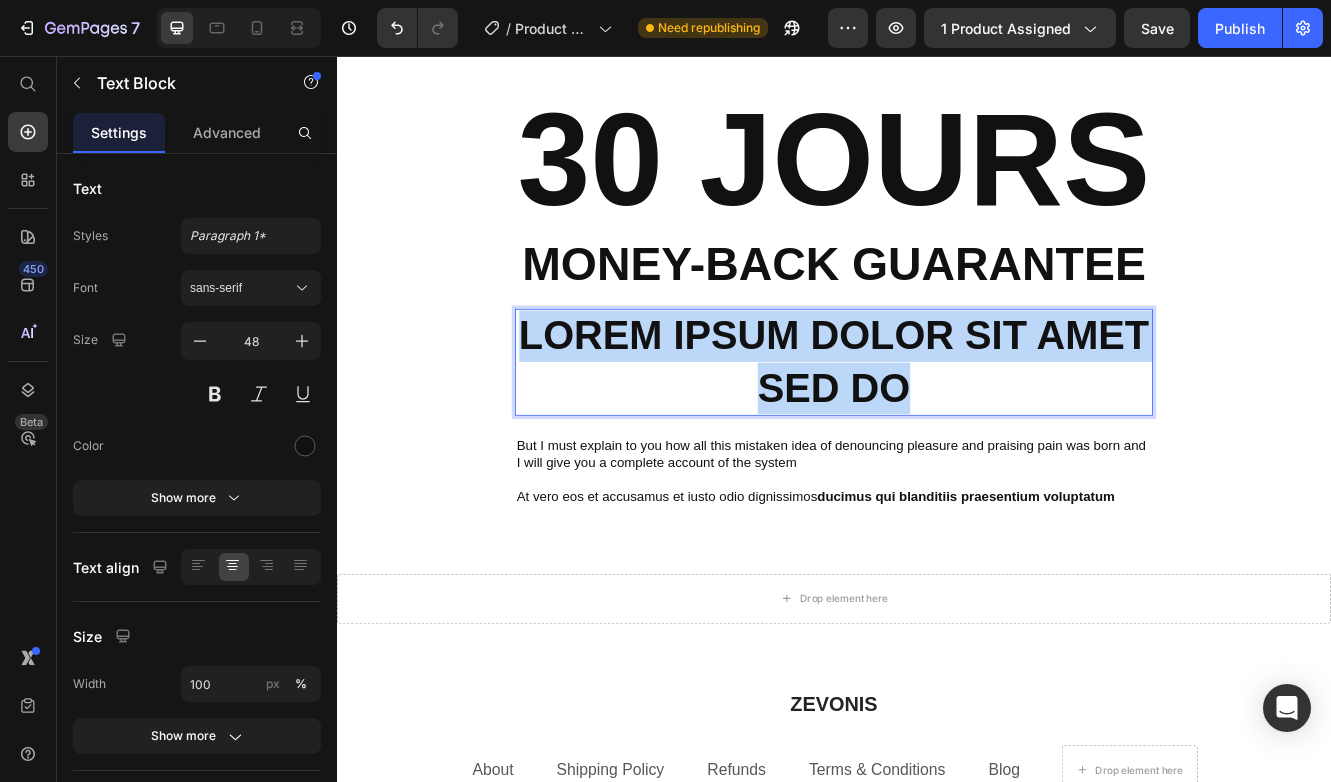 click on "Lorem ipsum dolor sit amet sed do" at bounding box center [937, 425] 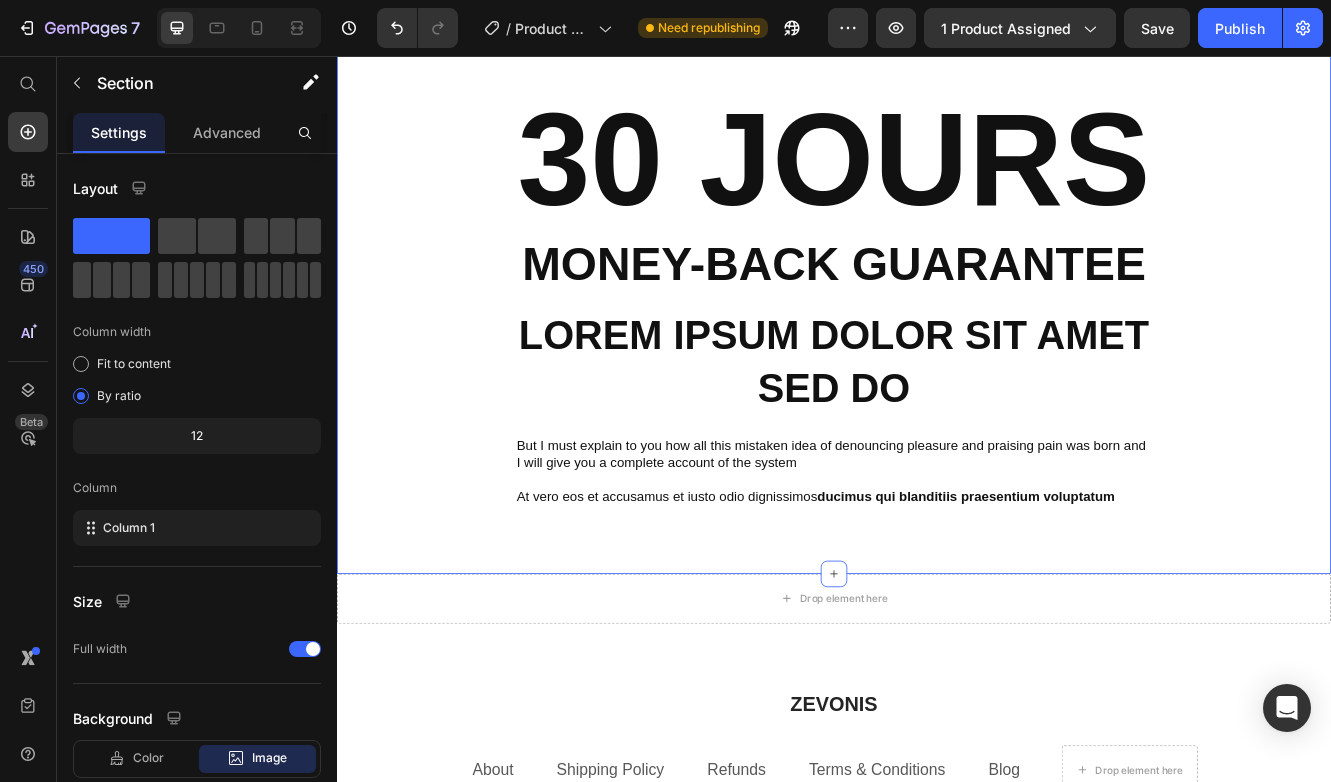 click on "30 JOURS Heading Money-Back Guarantee Text Block Lorem ipsum dolor sit amet sed do Text Block But I must explain to you how all this mistaken idea of denouncing pleasure and praising pain was born and I will give you a complete account of the system Text Block At vero eos et accusamus et iusto odio dignissimos  ducimus qui blanditiis praesentium voluptatum Text Block Row" at bounding box center [937, 349] 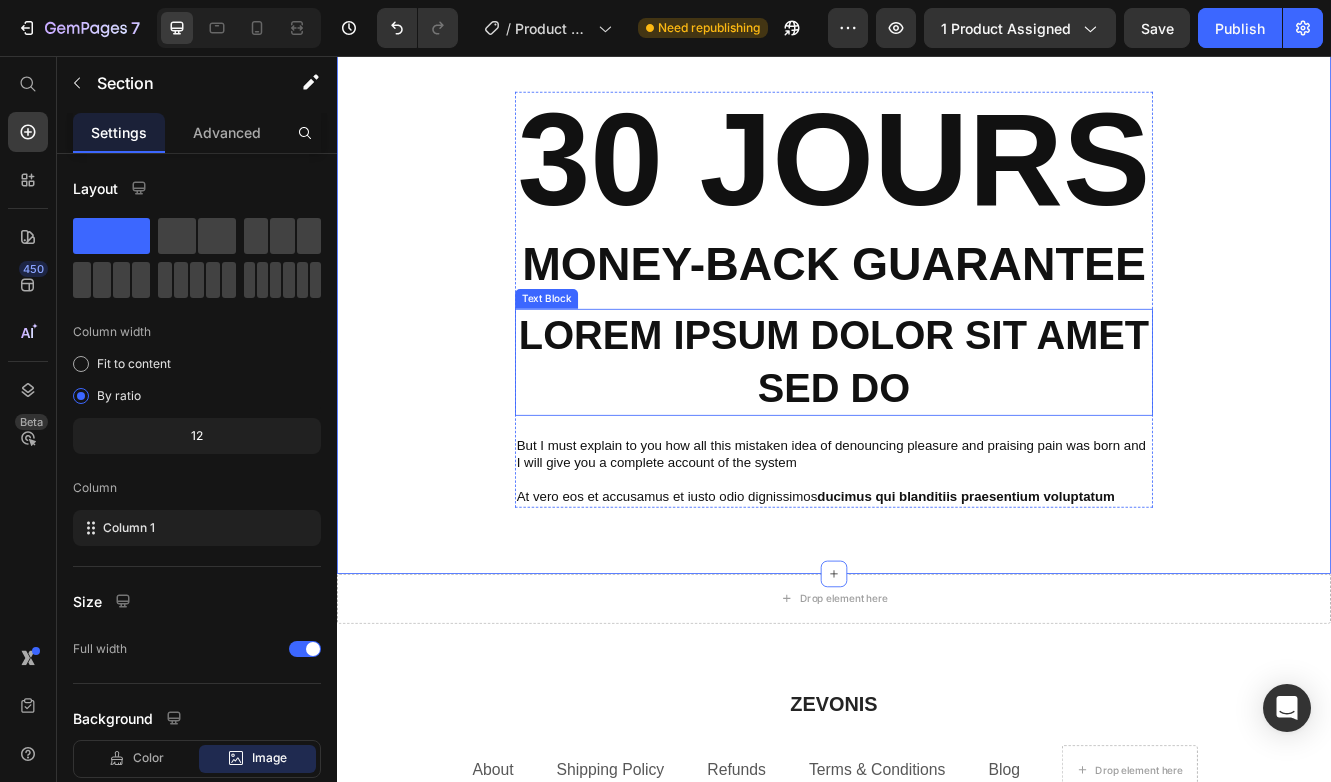 click on "Lorem ipsum dolor sit amet sed do" at bounding box center [937, 425] 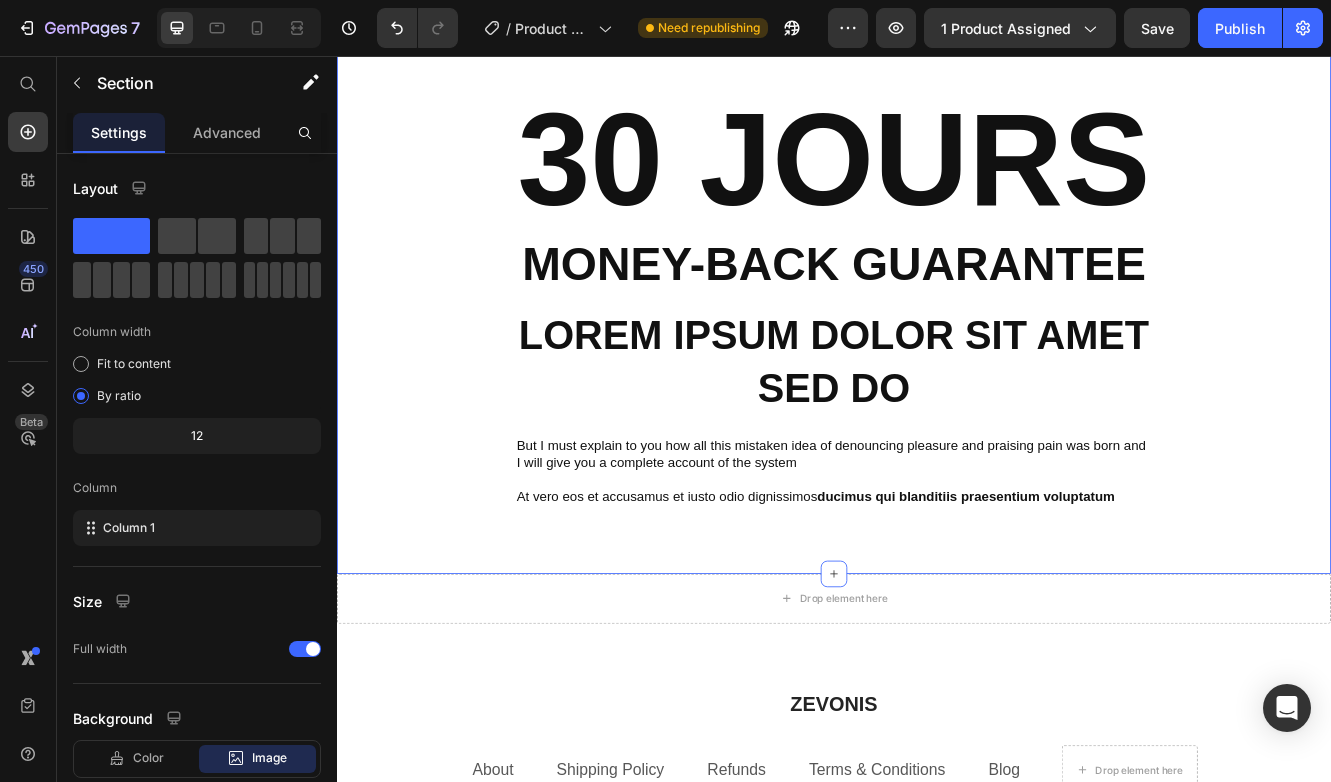 drag, startPoint x: 960, startPoint y: 900, endPoint x: 1516, endPoint y: 328, distance: 797.69666 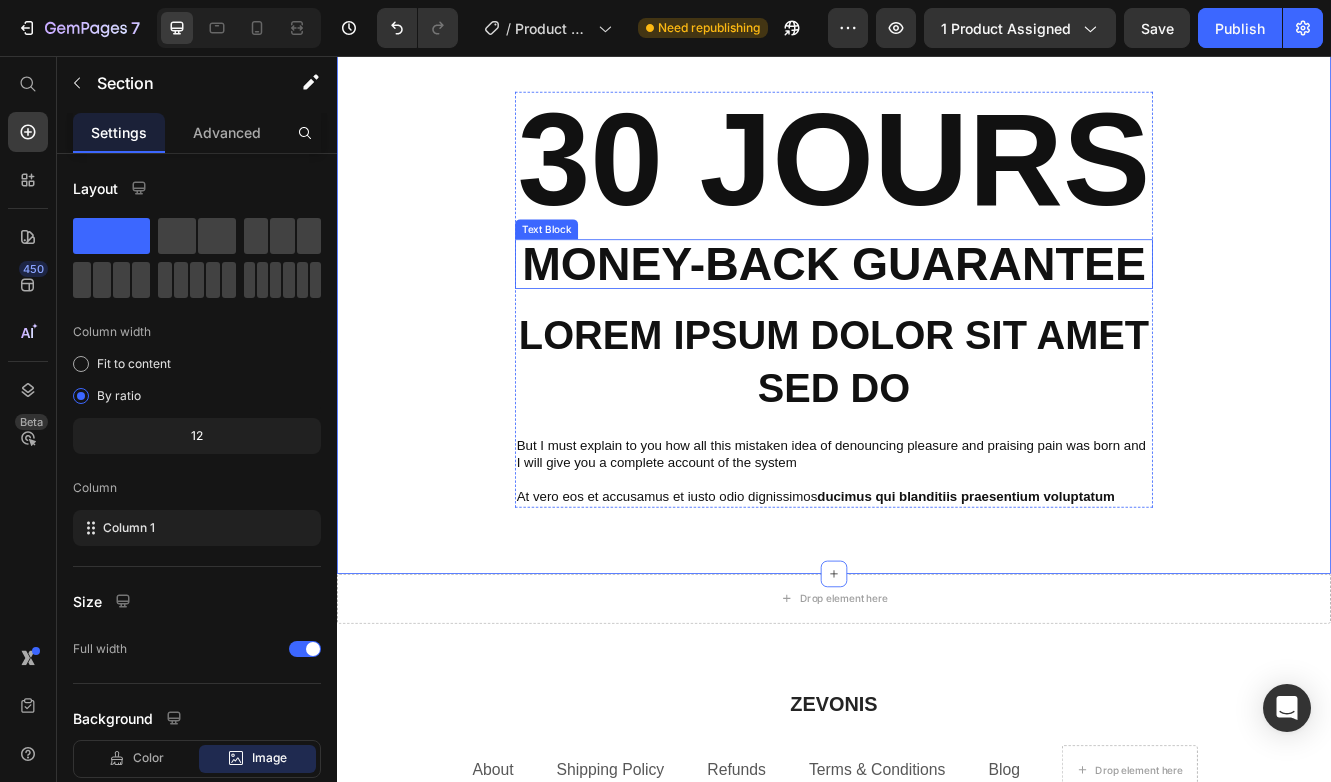 click on "Money-Back Guarantee" at bounding box center [937, 307] 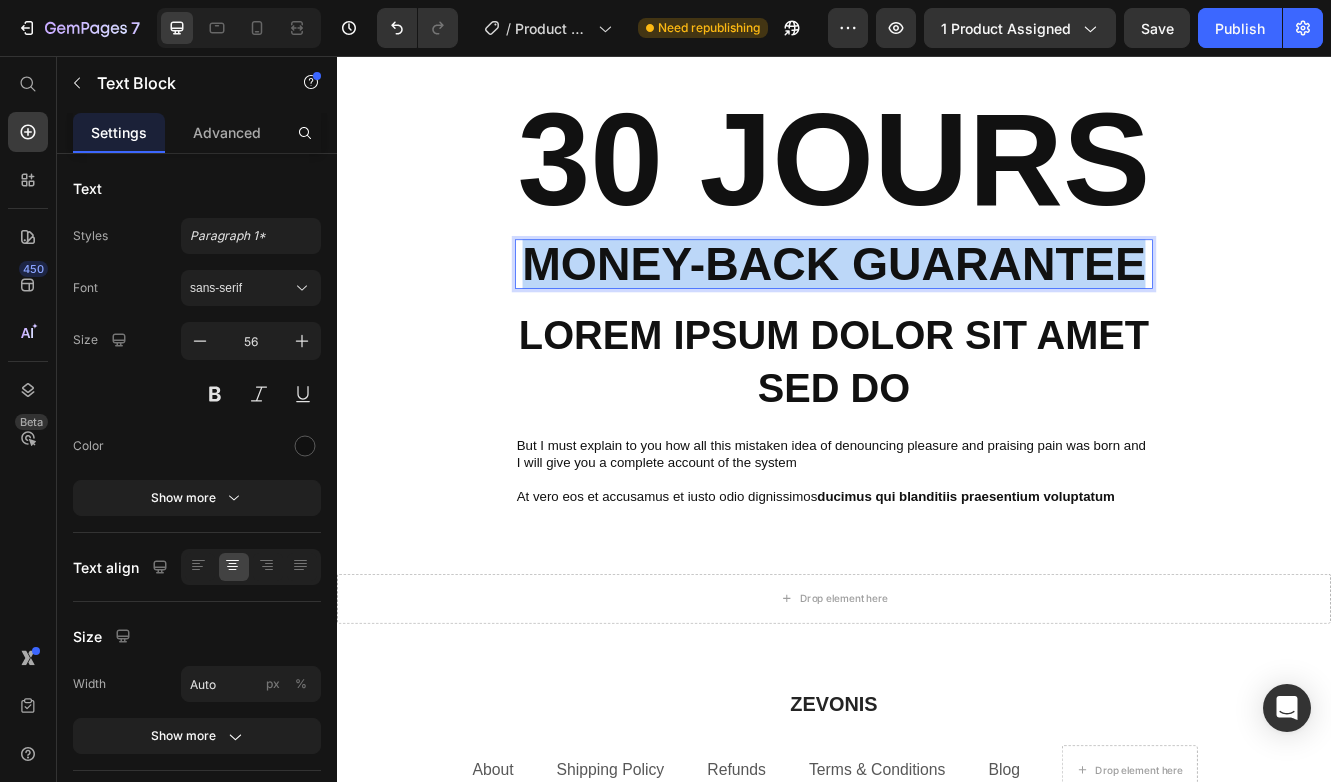 click on "Money-Back Guarantee" at bounding box center [937, 307] 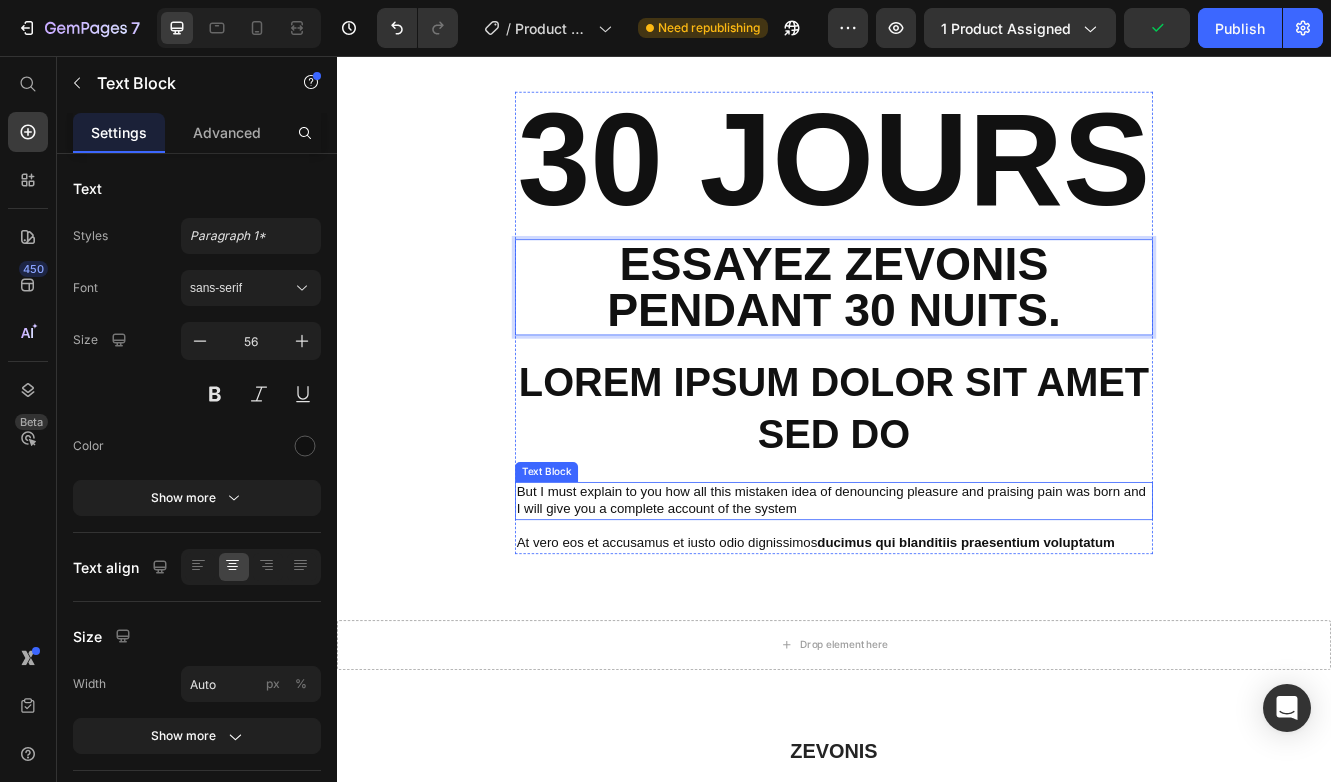 click on "But I must explain to you how all this mistaken idea of denouncing pleasure and praising pain was born and I will give you a complete account of the system" at bounding box center (937, 593) 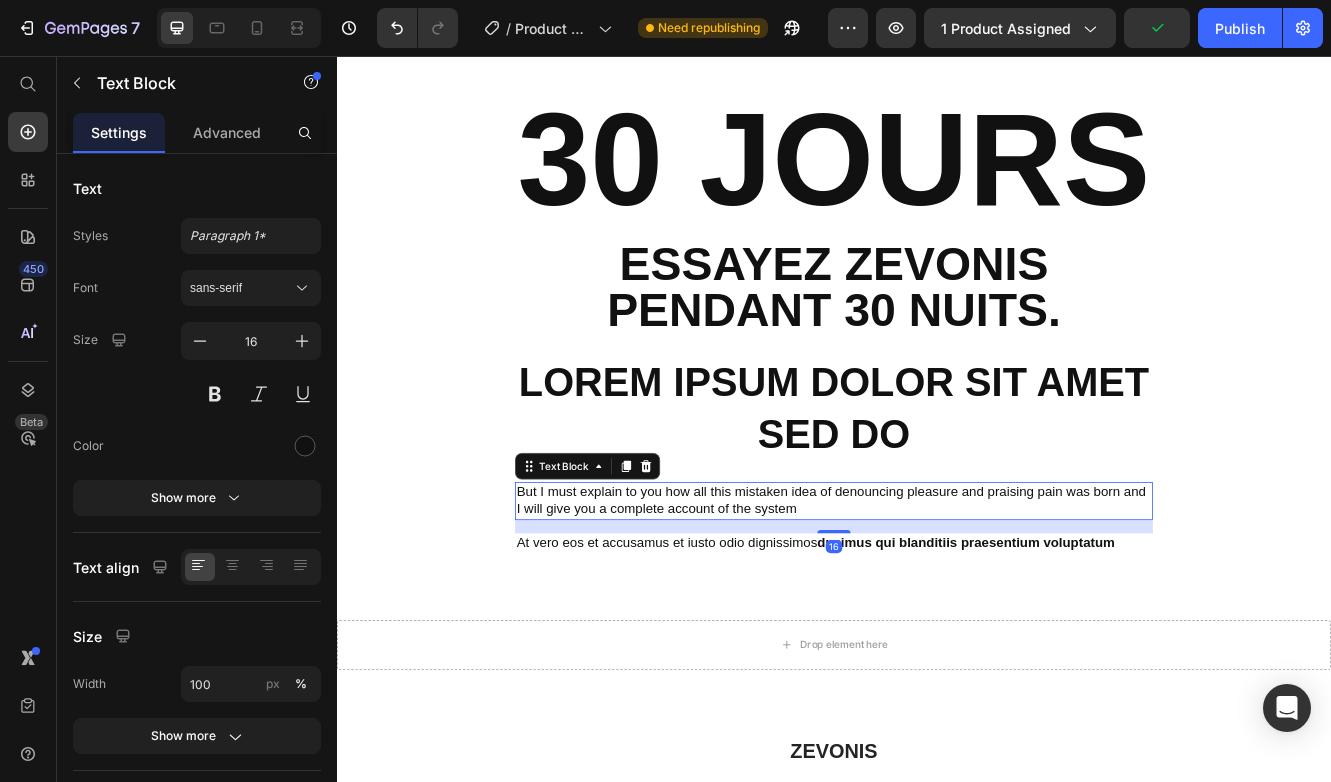 click on "But I must explain to you how all this mistaken idea of denouncing pleasure and praising pain was born and I will give you a complete account of the system" at bounding box center (937, 593) 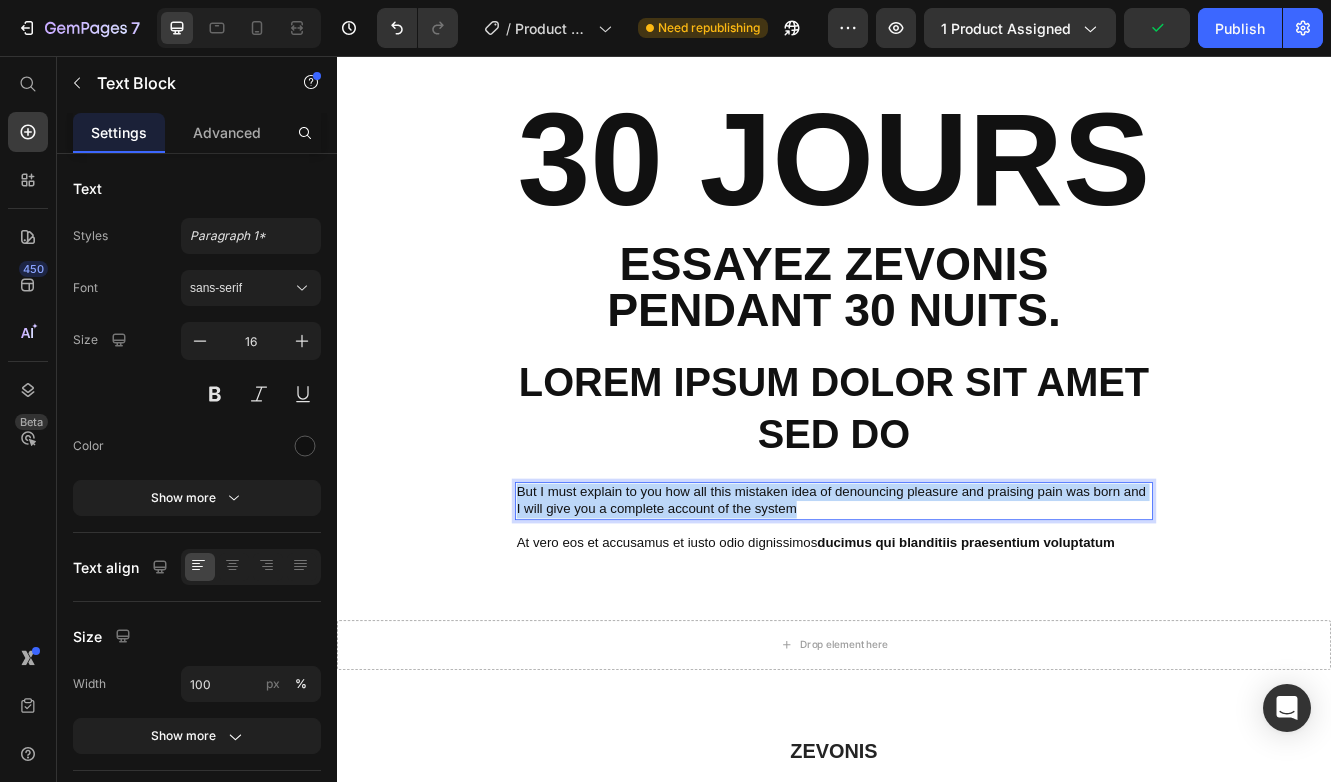click on "But I must explain to you how all this mistaken idea of denouncing pleasure and praising pain was born and I will give you a complete account of the system" at bounding box center [937, 593] 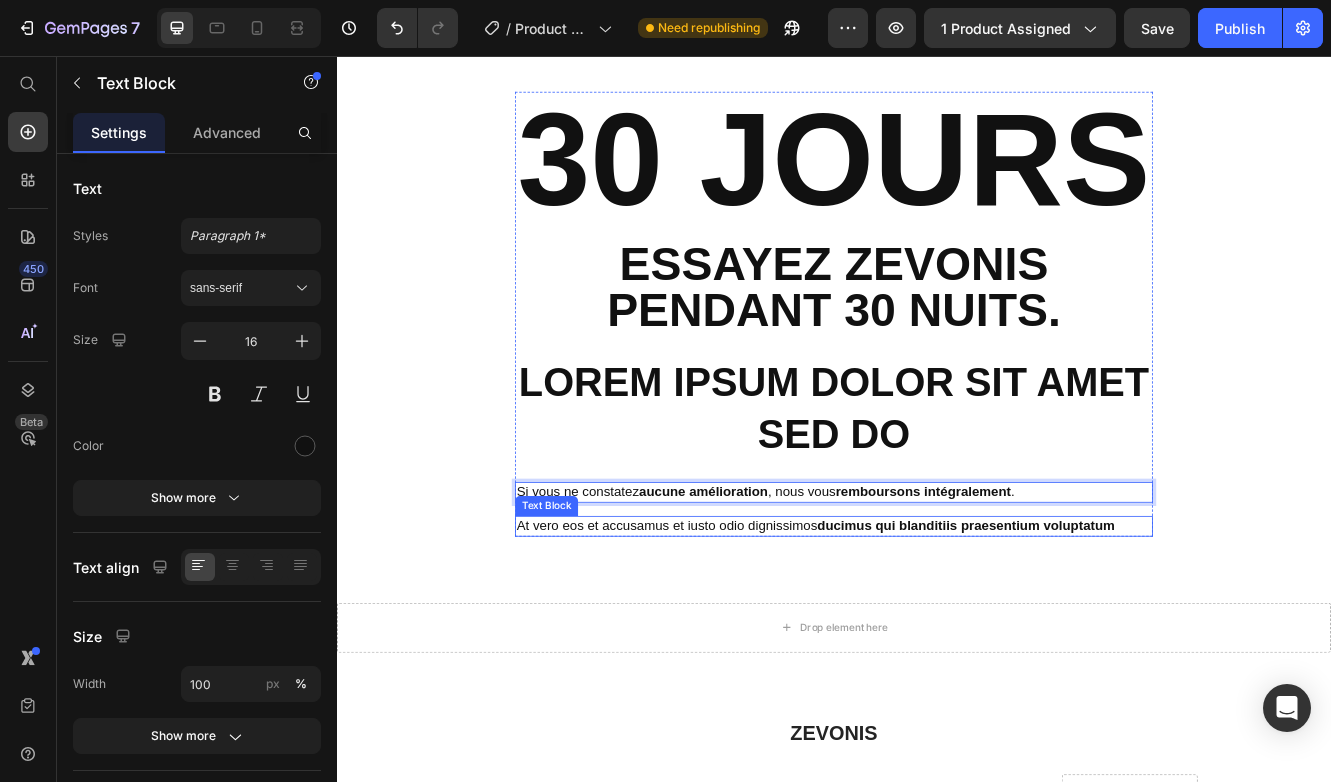 click on "At vero eos et accusamus et iusto odio dignissimos  ducimus qui blanditiis praesentium voluptatum" at bounding box center [937, 623] 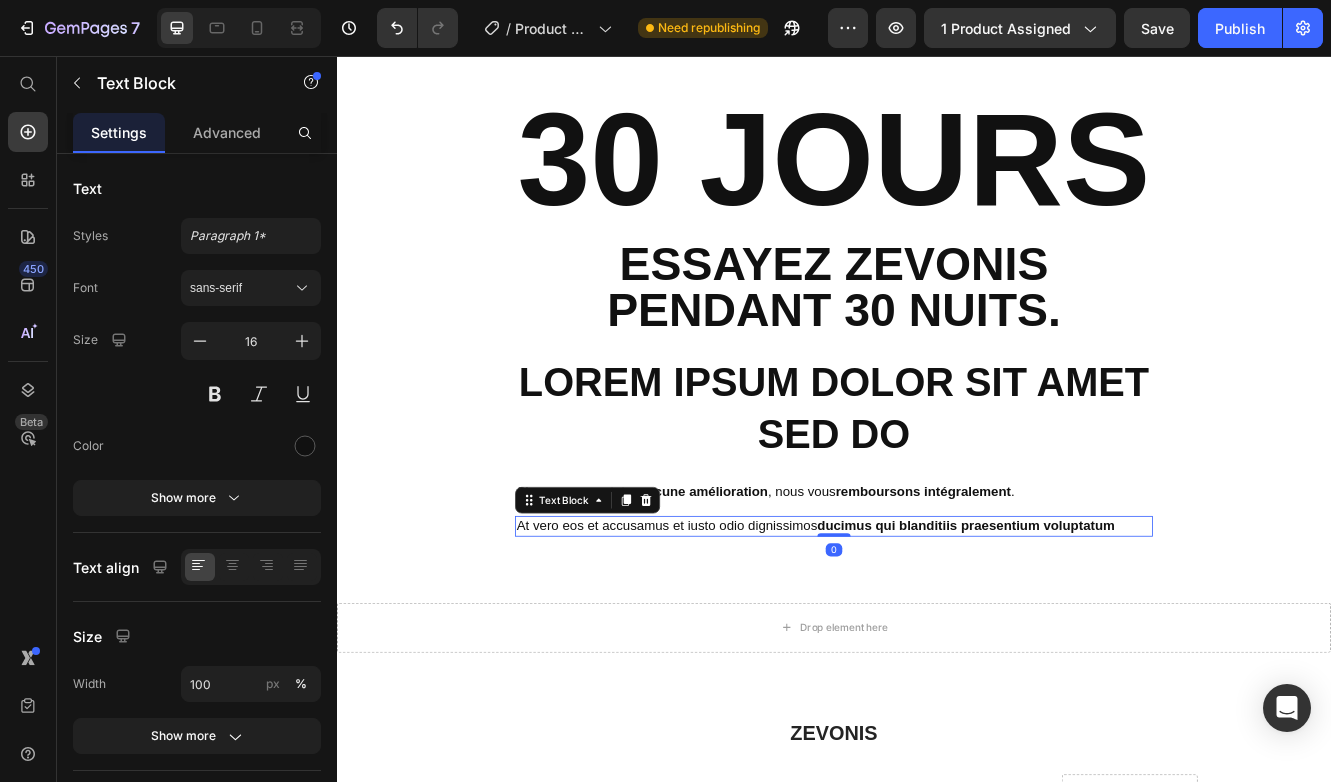 click on "At vero eos et accusamus et iusto odio dignissimos  ducimus qui blanditiis praesentium voluptatum" at bounding box center (937, 623) 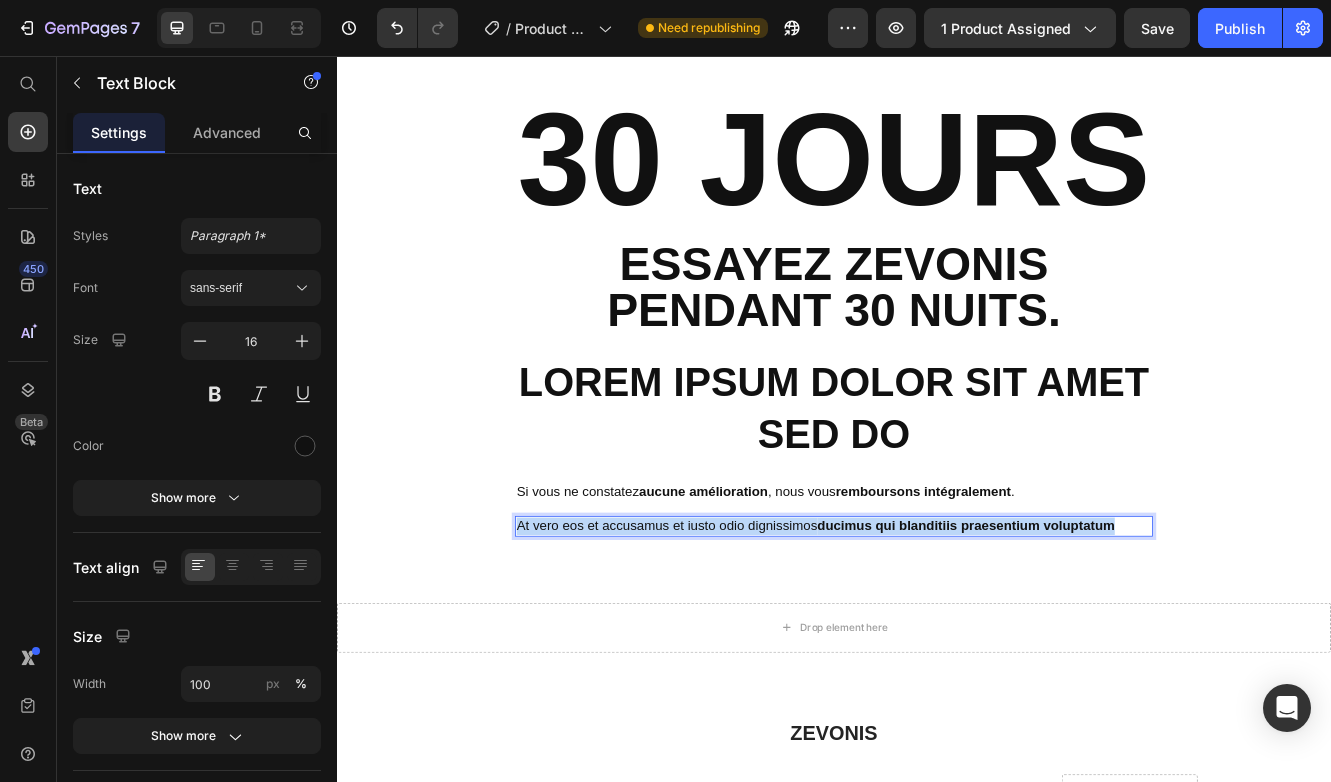 click on "At vero eos et accusamus et iusto odio dignissimos  ducimus qui blanditiis praesentium voluptatum" at bounding box center [937, 623] 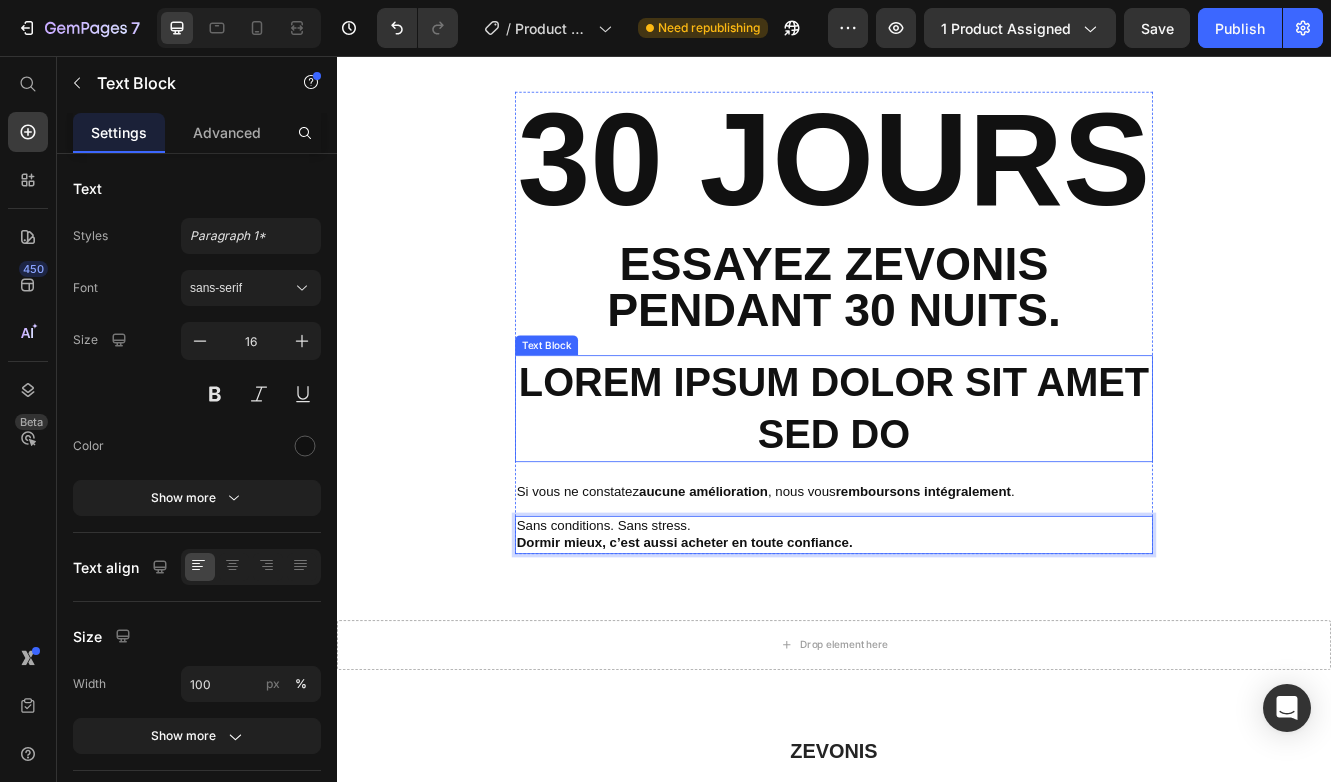click on "Lorem ipsum dolor sit amet sed do" at bounding box center (937, 481) 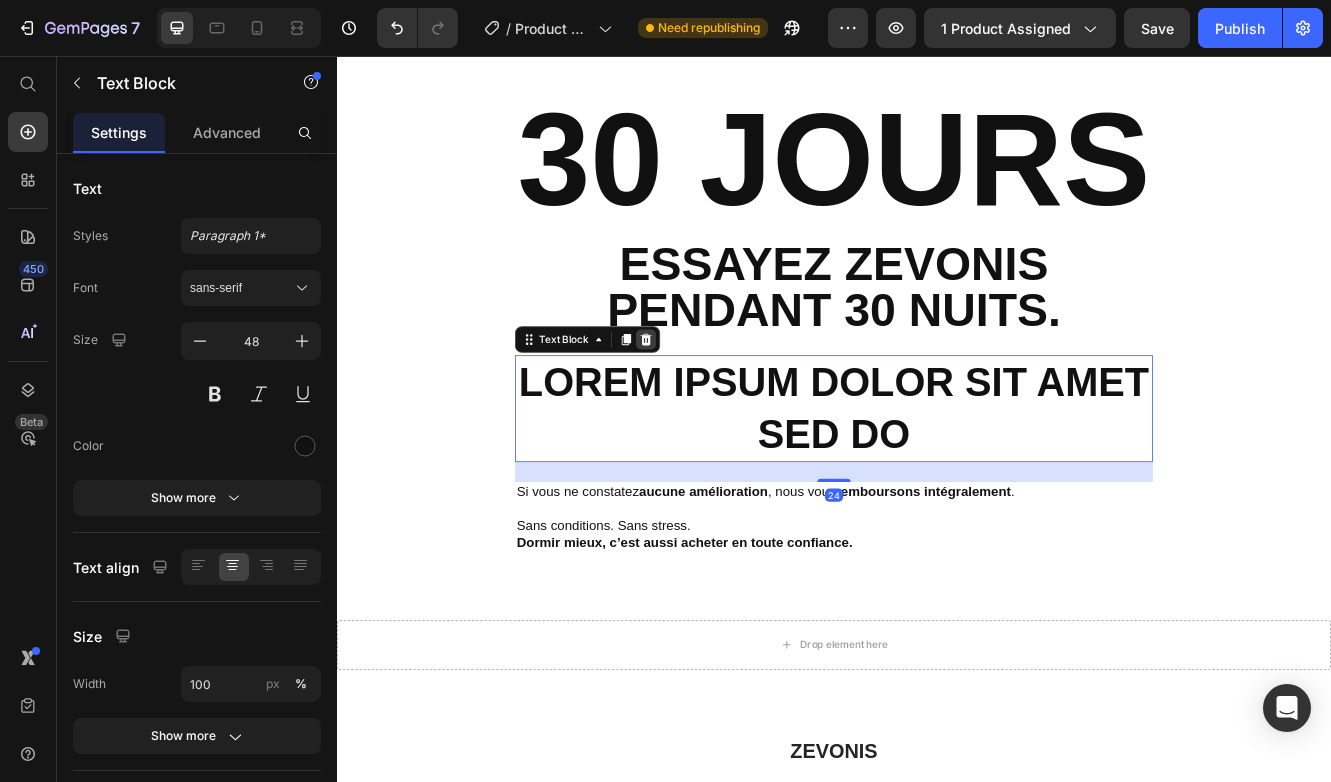 click 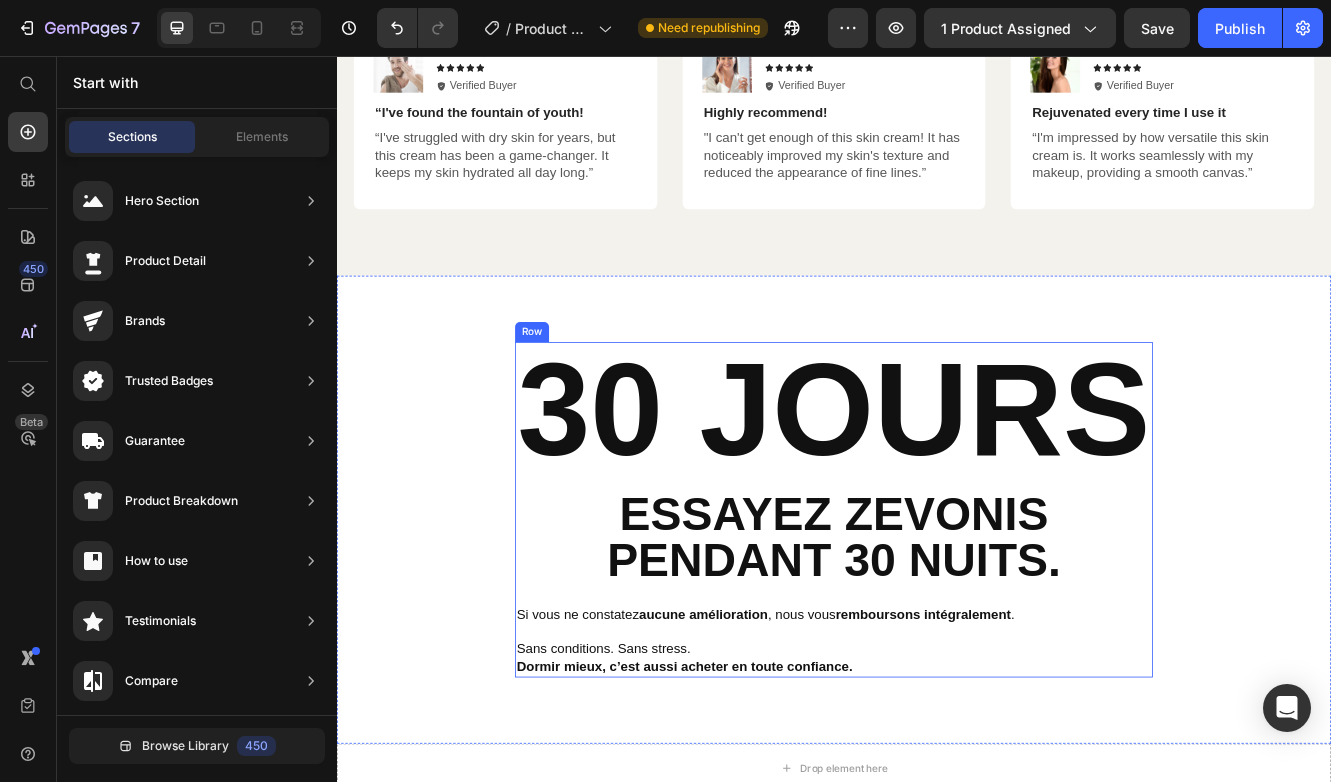 scroll, scrollTop: 4590, scrollLeft: 0, axis: vertical 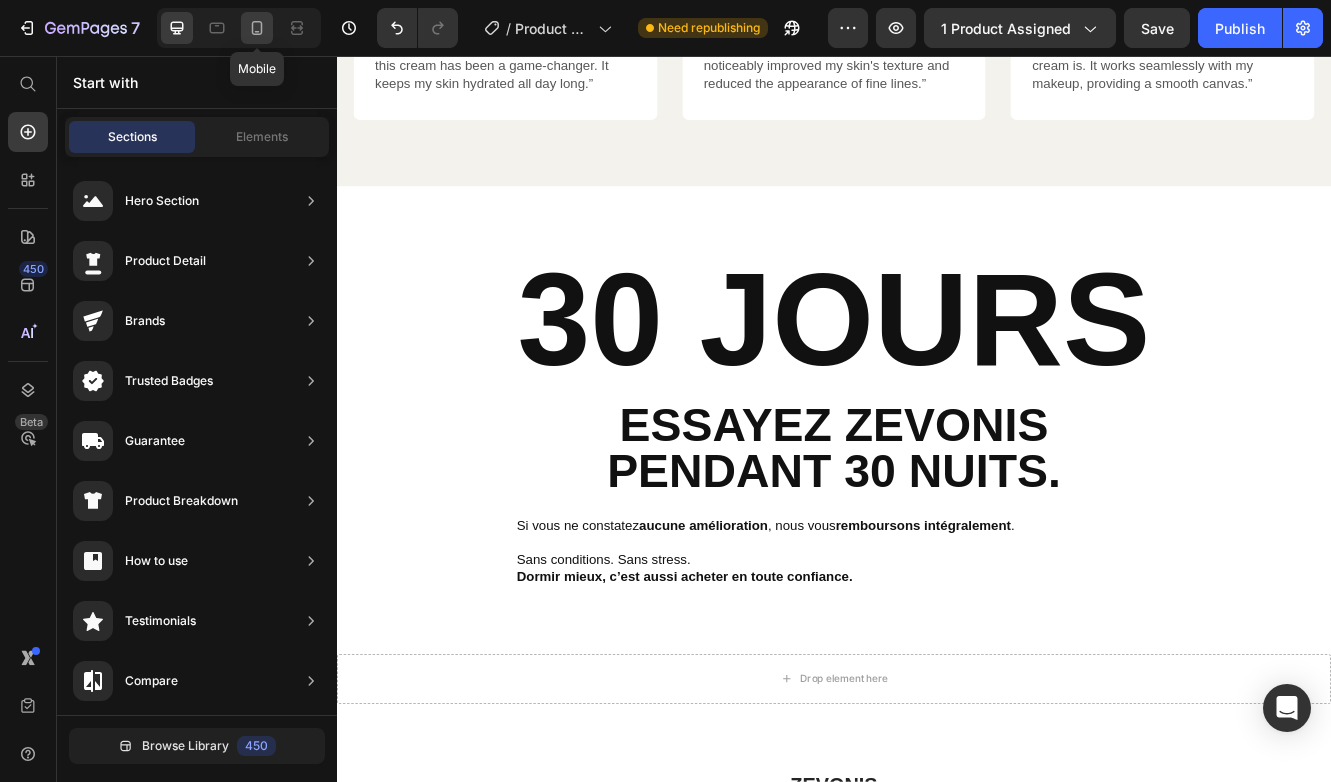 click 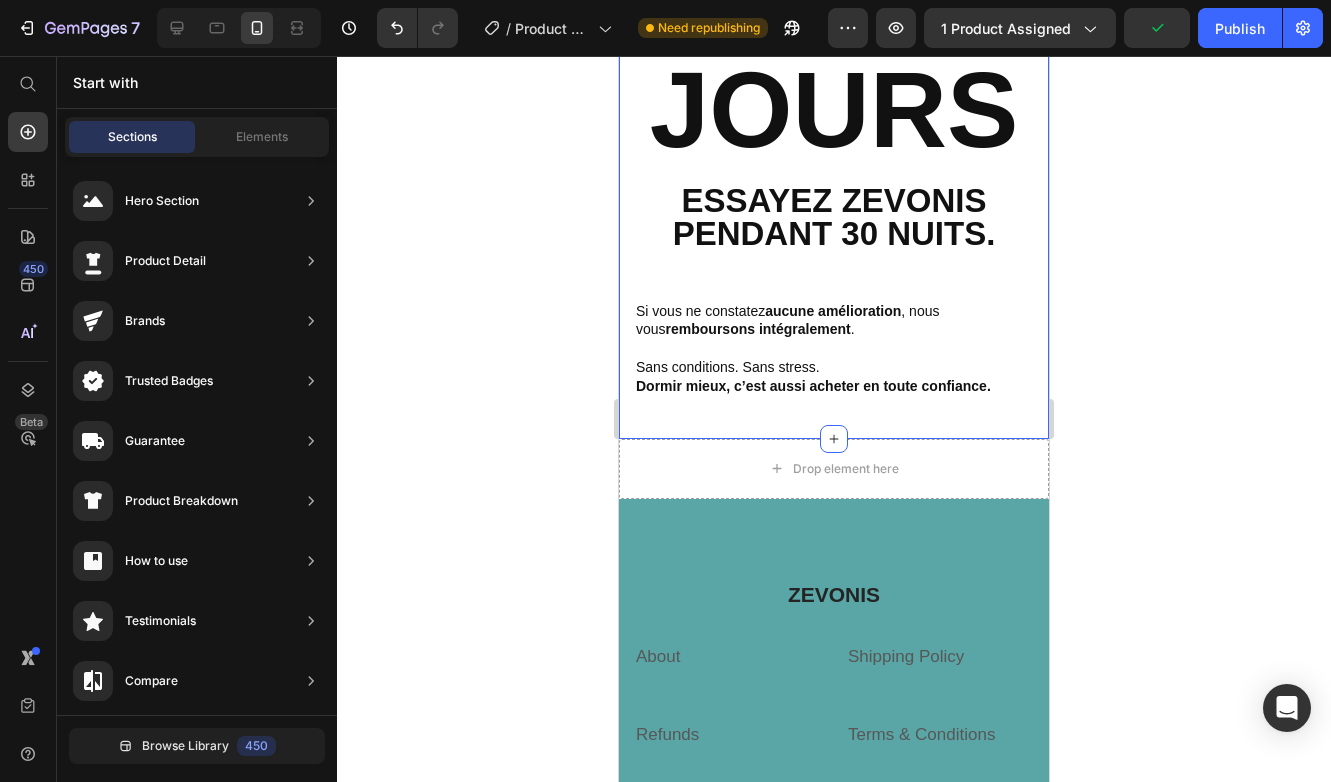 scroll, scrollTop: 5155, scrollLeft: 0, axis: vertical 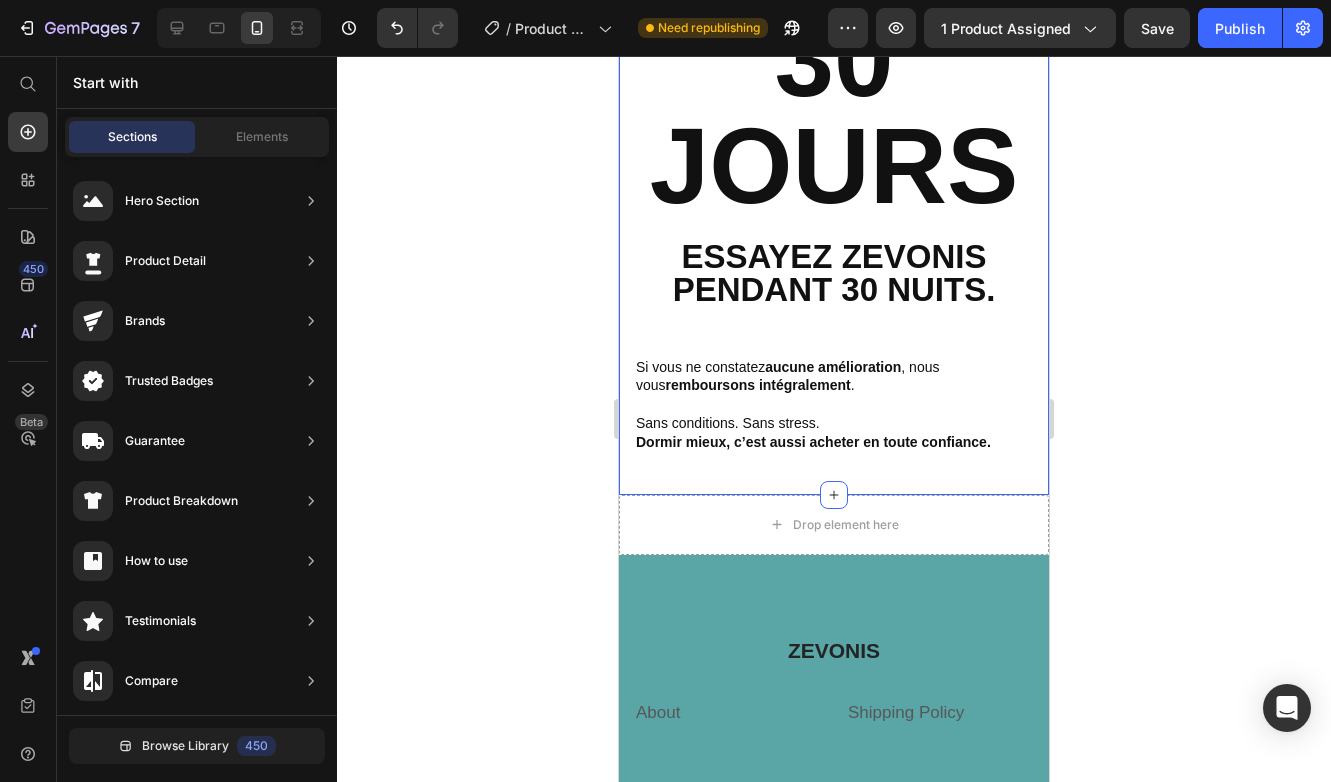 click on "30 JOURS Heading Essayez Zevonis pendant 30 nuits. Text Block Si vous ne constatez  aucune amélioration , nous vous  remboursons intégralement . Text Block Sans conditions. Sans stress. Dormir mieux, c’est aussi acheter en toute confiance. Text Block Row Section 8" at bounding box center (834, 228) 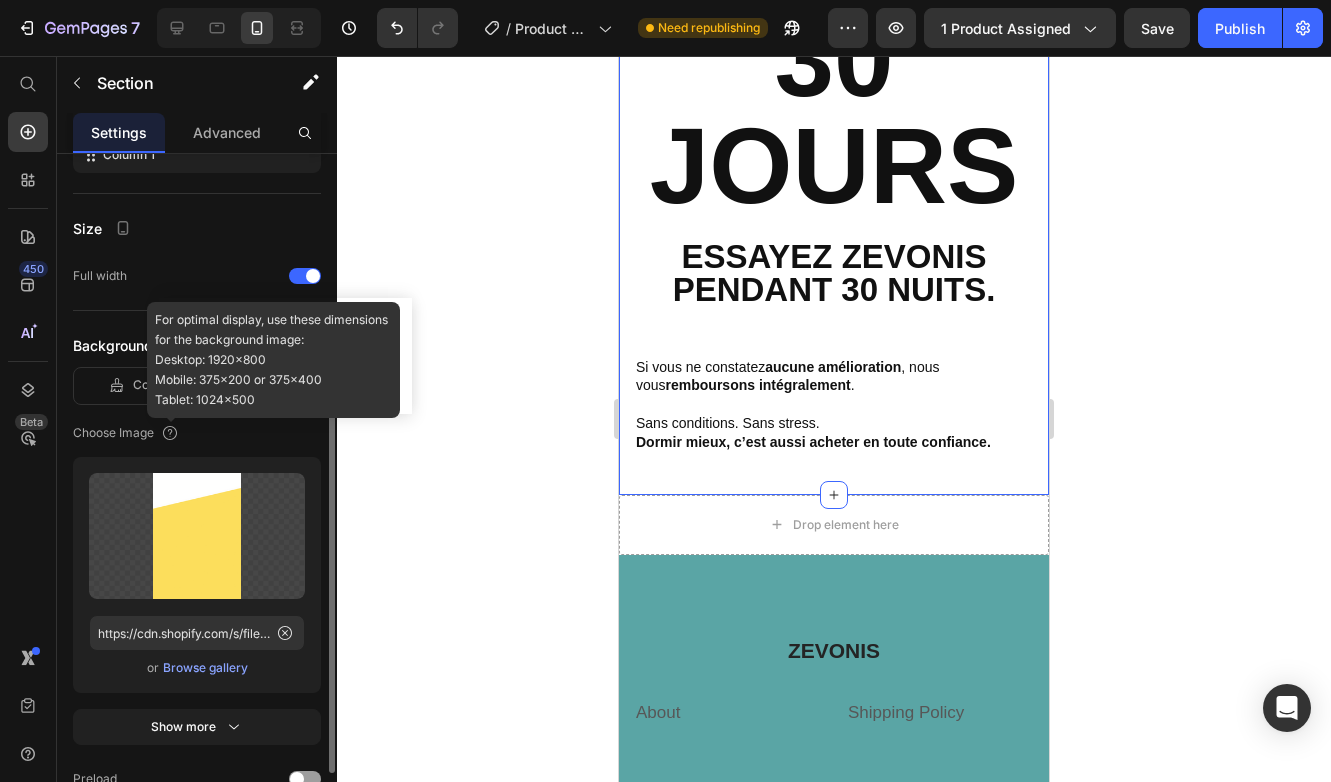scroll, scrollTop: 333, scrollLeft: 0, axis: vertical 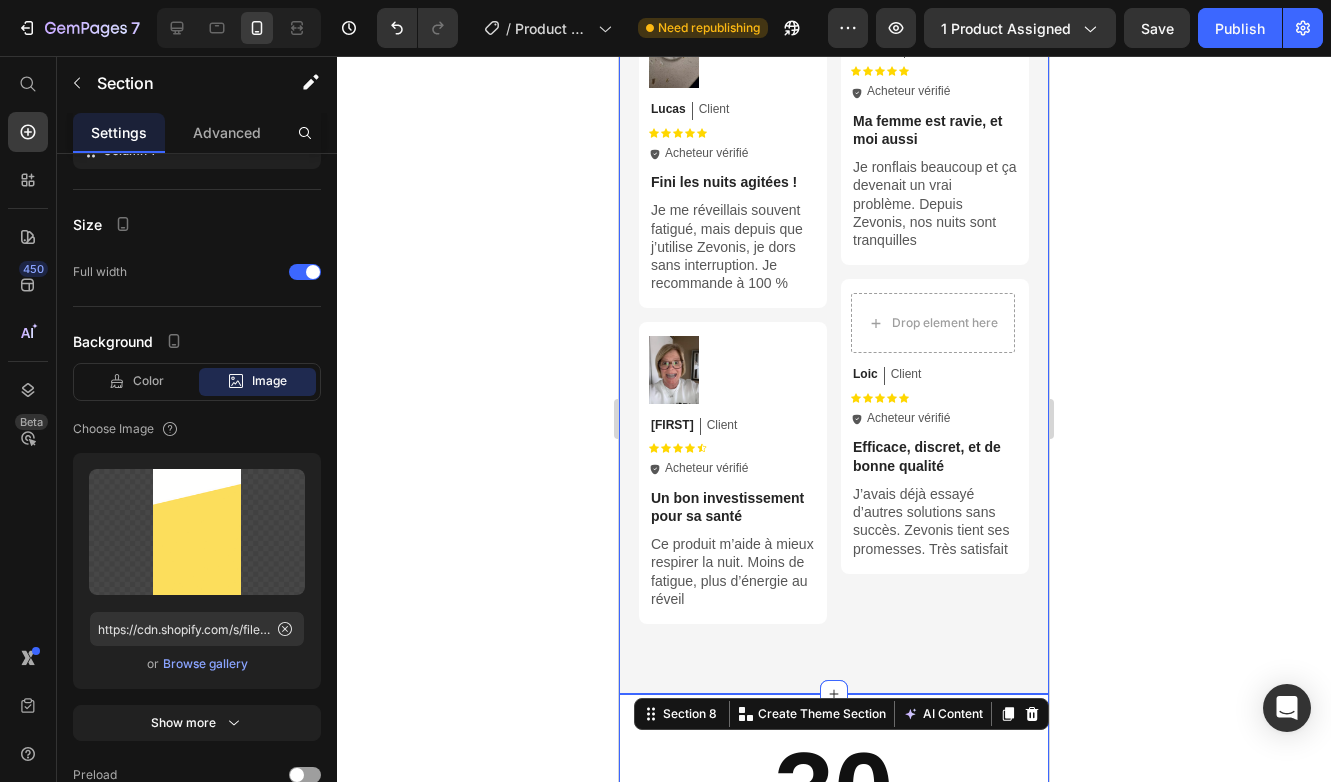 click on "Écoutez nos clients Heading Icon Icon Icon Icon
Icon Icon List Plus de 356 clients qui nous aiment Text Block Row Image [FIRST] Text Block Client Text Block Row Icon Icon Icon Icon Icon Icon List
Icon Acheteur vérifié Text Block Row Row Simple à utiliser et très confortable Text Block La gouttière est facile à mettre en place et ne gêne pas du tout pendant la nuit. Je me réveille enfin reposée Text Block Row
Drop element here [FIRST] Text Block Client Text Block Row Icon Icon Icon Icon Icon Icon List
Icon Acheteur vérifié Text Block Row Row Ma femme est ravie, et moi aussi Text Block Je ronflais beaucoup et ça devenait un vrai problème. Depuis Zevonis, nos nuits sont tranquilles Text Block Row
Drop element here [FIRST] Text Block Client Text Block Row Icon Icon Icon Icon Icon Icon List
Icon Acheteur vérifié Text Block Row Row Efficace, discret, et de bonne qualité Text Block Text Block Row" at bounding box center (834, 57) 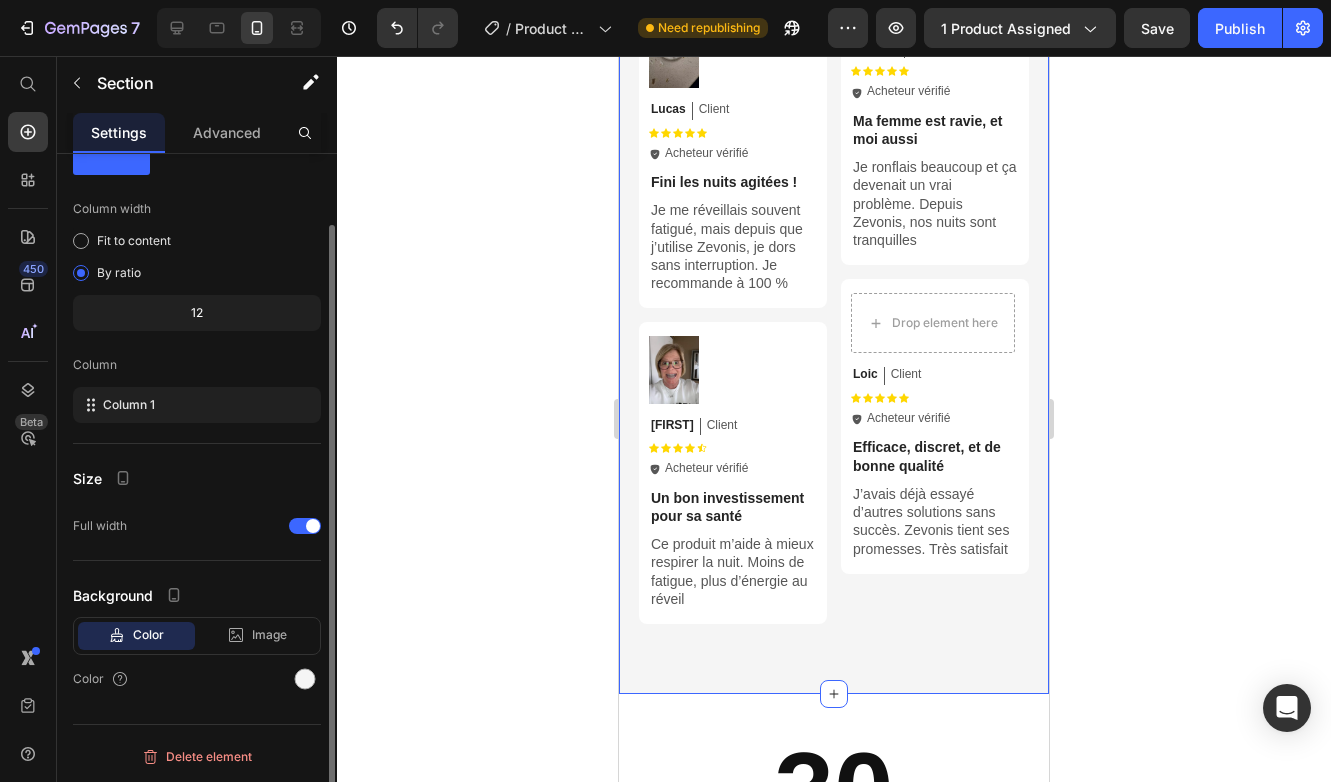 scroll, scrollTop: 79, scrollLeft: 0, axis: vertical 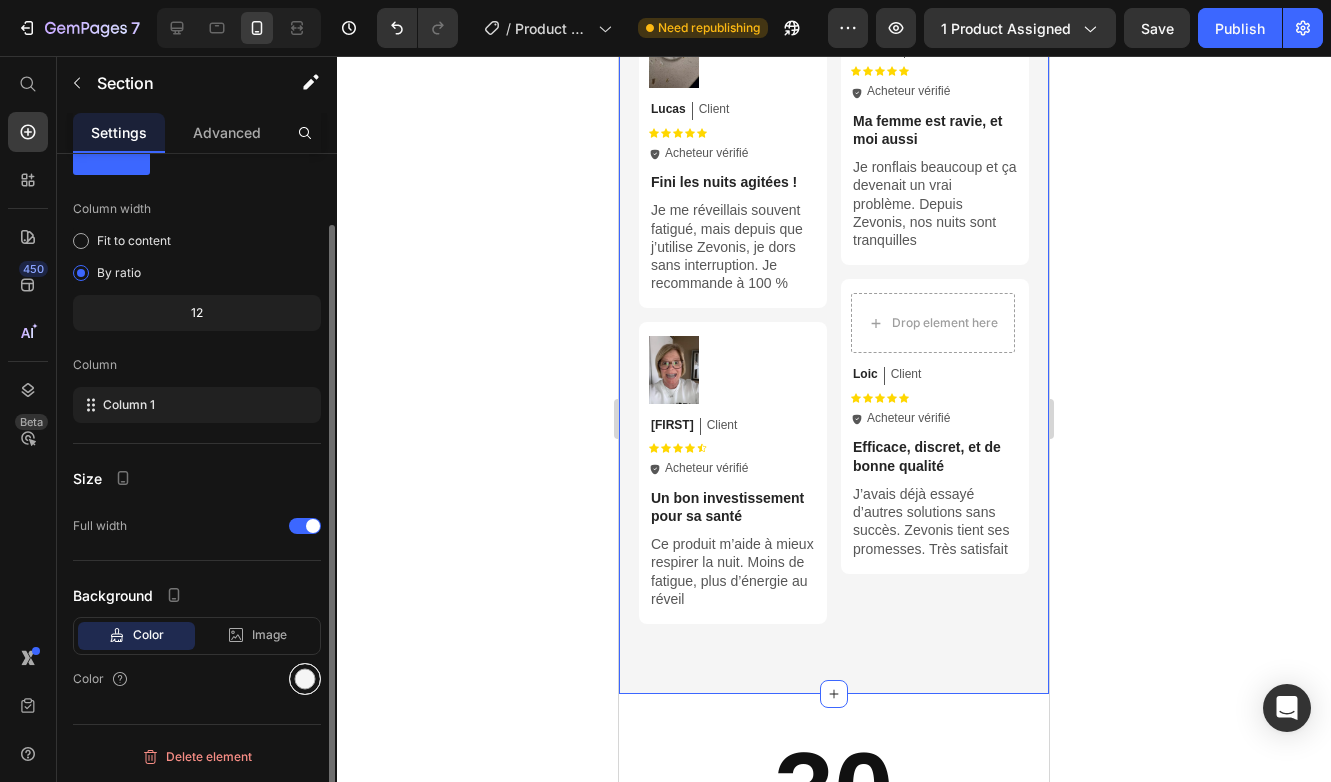 click at bounding box center [305, 679] 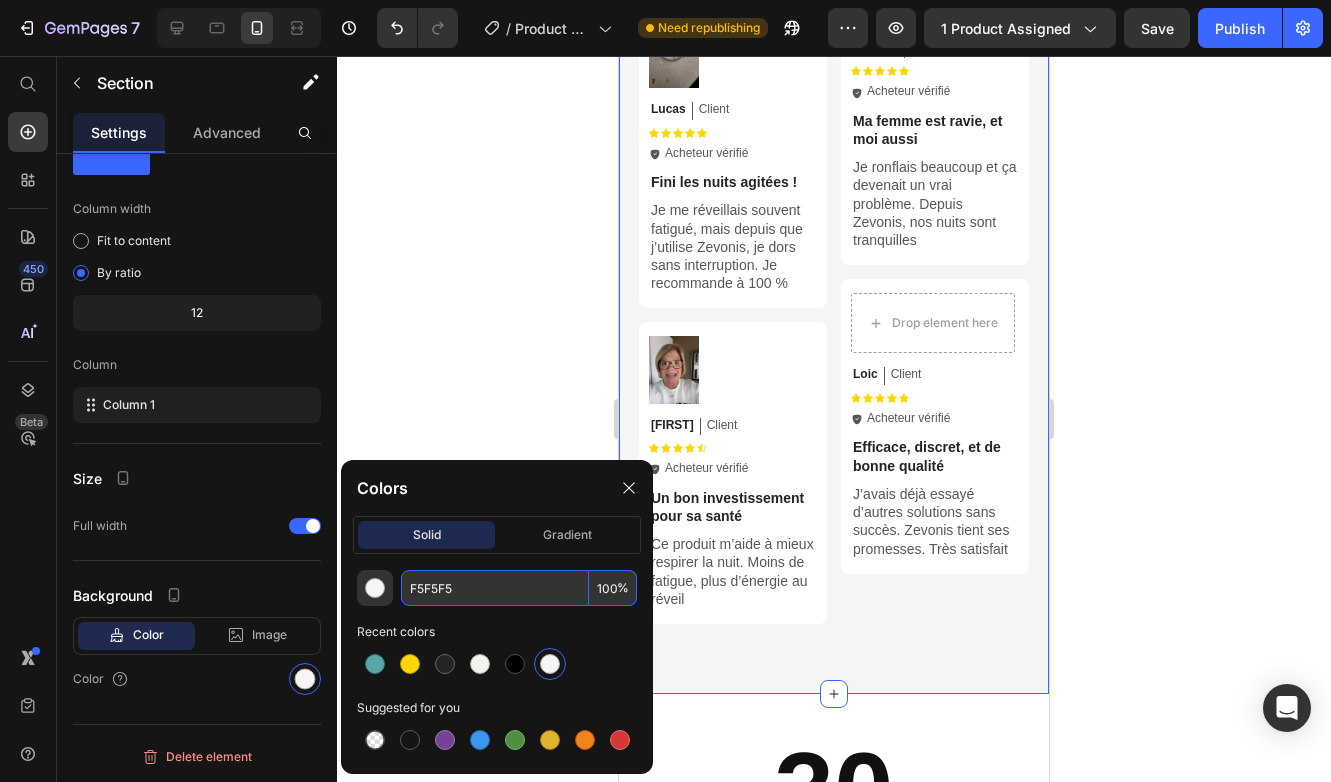 click on "F5F5F5 100 % Recent colors Suggested for you" 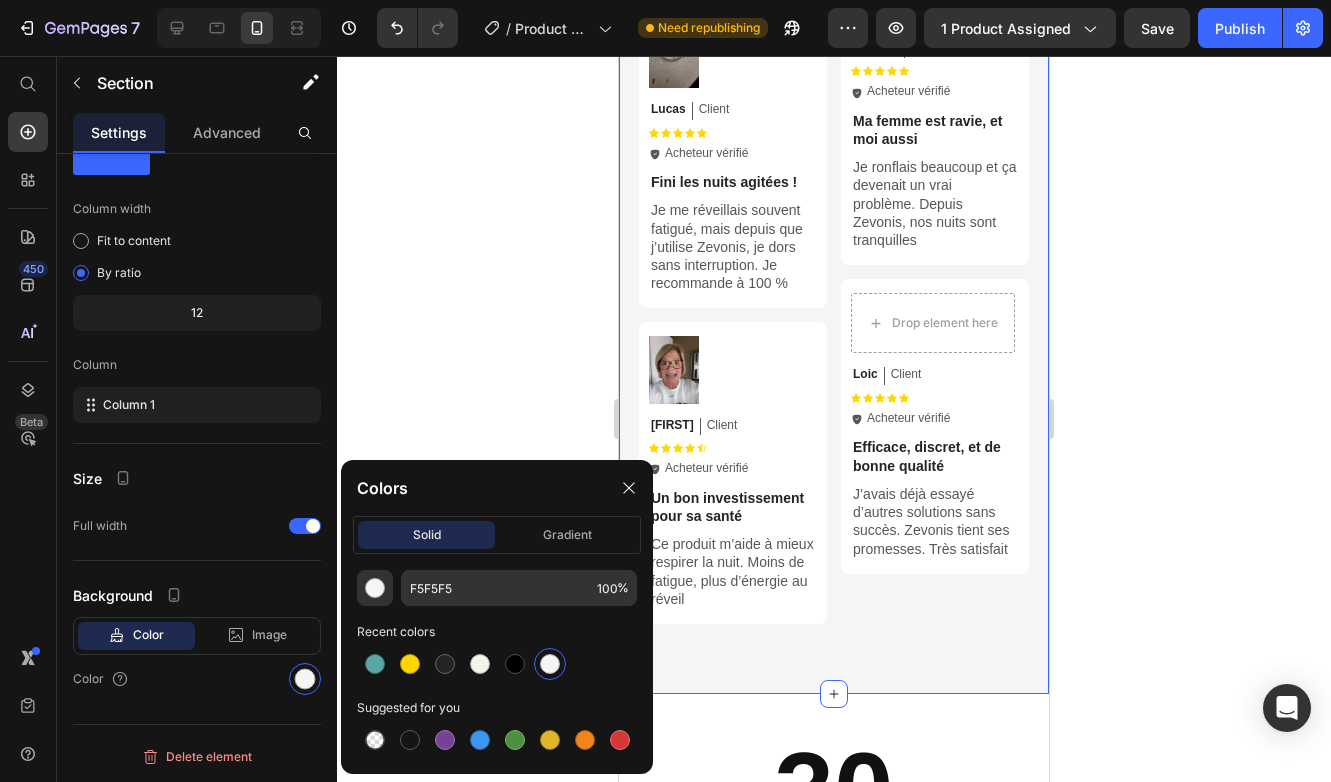 click 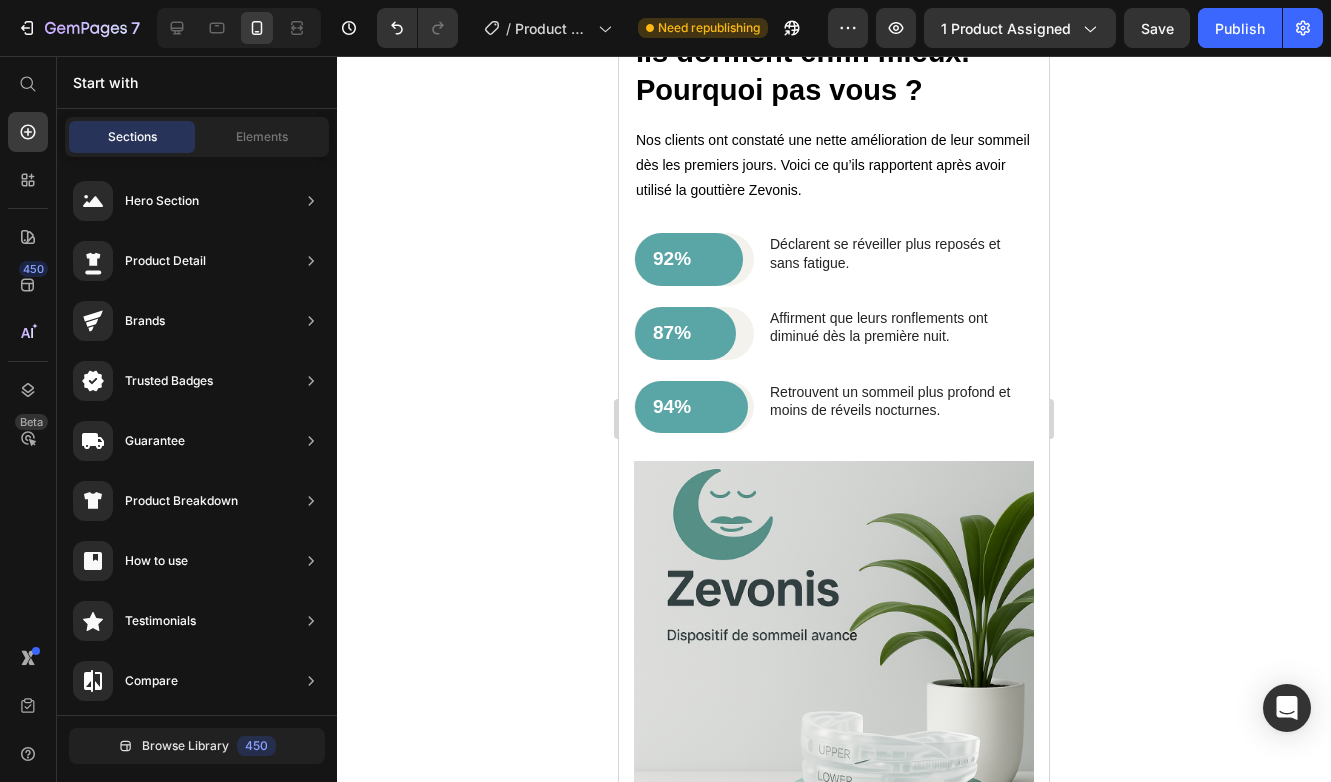 scroll, scrollTop: 3260, scrollLeft: 0, axis: vertical 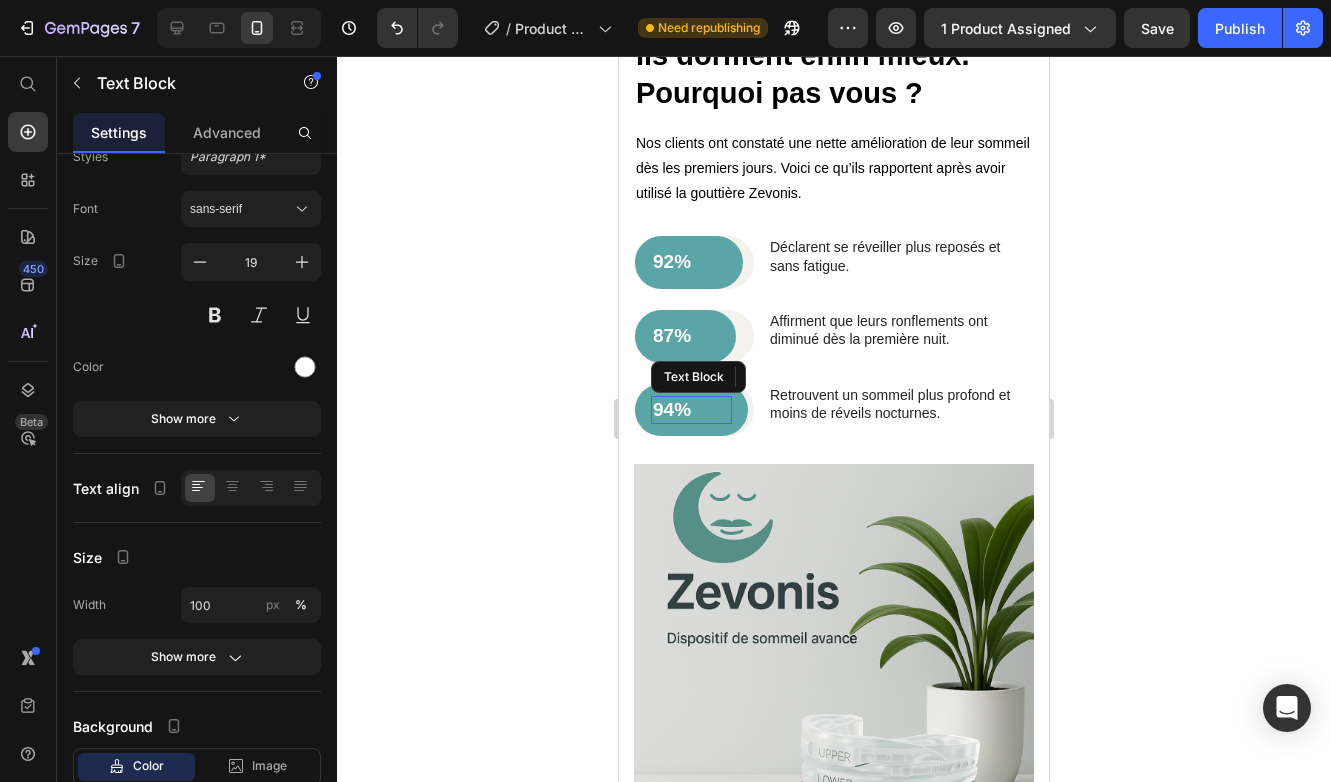 click on "94%" at bounding box center [691, 410] 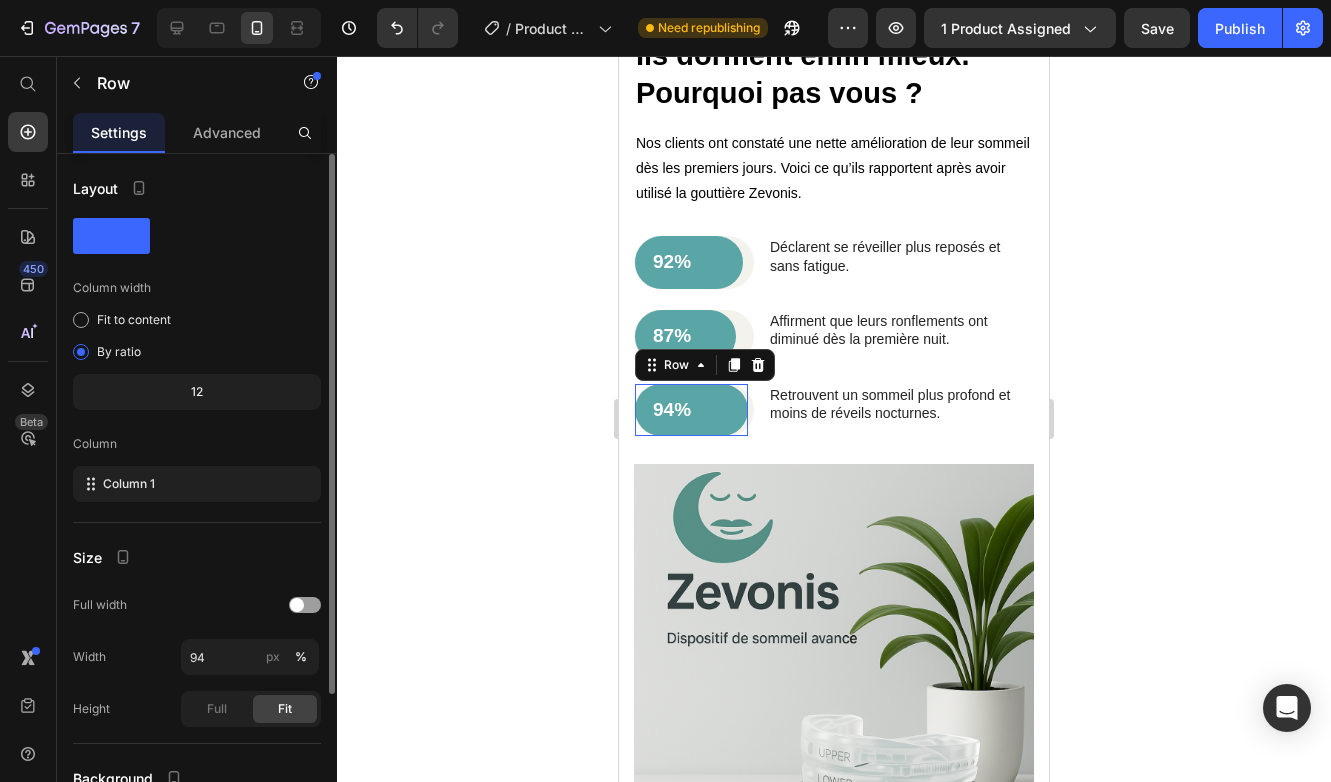 click on "94% Text Block Row   0" at bounding box center (691, 410) 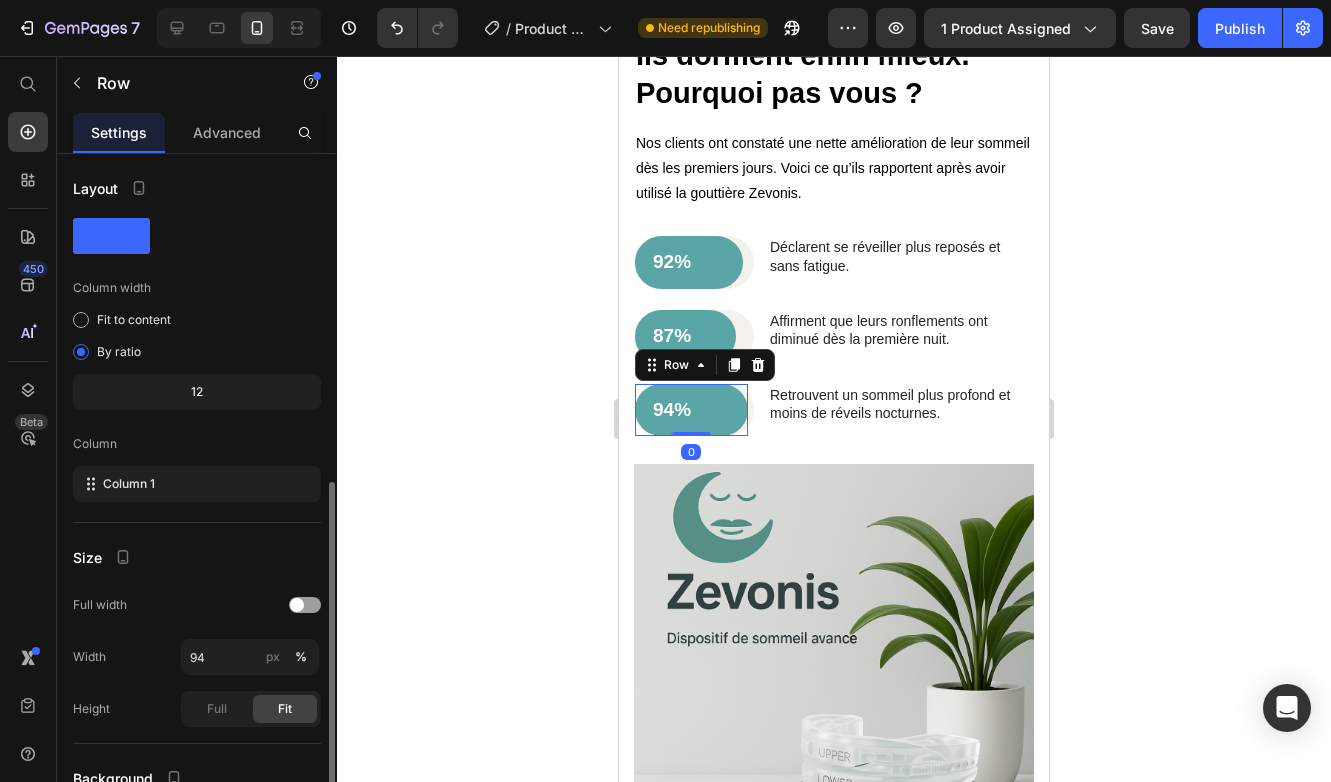 scroll, scrollTop: 183, scrollLeft: 0, axis: vertical 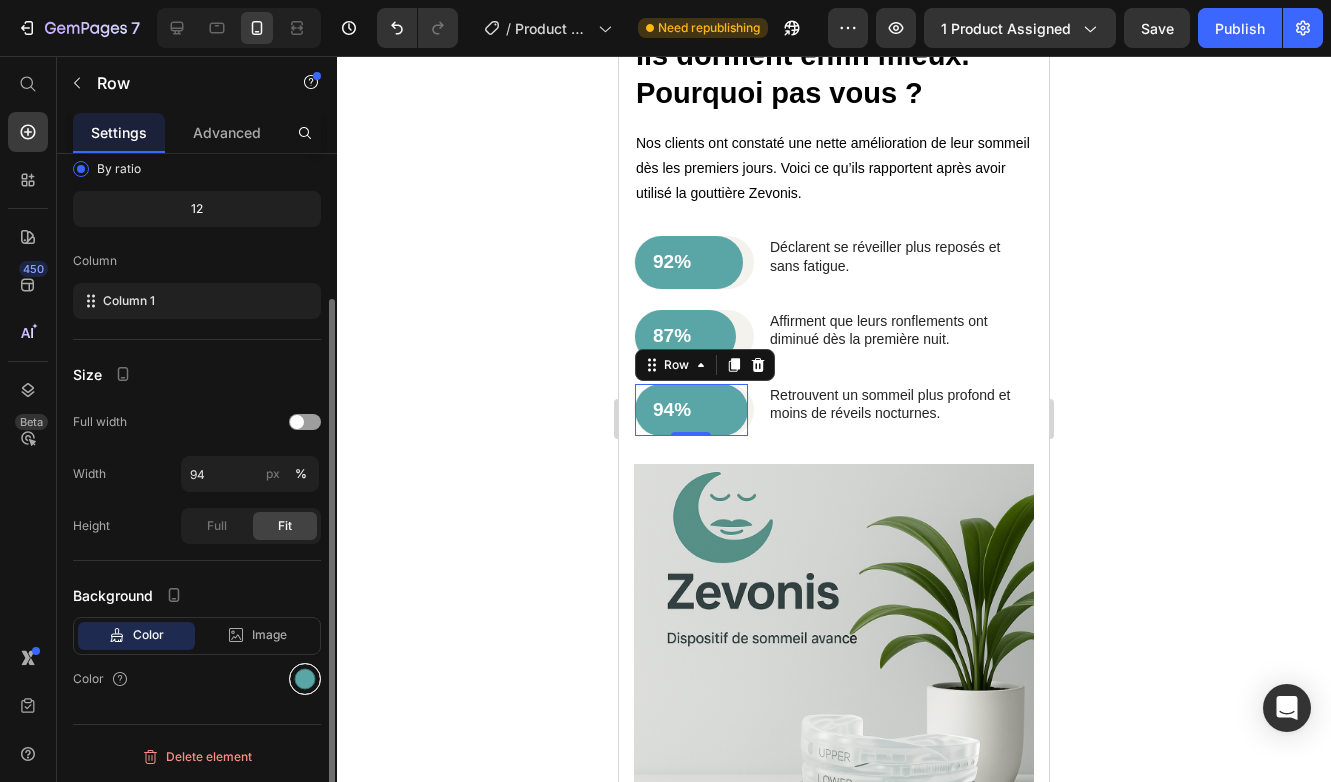 click at bounding box center (305, 679) 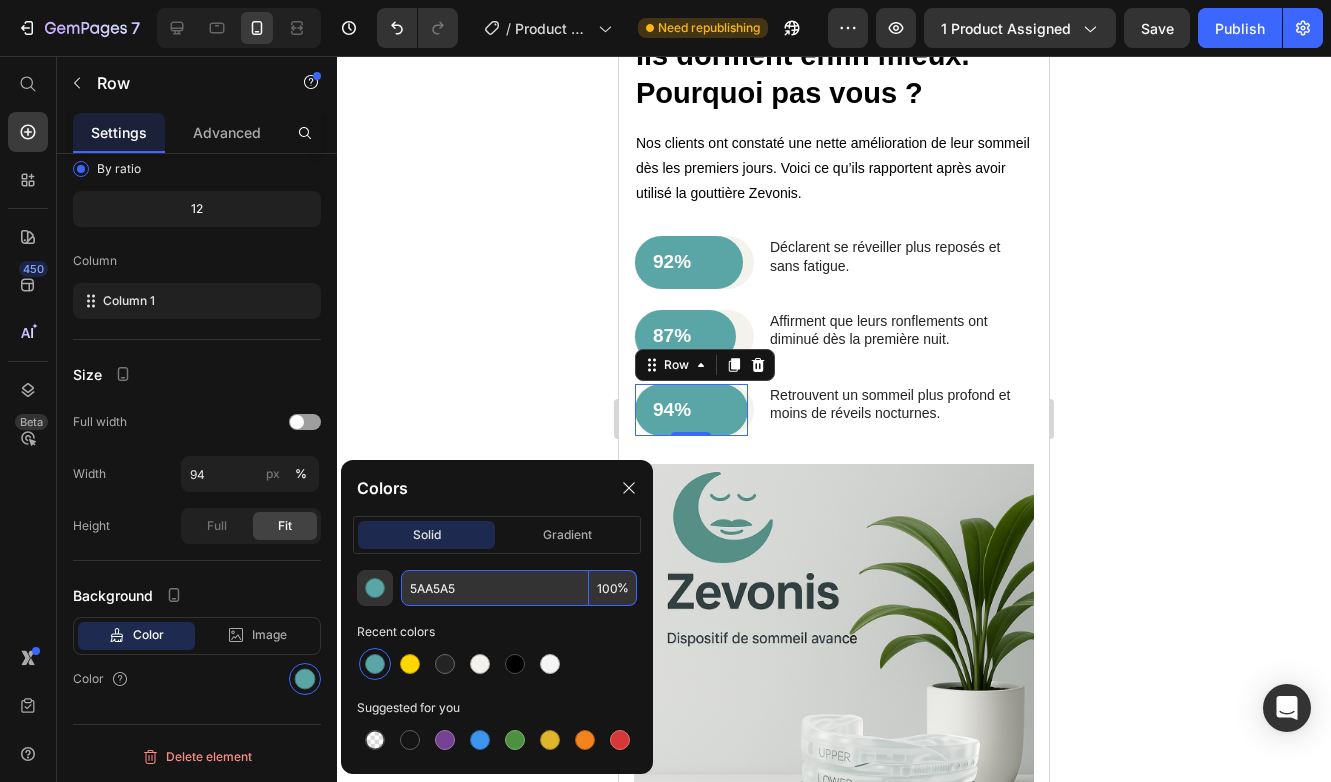 click on "5AA5A5" at bounding box center [495, 588] 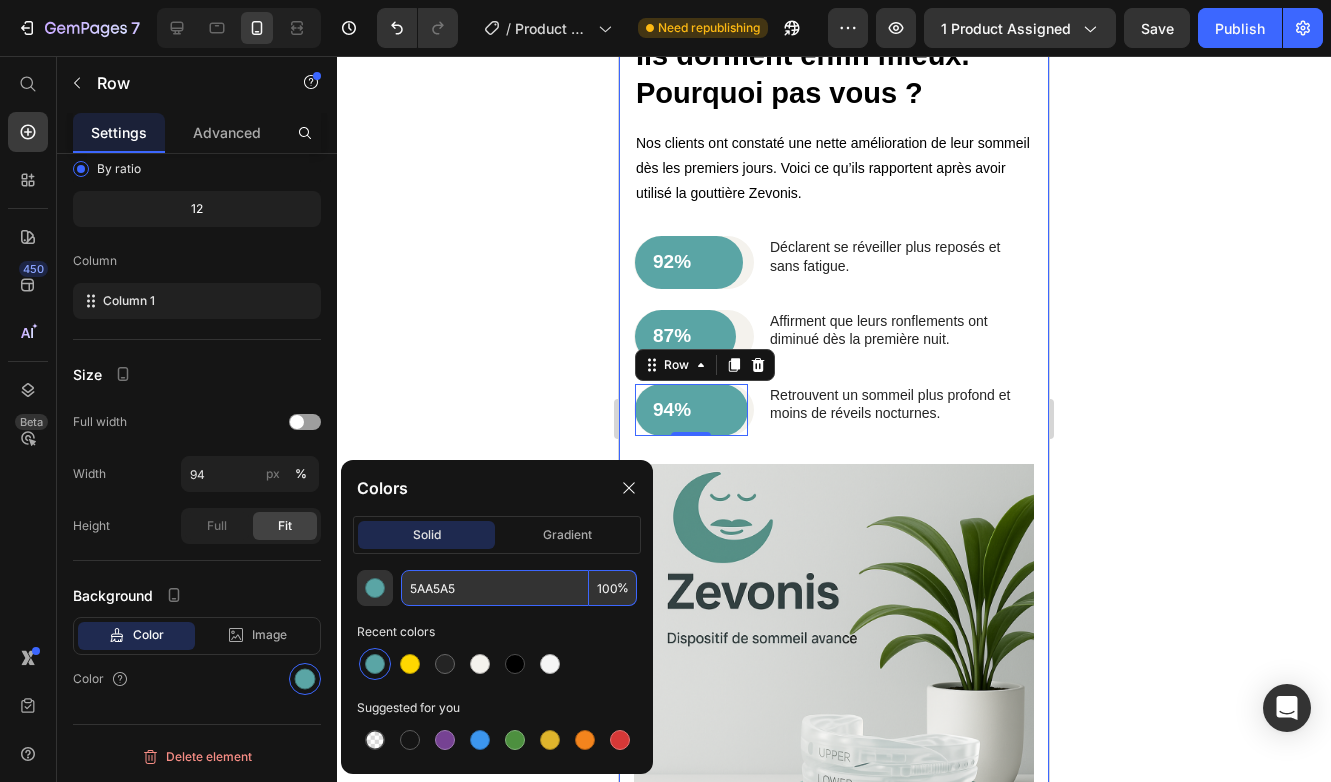 click 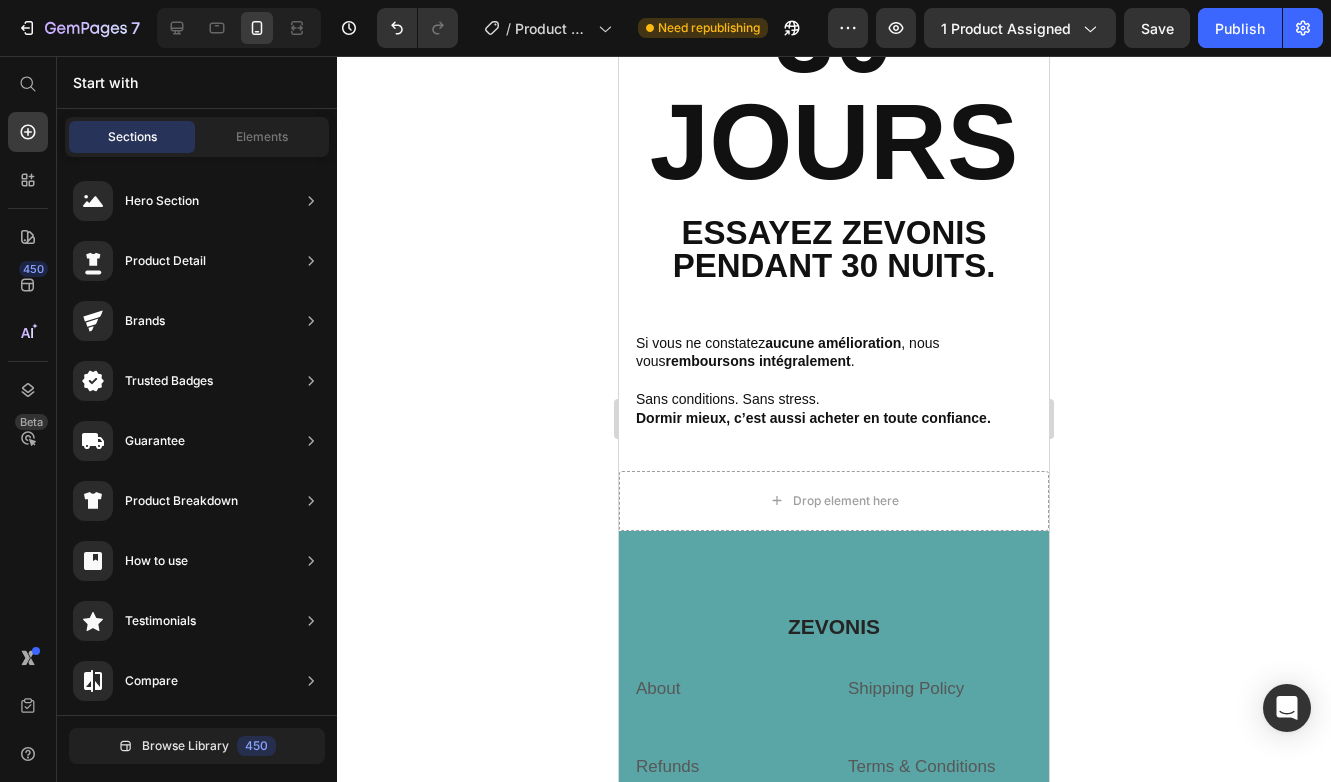scroll, scrollTop: 5395, scrollLeft: 0, axis: vertical 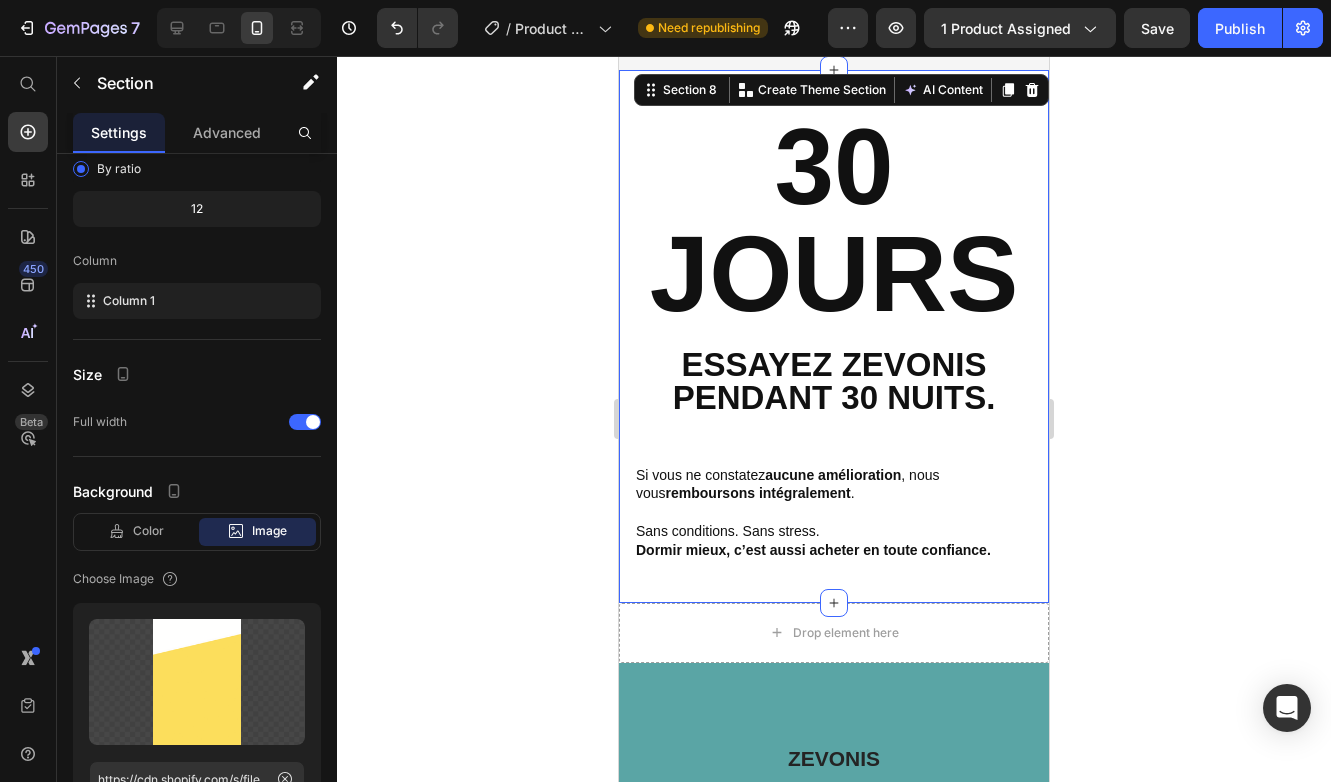 click on "30 JOURS Heading Essayez Zevonis pendant 30 nuits. Text Block Si vous ne constatez  aucune amélioration , nous vous  remboursons intégralement . Text Block Sans conditions. Sans stress. Dormir mieux, c’est aussi acheter en toute confiance. Text Block Row Section 8   You can create reusable sections Create Theme Section AI Content Write with GemAI What would you like to describe here? Tone and Voice Persuasive Product Show more Generate" at bounding box center (834, 336) 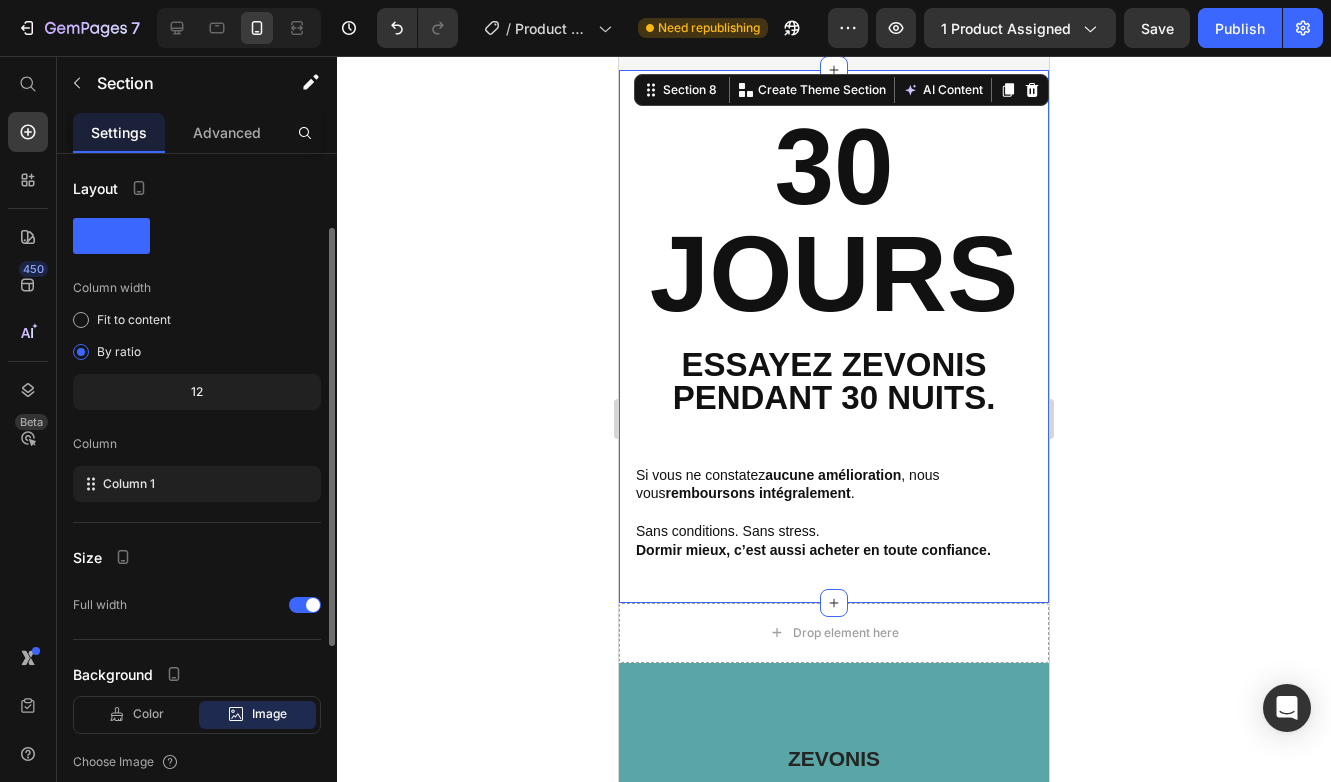 scroll, scrollTop: 435, scrollLeft: 0, axis: vertical 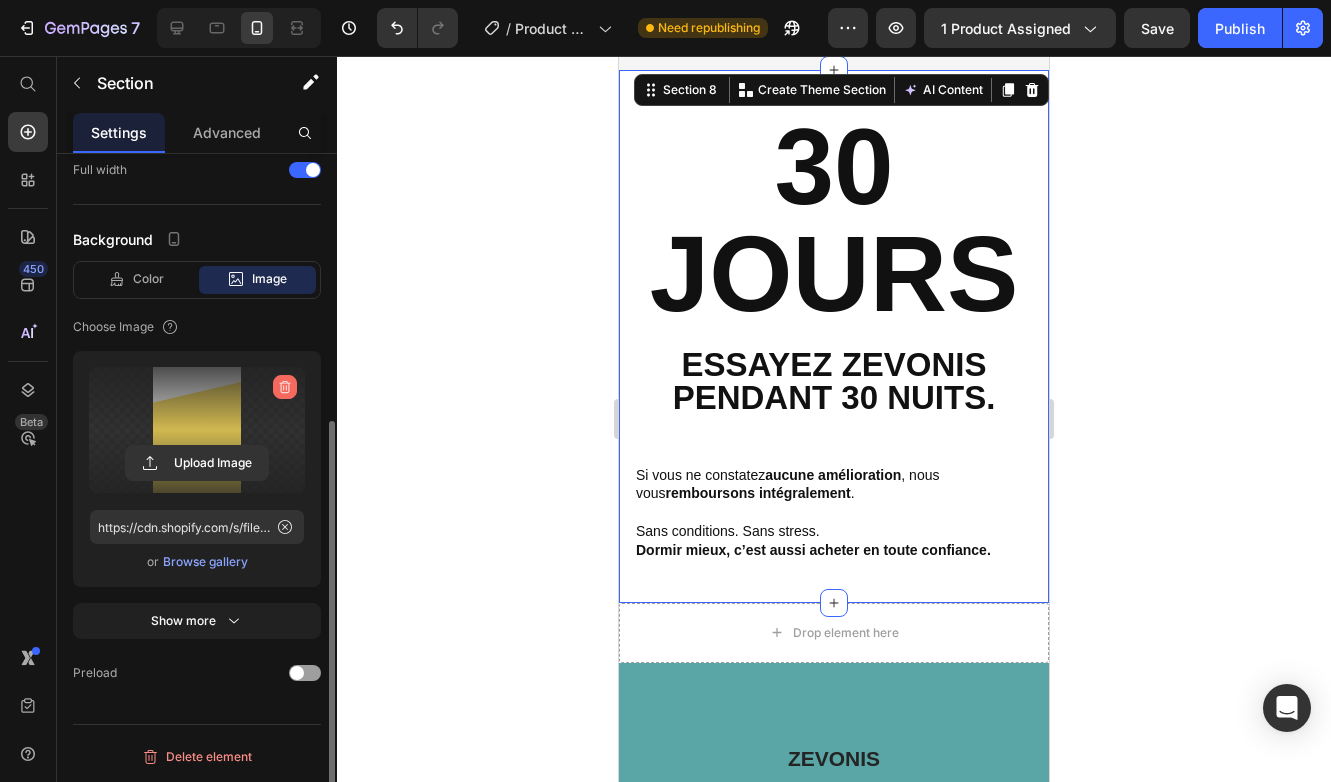 click 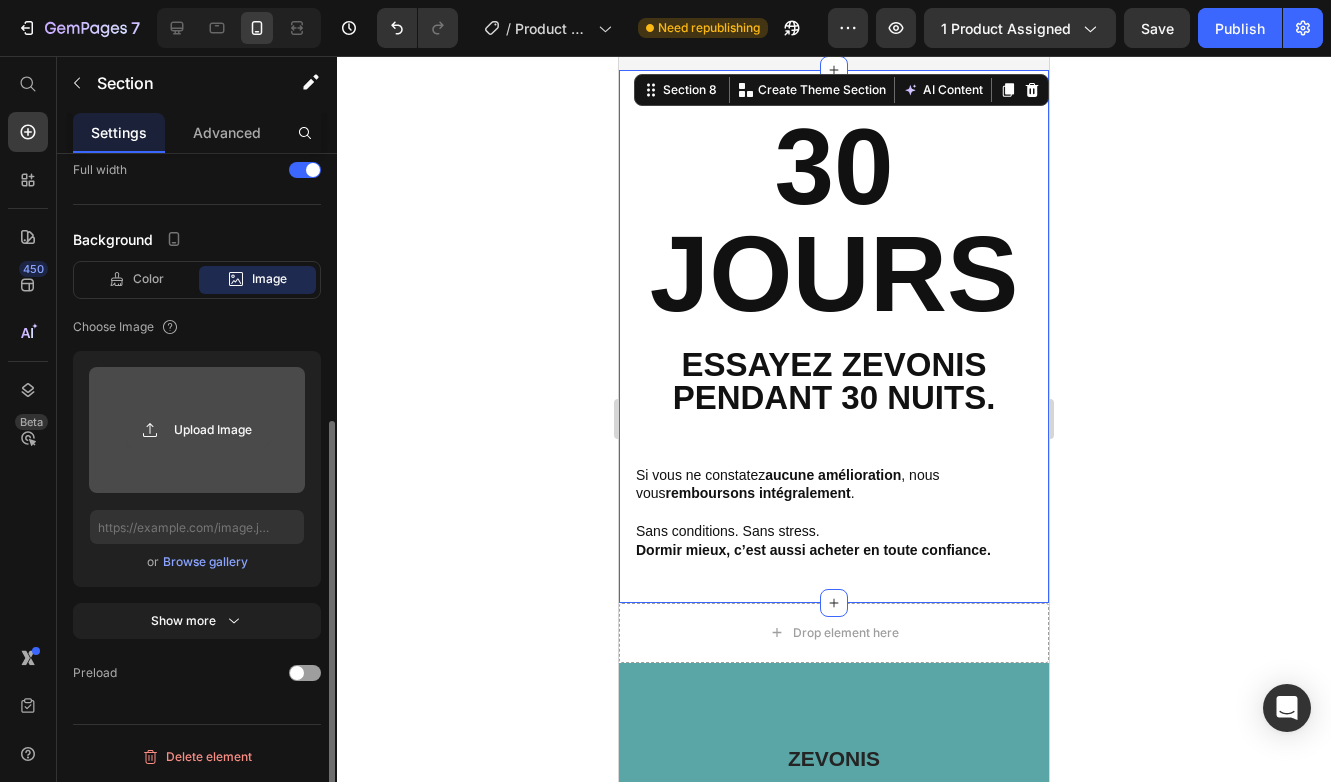 click 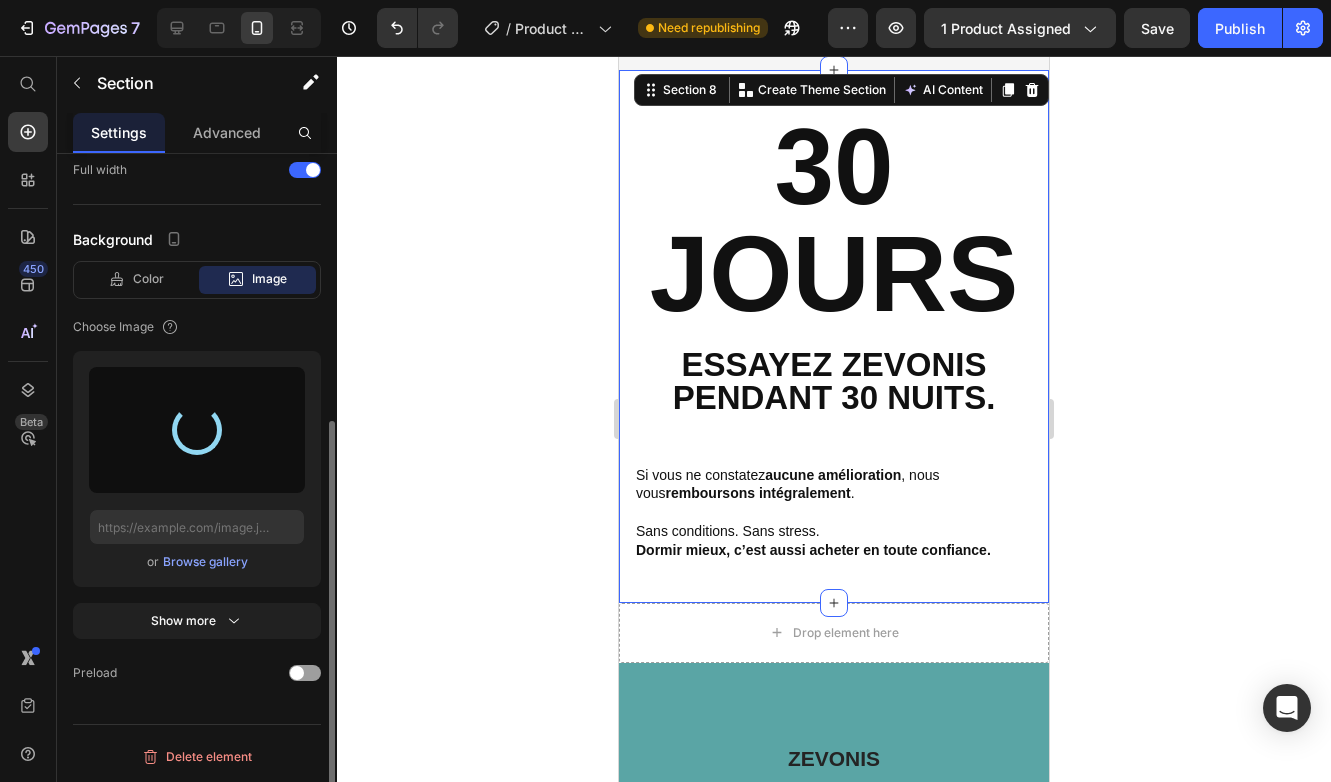 type on "https://cdn.shopify.com/s/files/1/0869/6358/5352/files/gempages_574553068490720368-0920e094-3afb-4dcd-82f4-ecd4d091faa0.png" 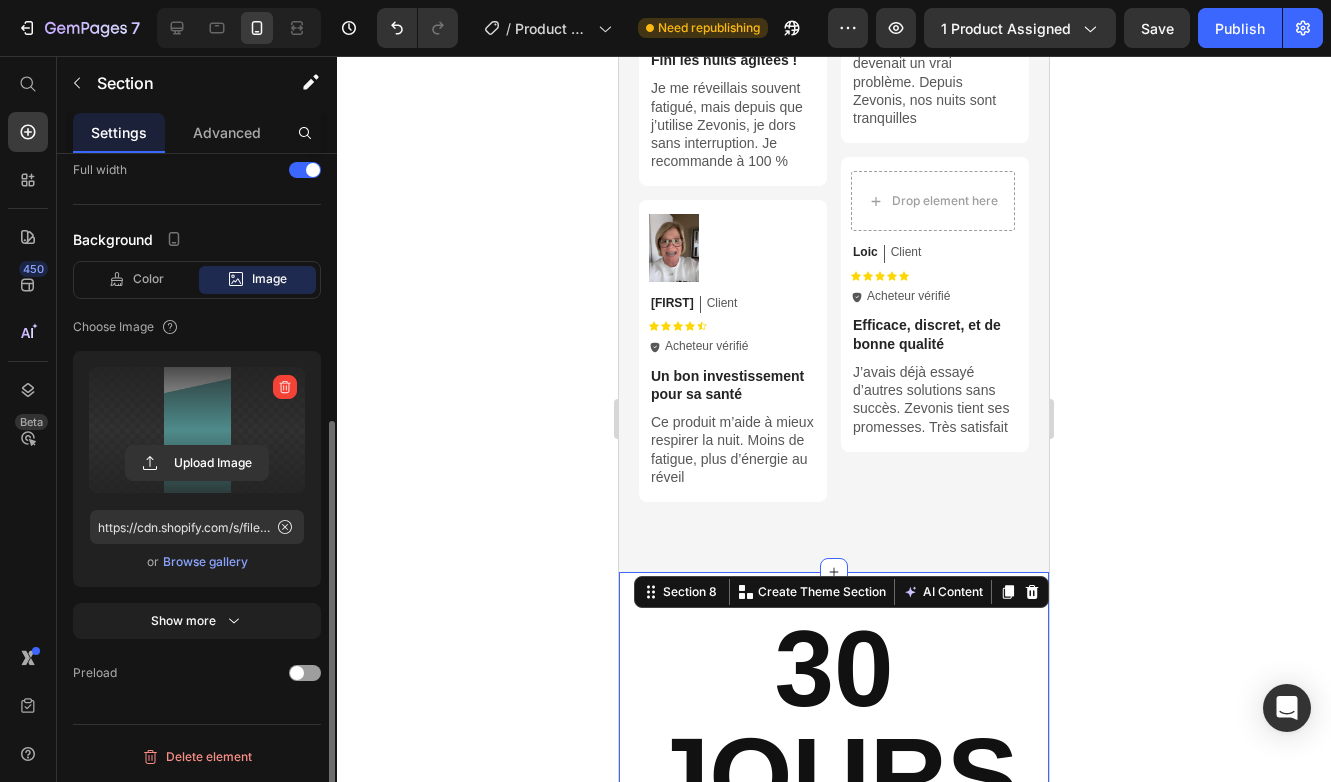 scroll, scrollTop: 4872, scrollLeft: 0, axis: vertical 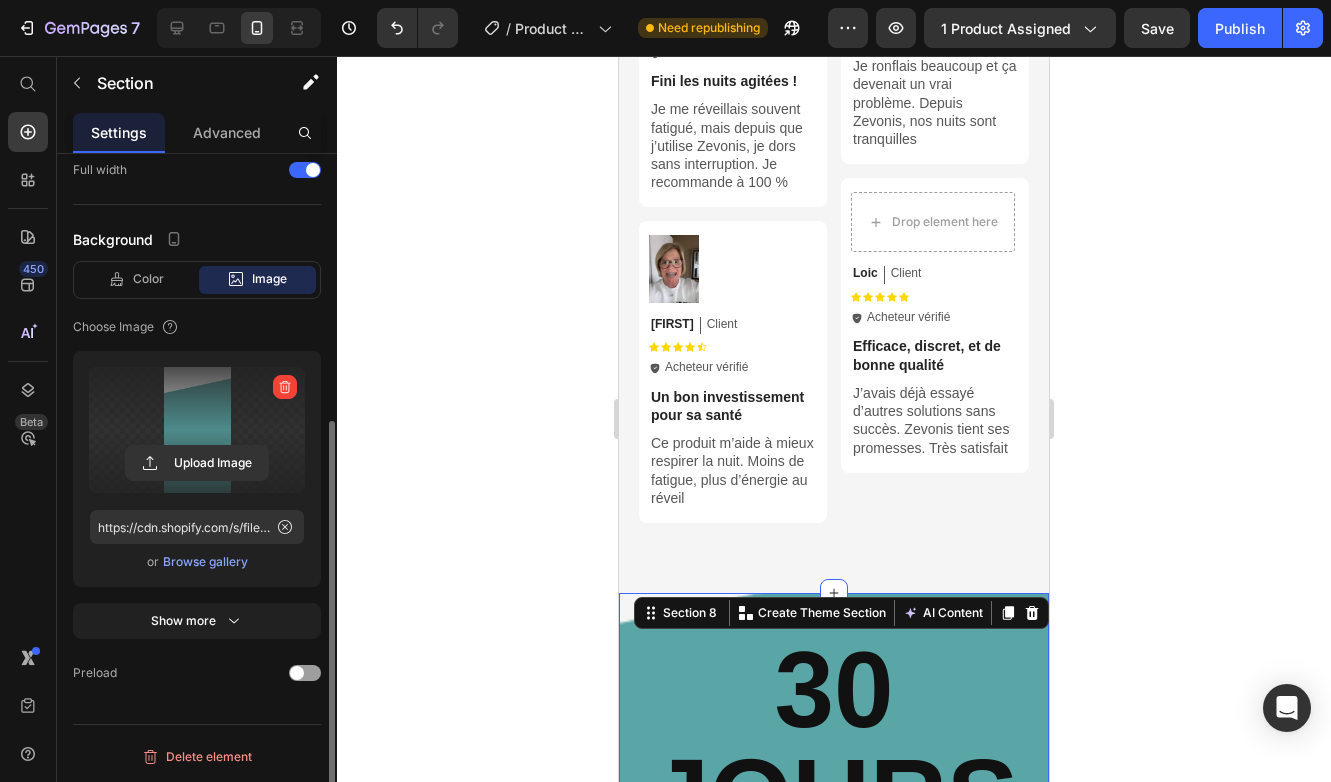 click 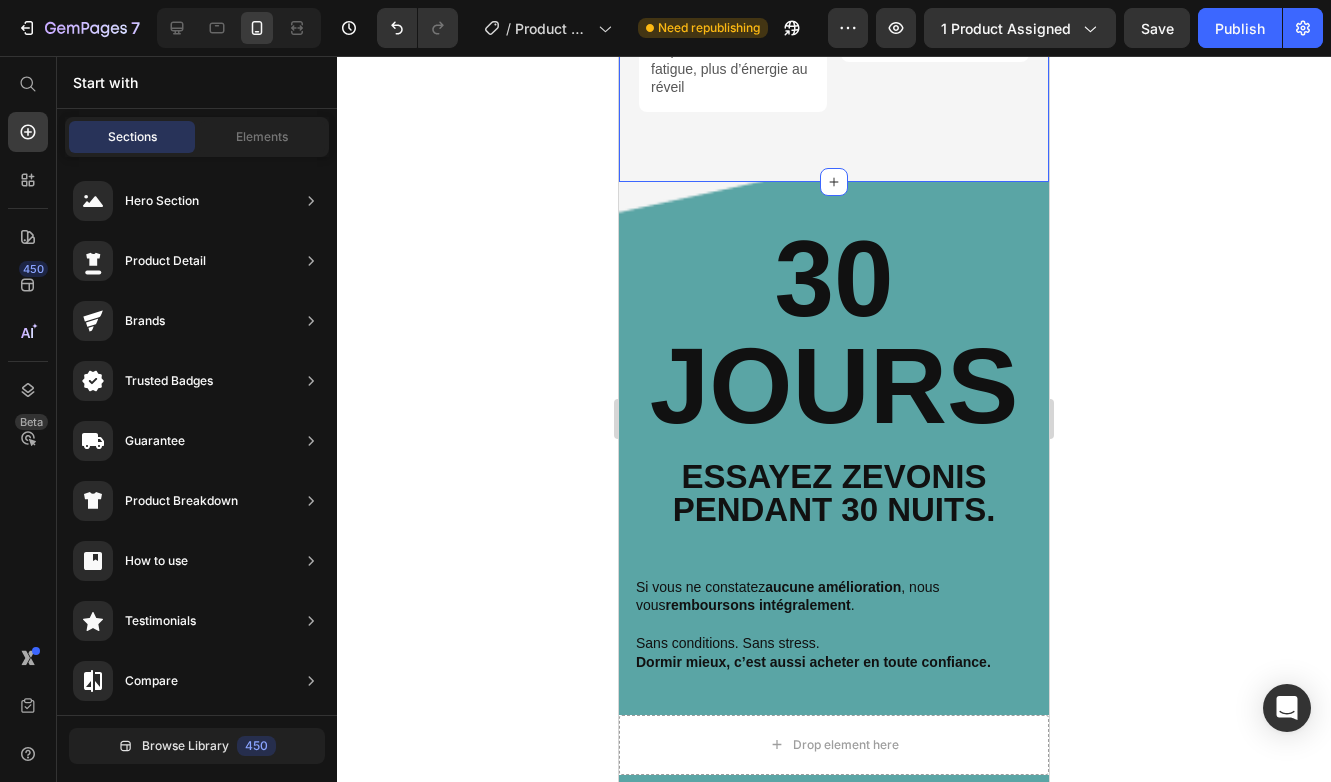 scroll, scrollTop: 5285, scrollLeft: 0, axis: vertical 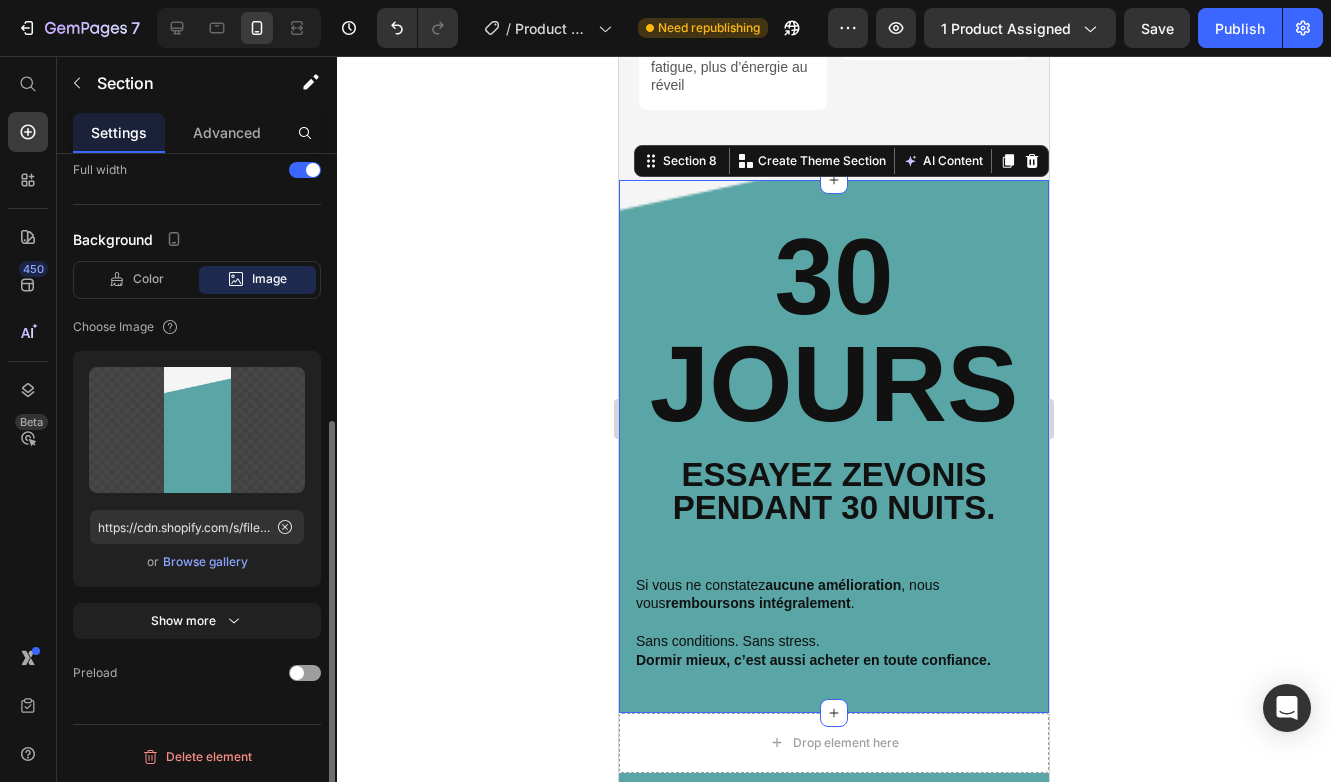 click on "30 JOURS Heading Essayez Zevonis pendant 30 nuits. Text Block Si vous ne constatez  aucune amélioration , nous vous  remboursons intégralement . Text Block Sans conditions. Sans stress. Dormir mieux, c’est aussi acheter en toute confiance. Text Block Row Section 8   You can create reusable sections Create Theme Section AI Content Write with GemAI What would you like to describe here? Tone and Voice Persuasive Product Show more Generate" at bounding box center (834, 446) 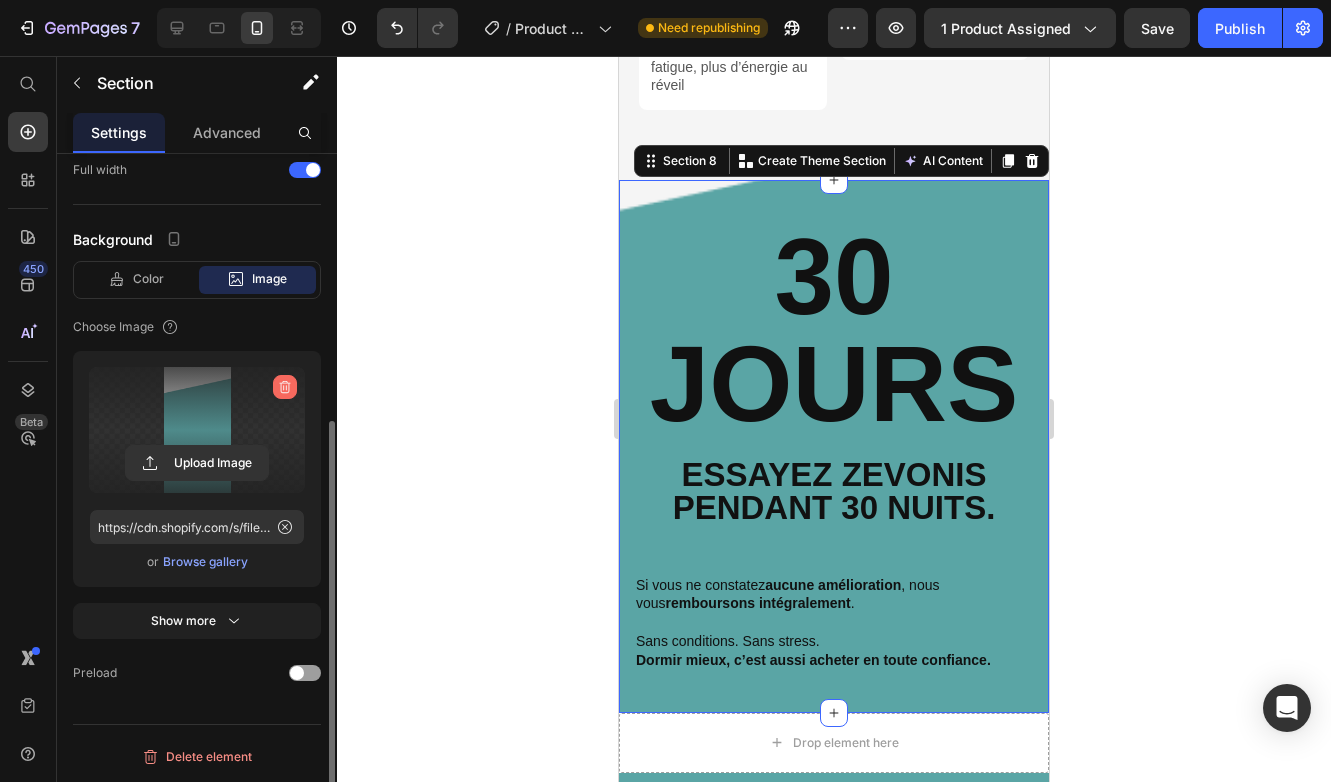 click 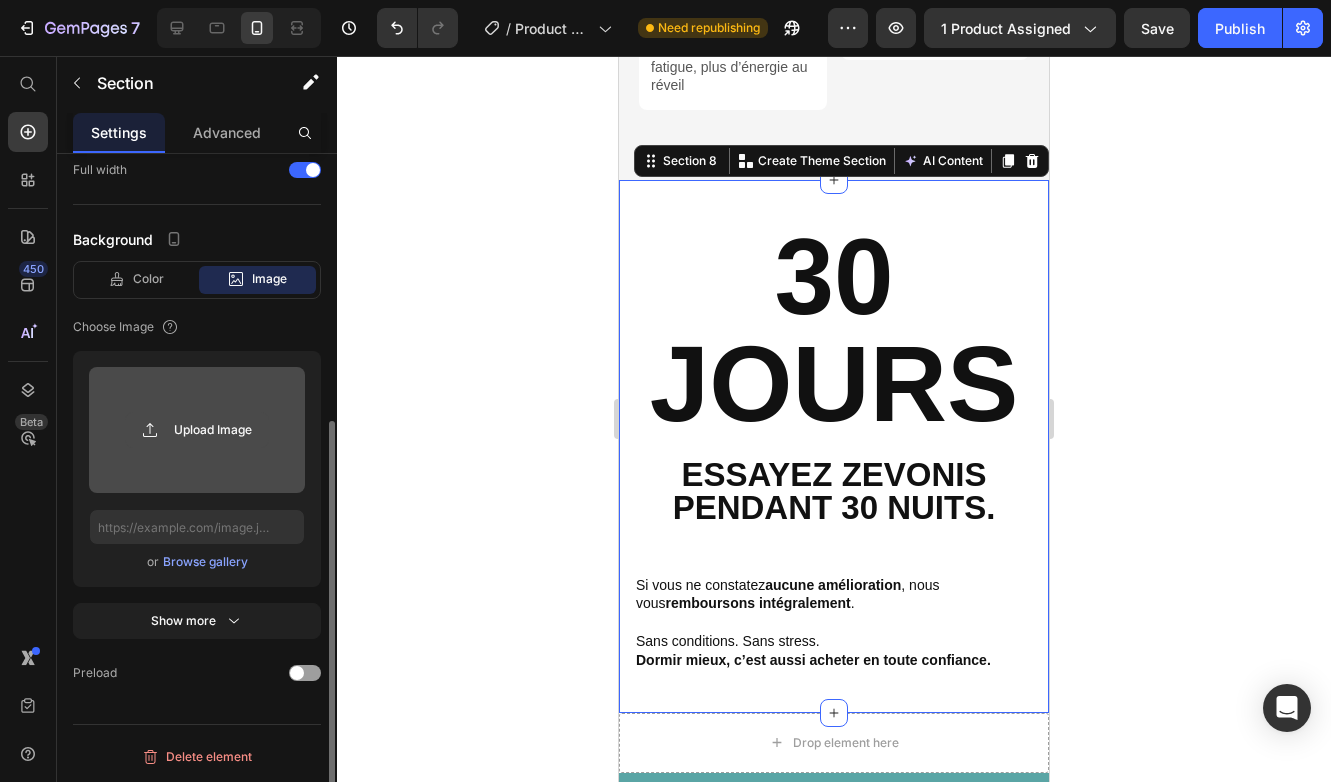 click 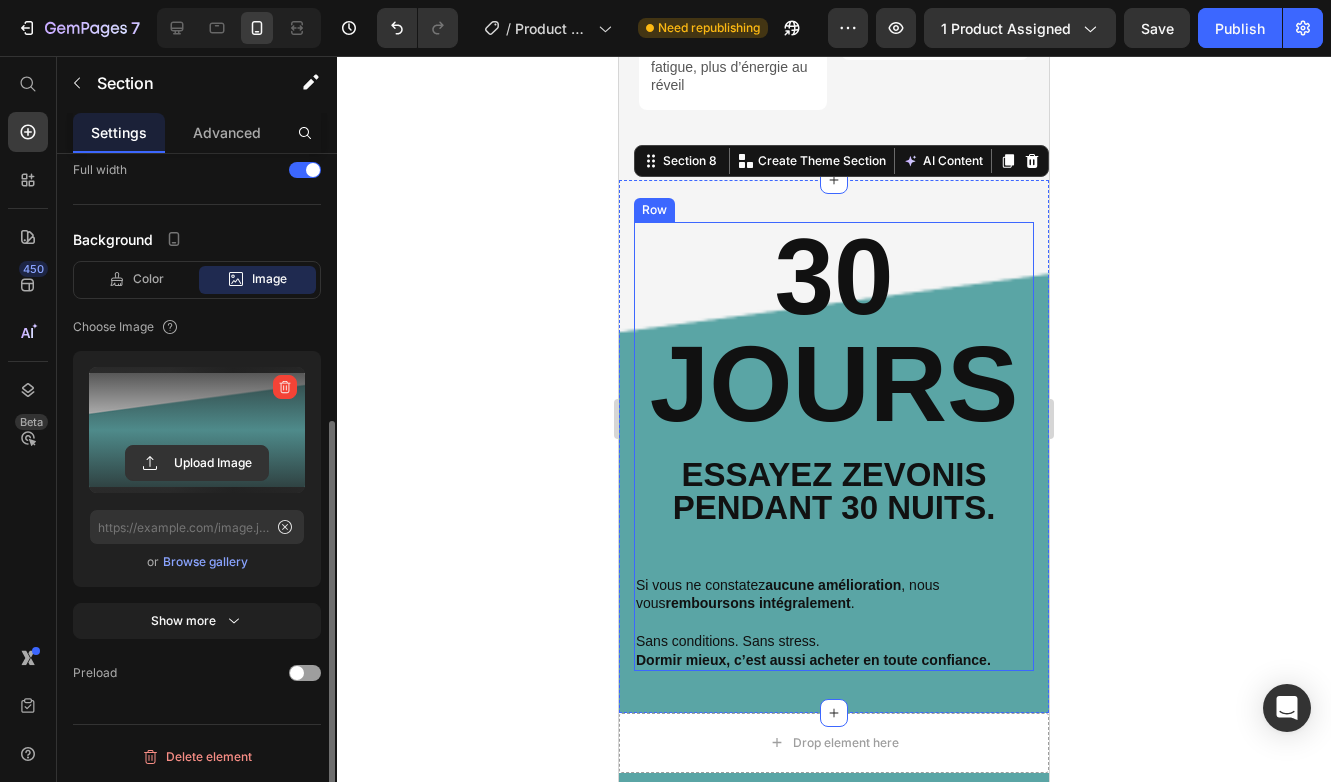 type on "https://cdn.shopify.com/s/files/1/0869/6358/5352/files/gempages_574553068490720368-1d78465f-eca5-4fad-99ec-8b40dd11d2fc.png" 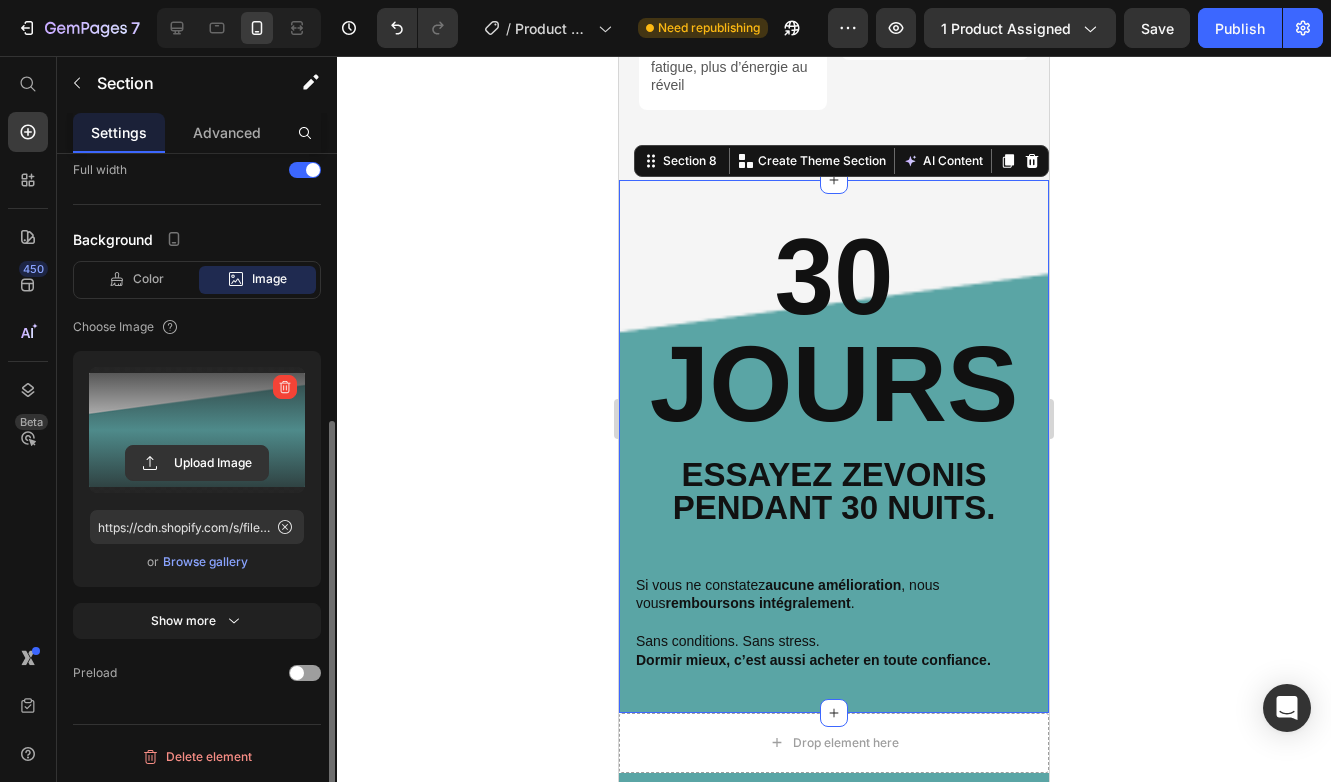 click 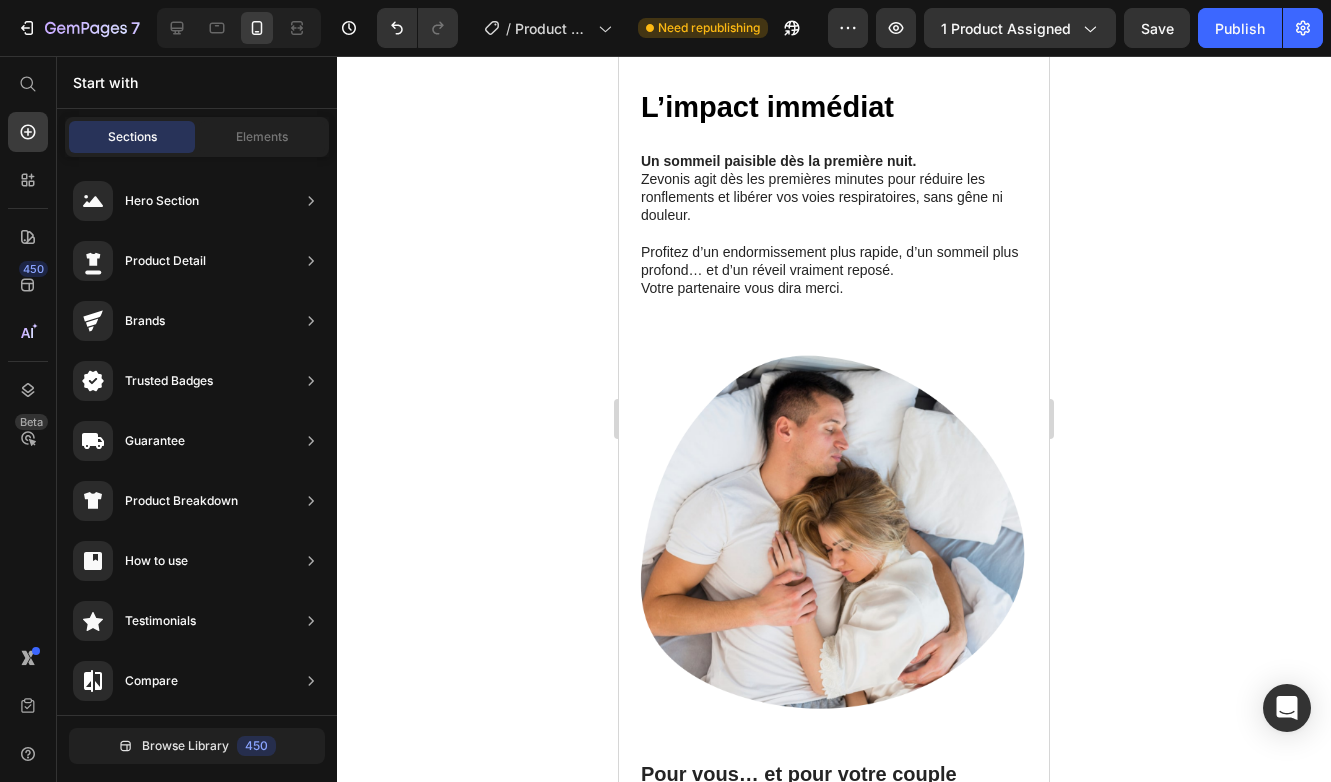 scroll, scrollTop: 1642, scrollLeft: 0, axis: vertical 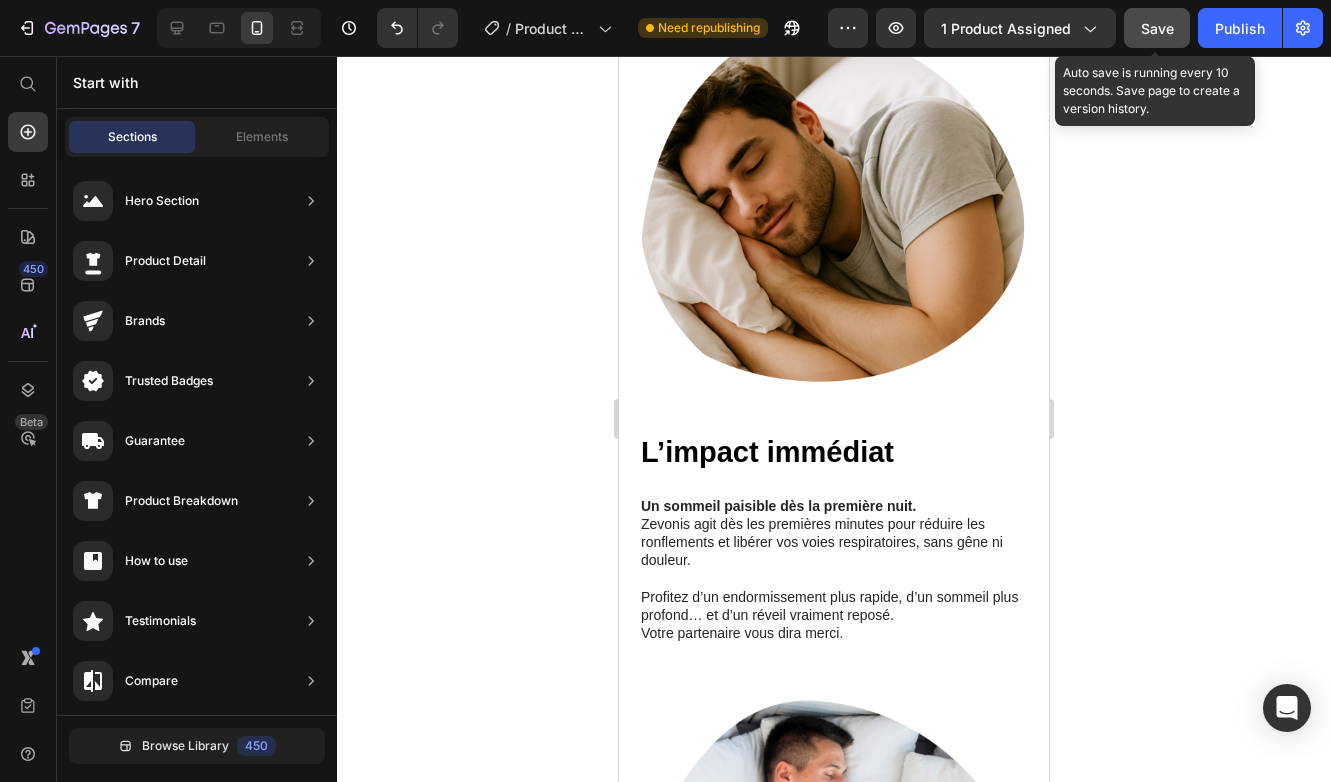 click on "Save" at bounding box center (1157, 28) 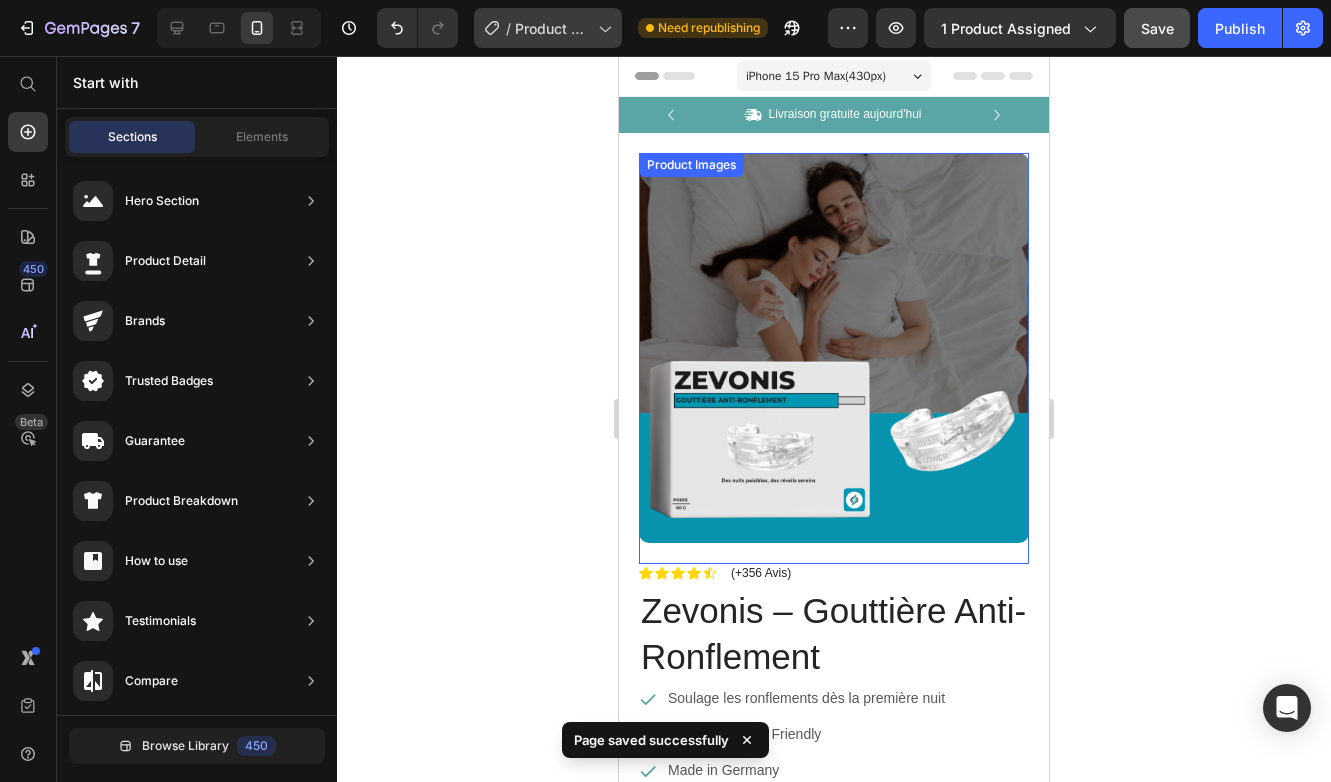 scroll, scrollTop: 0, scrollLeft: 0, axis: both 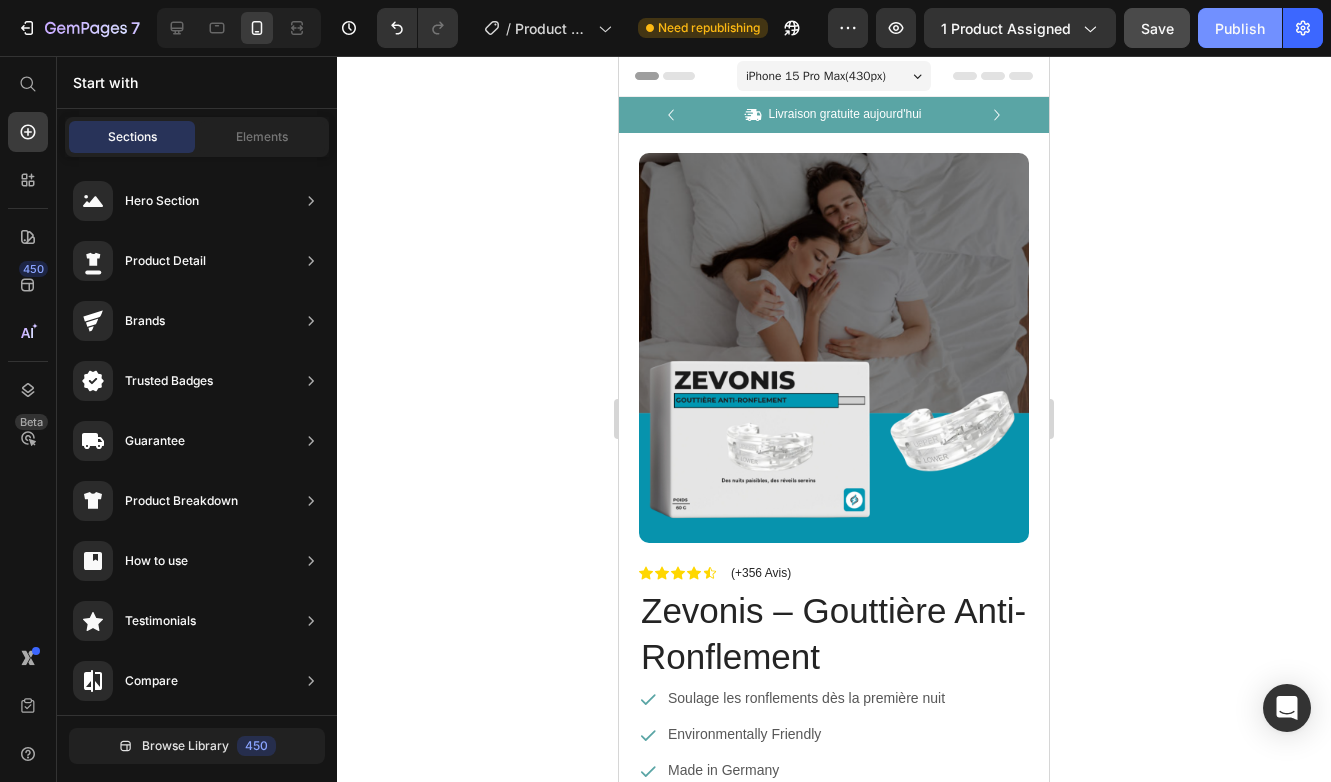 click on "Publish" at bounding box center (1240, 28) 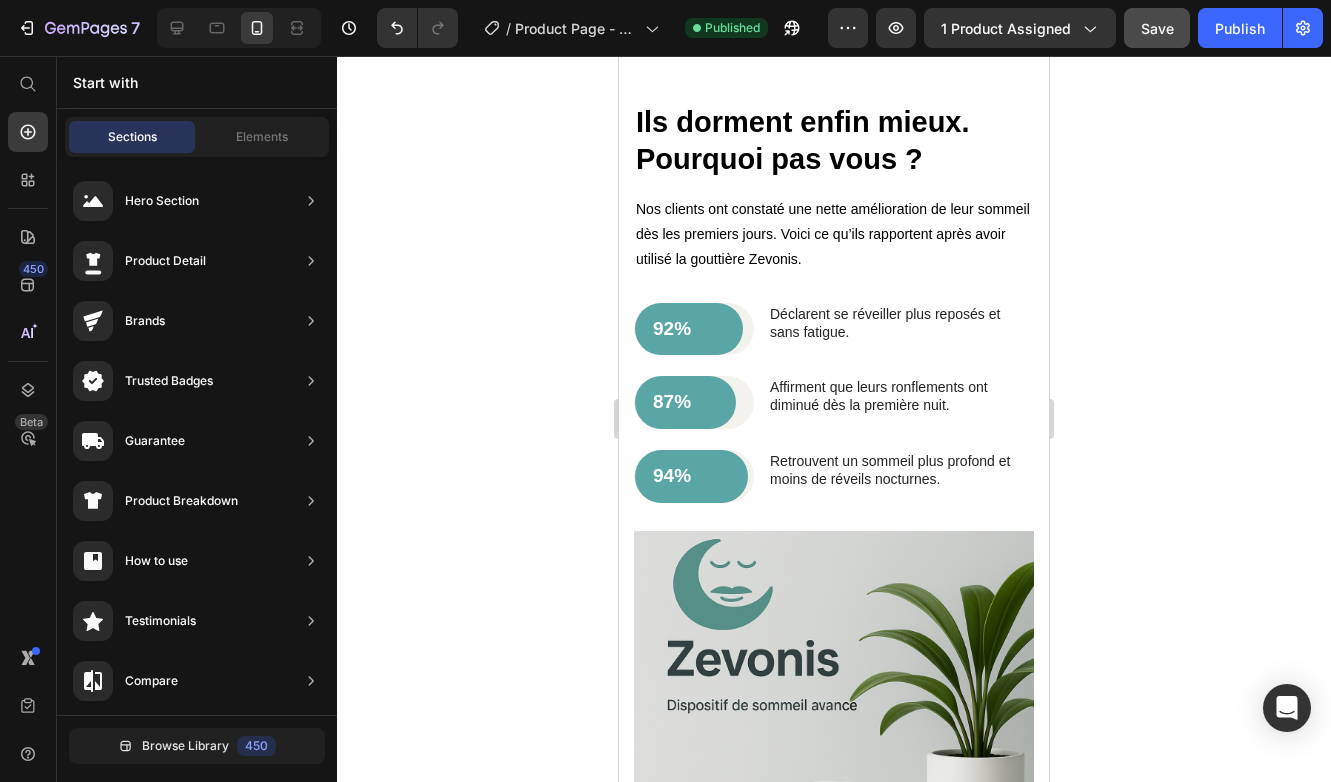 scroll, scrollTop: 3638, scrollLeft: 0, axis: vertical 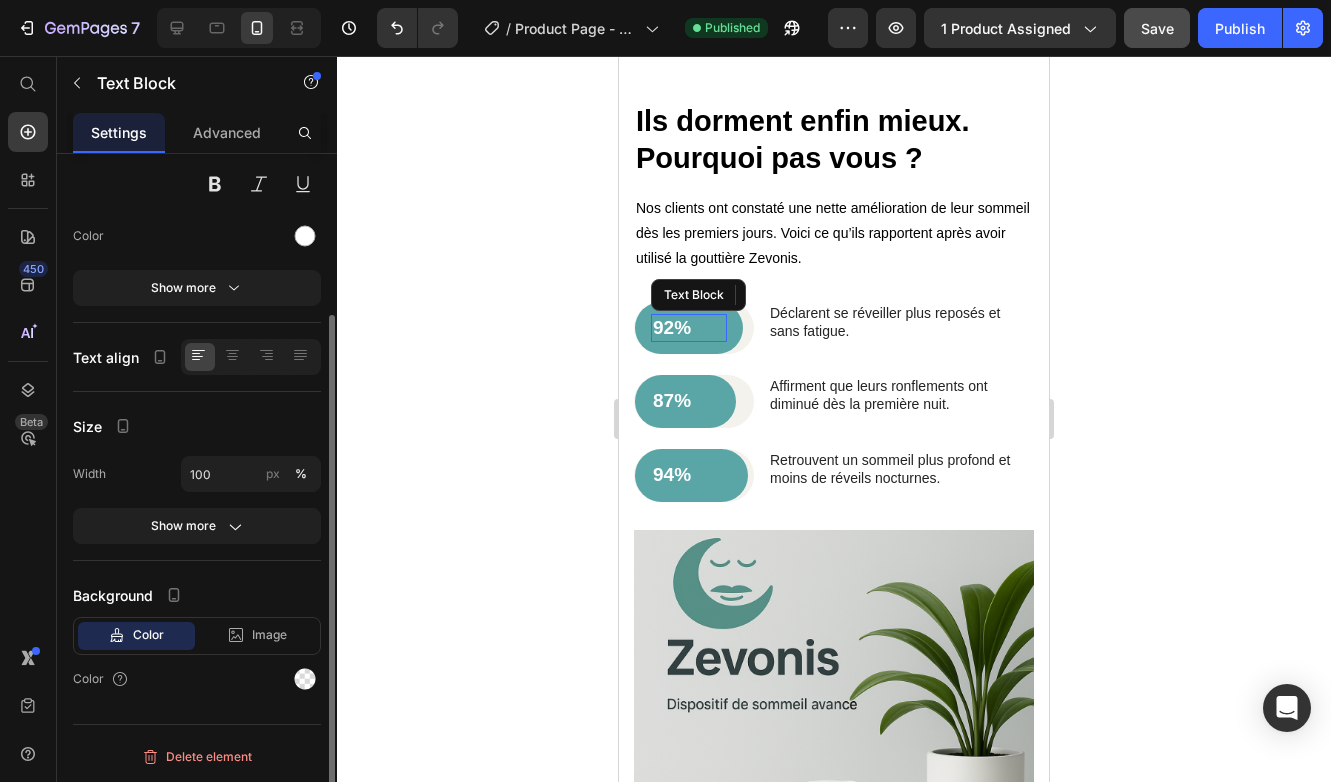 click on "92%" at bounding box center (689, 328) 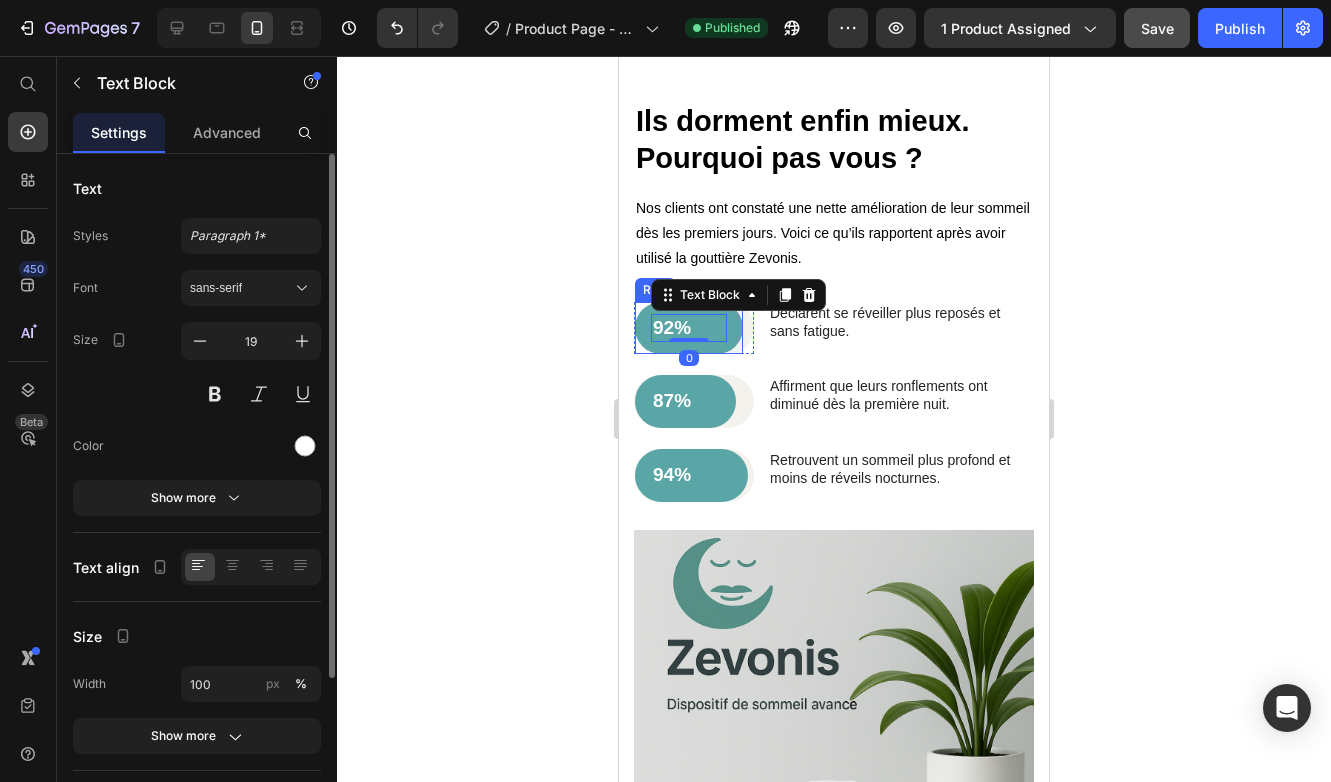 click on "92% Text Block   0 Row" at bounding box center [689, 328] 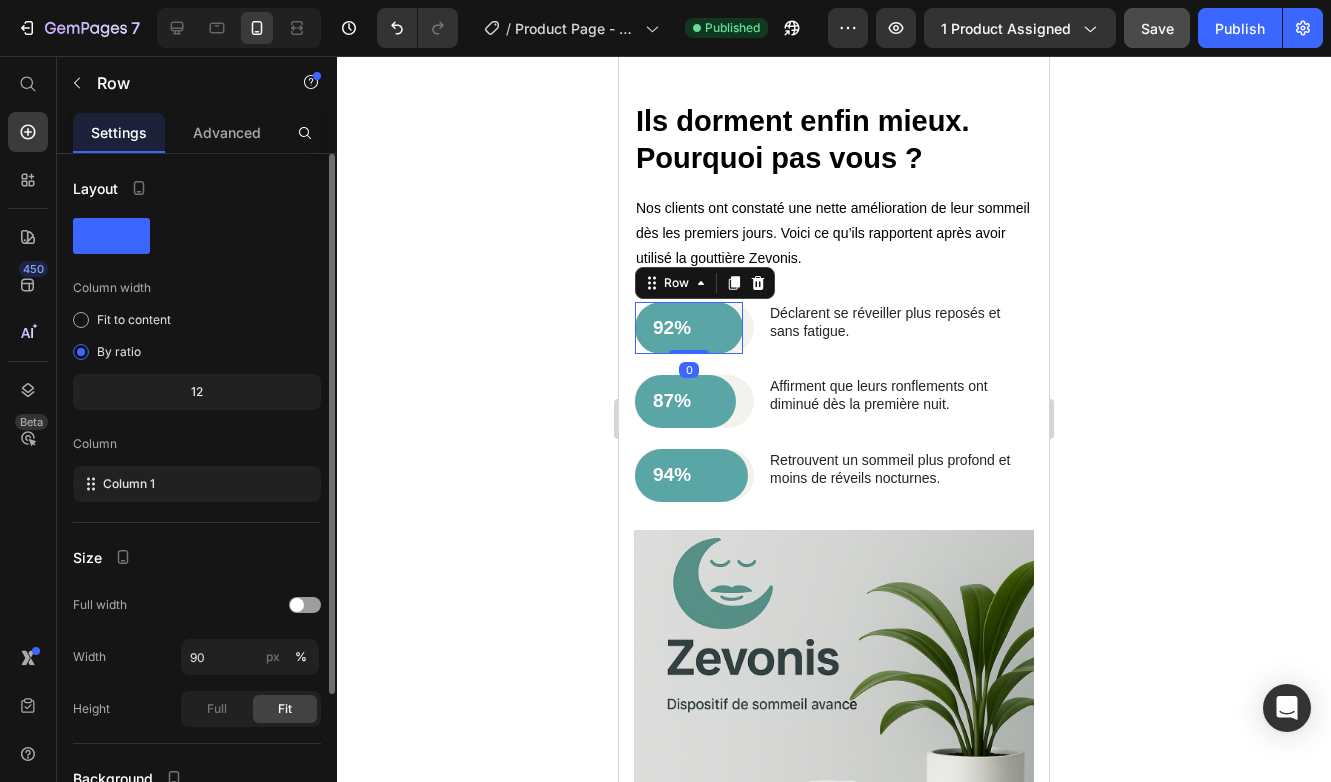 scroll, scrollTop: 183, scrollLeft: 0, axis: vertical 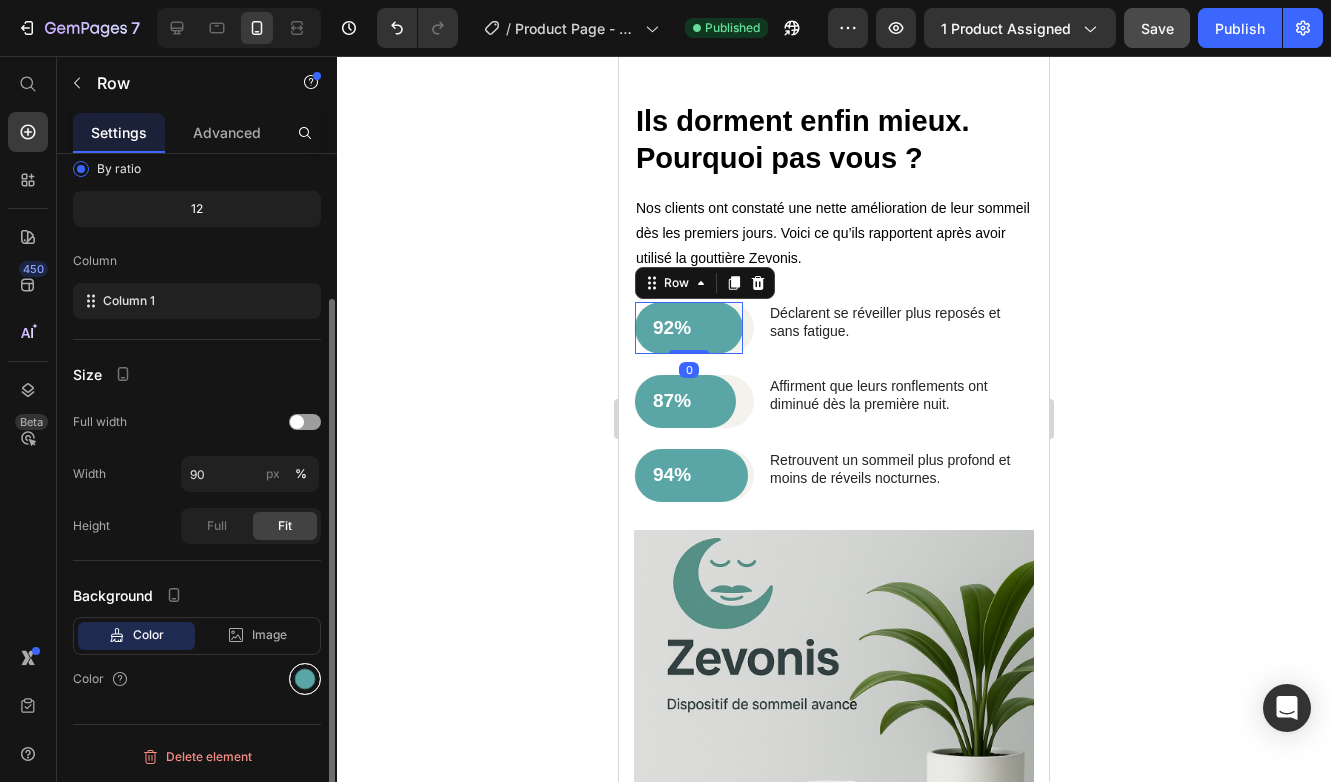 click at bounding box center (305, 679) 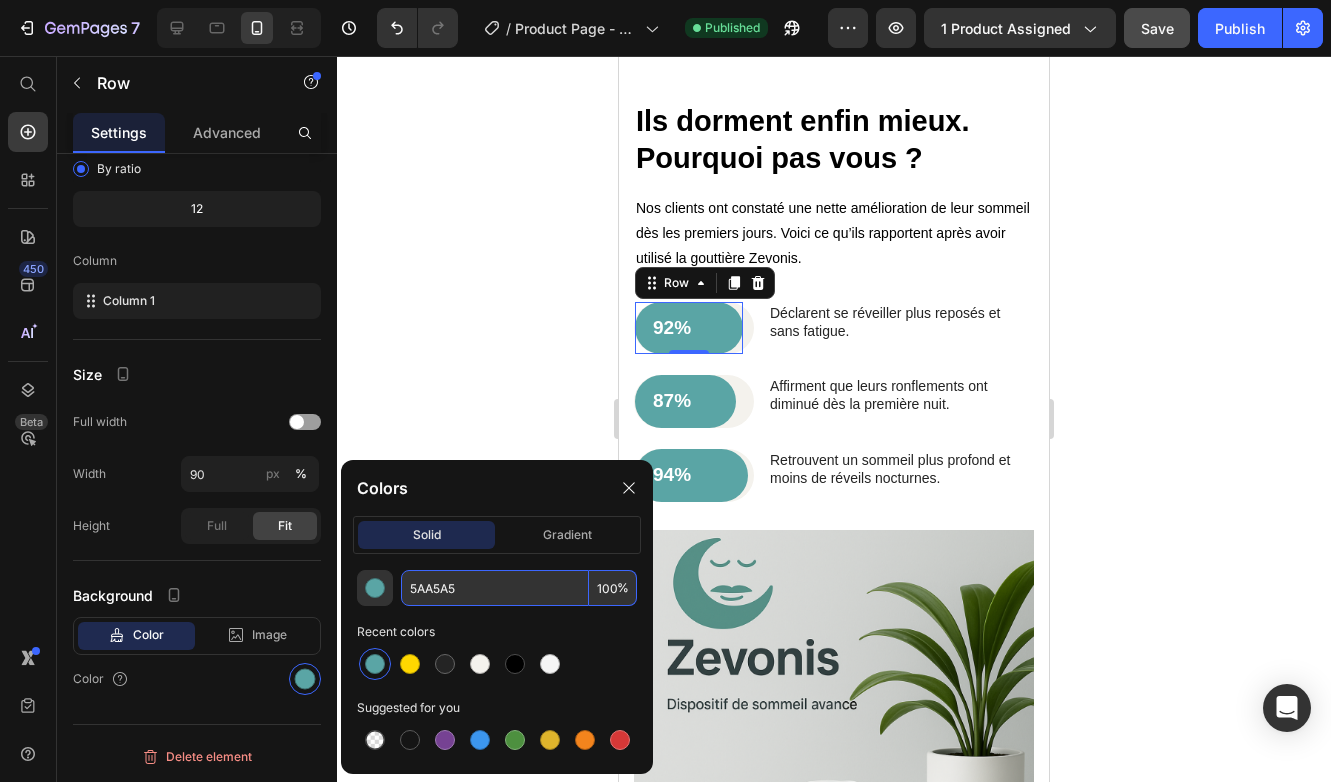 click on "5AA5A5" at bounding box center [495, 588] 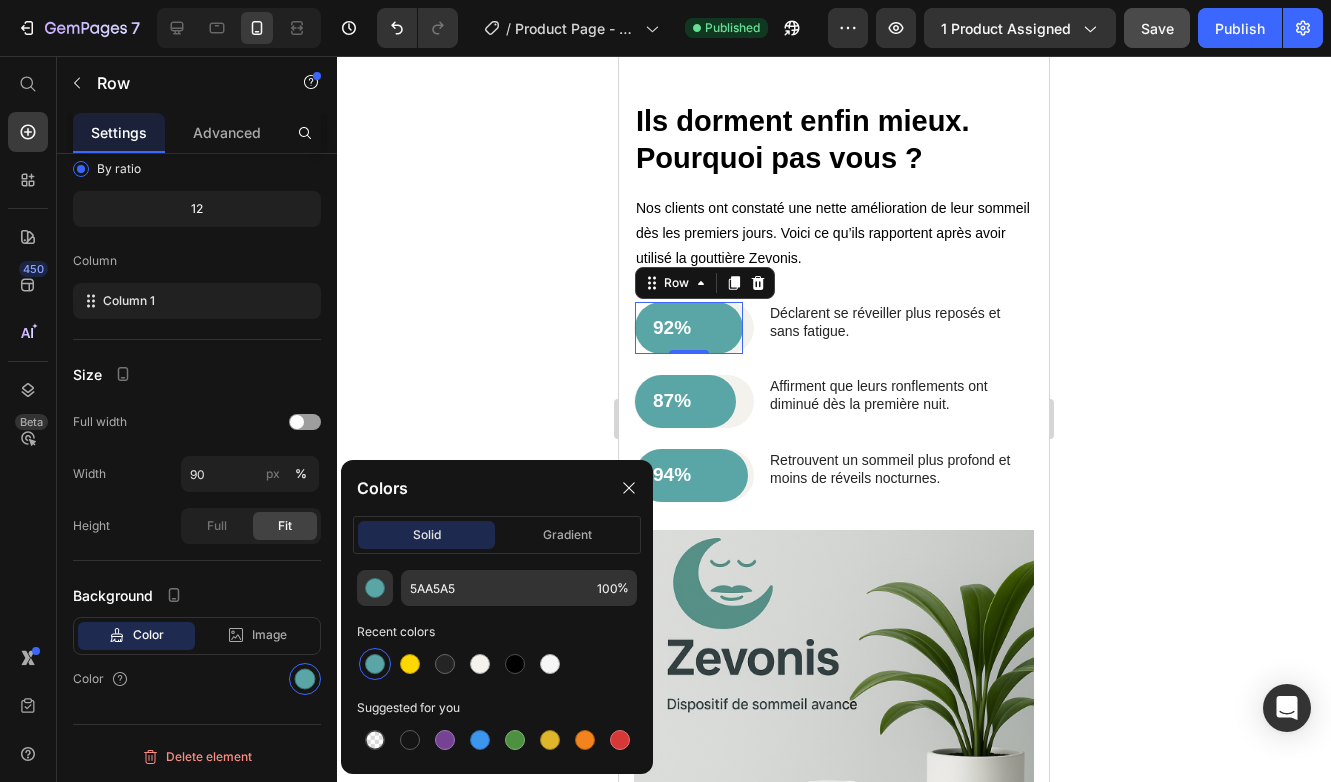 click 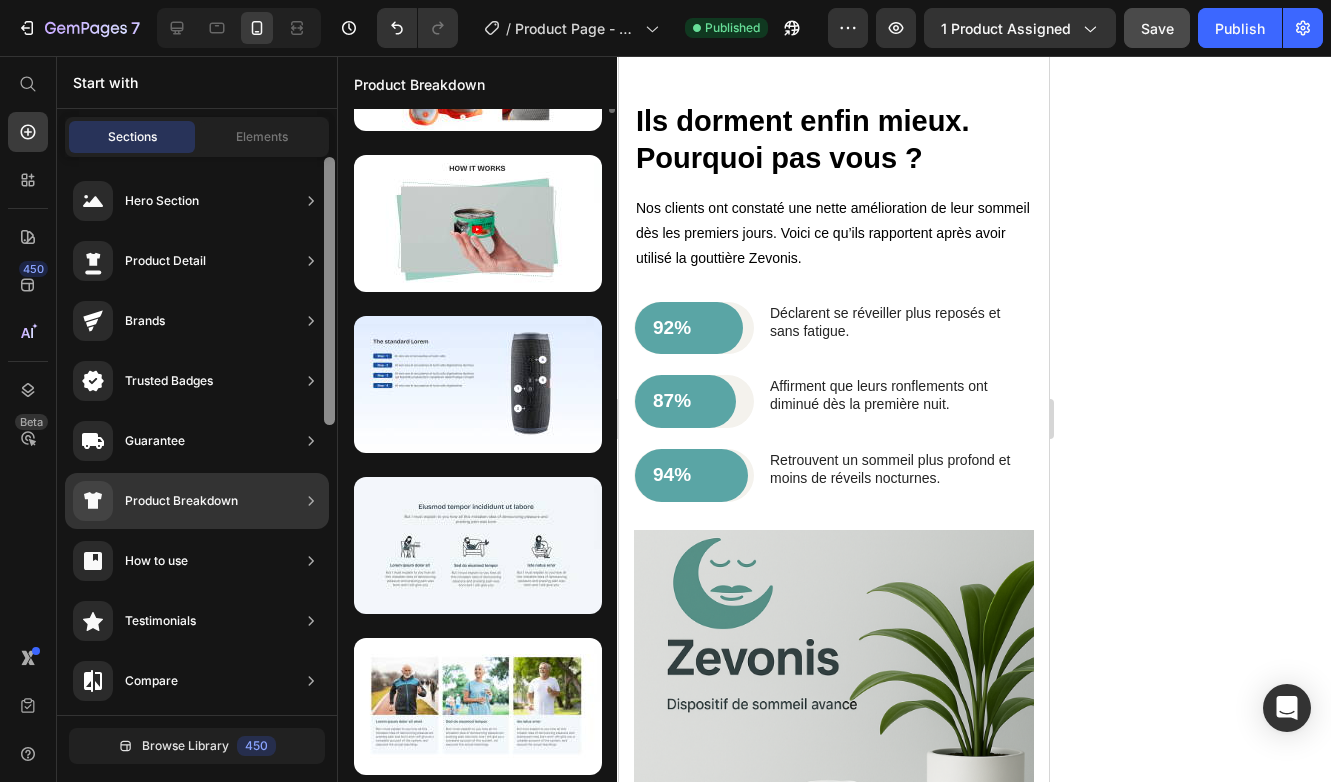 scroll, scrollTop: 121, scrollLeft: 0, axis: vertical 